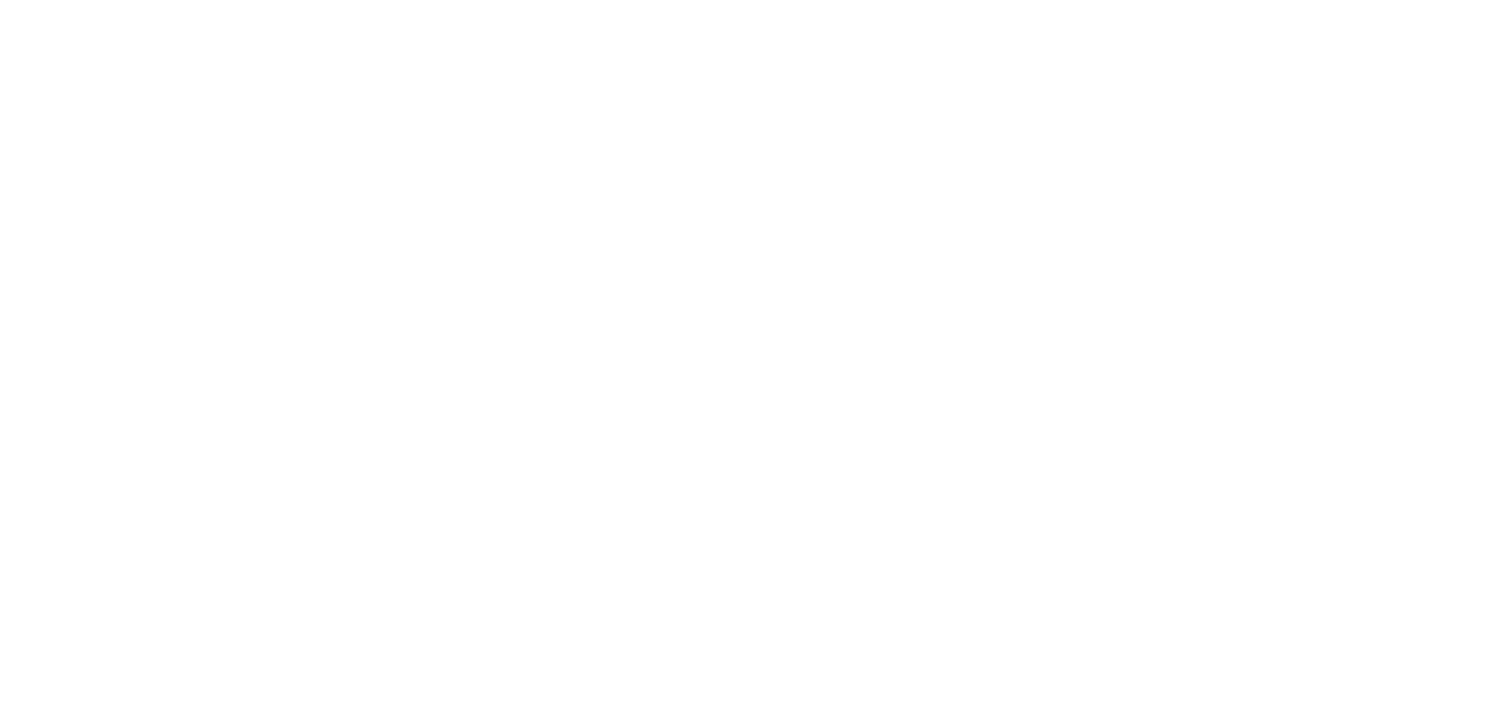 scroll, scrollTop: 0, scrollLeft: 0, axis: both 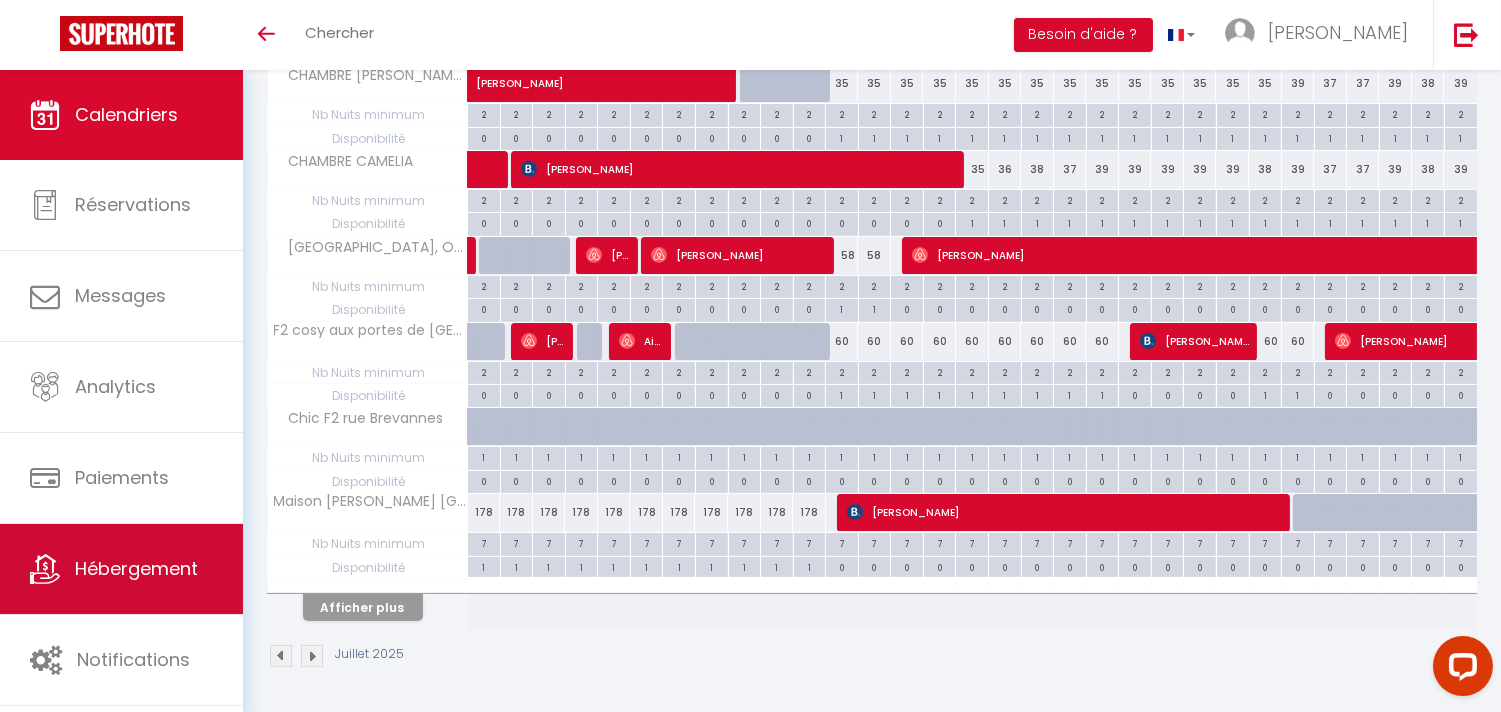 click on "Hébergement" at bounding box center [121, 569] 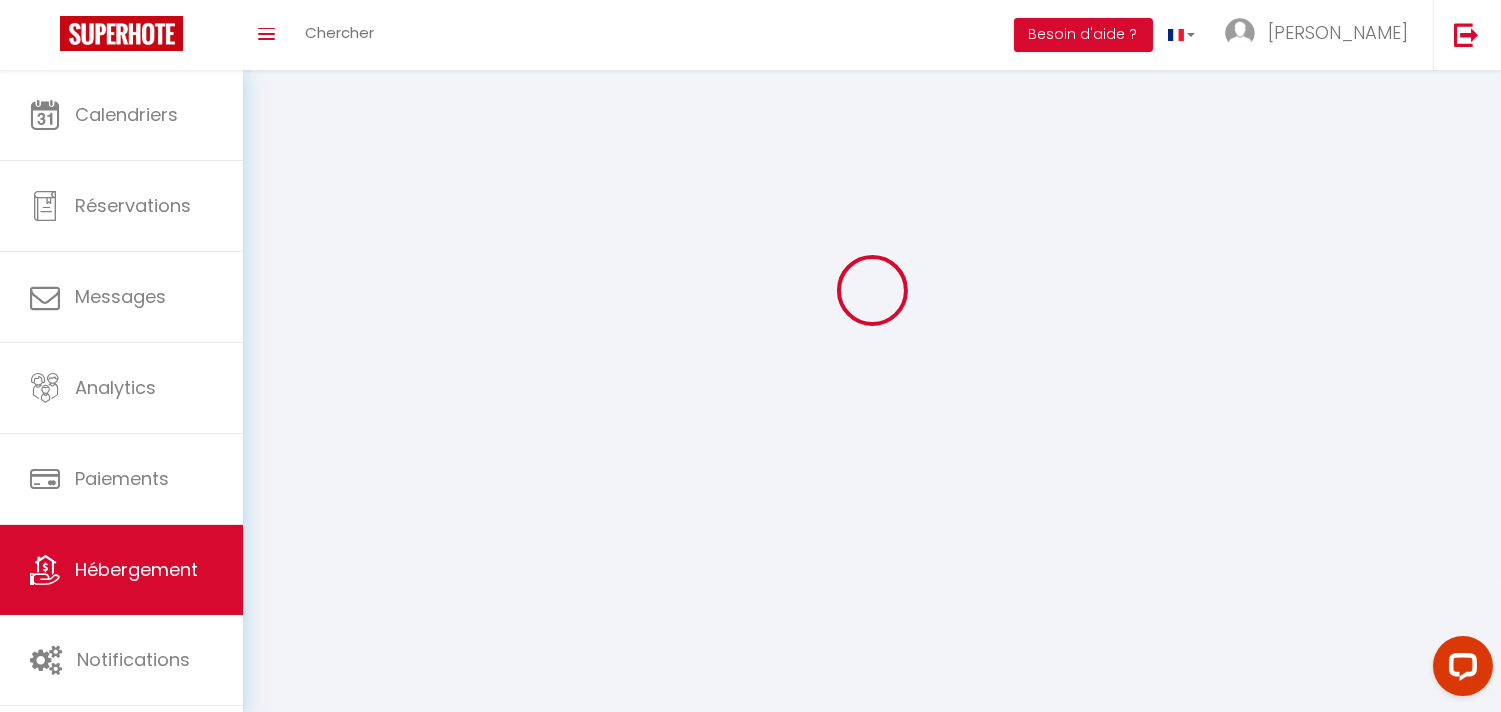 scroll, scrollTop: 0, scrollLeft: 0, axis: both 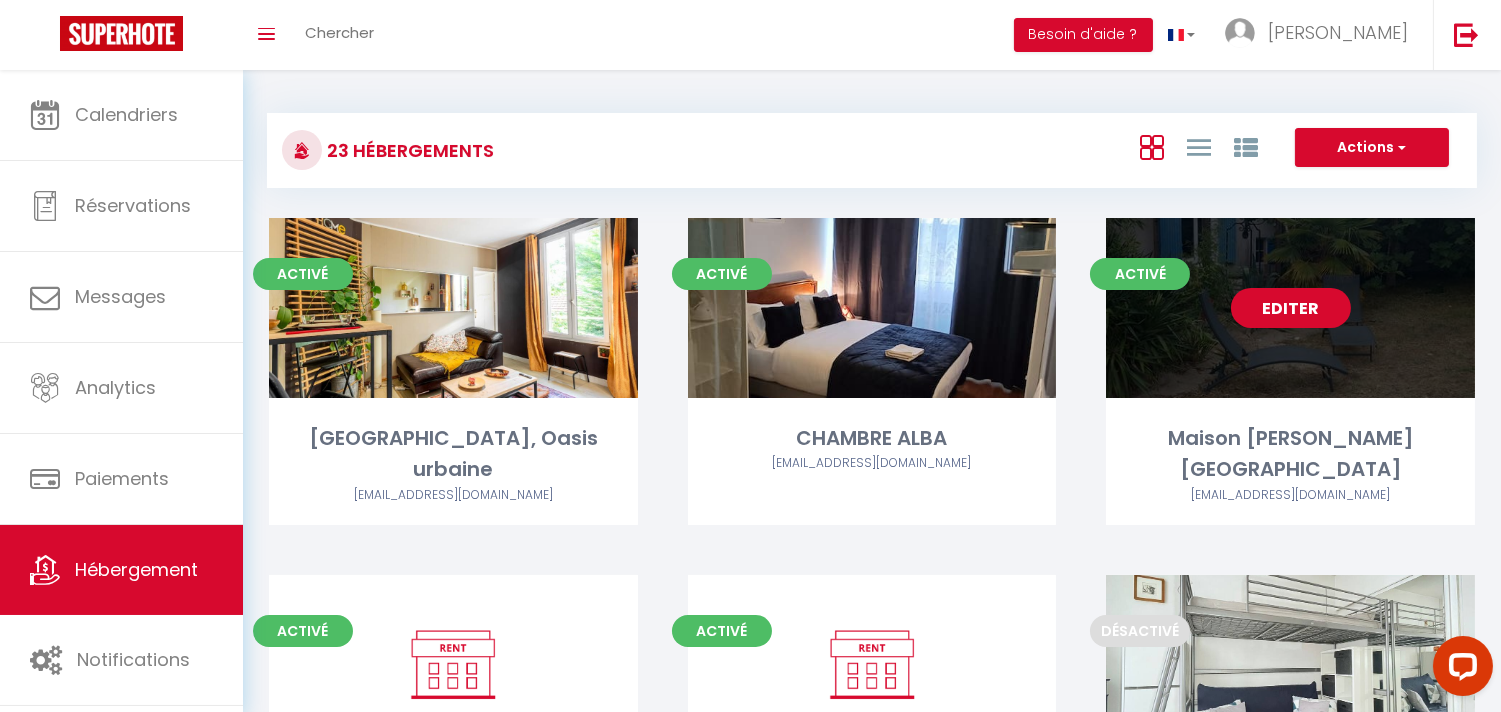 click on "Editer" at bounding box center (1291, 308) 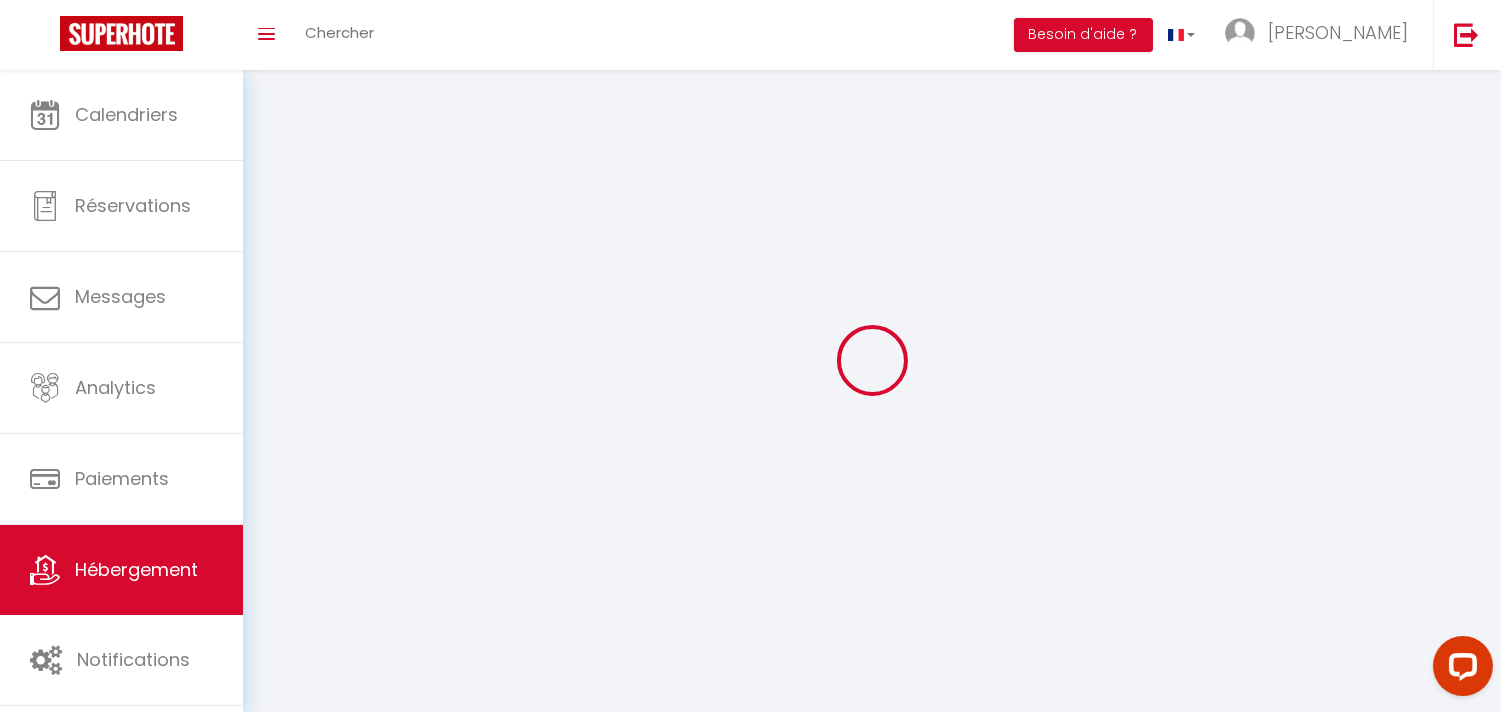 select on "1" 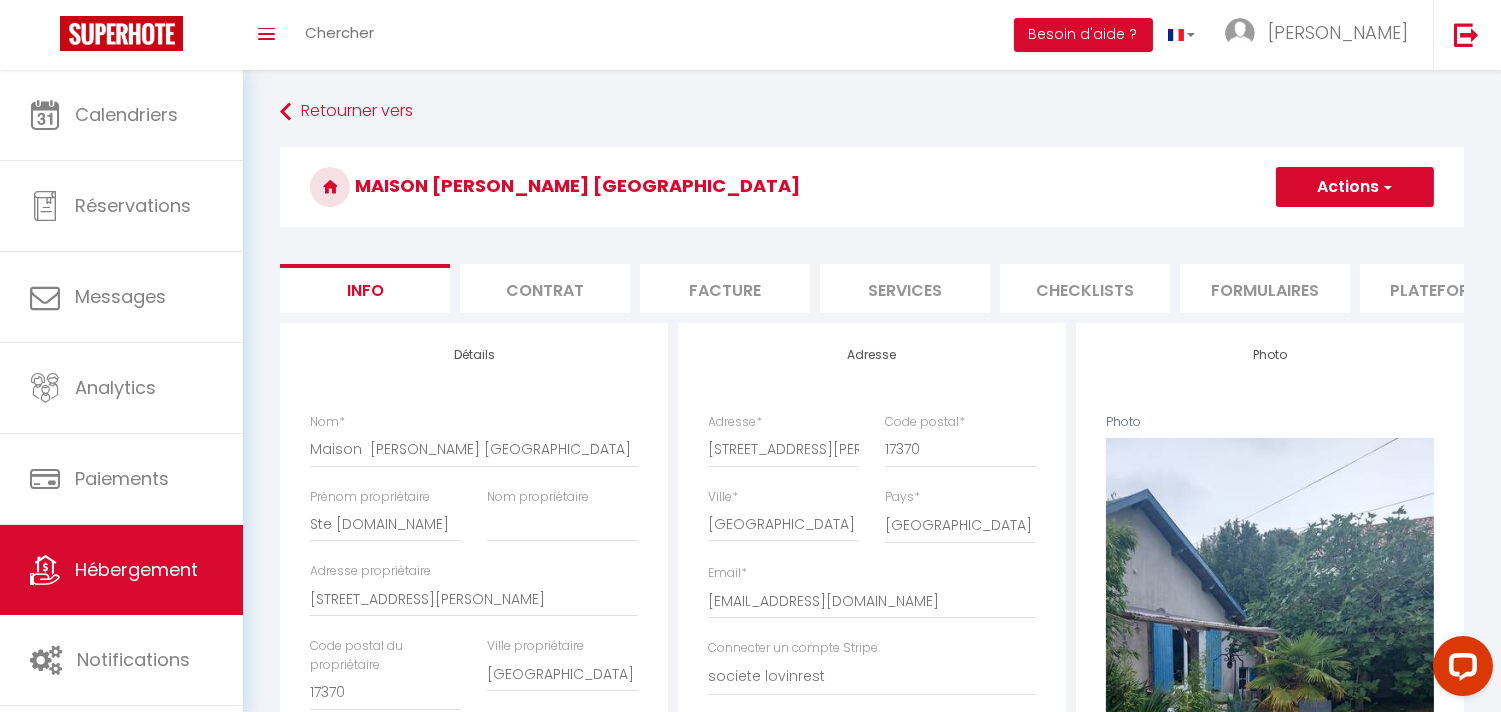 checkbox on "false" 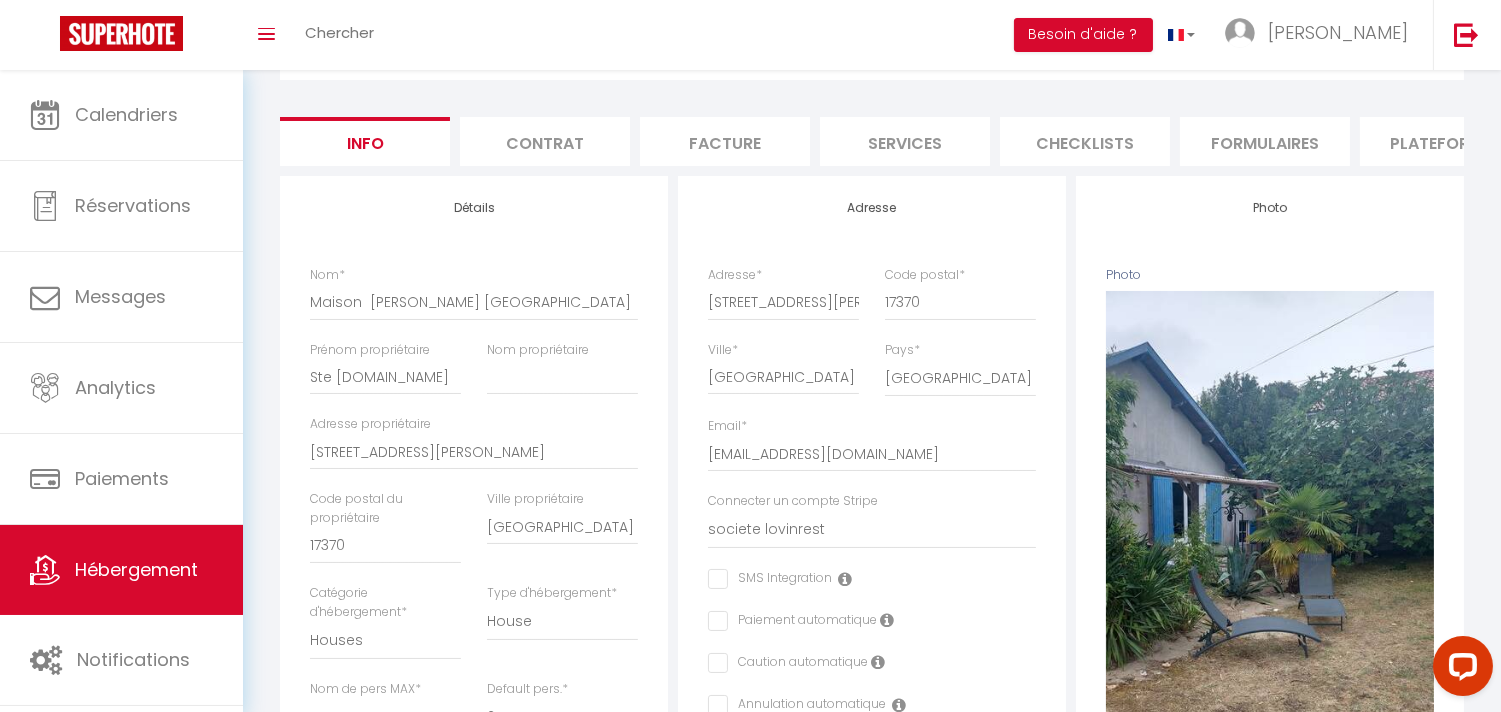 scroll, scrollTop: 333, scrollLeft: 0, axis: vertical 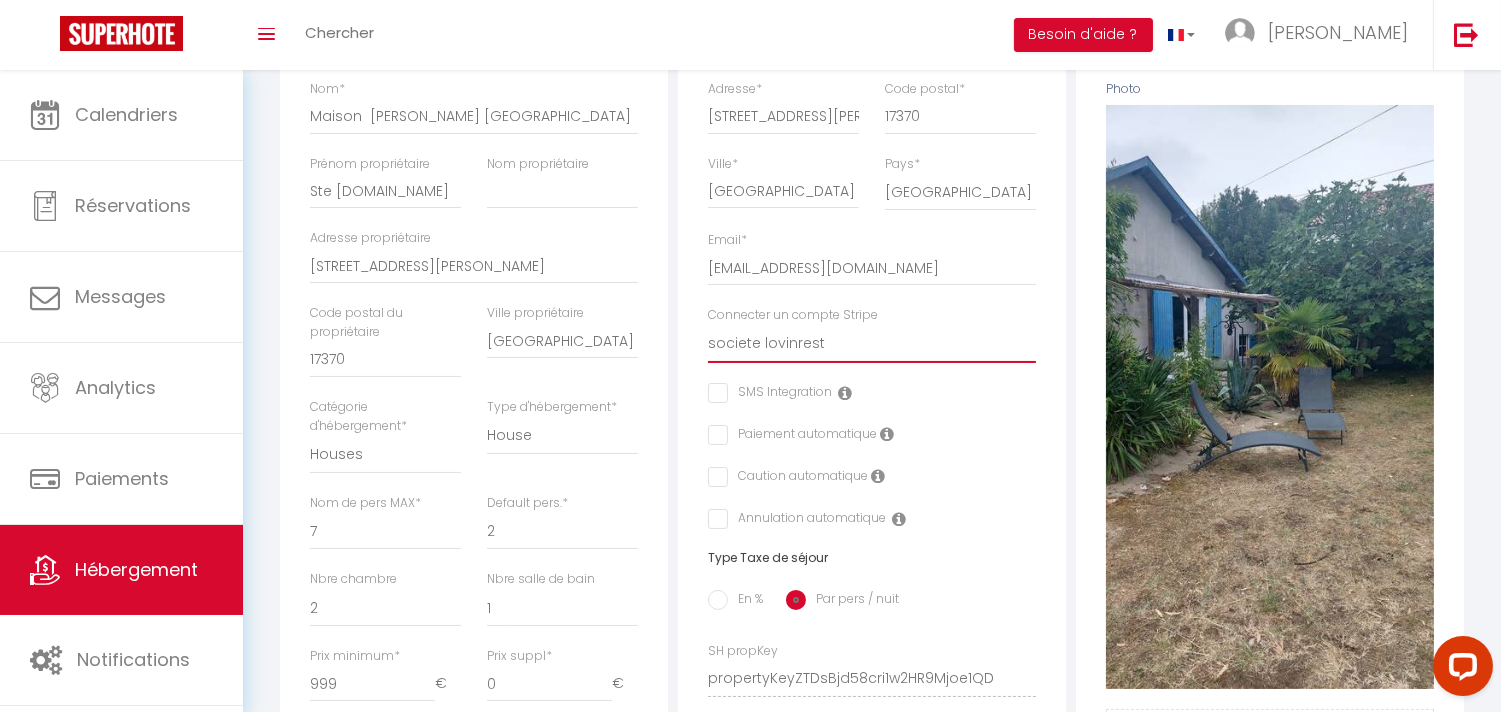 click on "Rena-Conciergerie
Abdoulaye SY
sy abdoulaye ok
CHARLES
KAMRACH
CADASSE
BOHDOU
VACQUIER
Roberta PENNUCCI
societe lovinrest
LORINVEST.IN
YANG" at bounding box center [872, 344] 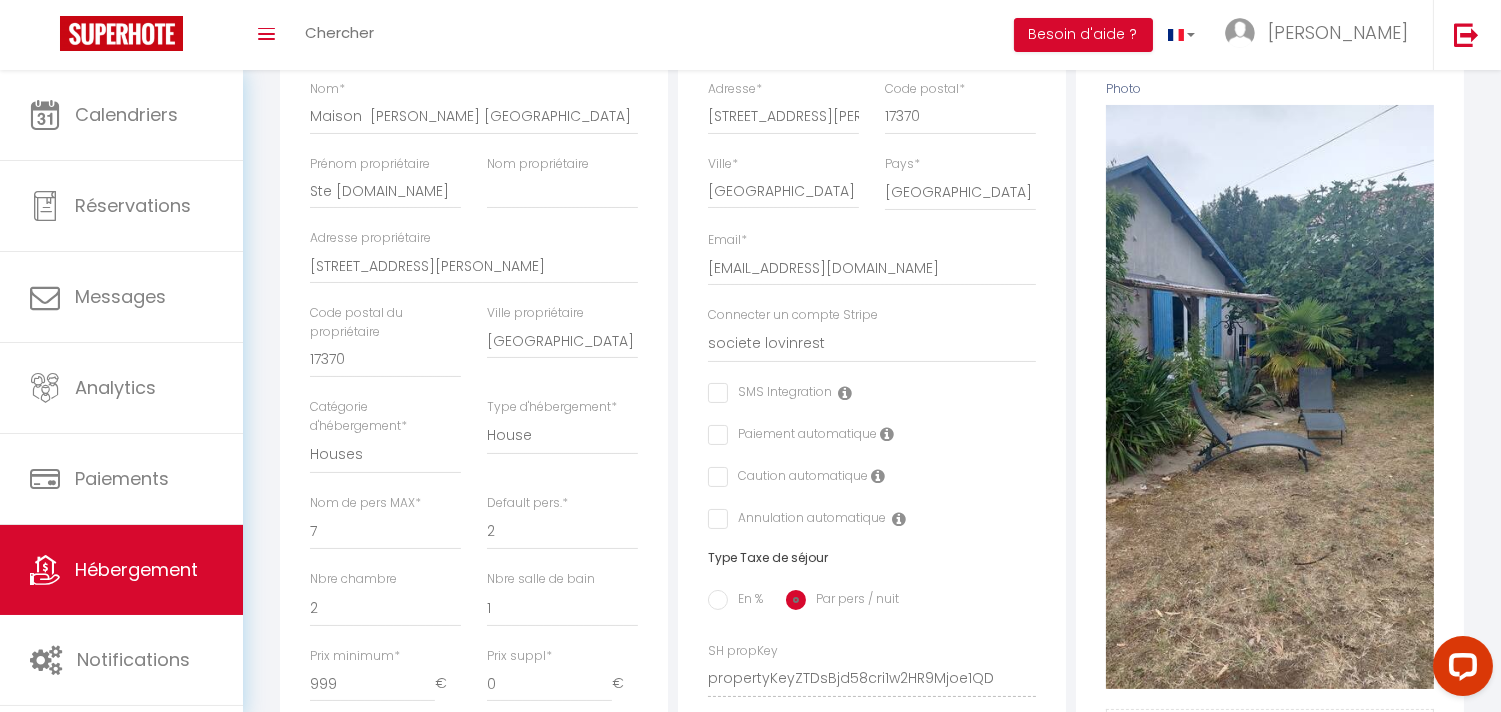click on "Toggle menubar     Chercher   BUTTON
Besoin d'aide ?
Renata   Paramètres        Équipe" at bounding box center (815, 35) 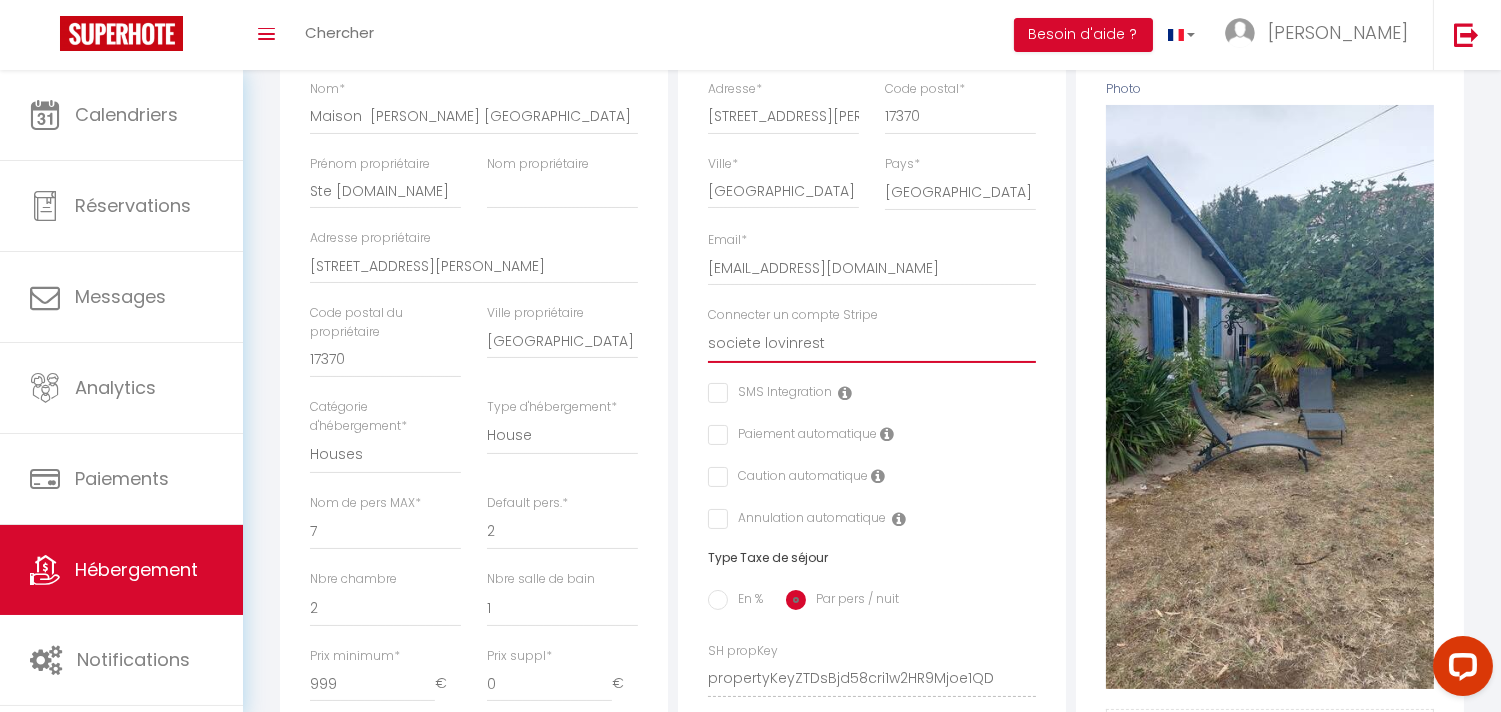 click on "Rena-Conciergerie
Abdoulaye SY
sy abdoulaye ok
CHARLES
KAMRACH
CADASSE
BOHDOU
VACQUIER
Roberta PENNUCCI
societe lovinrest
LORINVEST.IN
YANG" at bounding box center (872, 344) 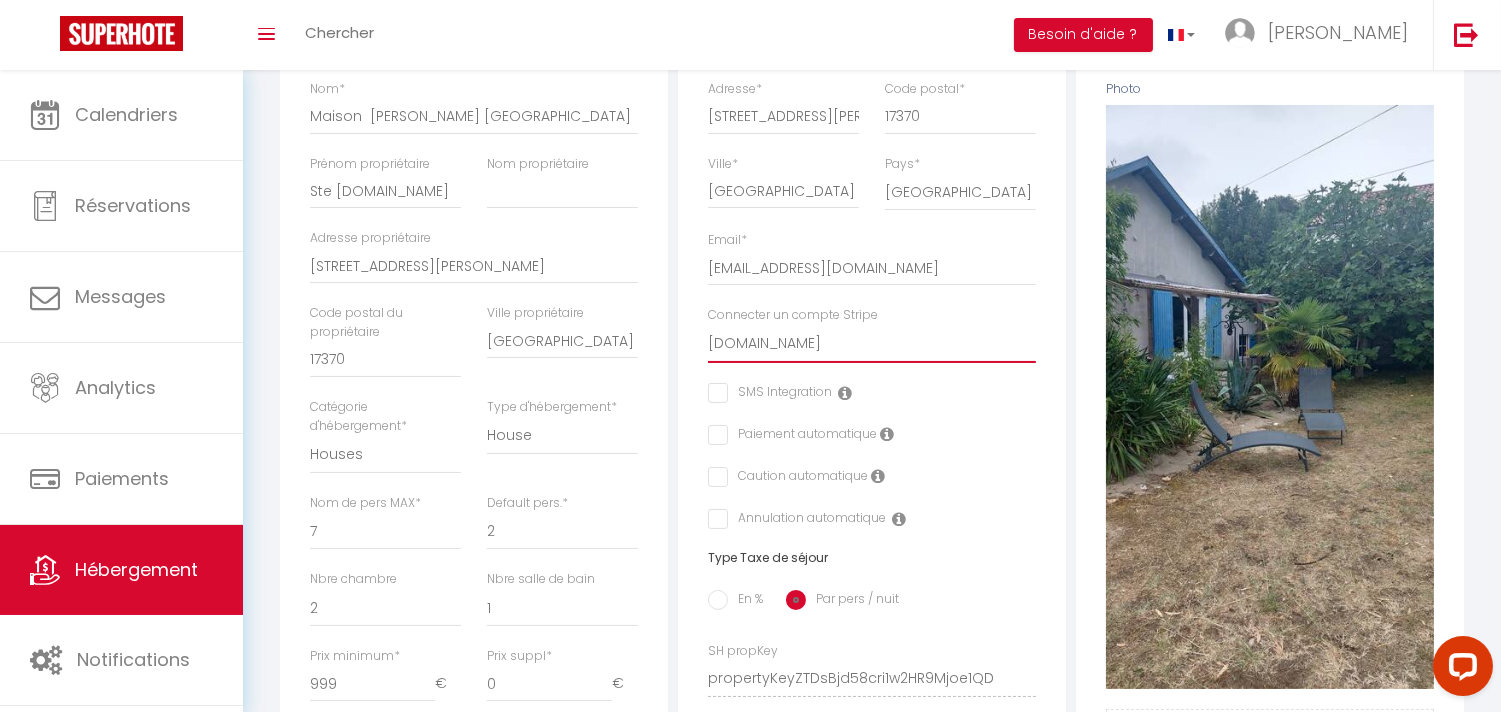 click on "Rena-Conciergerie
Abdoulaye SY
sy abdoulaye ok
CHARLES
KAMRACH
CADASSE
BOHDOU
VACQUIER
Roberta PENNUCCI
societe lovinrest
LORINVEST.IN
YANG" at bounding box center [872, 344] 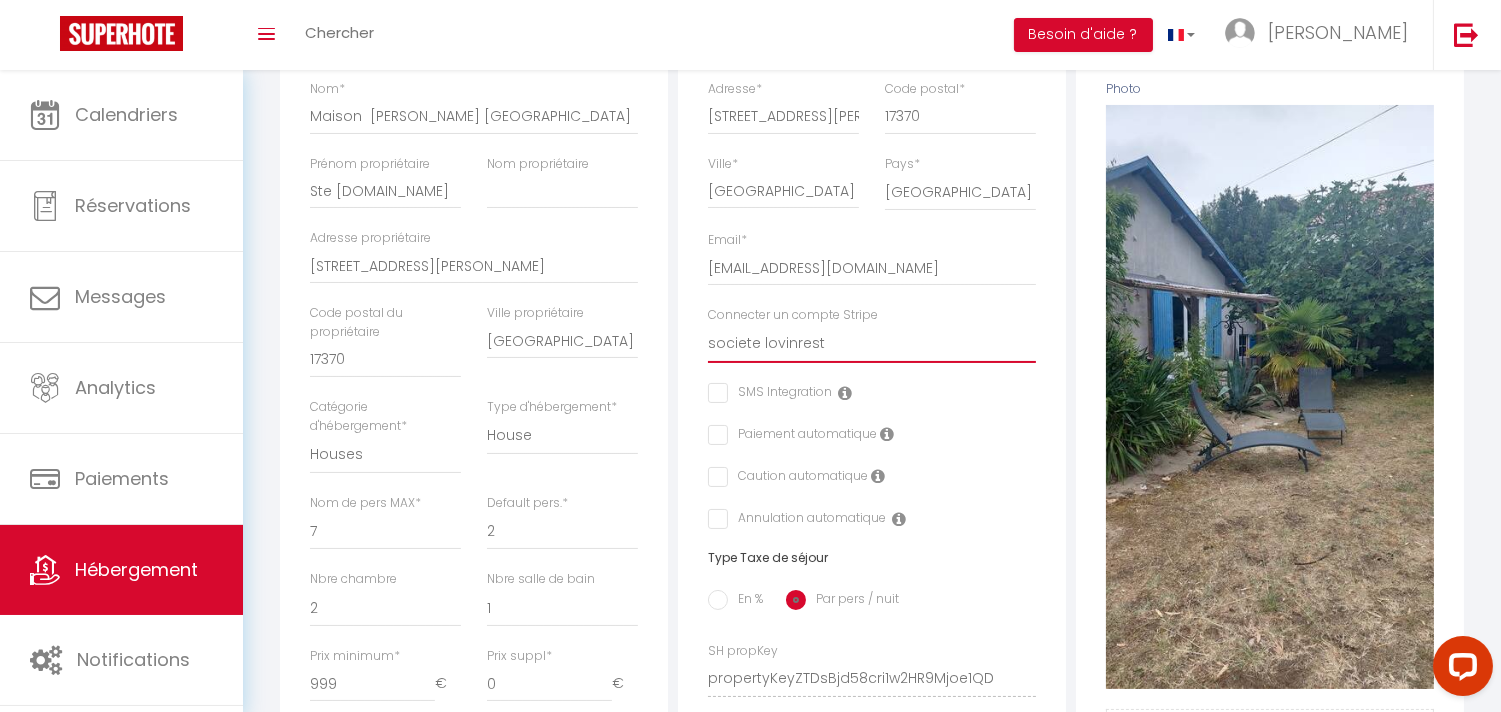 checkbox on "false" 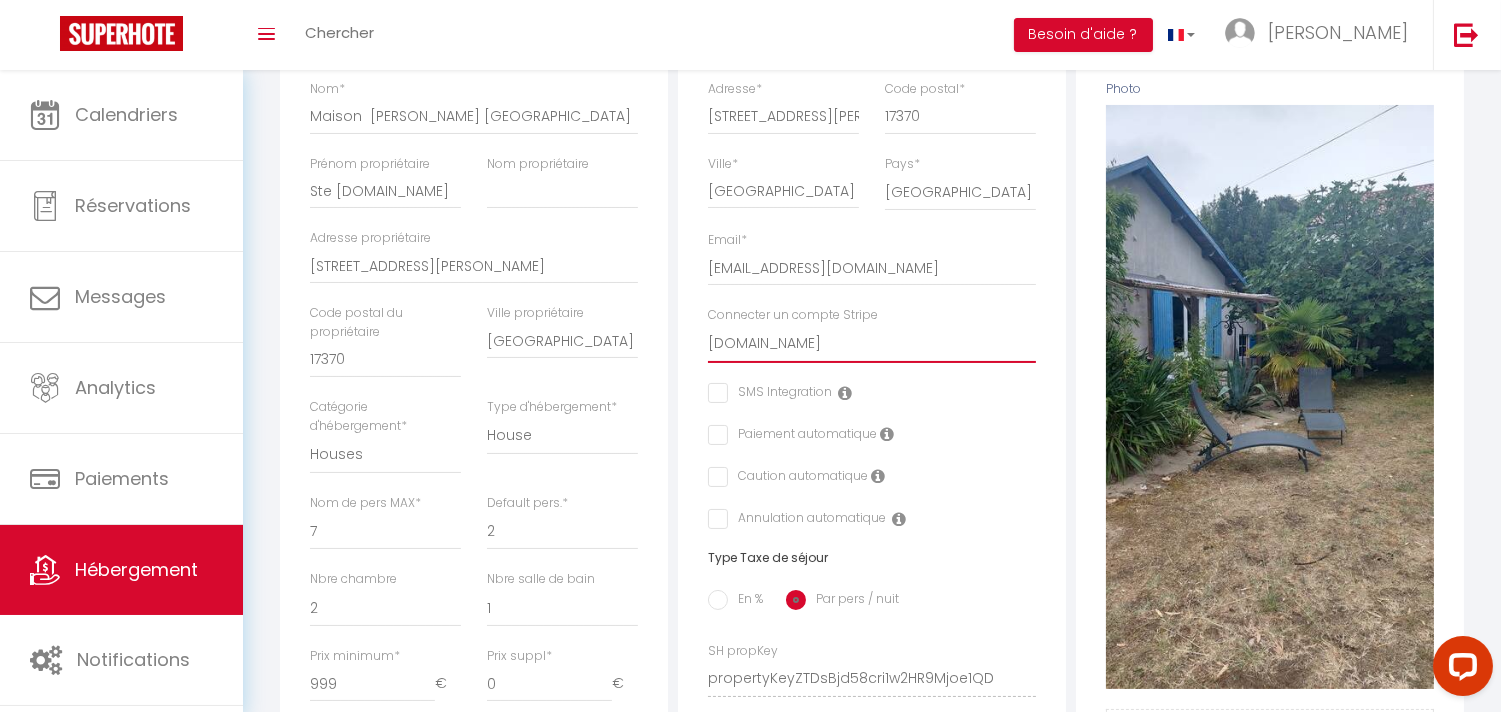checkbox on "false" 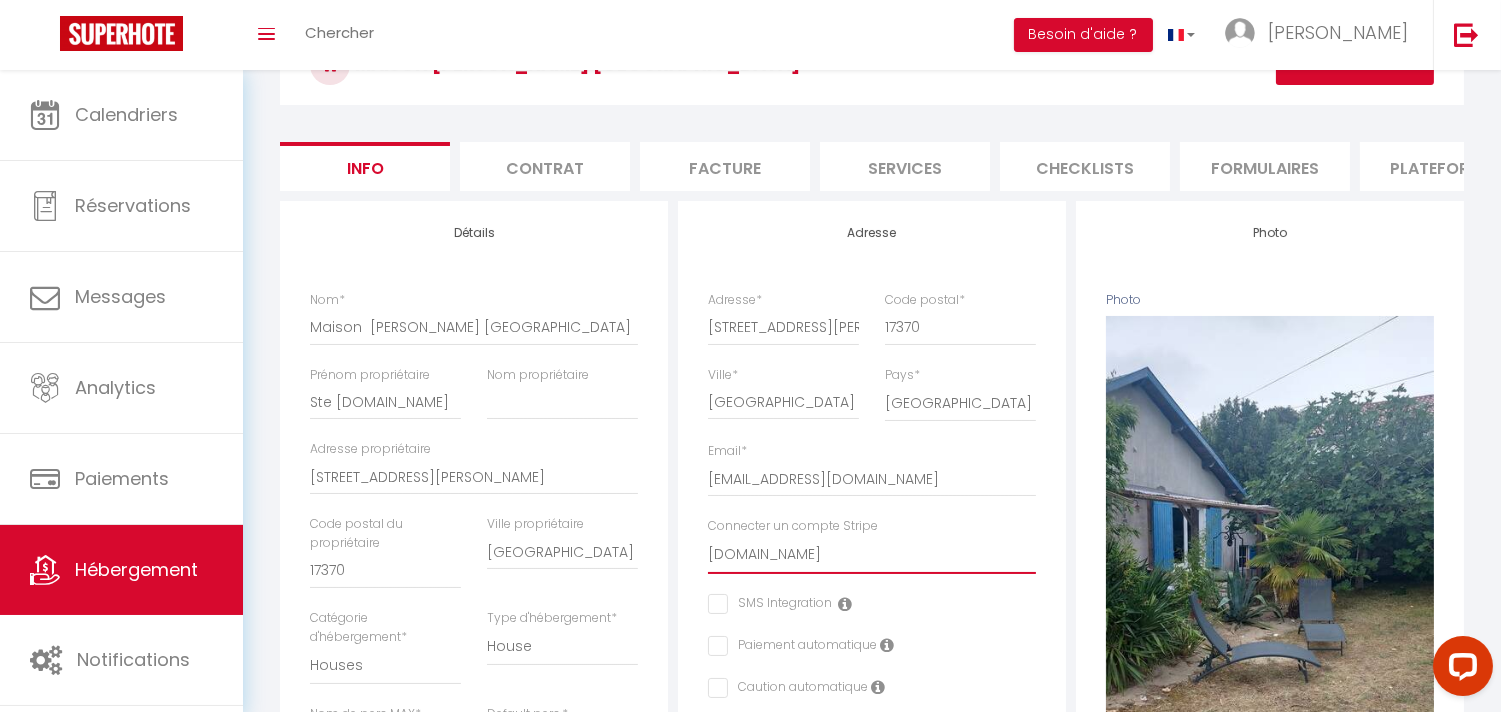 scroll, scrollTop: 0, scrollLeft: 0, axis: both 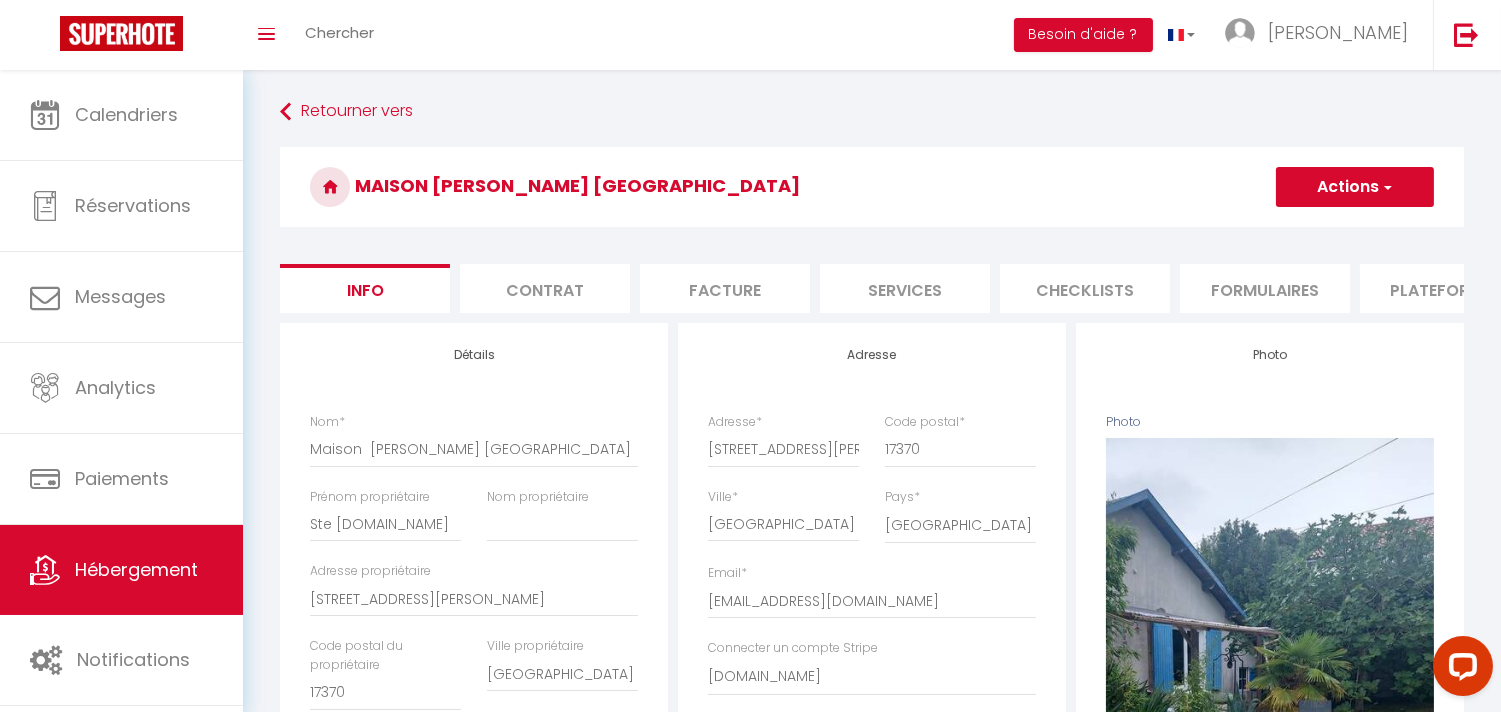 click on "Actions" at bounding box center (1355, 187) 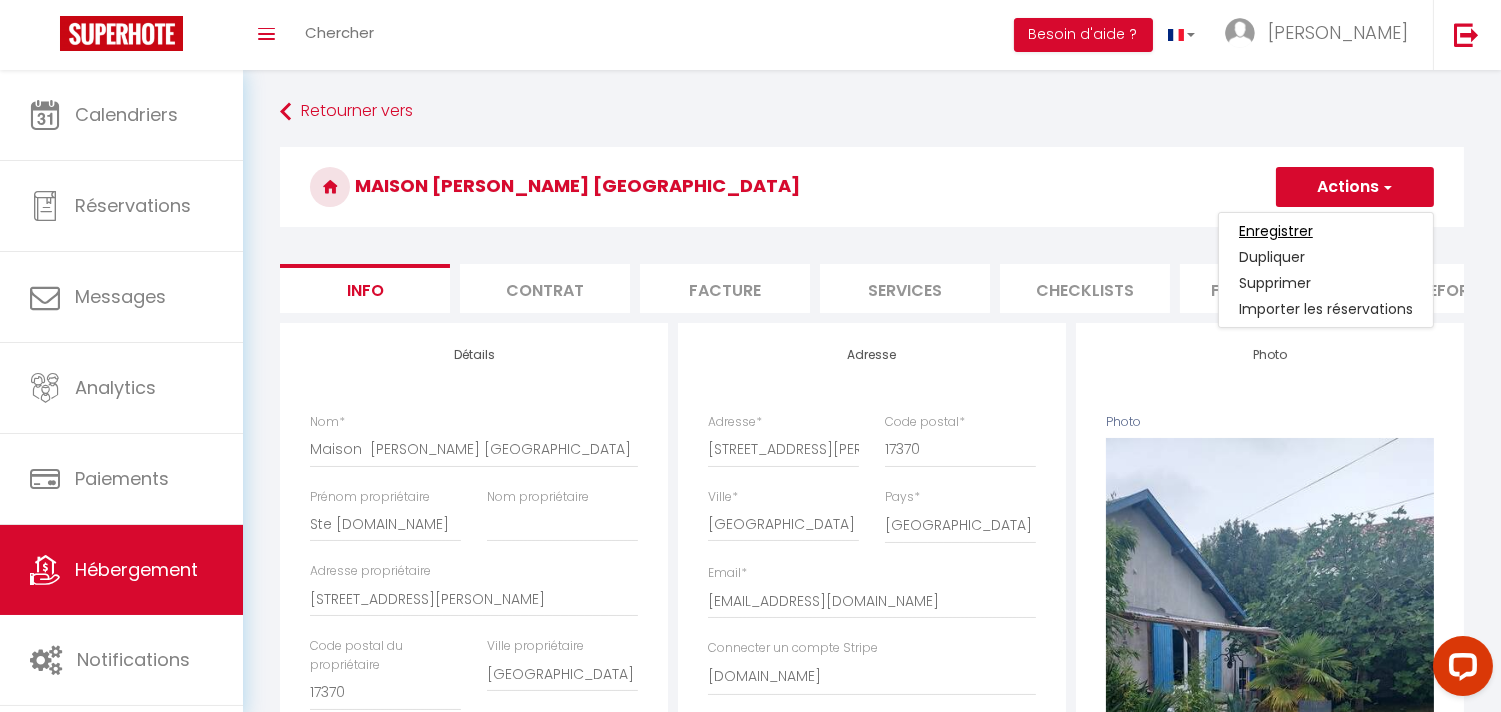 click on "Enregistrer" at bounding box center [1276, 231] 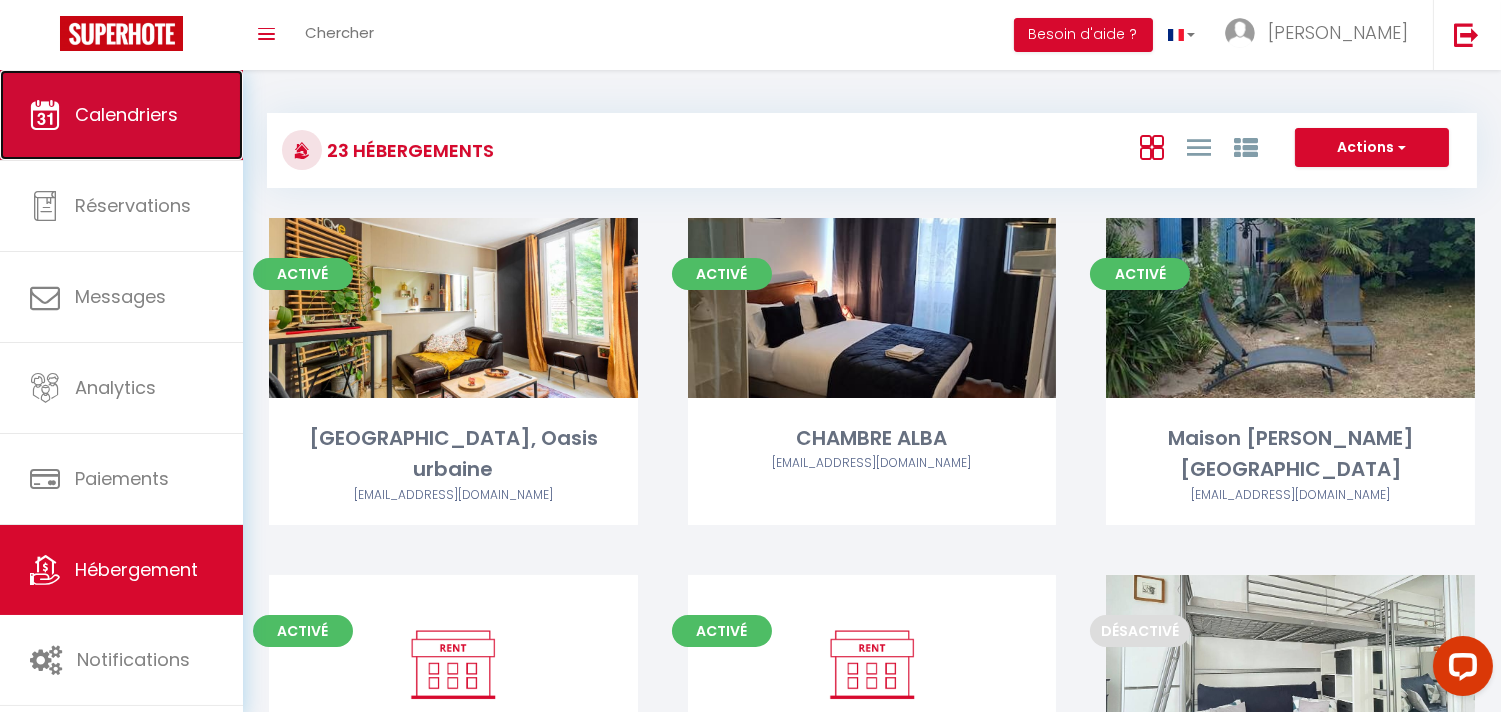 click on "Calendriers" at bounding box center (121, 115) 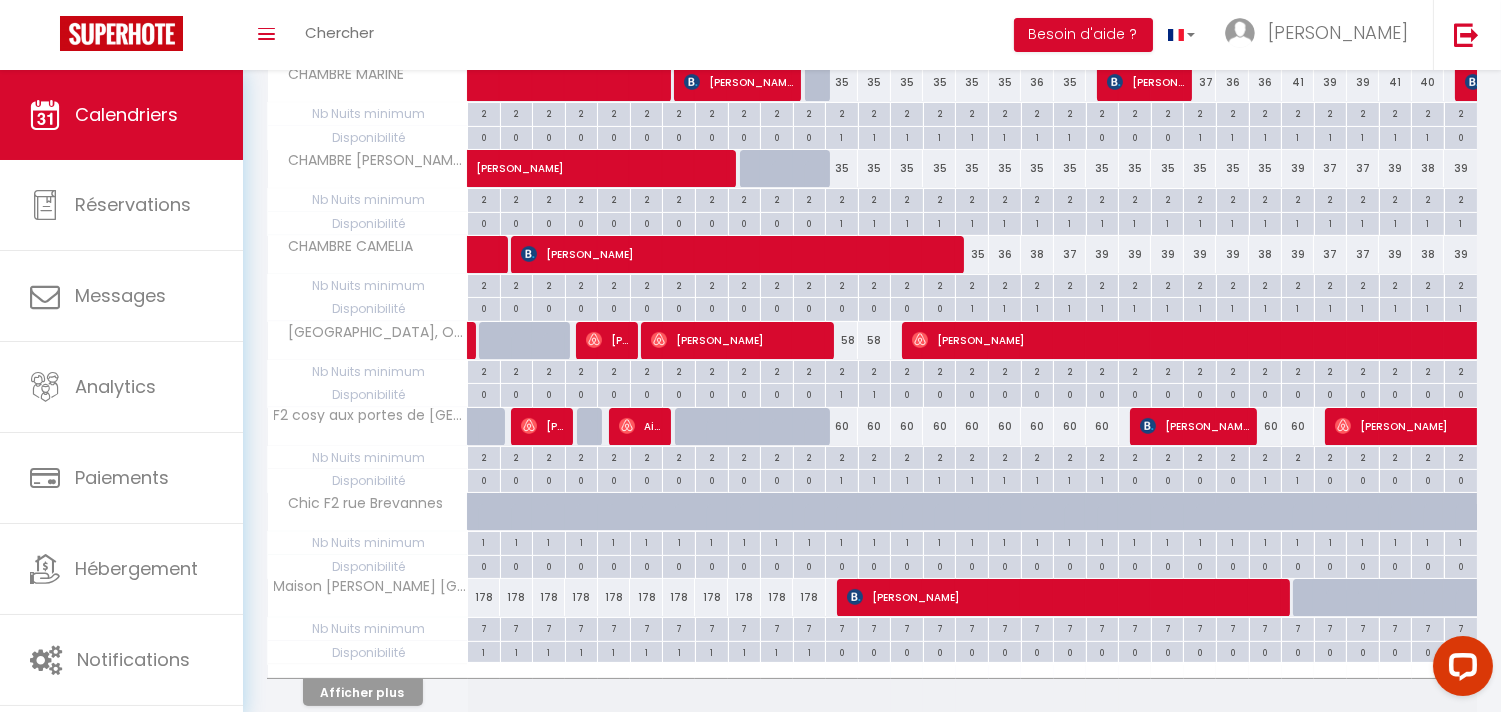 scroll, scrollTop: 697, scrollLeft: 0, axis: vertical 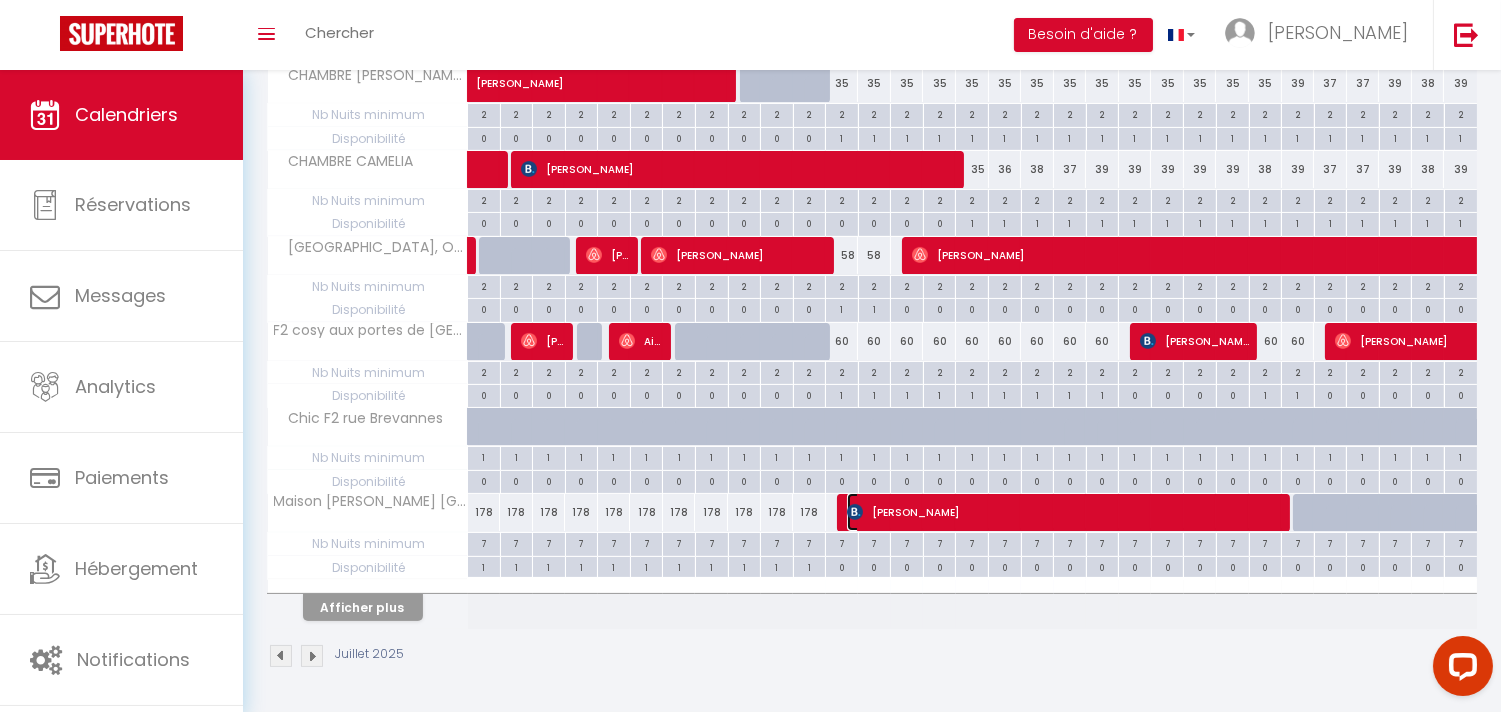 click on "Jacqueline Rijkers" at bounding box center [1067, 512] 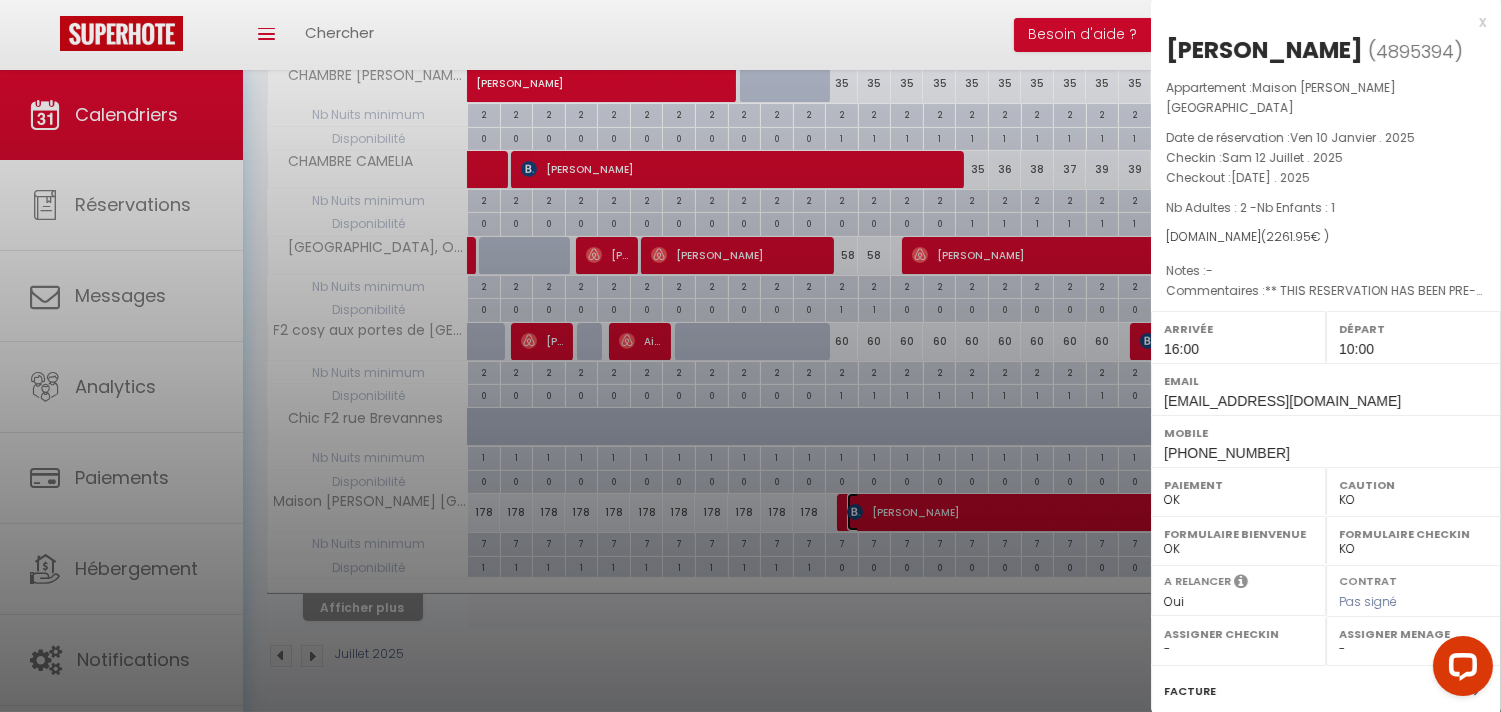 scroll, scrollTop: 273, scrollLeft: 0, axis: vertical 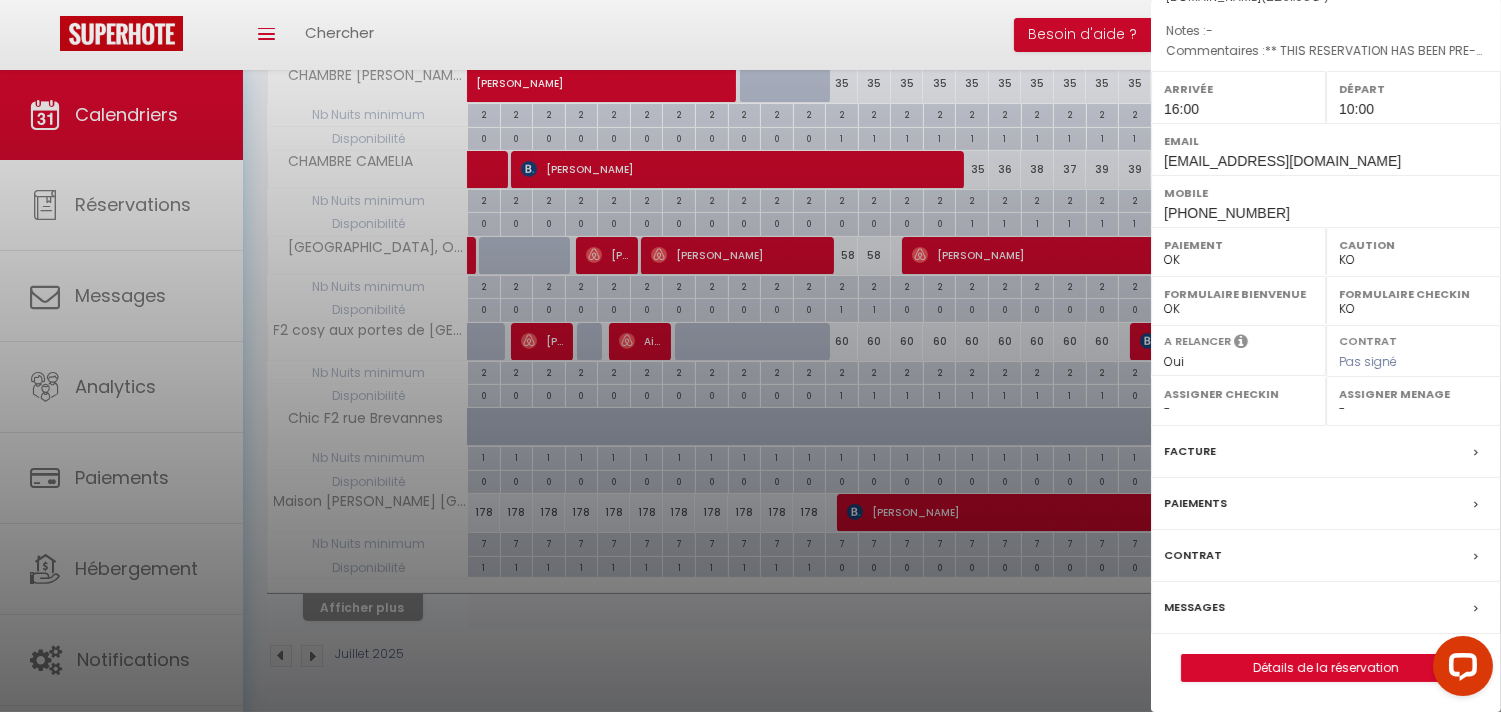 click on "Messages" at bounding box center [1326, 608] 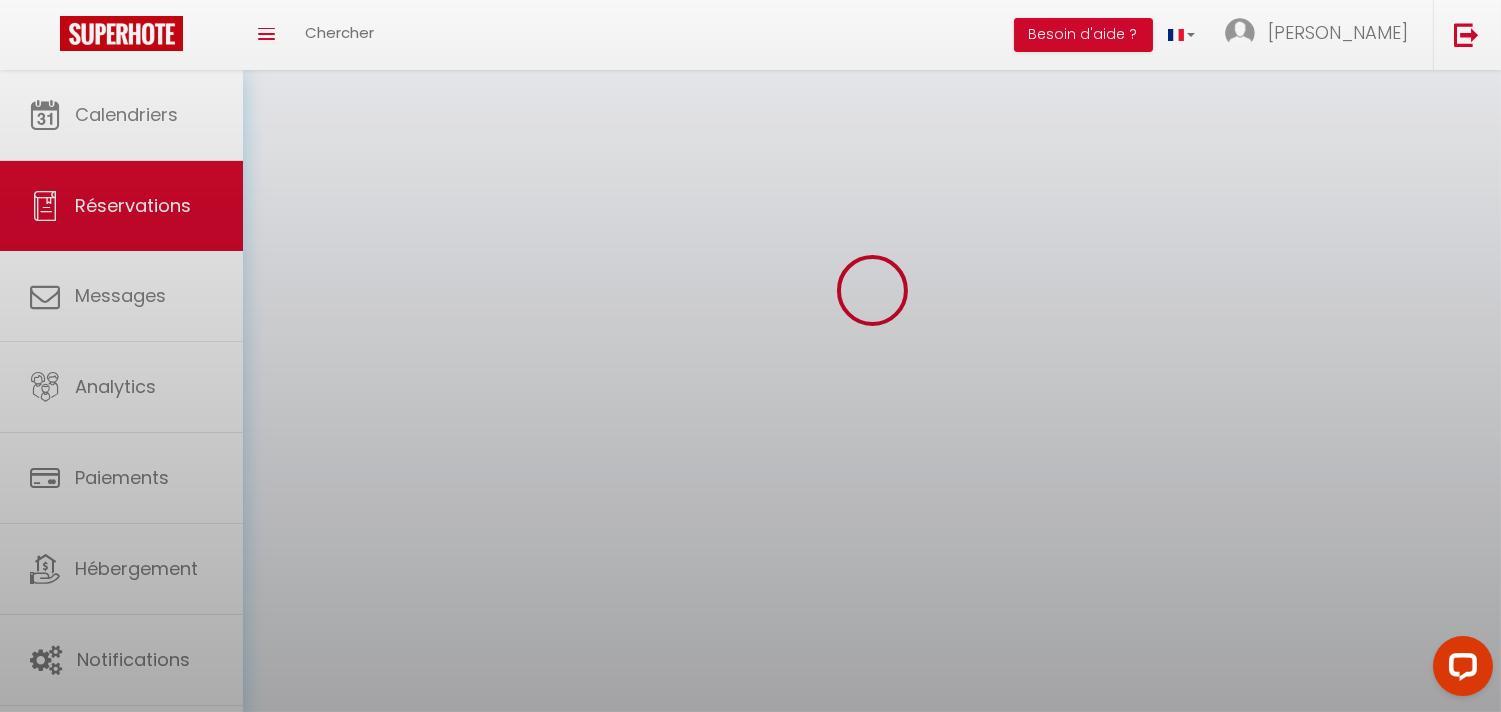scroll, scrollTop: 0, scrollLeft: 0, axis: both 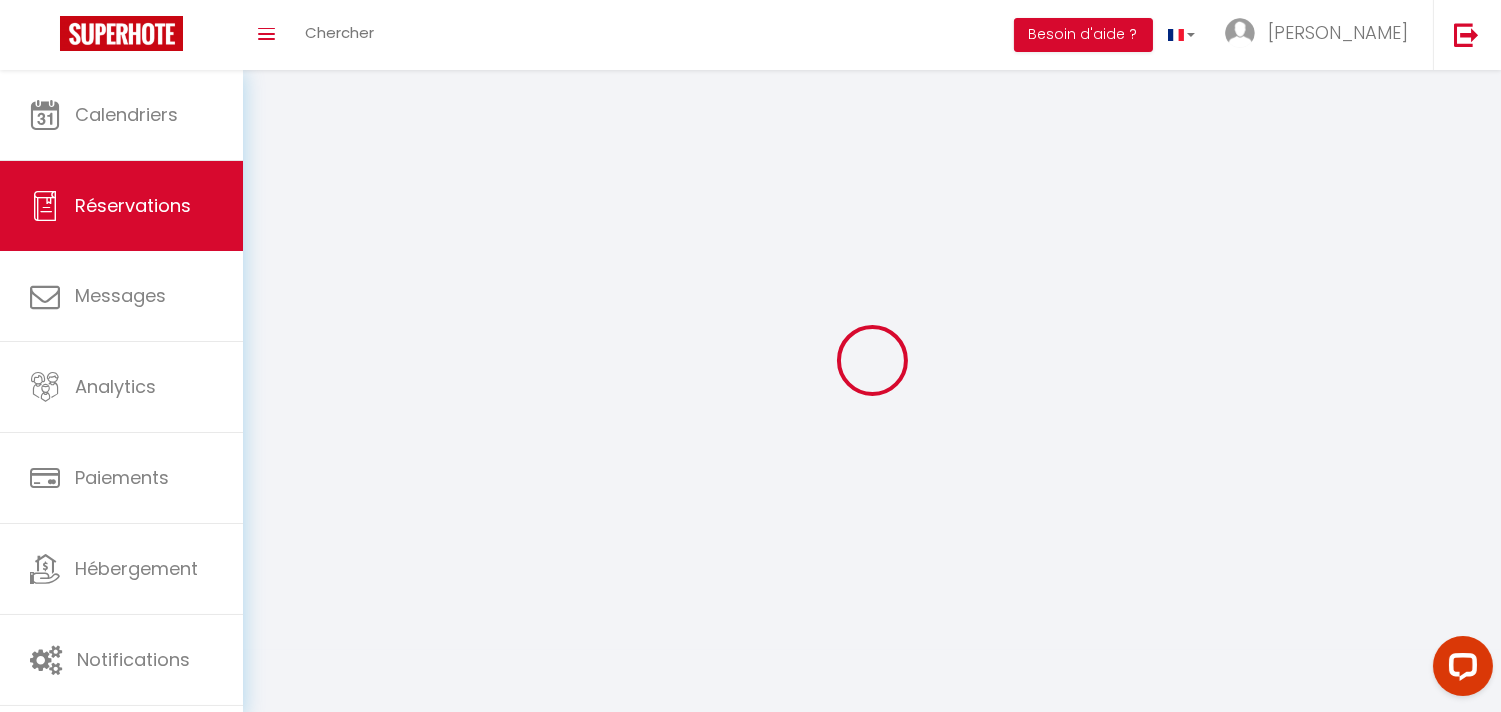 select 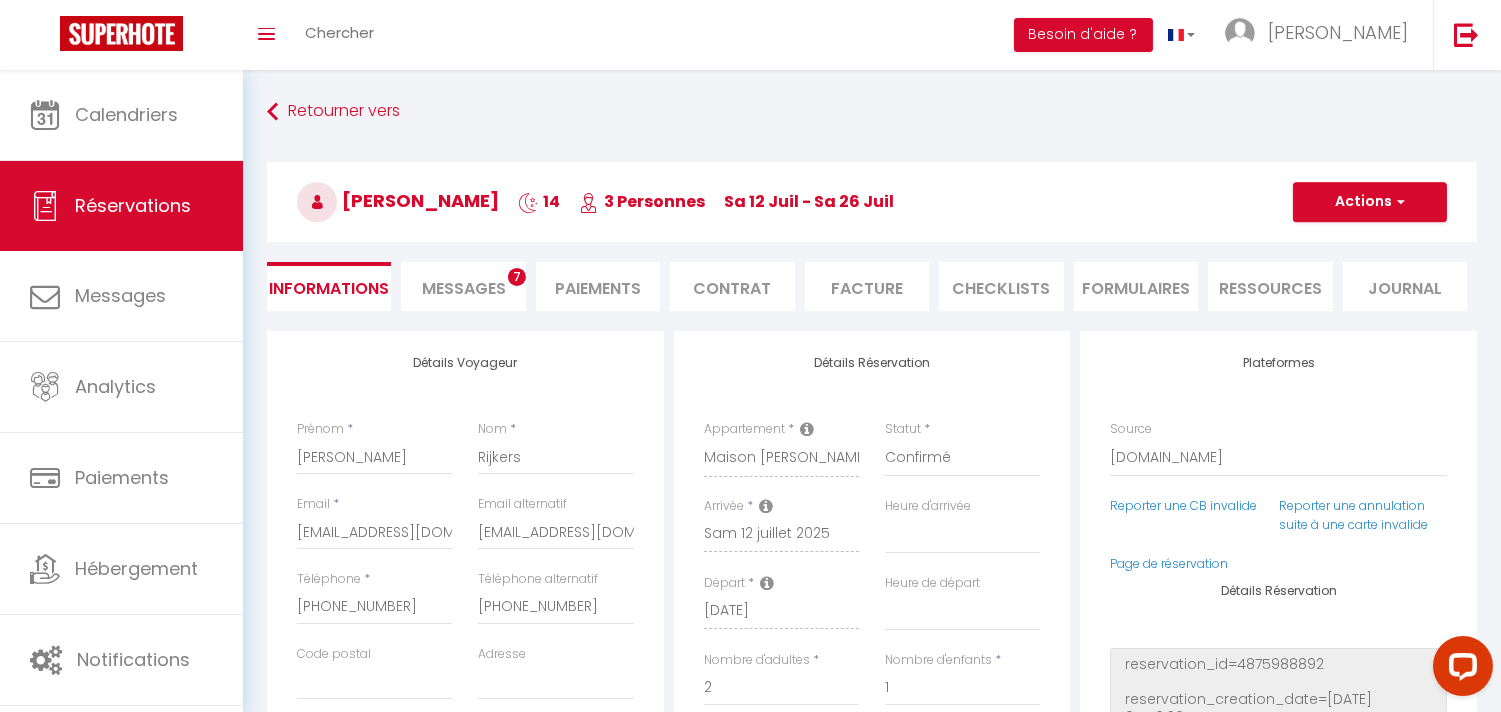 select 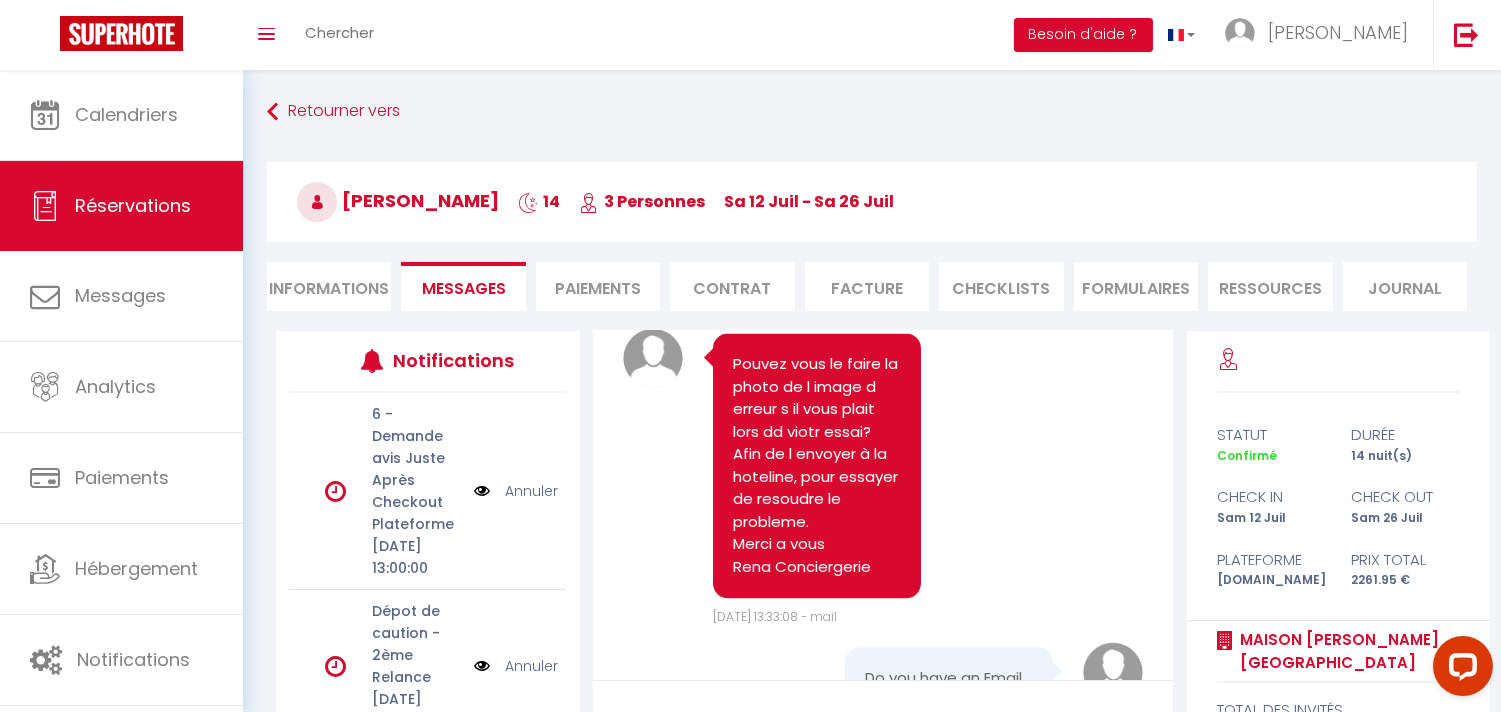 scroll, scrollTop: 8582, scrollLeft: 0, axis: vertical 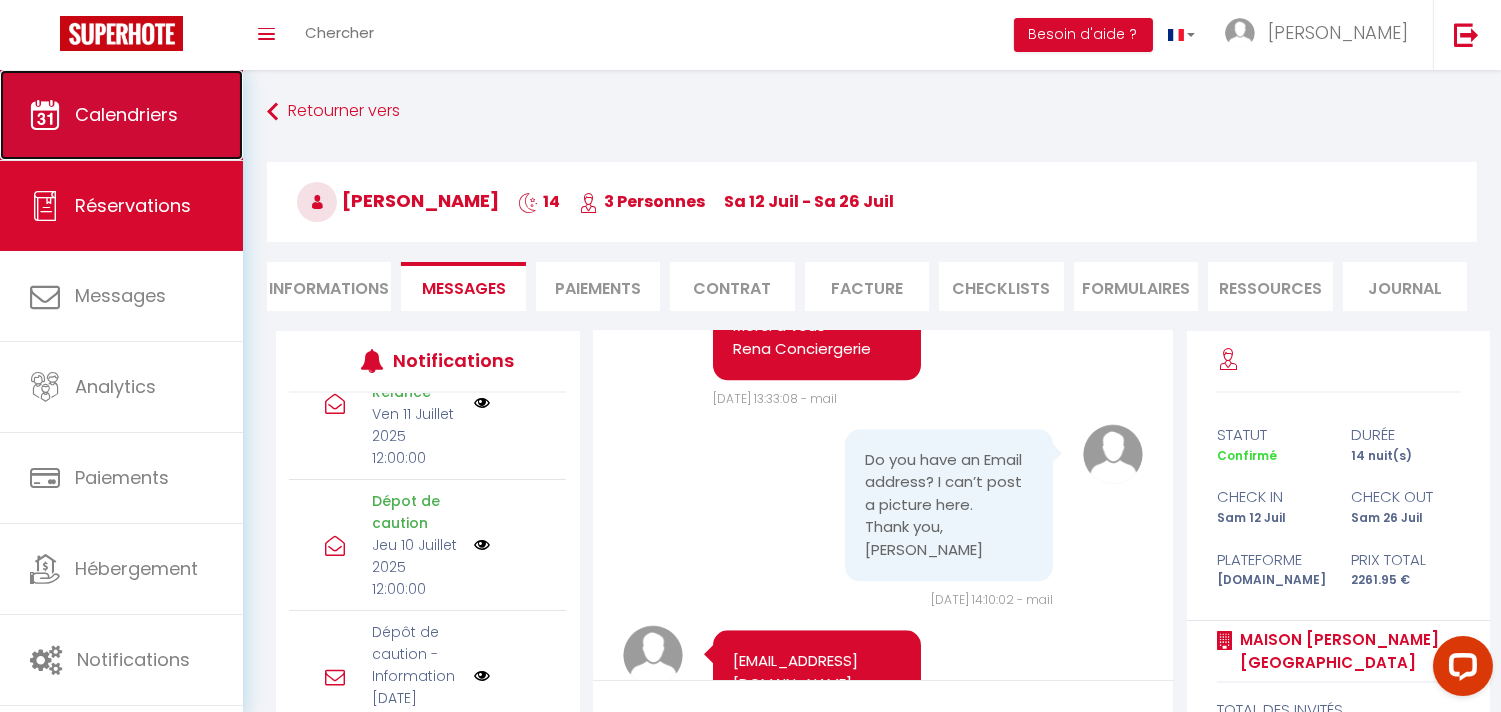 click on "Calendriers" at bounding box center [121, 115] 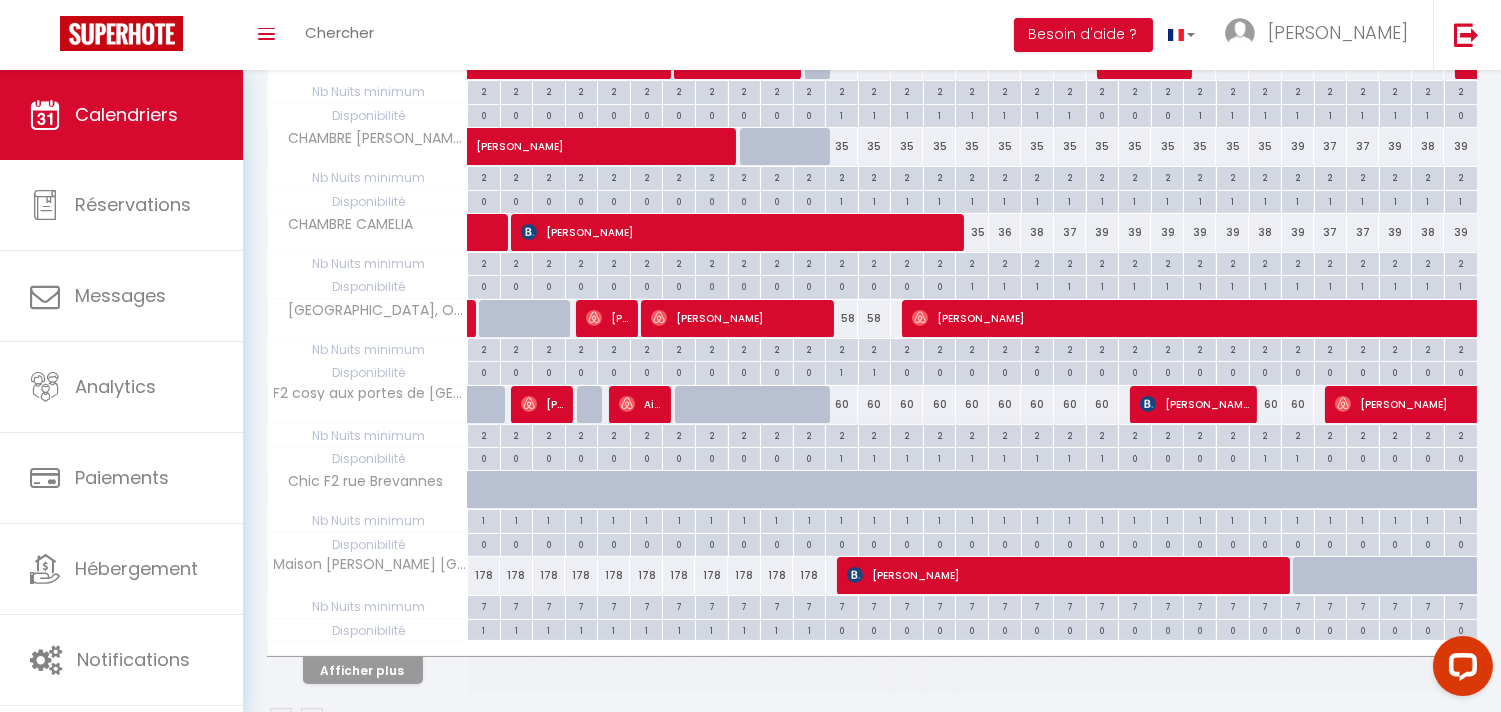 scroll, scrollTop: 697, scrollLeft: 0, axis: vertical 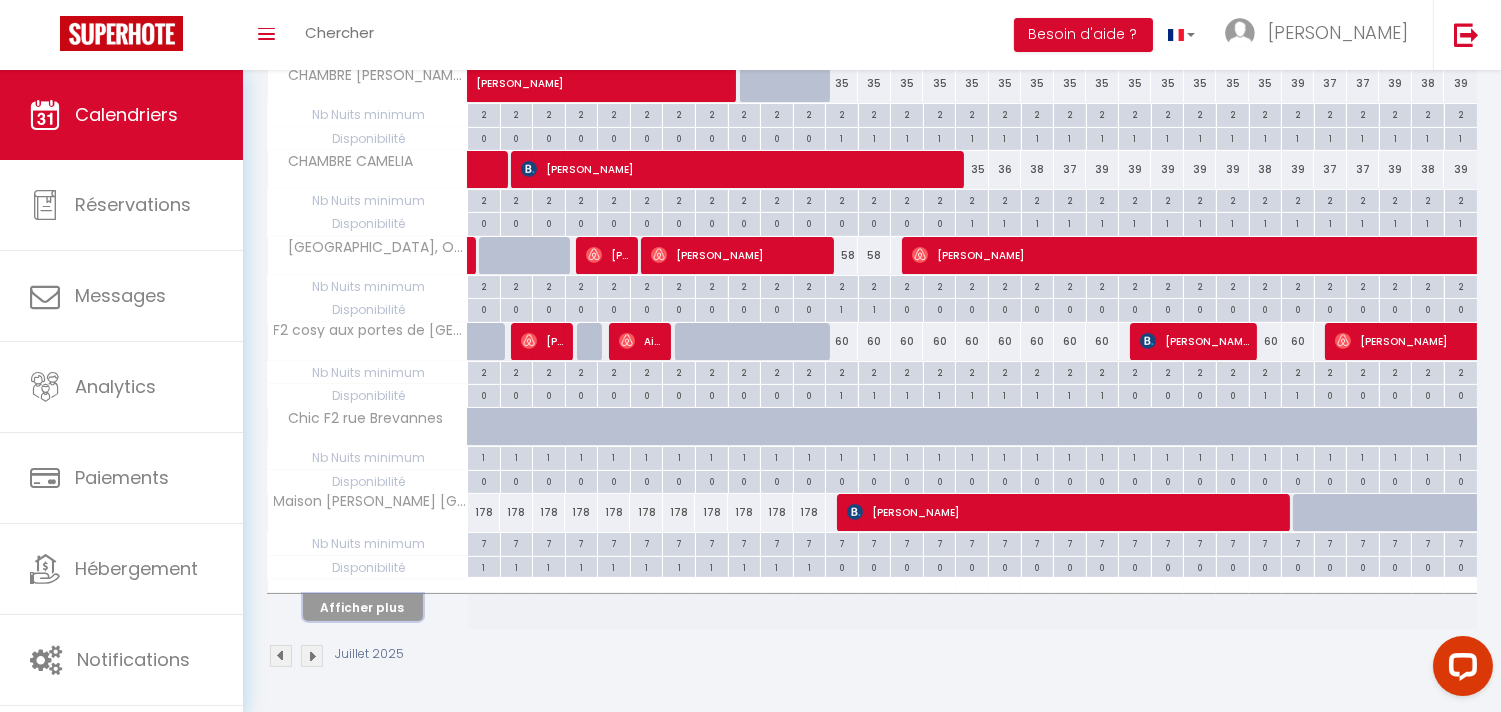 click on "Afficher plus" at bounding box center [363, 607] 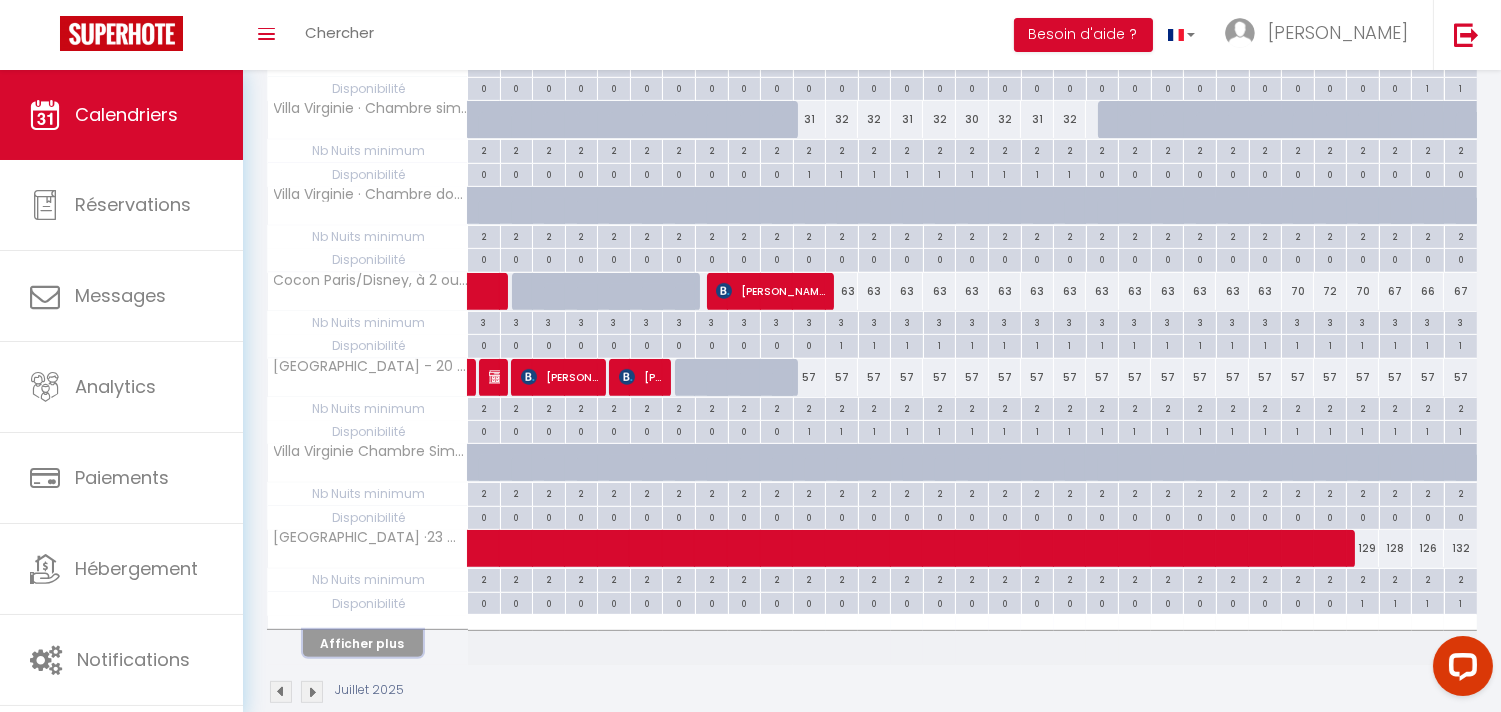 scroll, scrollTop: 1558, scrollLeft: 0, axis: vertical 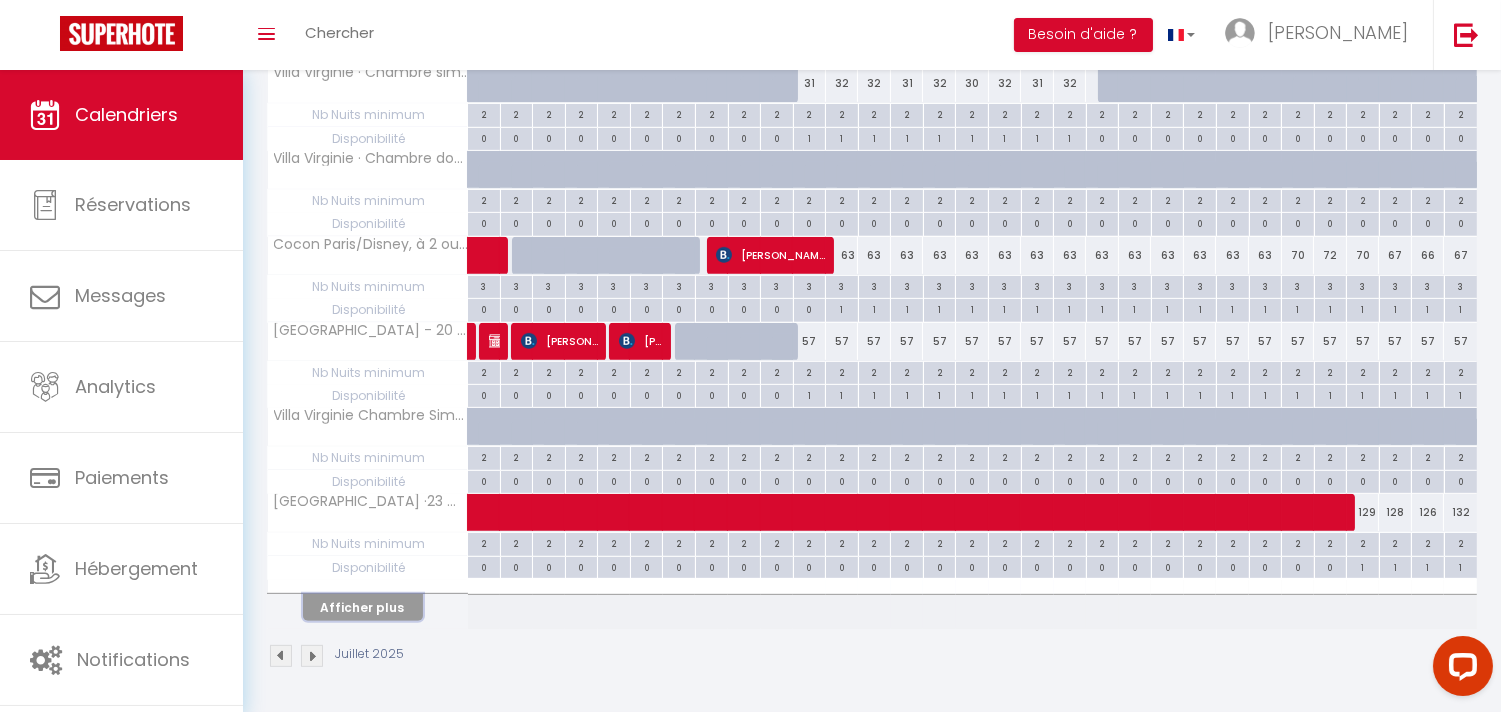 click on "Afficher plus" at bounding box center [363, 607] 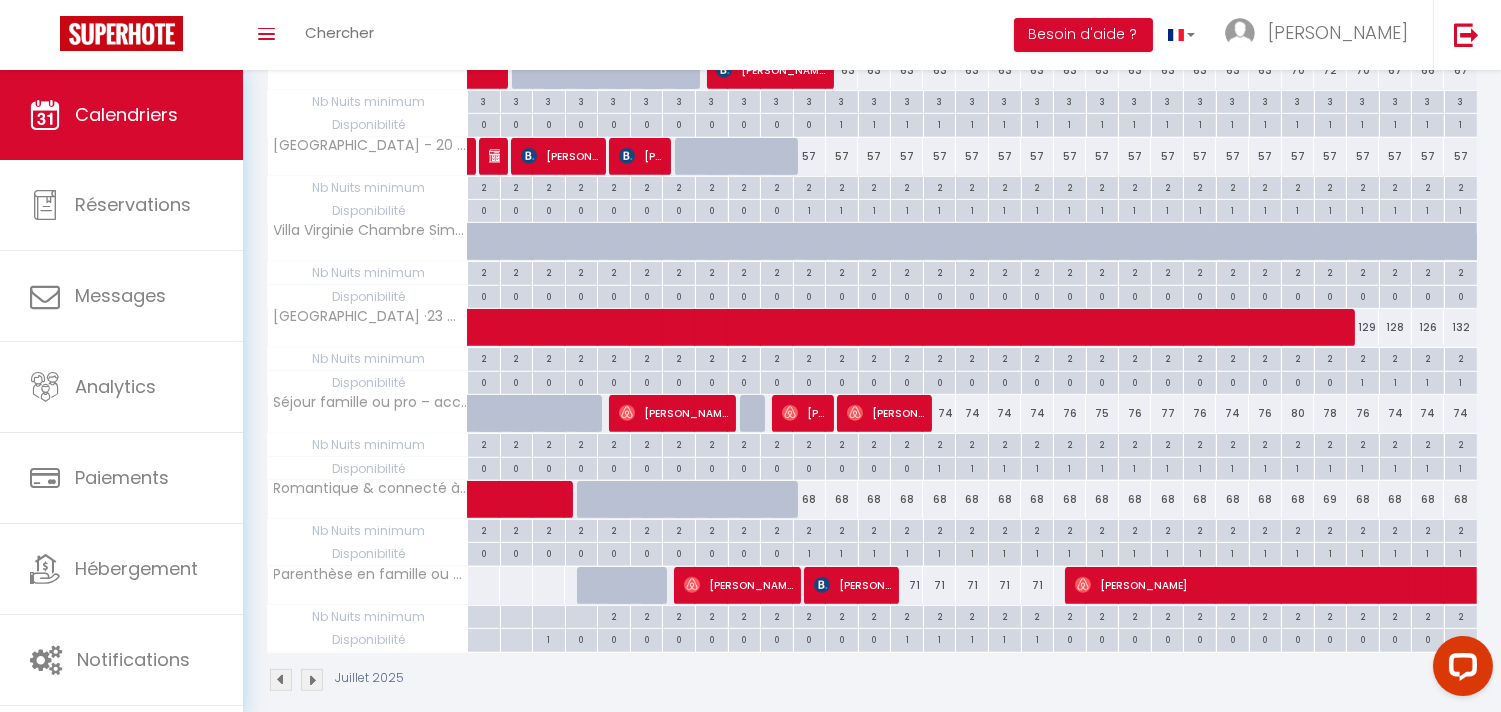 scroll, scrollTop: 1767, scrollLeft: 0, axis: vertical 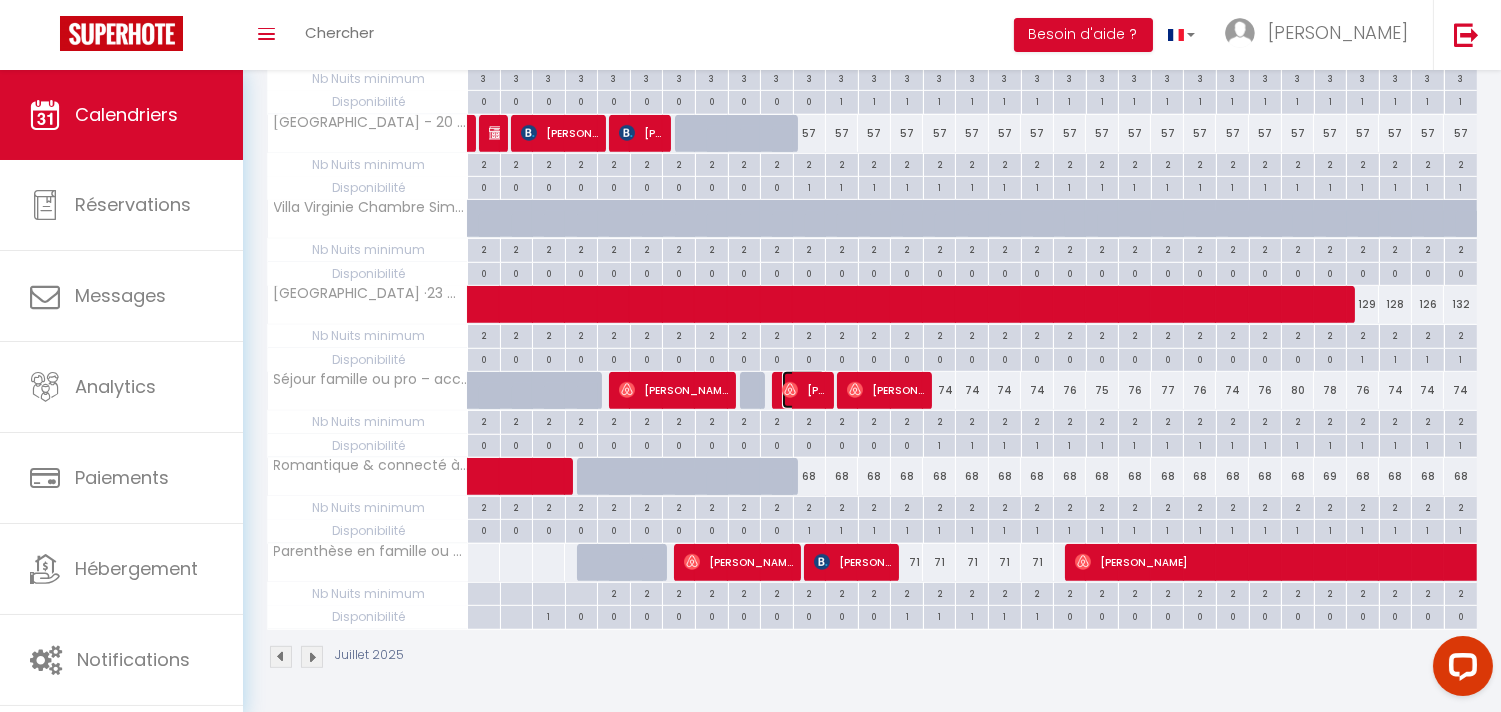 click on "Nizam Zulfikar" at bounding box center [804, 390] 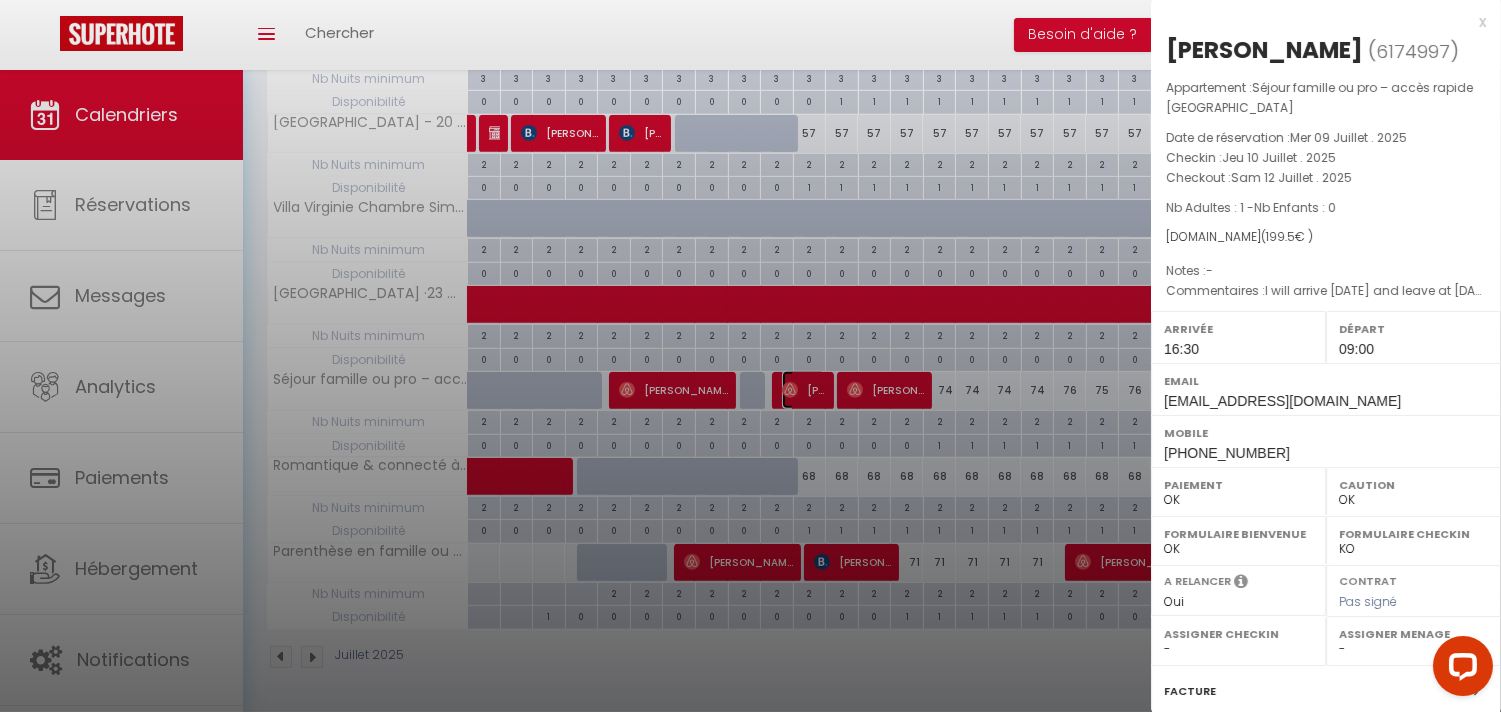 scroll, scrollTop: 241, scrollLeft: 0, axis: vertical 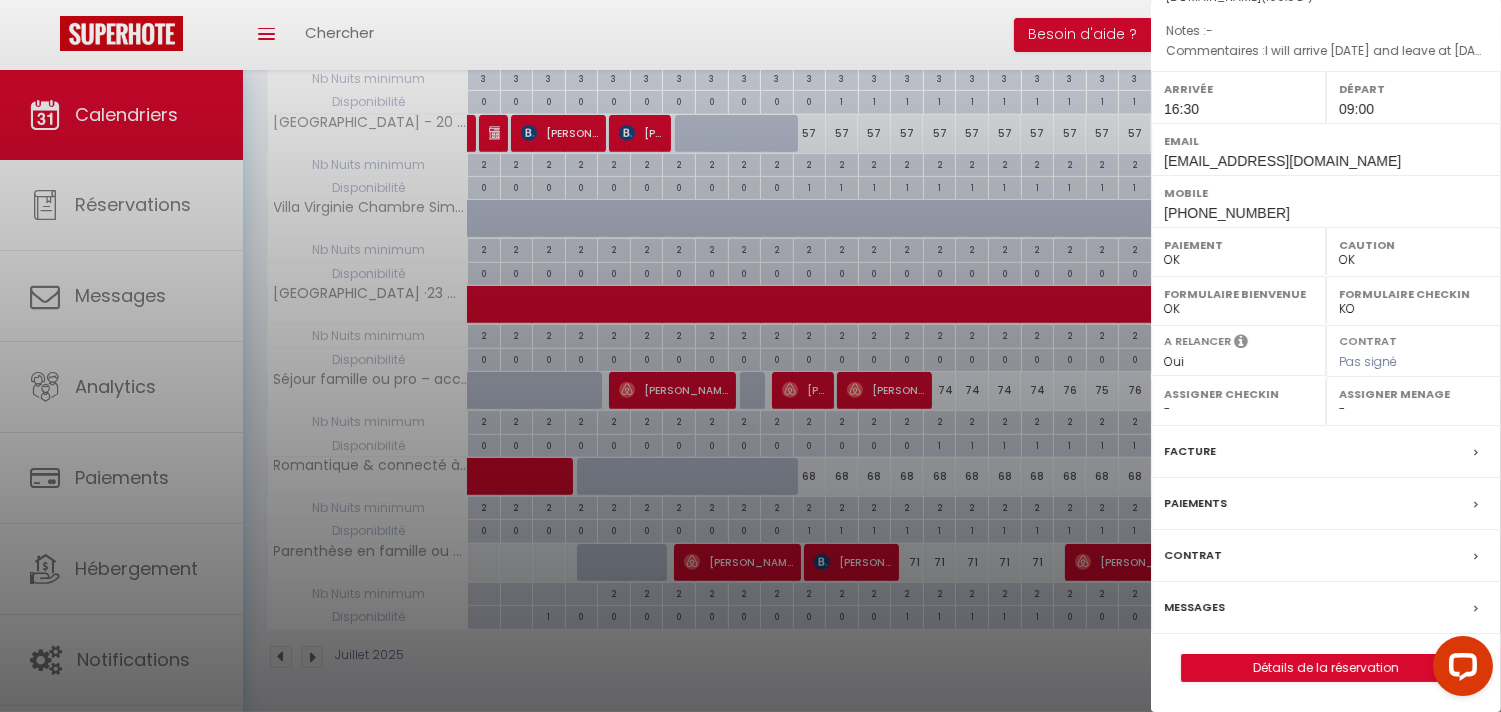 click on "Messages" at bounding box center (1326, 608) 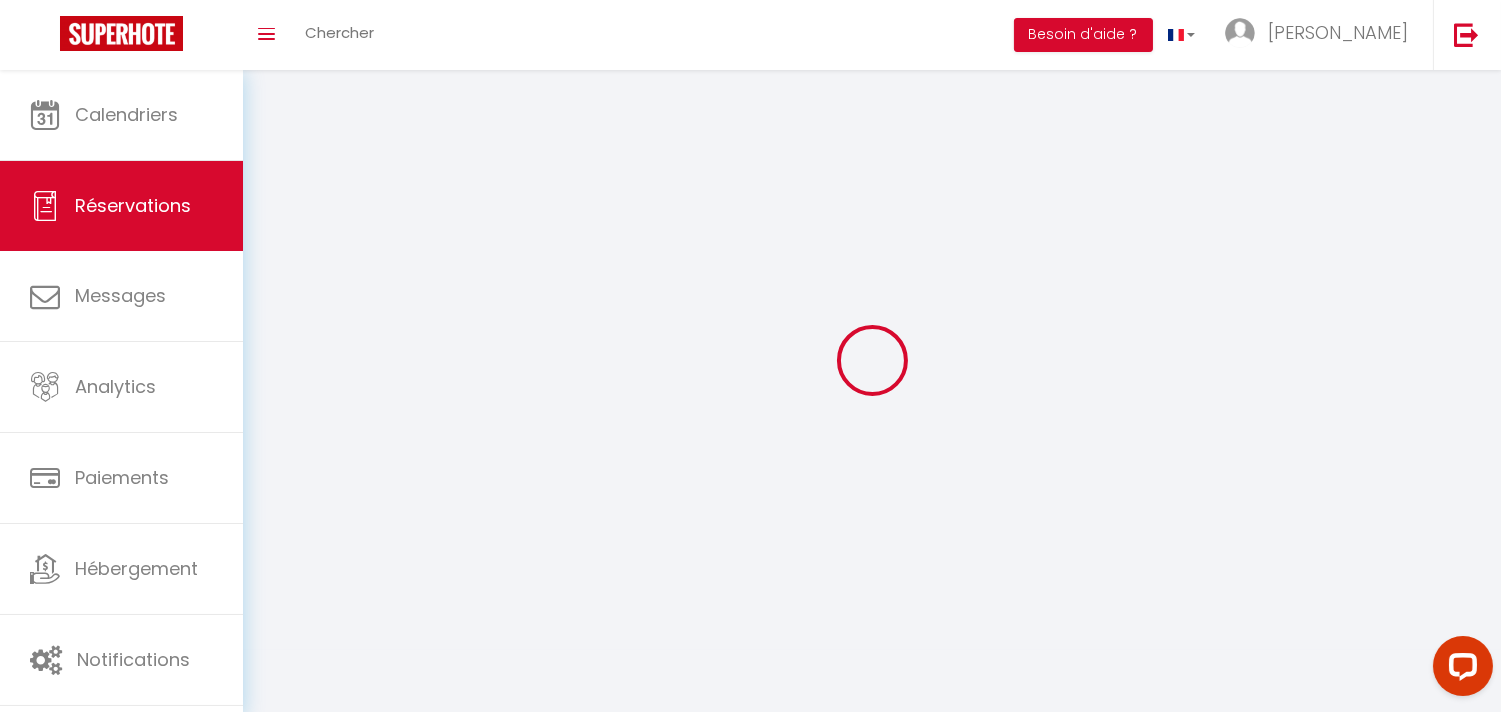 select 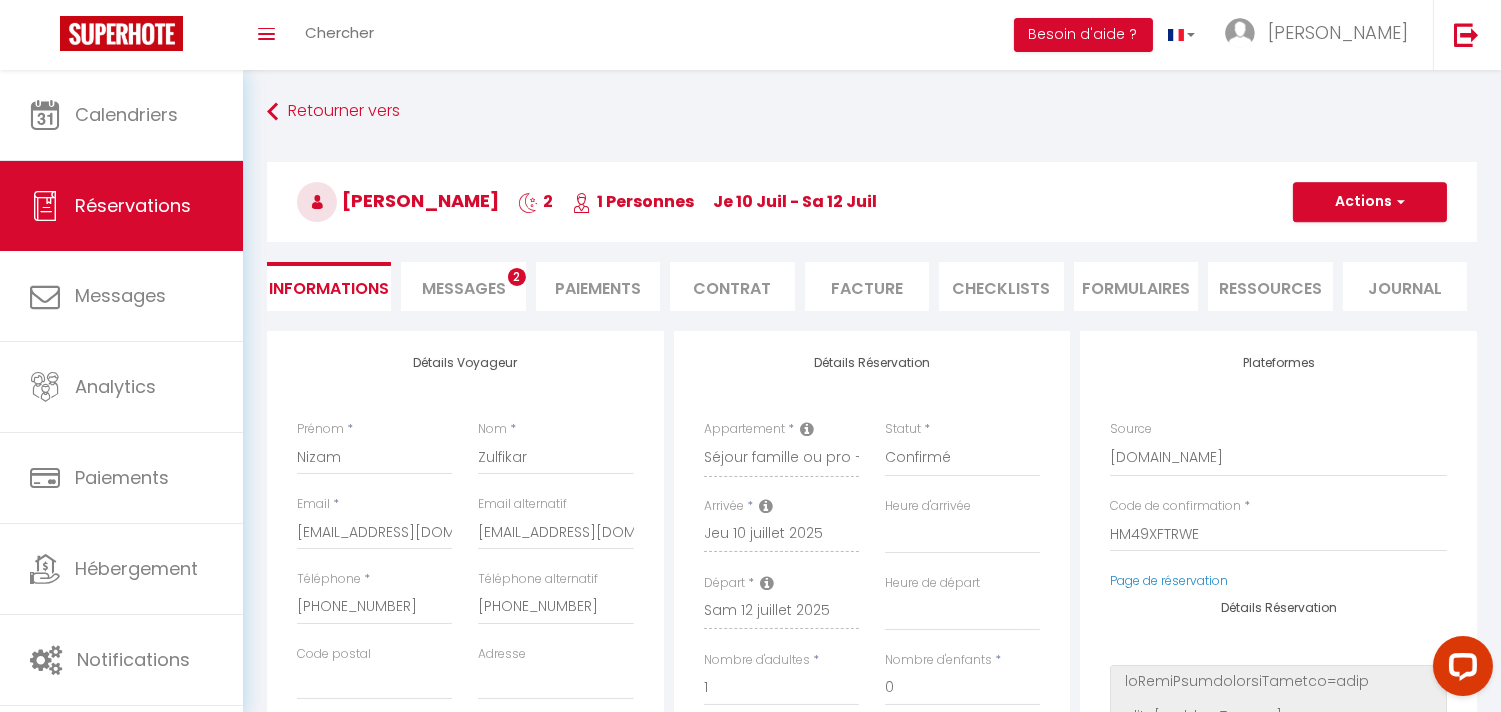 select 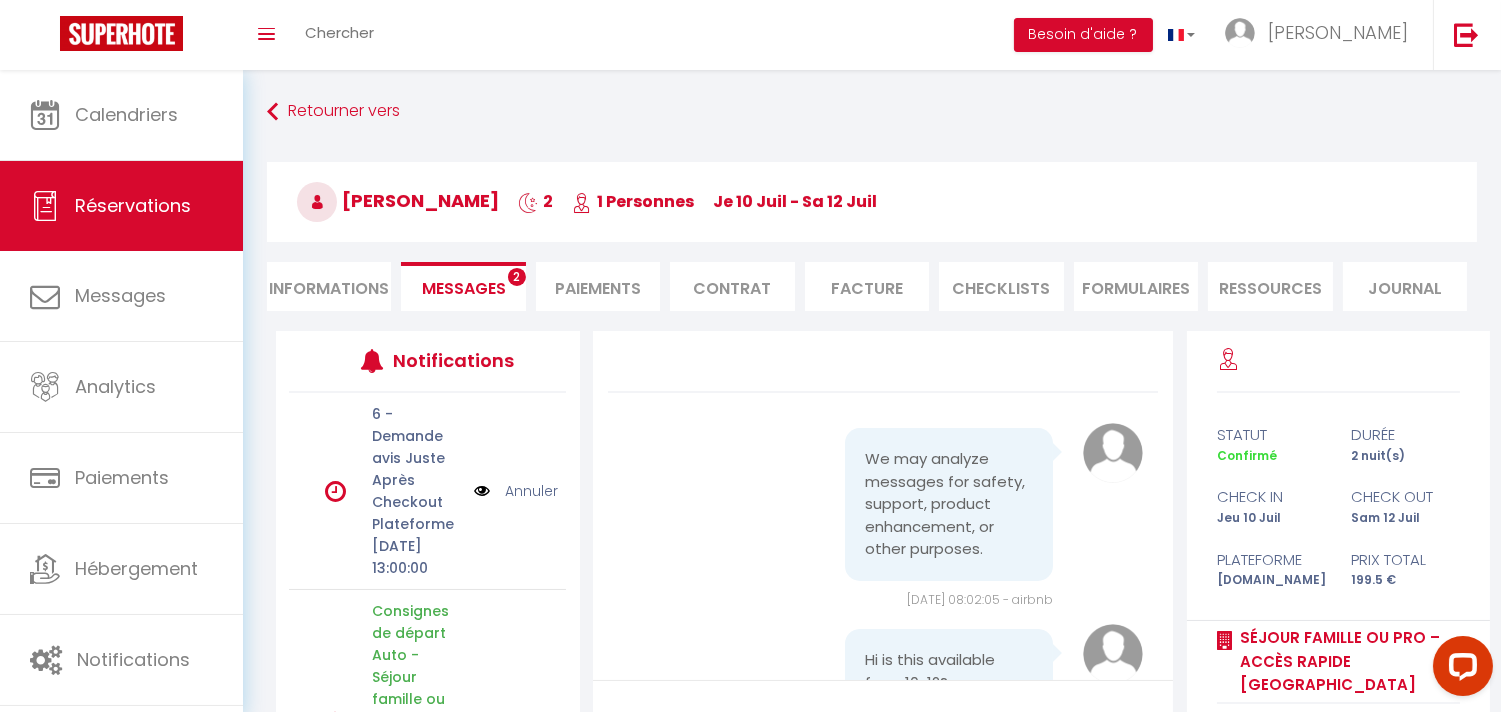 scroll, scrollTop: 4597, scrollLeft: 0, axis: vertical 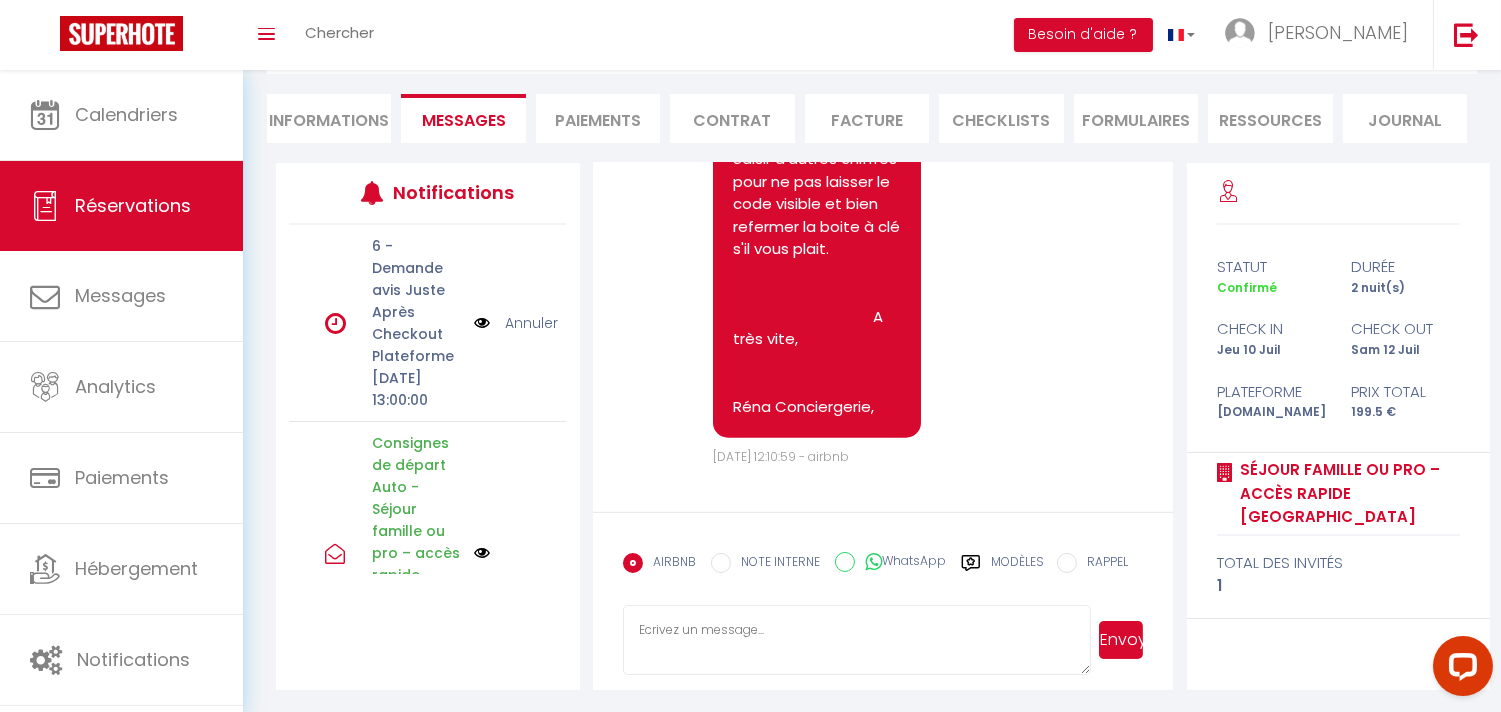 click on "Bonjour Nizam,
J'espère que votre séjour au Séjour famille ou pro – accès rapide St-Lazare s'est bien passé.
Le départ est demain à 15:00 maximum.
Nous comptons sur votre bienveillance afin de restituer le logement rangé, les poubelles vidées et la vaisselles propre et rangé elle aussi.
Pensez a bien éteindre les chauffages s'il vous plait!
Merci de bien fermer les fenêtres, volets ainsi que la porte d'entrée du logement, nous vous laissons replacer les clés dans la boite à clés grâce au code qui vous a été transmis lors de votre arrivée.
Important Sécurité !!! Saisir d'autres chiffres pour ne pas laisser le code visible et bien refermer la boite à clé s'il vous plait.
A très vite,
Réna Conciergerie," at bounding box center (817, -167) 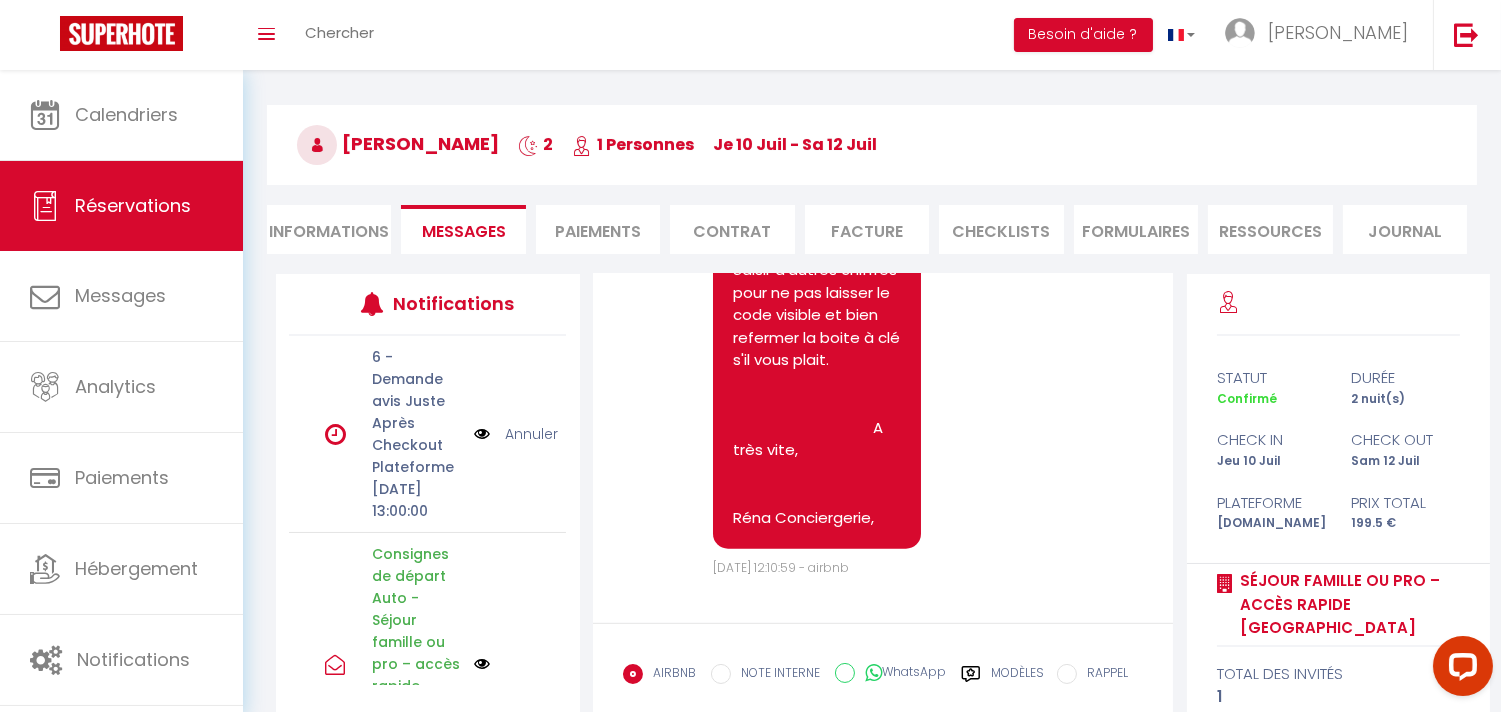 scroll, scrollTop: 168, scrollLeft: 0, axis: vertical 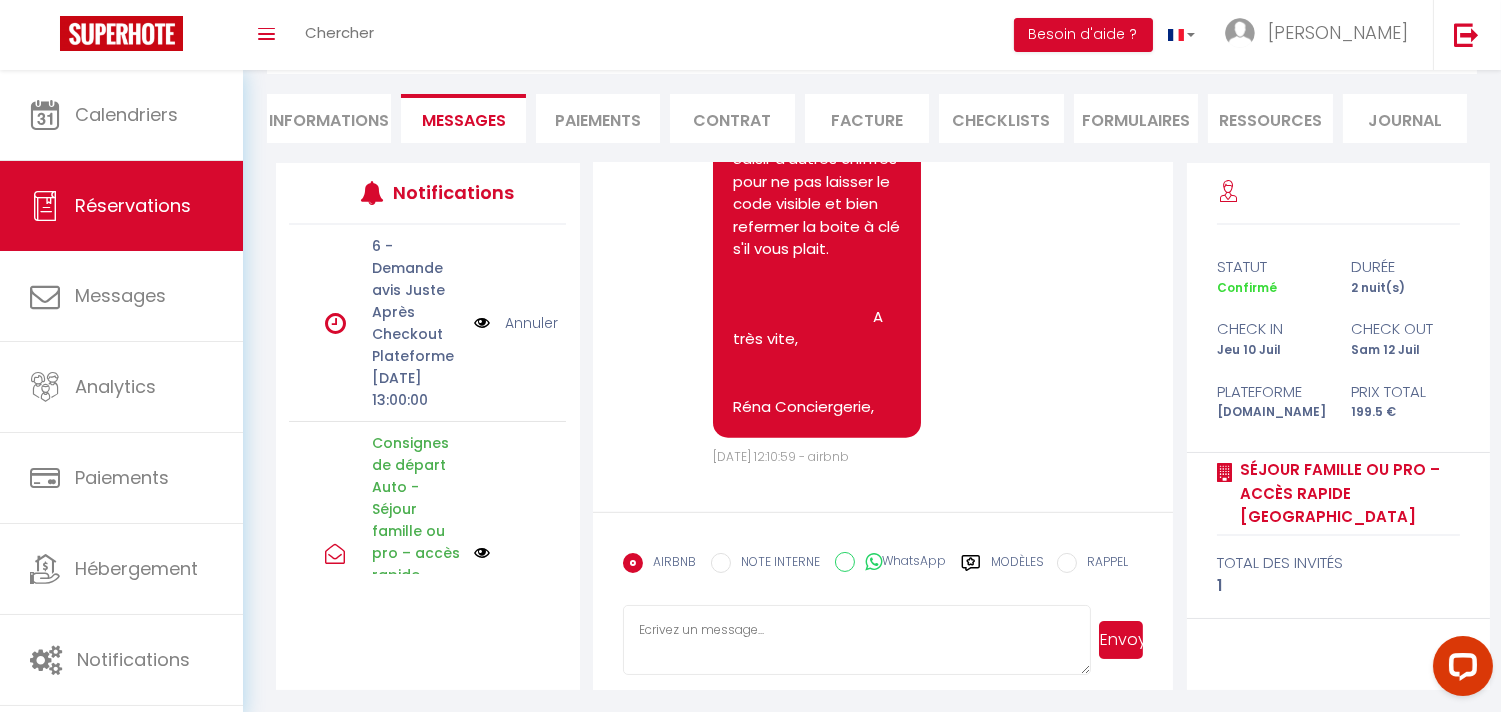 click at bounding box center (857, 640) 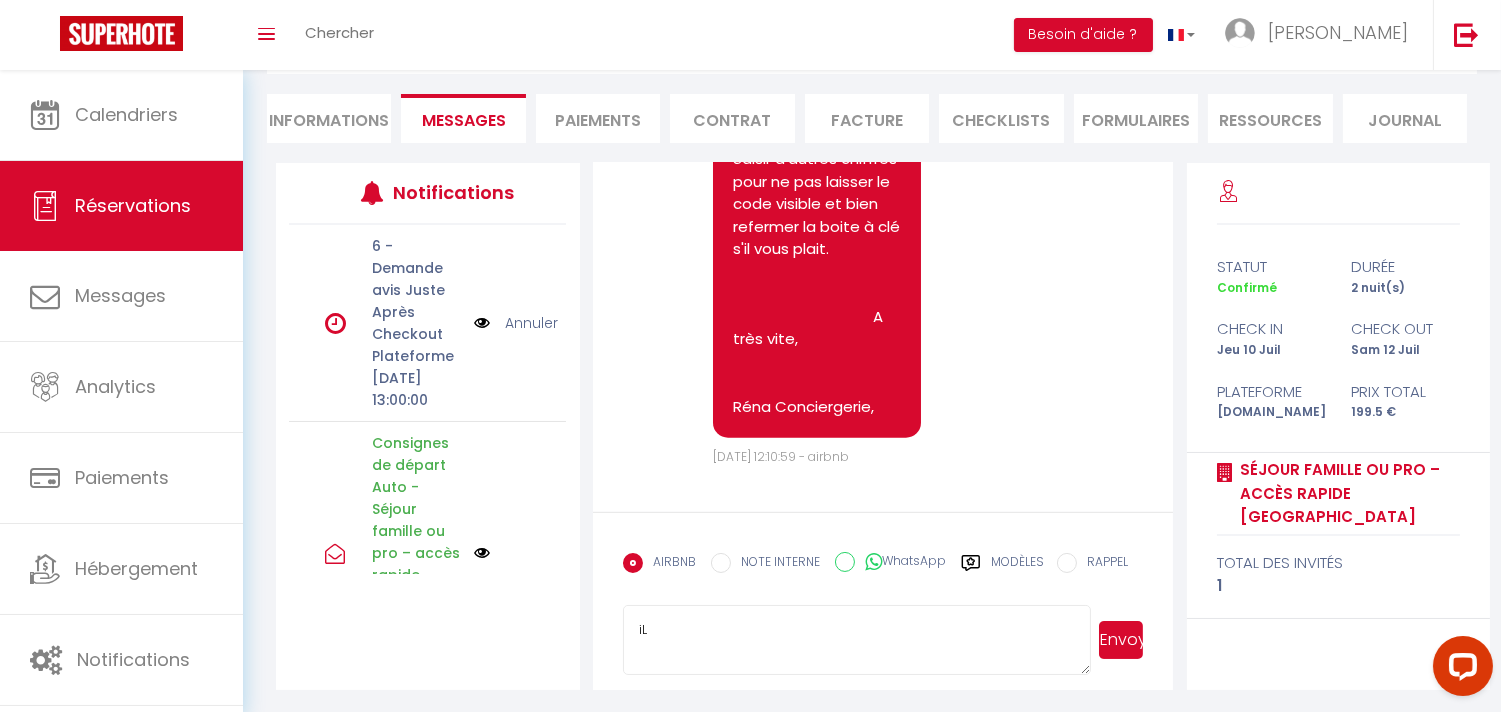 type on "i" 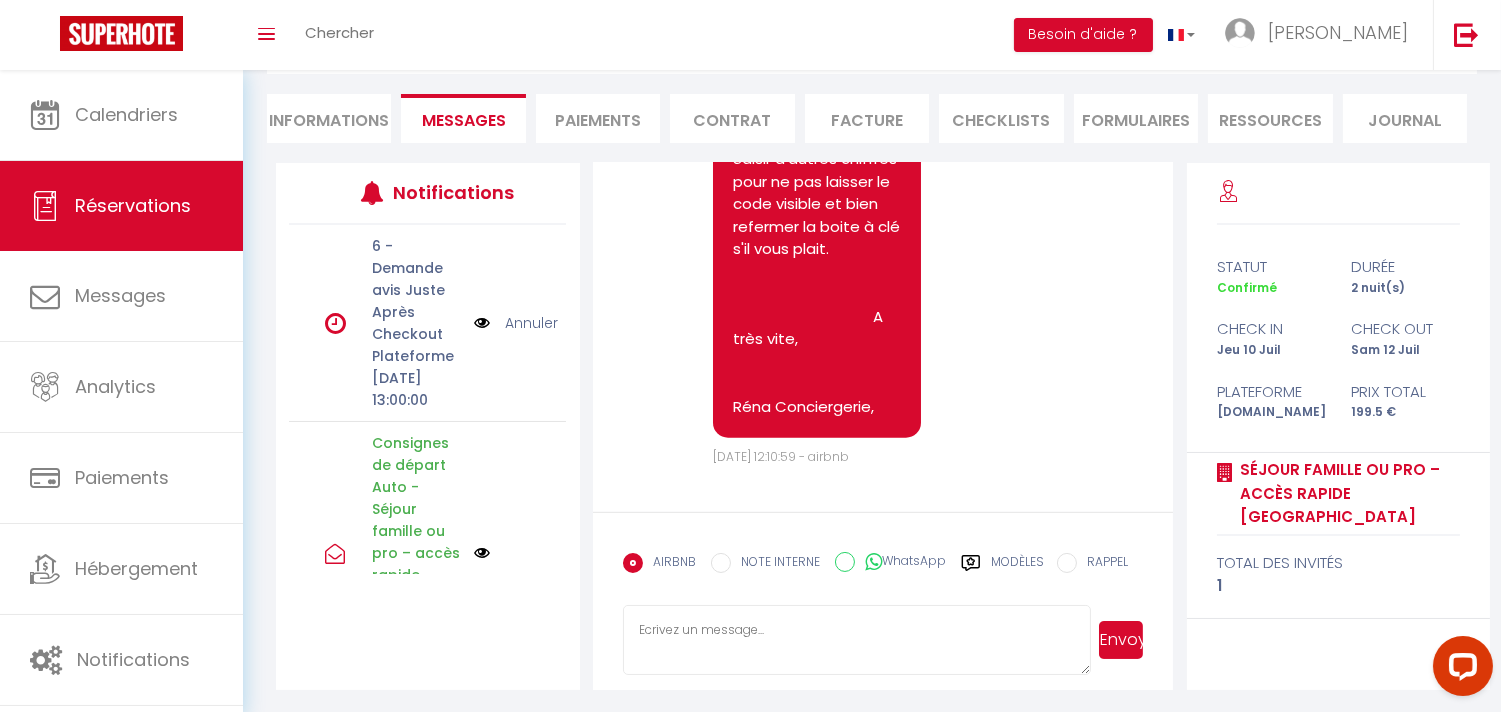 type on "l" 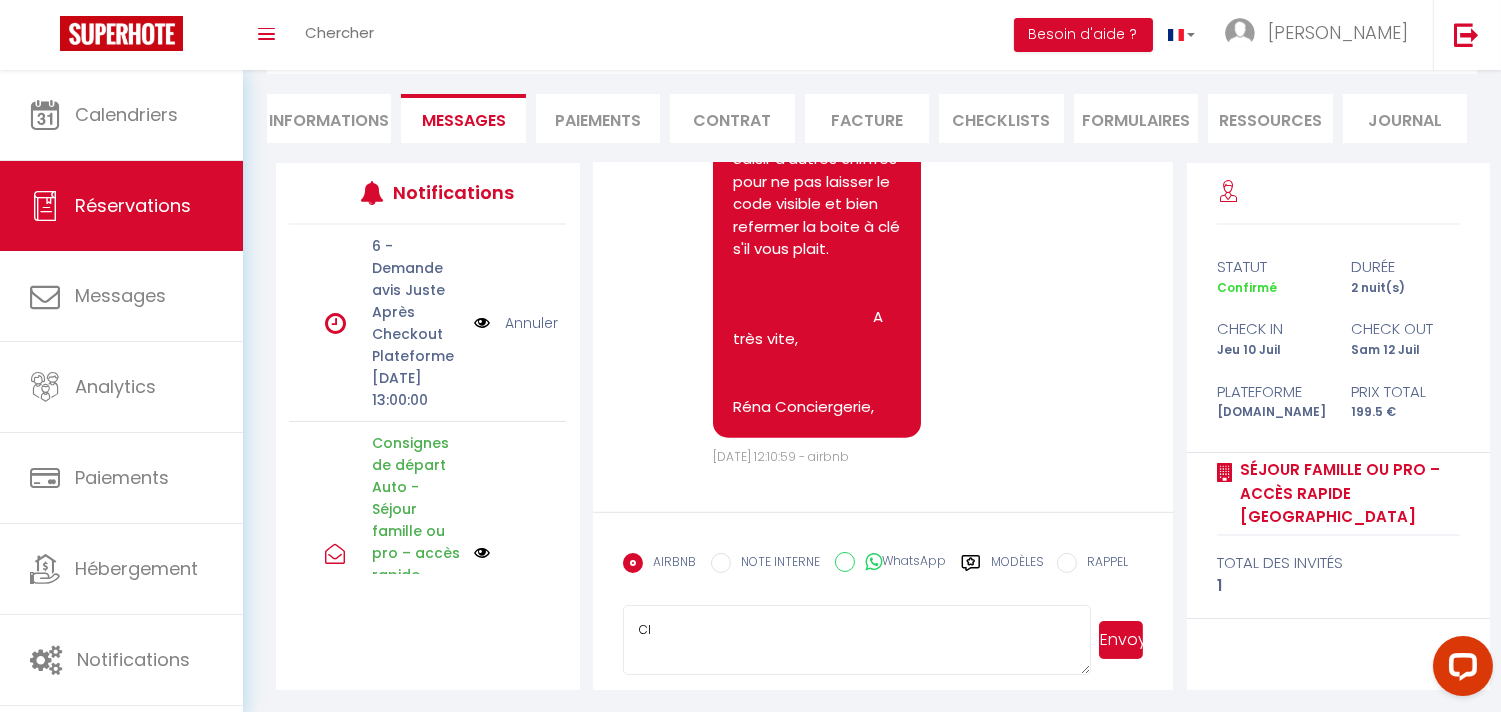 type on "C" 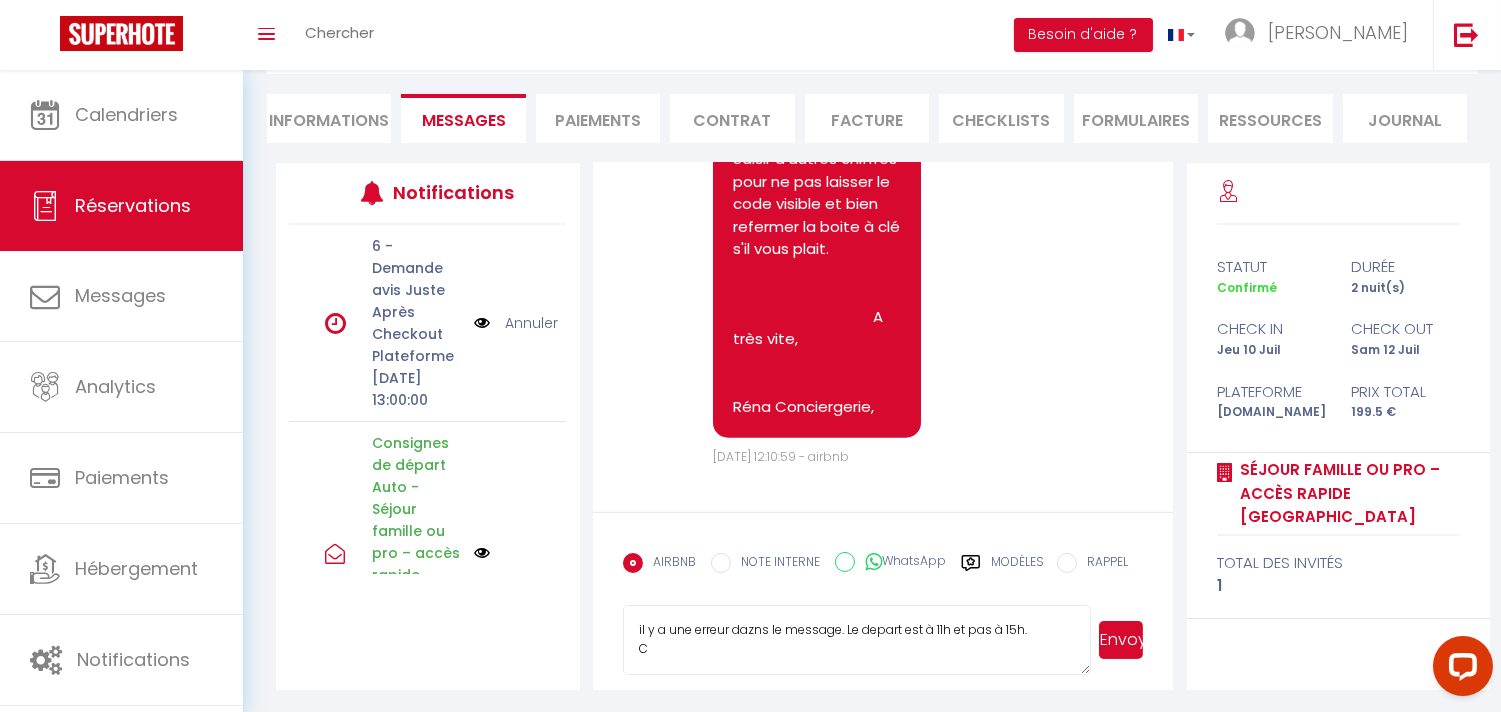 click on "il y a une erreur dazns le message. Le depart est à 11h et pas à 15h.
C" at bounding box center (857, 640) 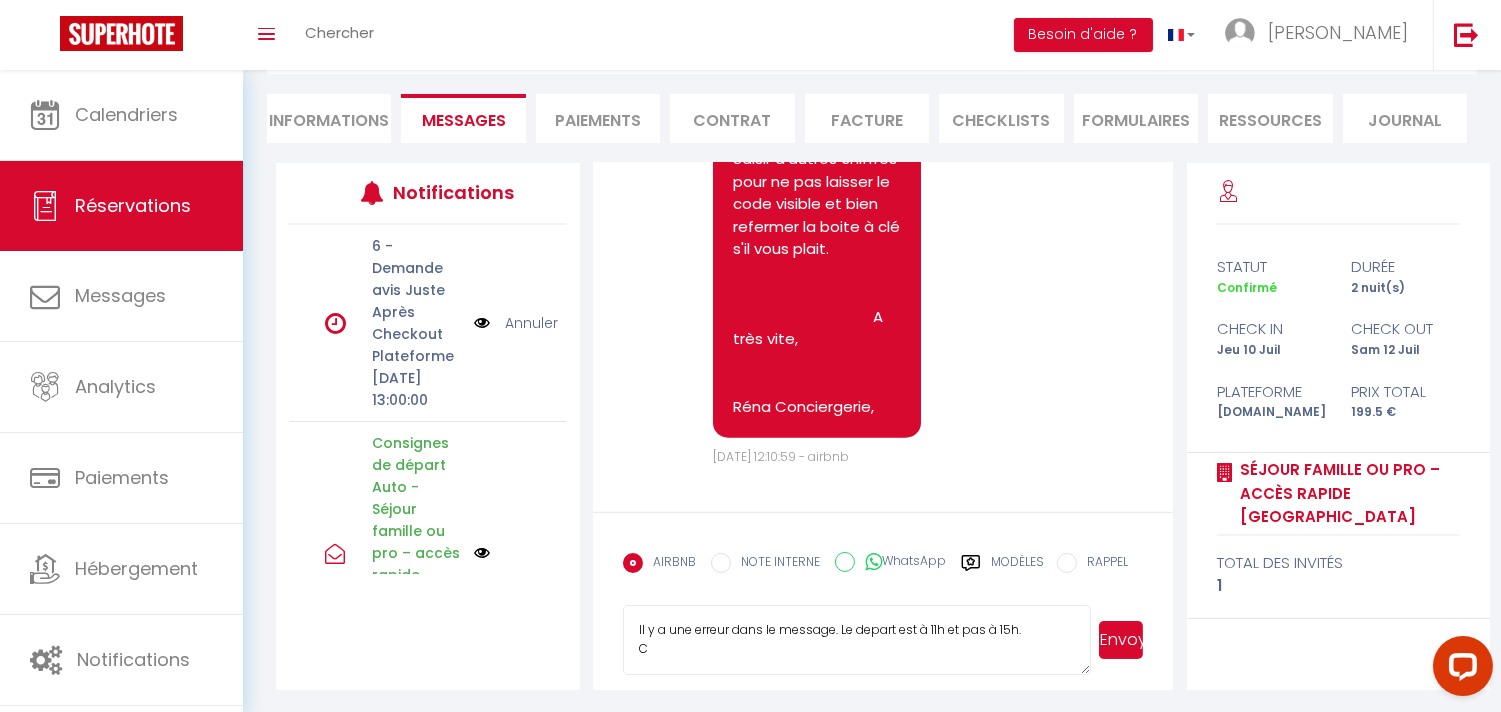 click on "ll y a une erreur dans le message. Le depart est à 11h et pas à 15h.
C" at bounding box center (857, 640) 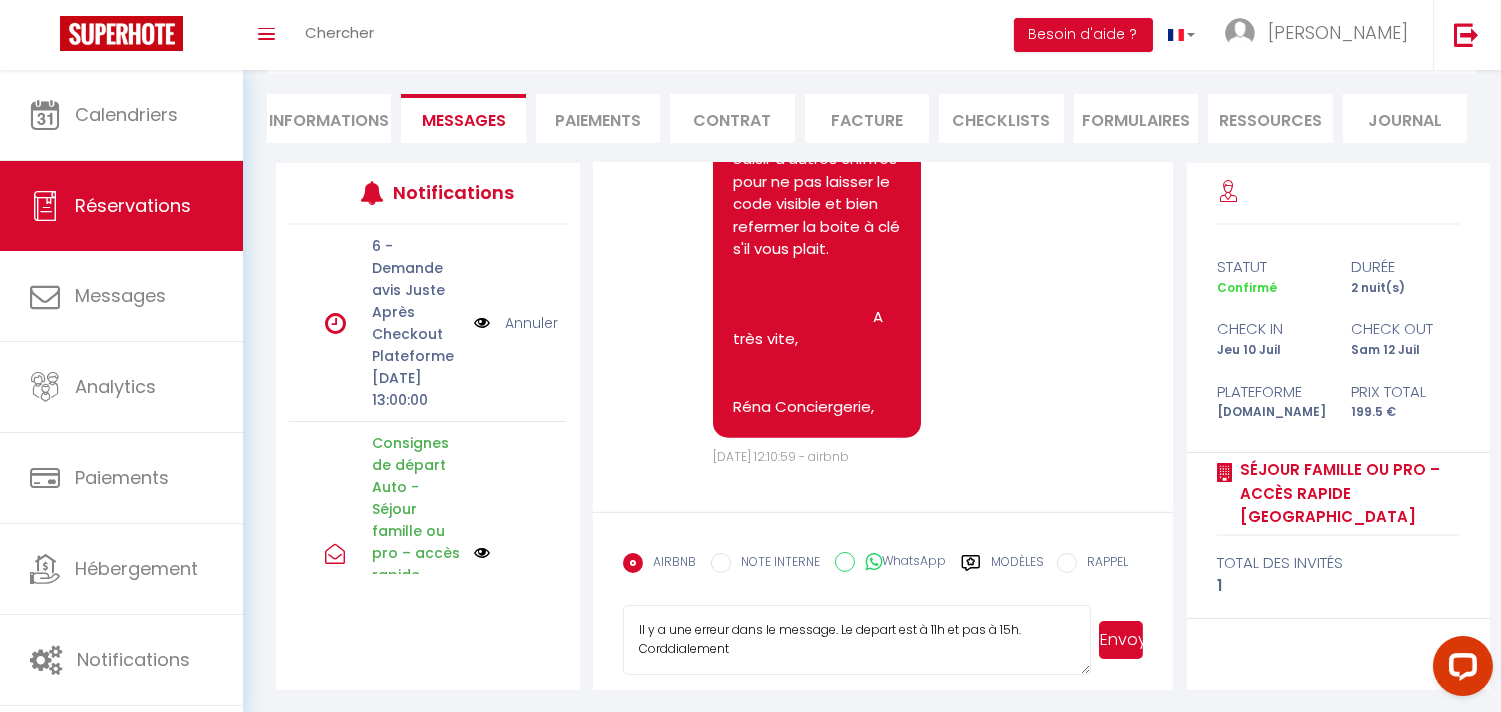 scroll, scrollTop: 2, scrollLeft: 0, axis: vertical 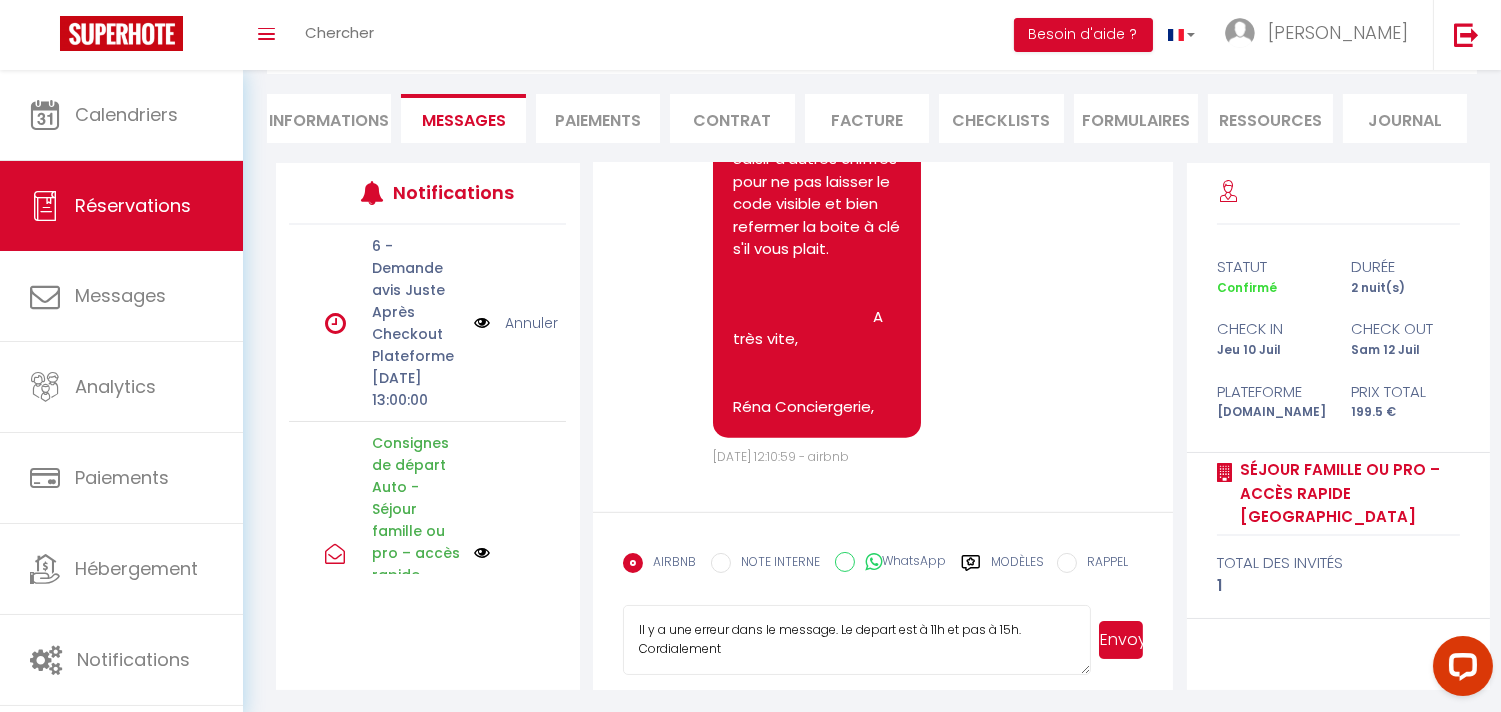 type on "ll y a une erreur dans le message. Le depart est à 11h et pas à 15h.
Cordialement" 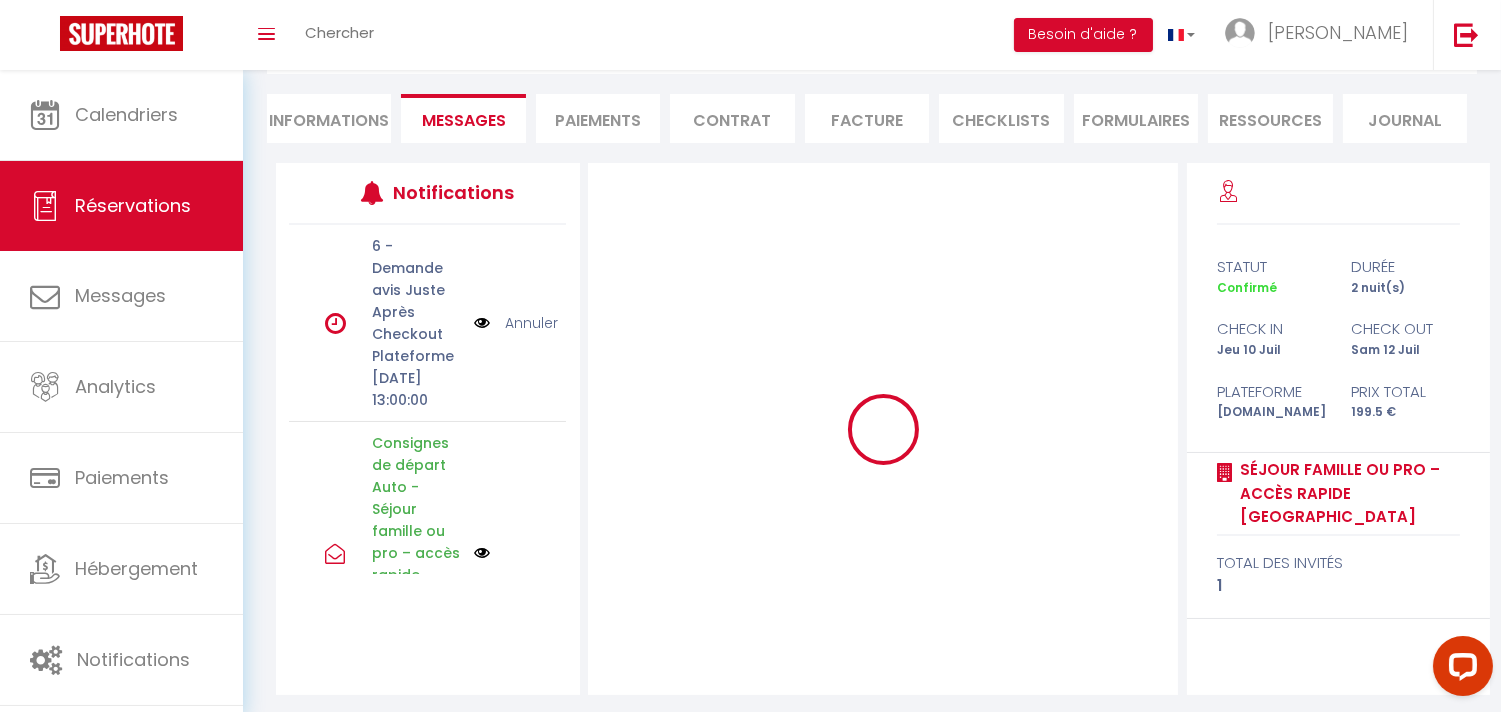 scroll, scrollTop: 0, scrollLeft: 0, axis: both 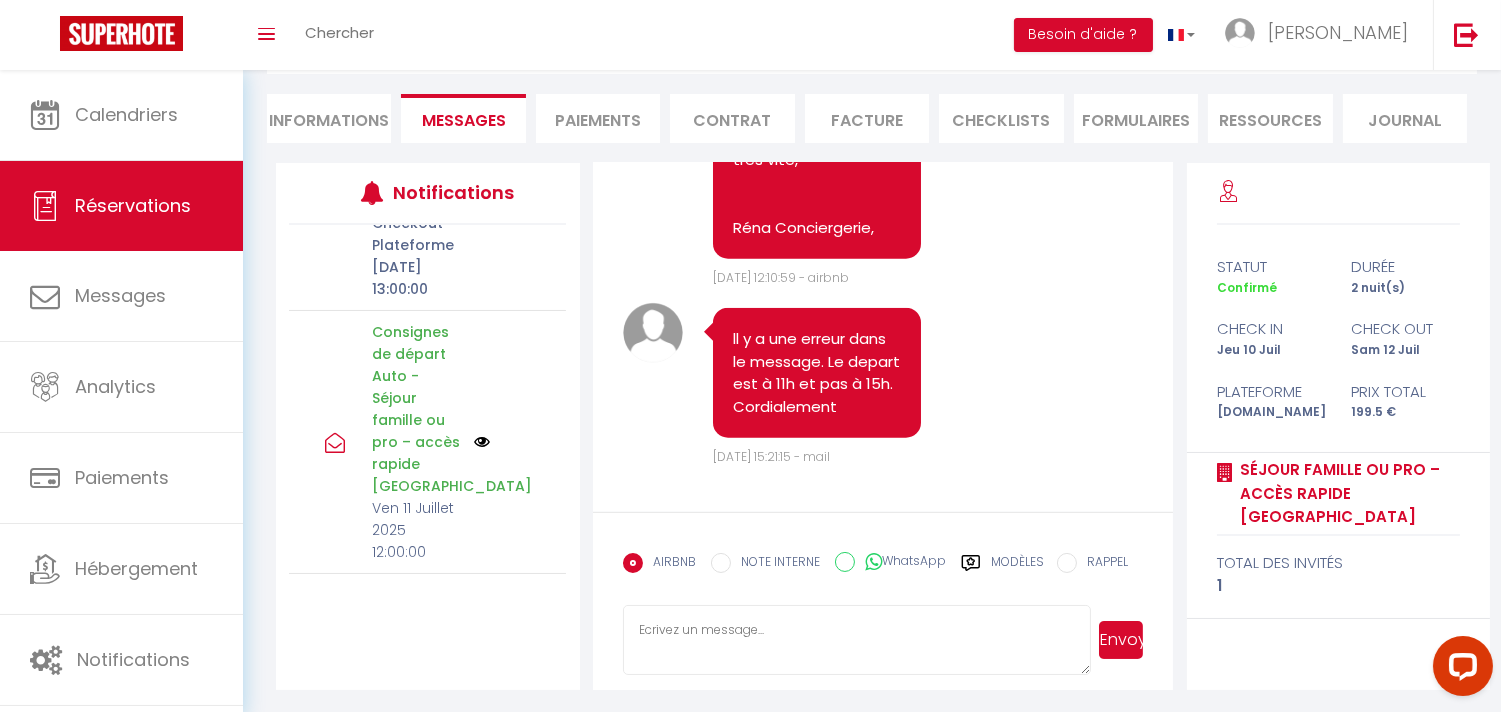 click at bounding box center [482, 442] 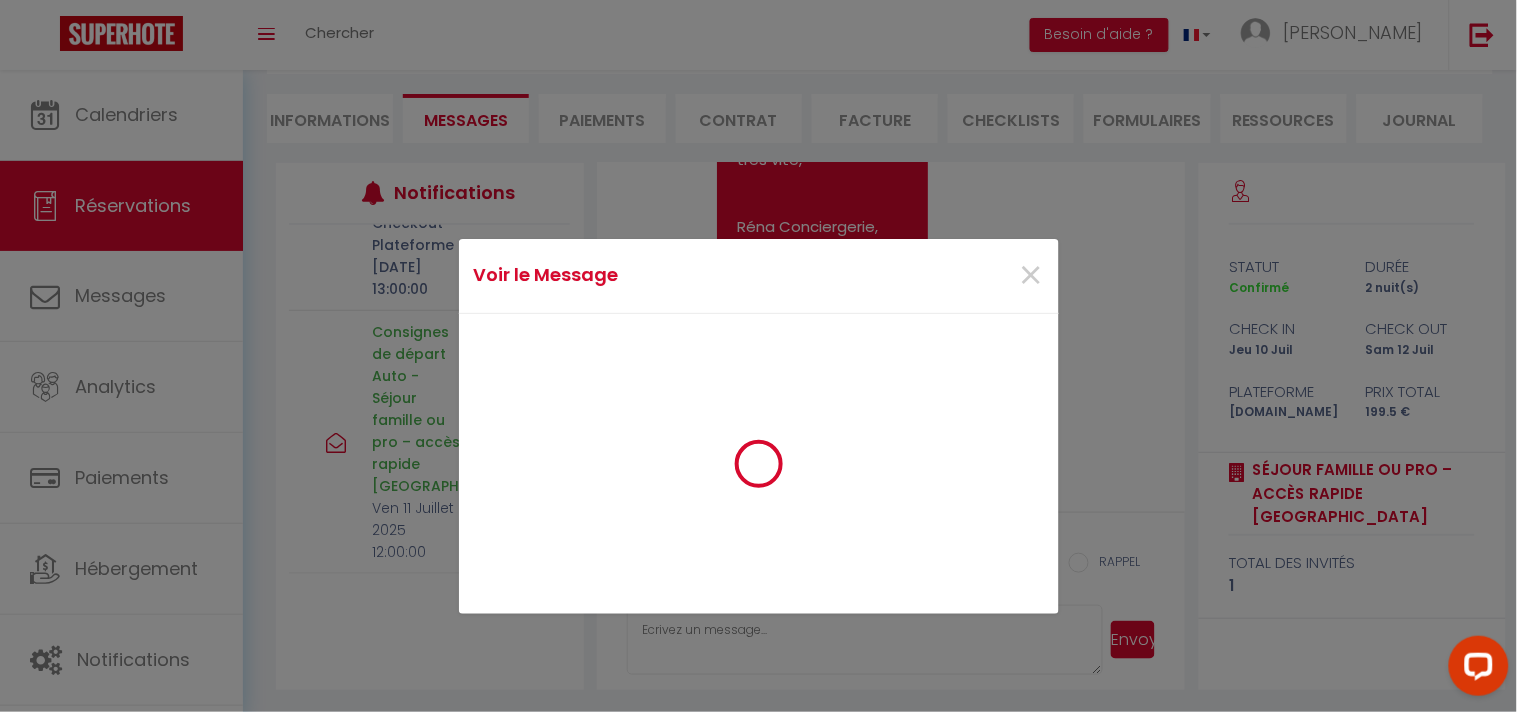 scroll, scrollTop: 4507, scrollLeft: 0, axis: vertical 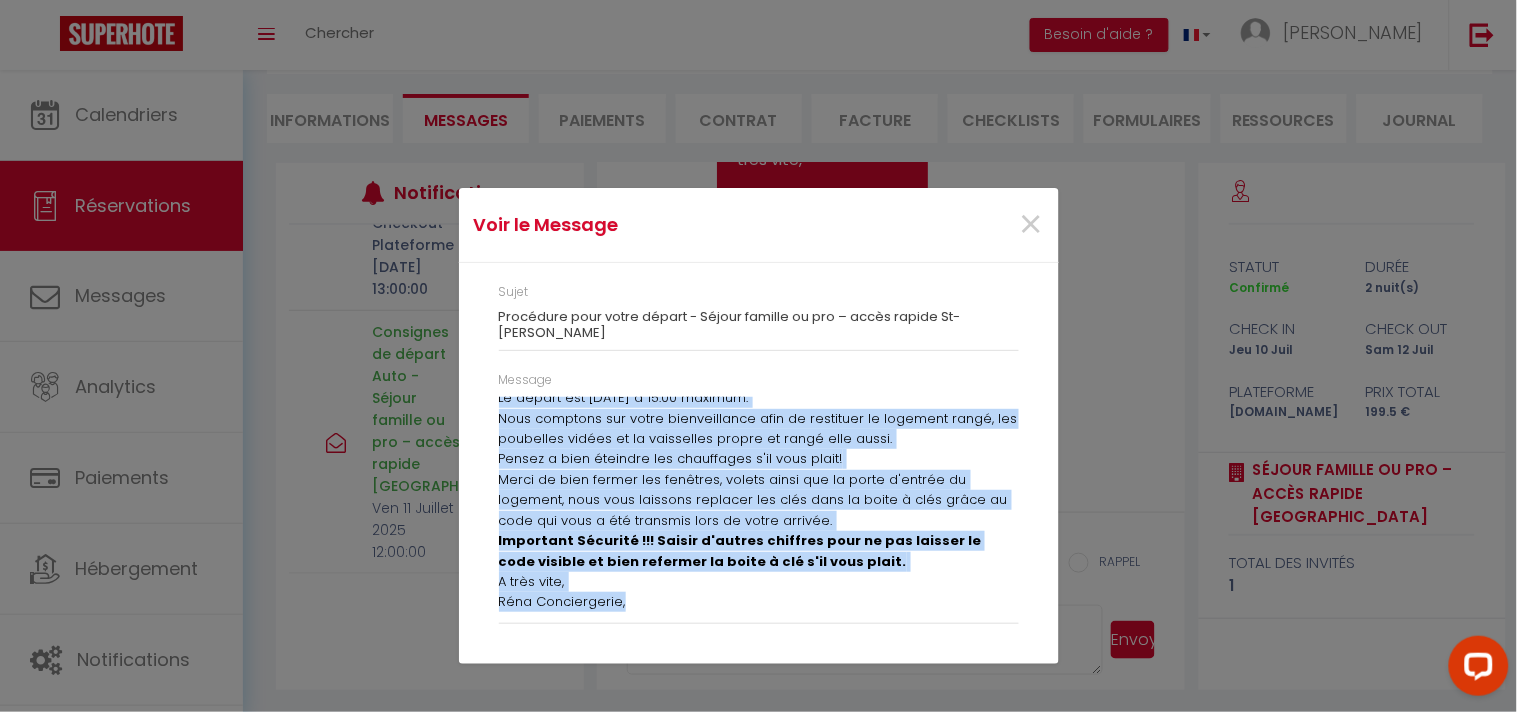 drag, startPoint x: 500, startPoint y: 406, endPoint x: 1028, endPoint y: 696, distance: 602.39856 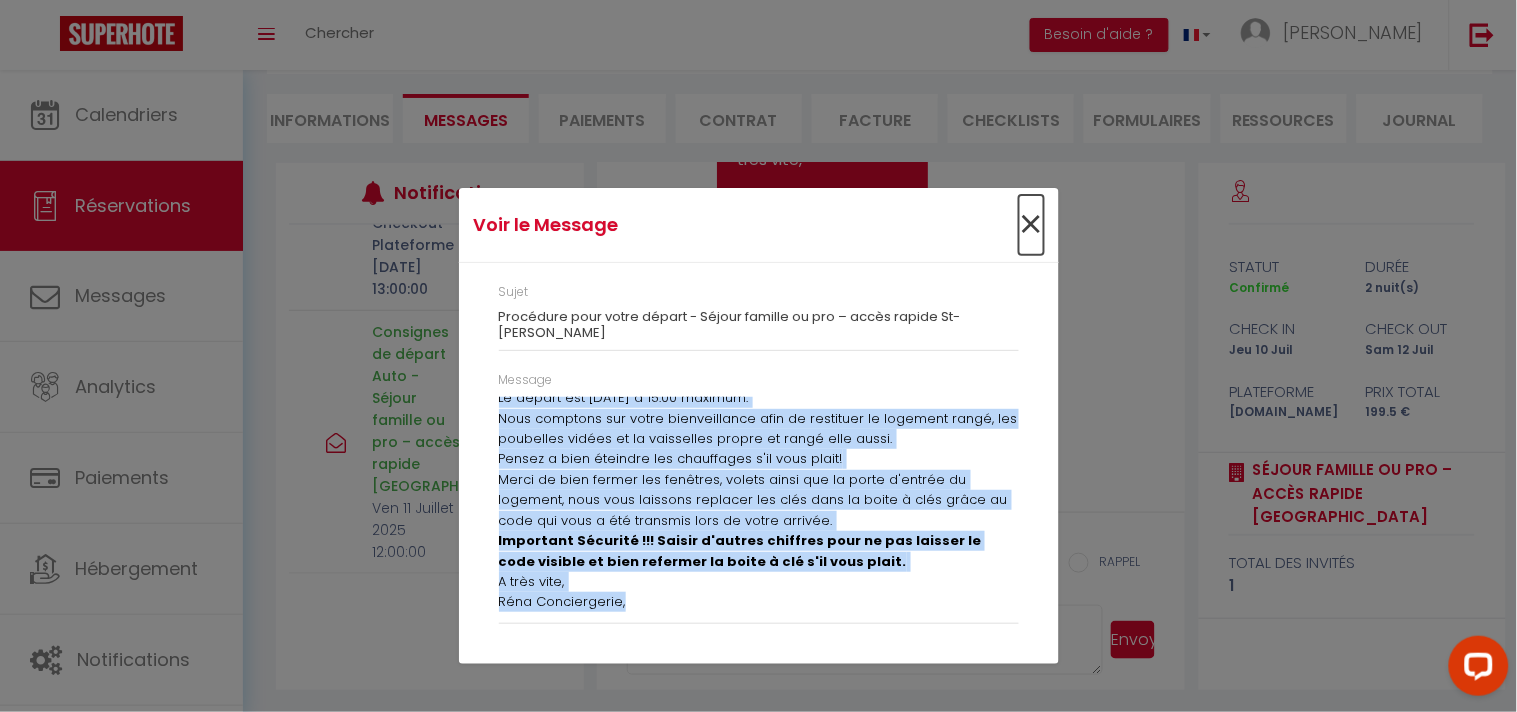 click on "×" at bounding box center [1031, 225] 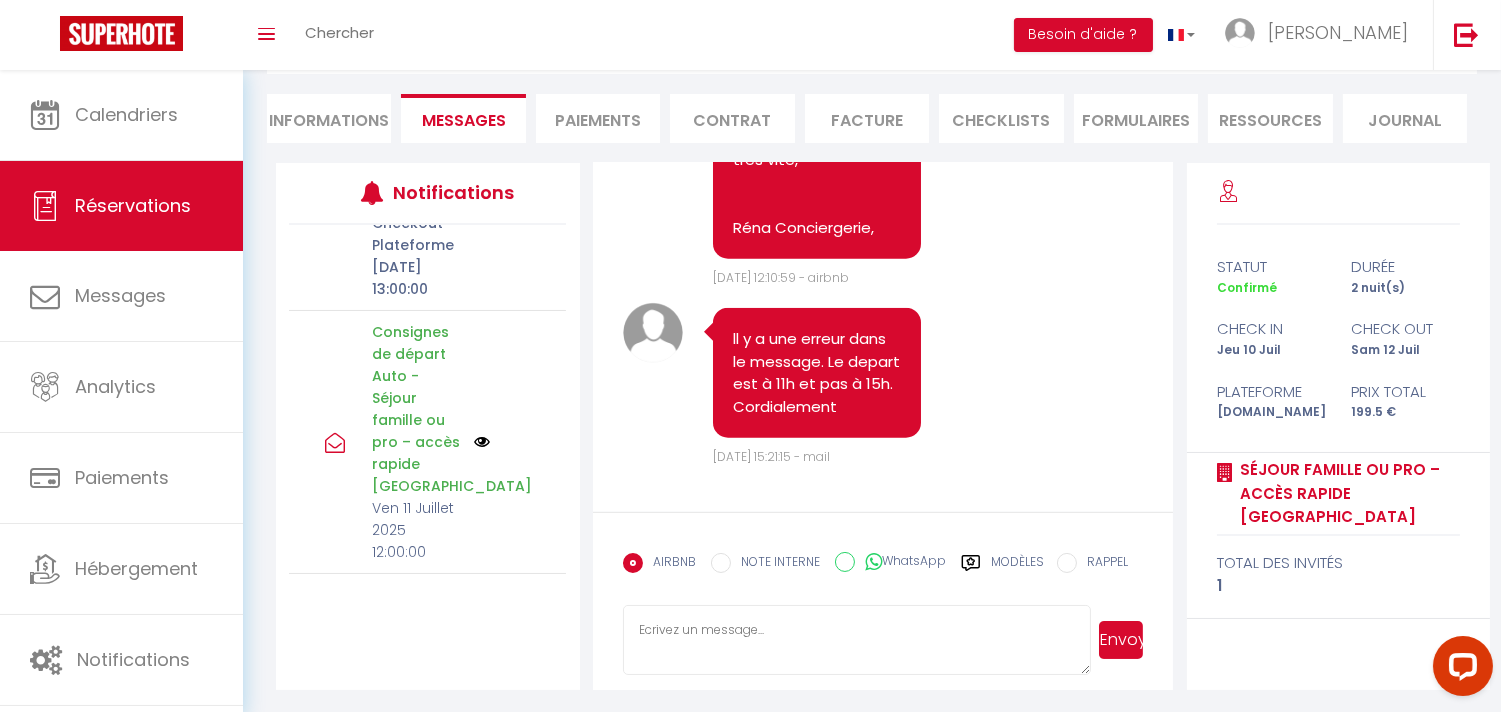 scroll, scrollTop: 4798, scrollLeft: 0, axis: vertical 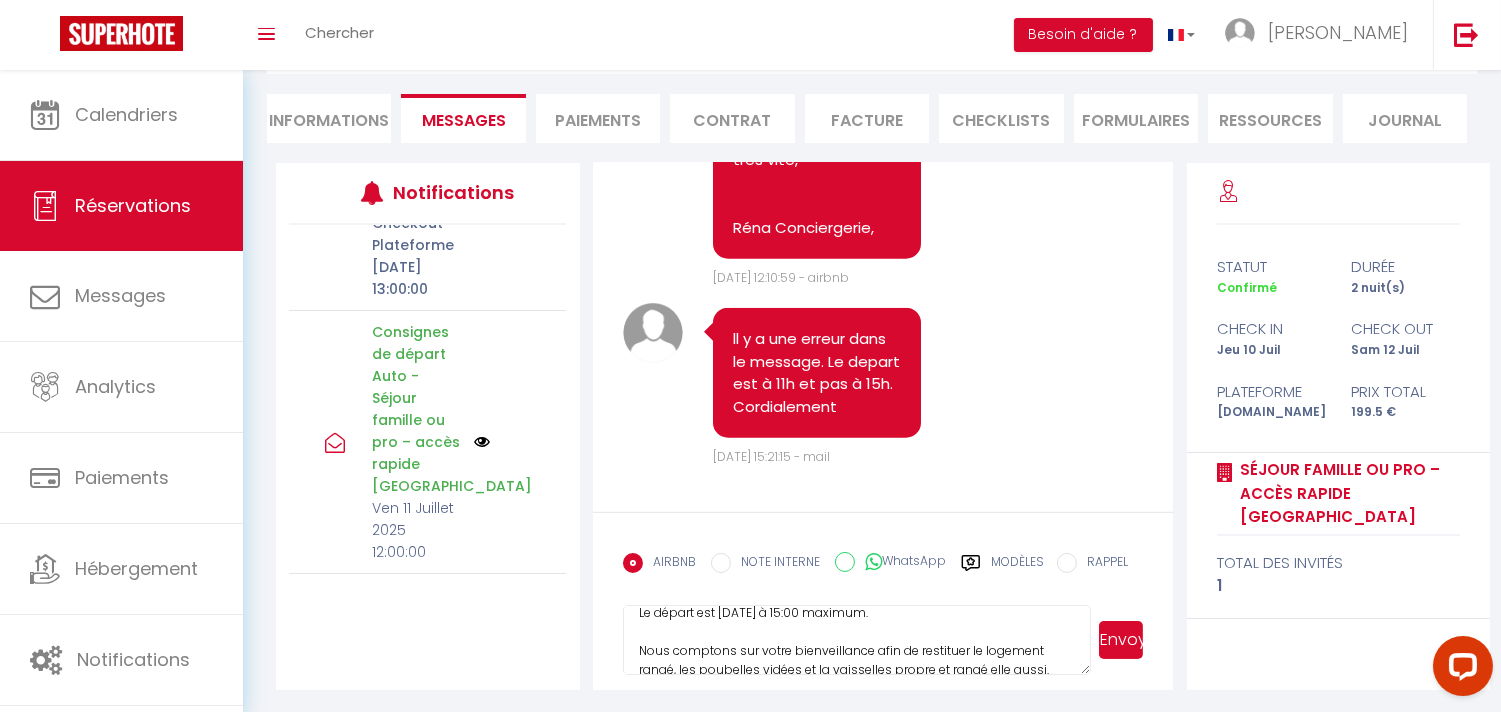 click on "Bonjour Nizam,
J'espère que votre séjour au Séjour famille ou pro – accès rapide St-Lazare s'est bien passé.
Le départ est demain à 15:00 maximum.
Nous comptons sur votre bienveillance afin de restituer le logement rangé, les poubelles vidées et la vaisselles propre et rangé elle aussi.
Pensez a bien éteindre les chauffages s'il vous plait!
Merci de bien fermer les fenêtres, volets ainsi que la porte d'entrée du logement, nous vous laissons replacer les clés dans la boite à clés grâce au code qui vous a été transmis lors de votre arrivée.
Important Sécurité !!! Saisir d'autres chiffres pour ne pas laisser le code visible et bien refermer la boite à clé s'il vous plait.
A très vite,
Réna Conciergerie," at bounding box center (857, 640) 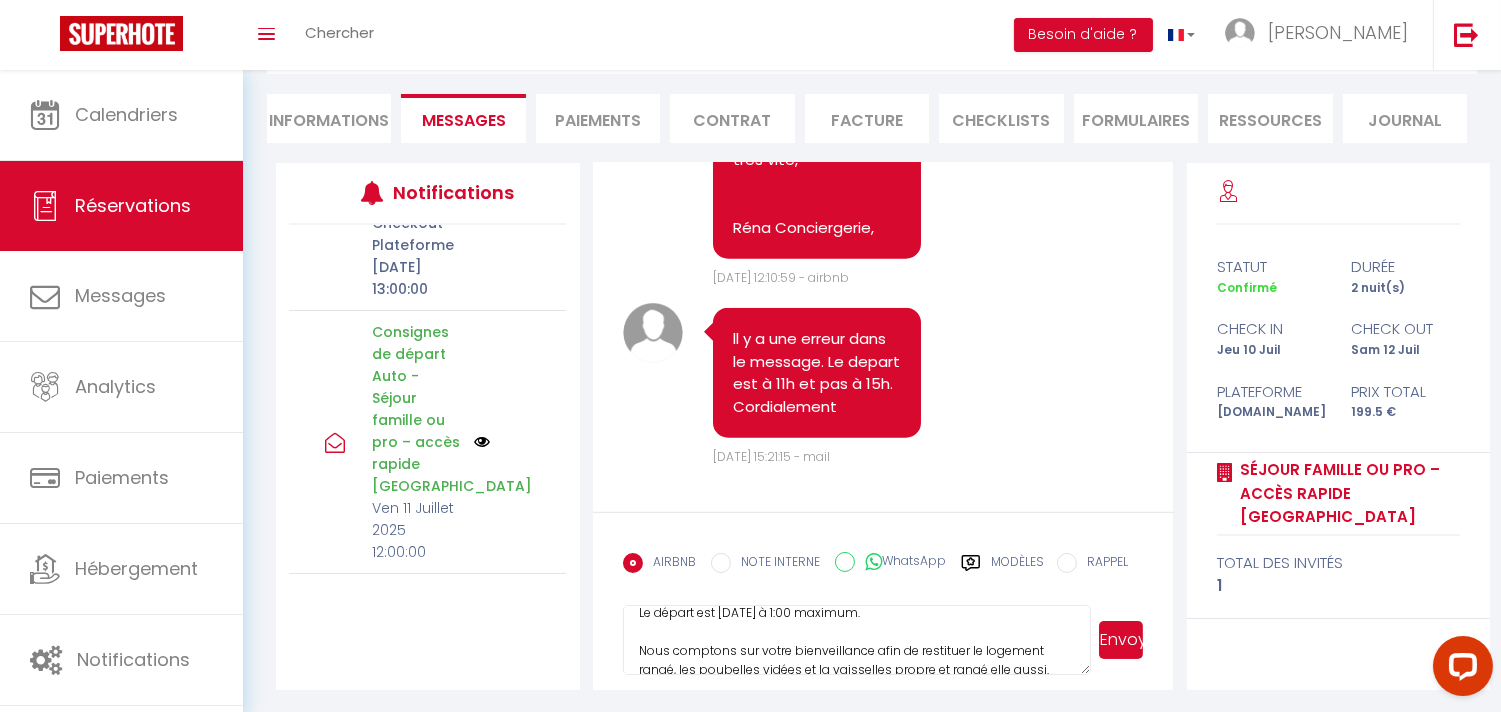 scroll, scrollTop: 108, scrollLeft: 0, axis: vertical 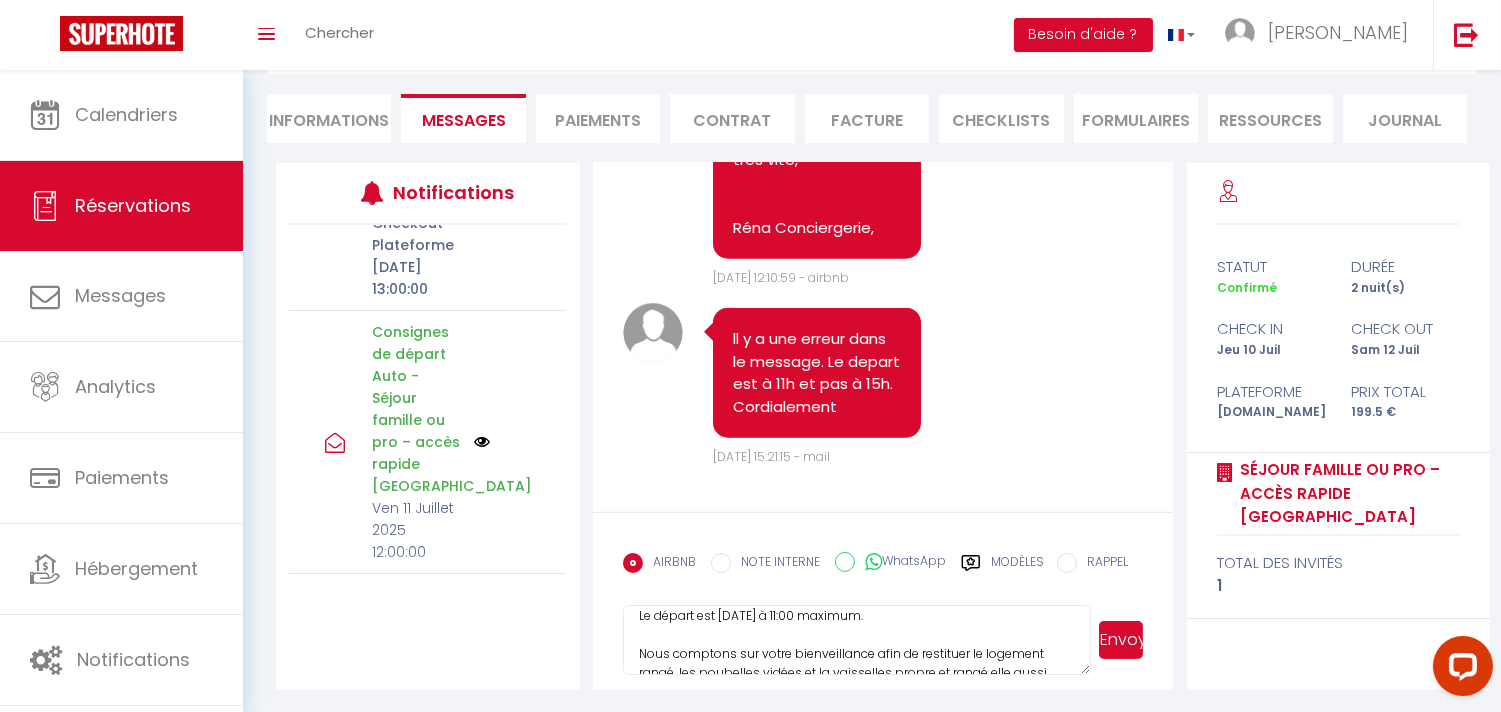 click on "Bonjour Nizam,
J'espère que votre séjour au Séjour famille ou pro – accès rapide St-Lazare s'est bien passé.
Le départ est demain à 11:00 maximum.
Nous comptons sur votre bienveillance afin de restituer le logement rangé, les poubelles vidées et la vaisselles propre et rangé elle aussi.
Pensez a bien éteindre les chauffages s'il vous plait!
Merci de bien fermer les fenêtres, volets ainsi que la porte d'entrée du logement, nous vous laissons replacer les clés dans la boite à clés grâce au code qui vous a été transmis lors de votre arrivée.
Important Sécurité !!! Saisir d'autres chiffres pour ne pas laisser le code visible et bien refermer la boite à clé s'il vous plait.
A très vite,
Réna Conciergerie," at bounding box center [857, 640] 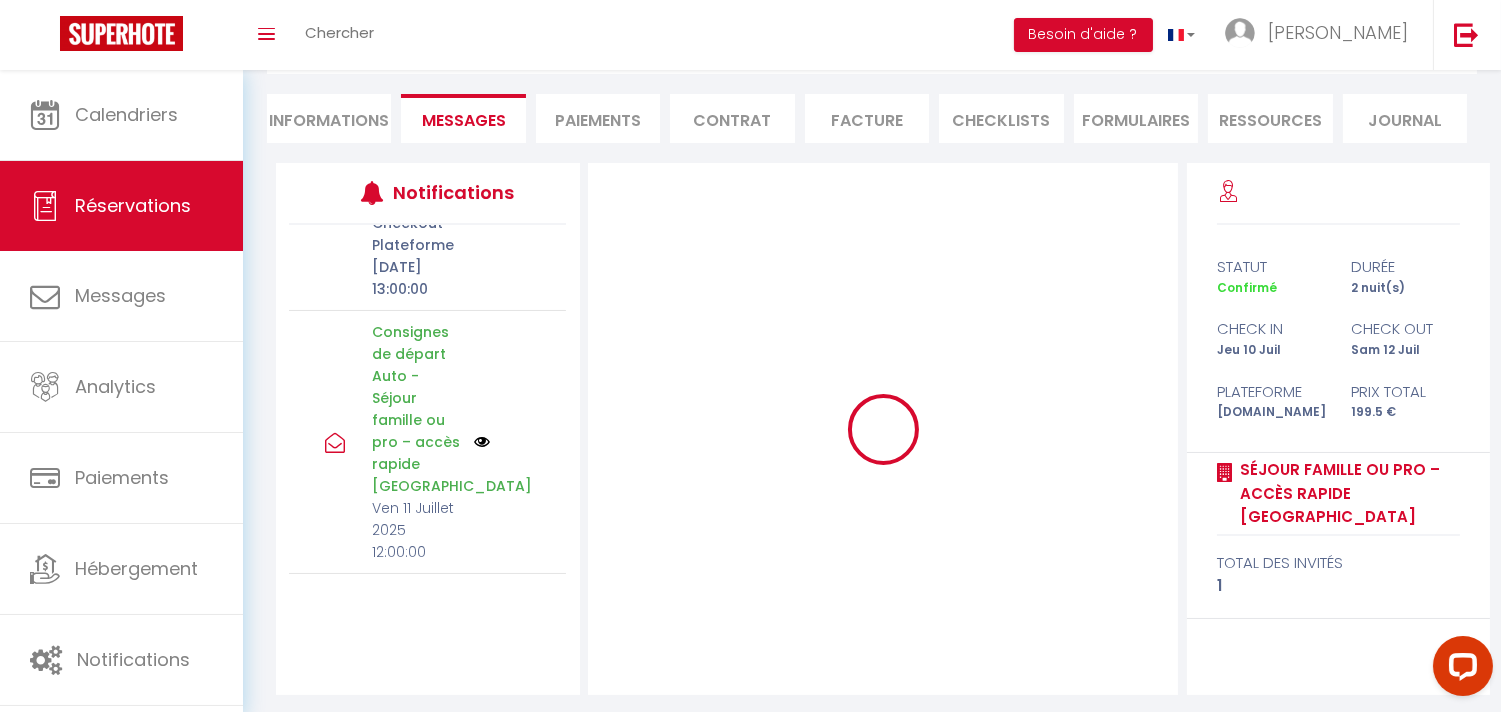 type 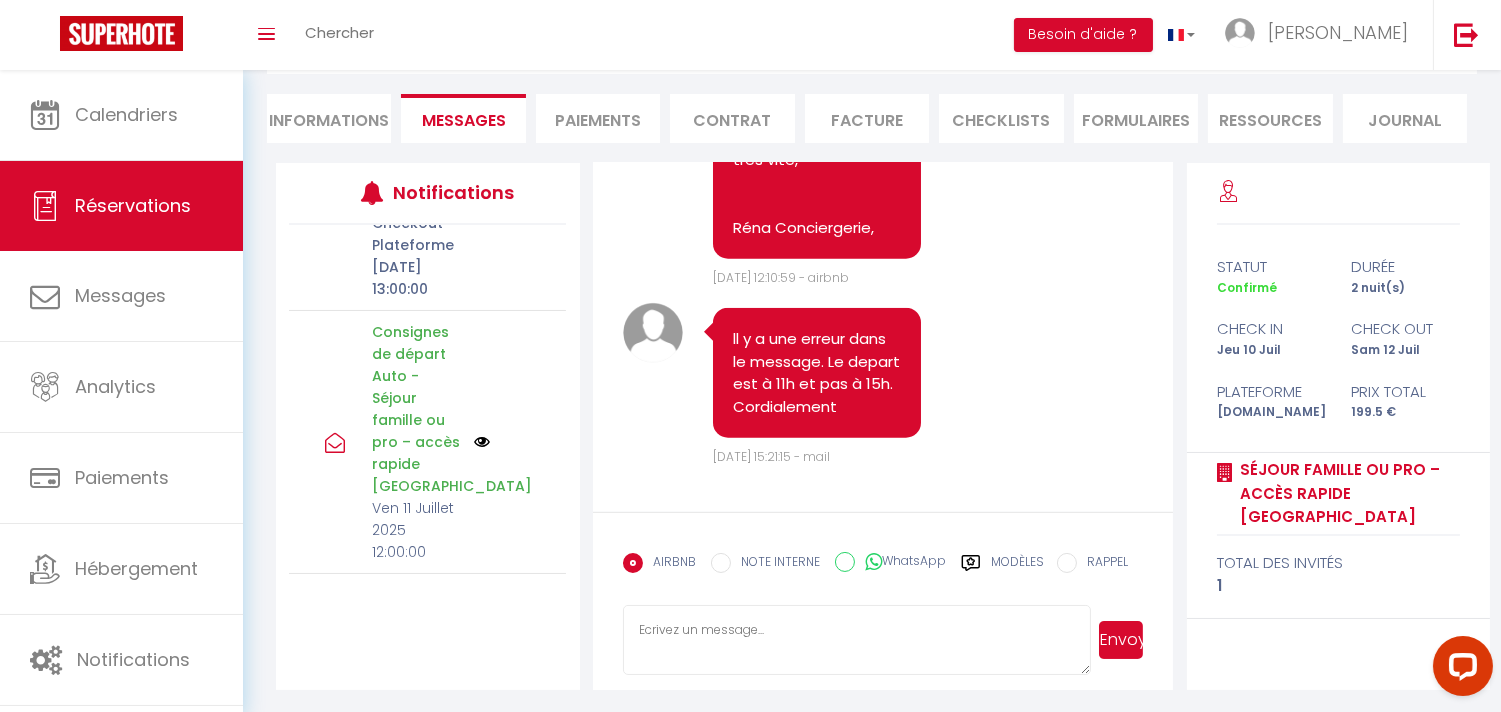scroll, scrollTop: 0, scrollLeft: 0, axis: both 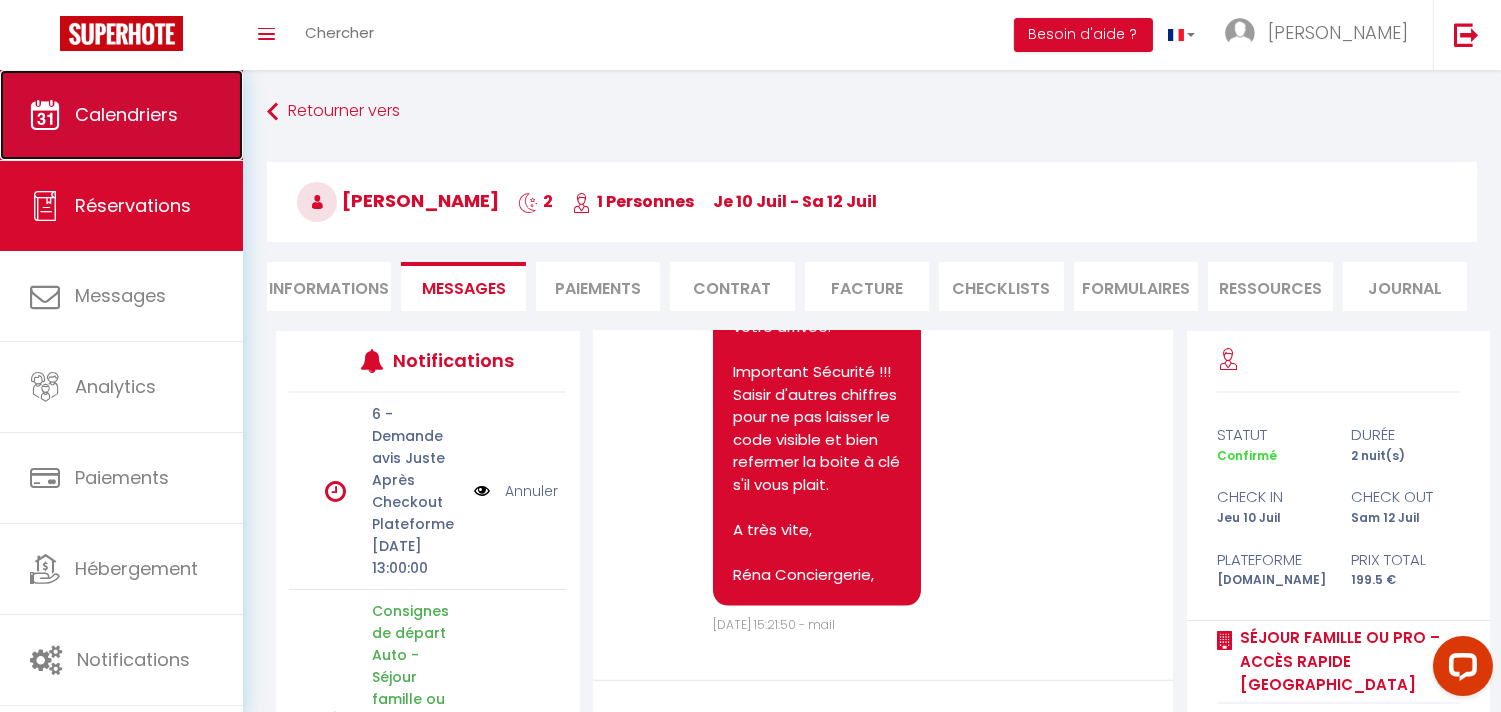 click on "Calendriers" at bounding box center (126, 114) 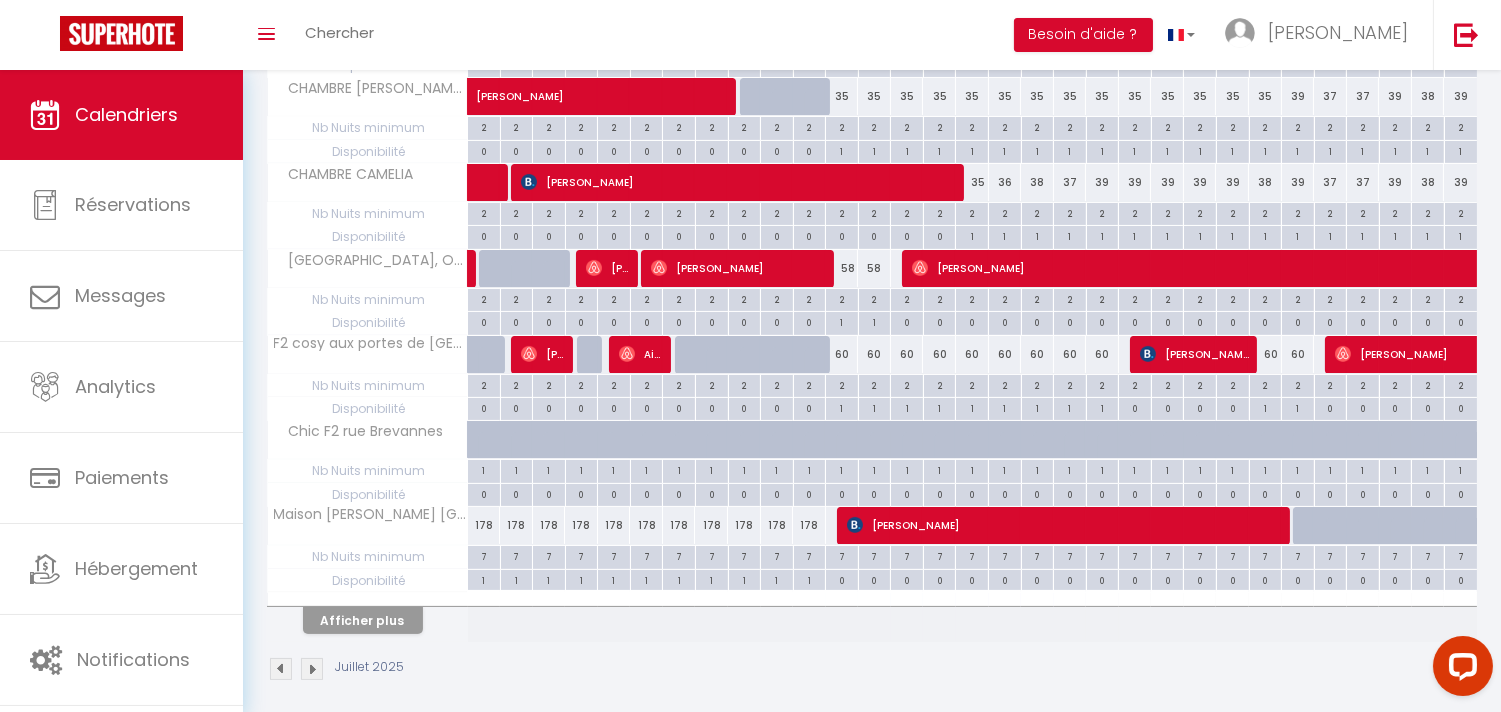 scroll, scrollTop: 697, scrollLeft: 0, axis: vertical 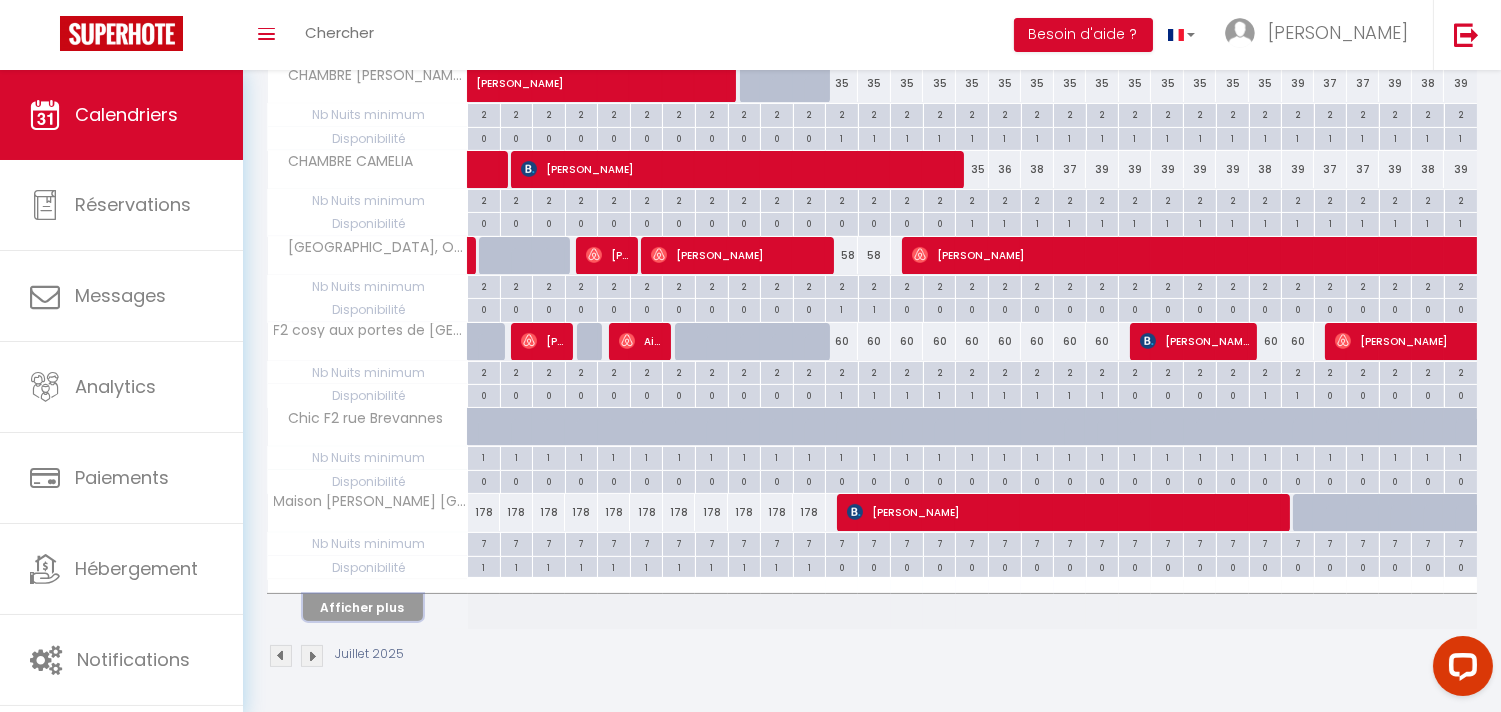 click on "Afficher plus" at bounding box center [363, 607] 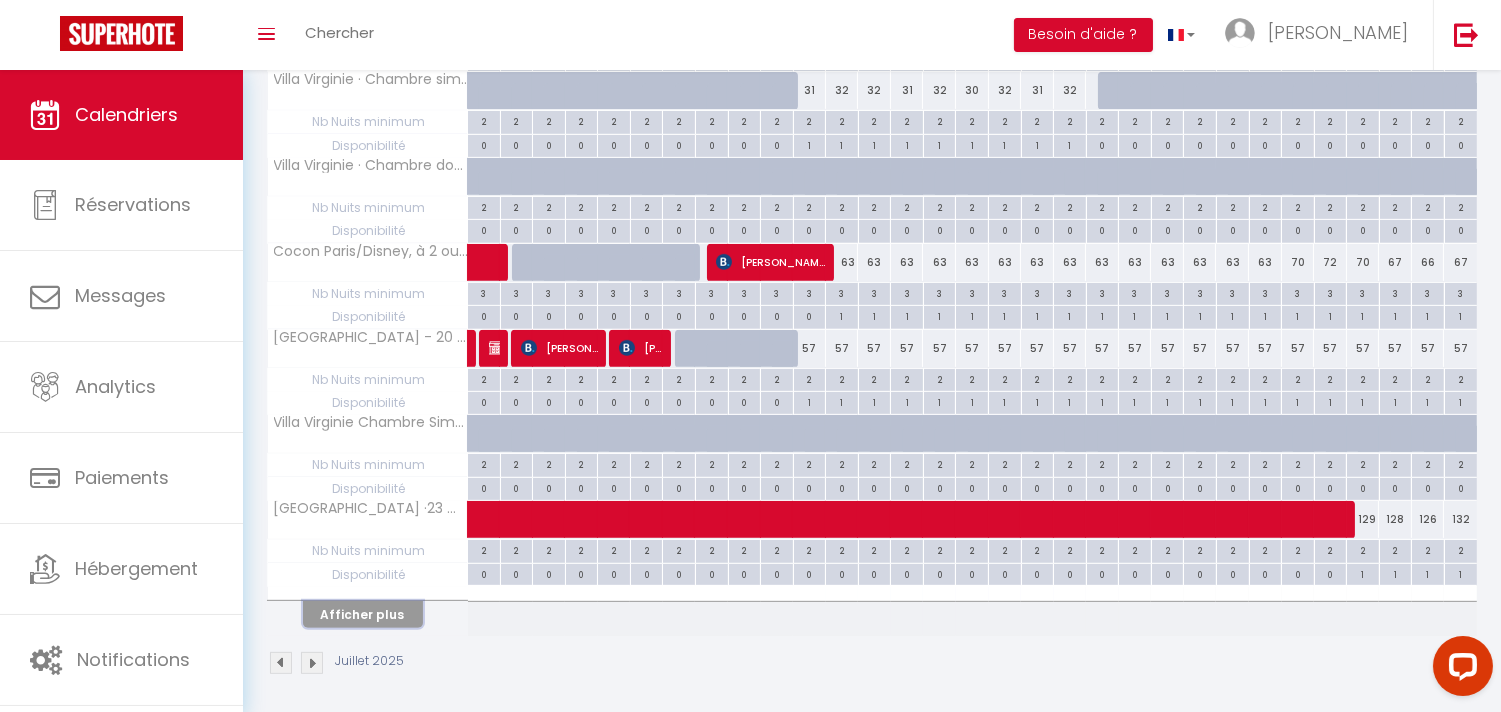 scroll, scrollTop: 1558, scrollLeft: 0, axis: vertical 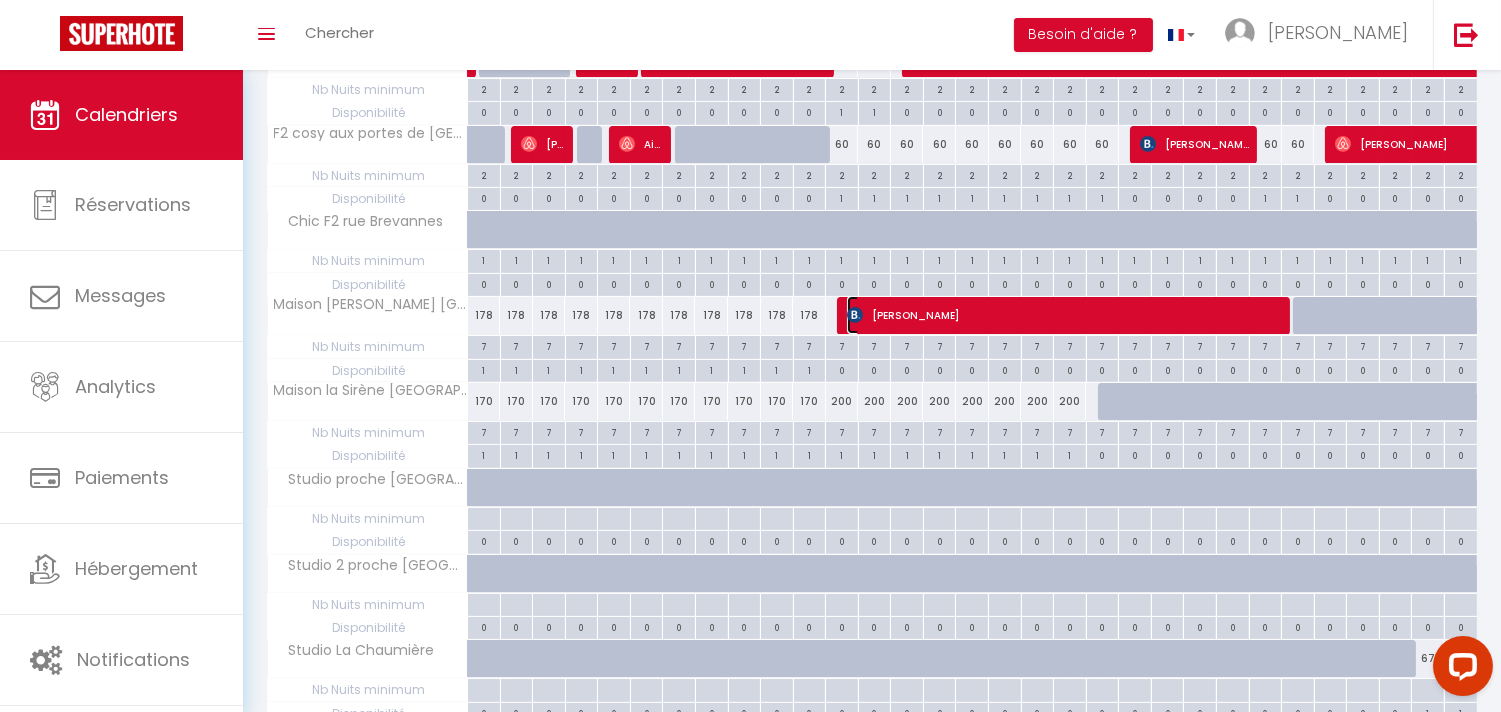 click on "Jacqueline Rijkers" at bounding box center (1067, 315) 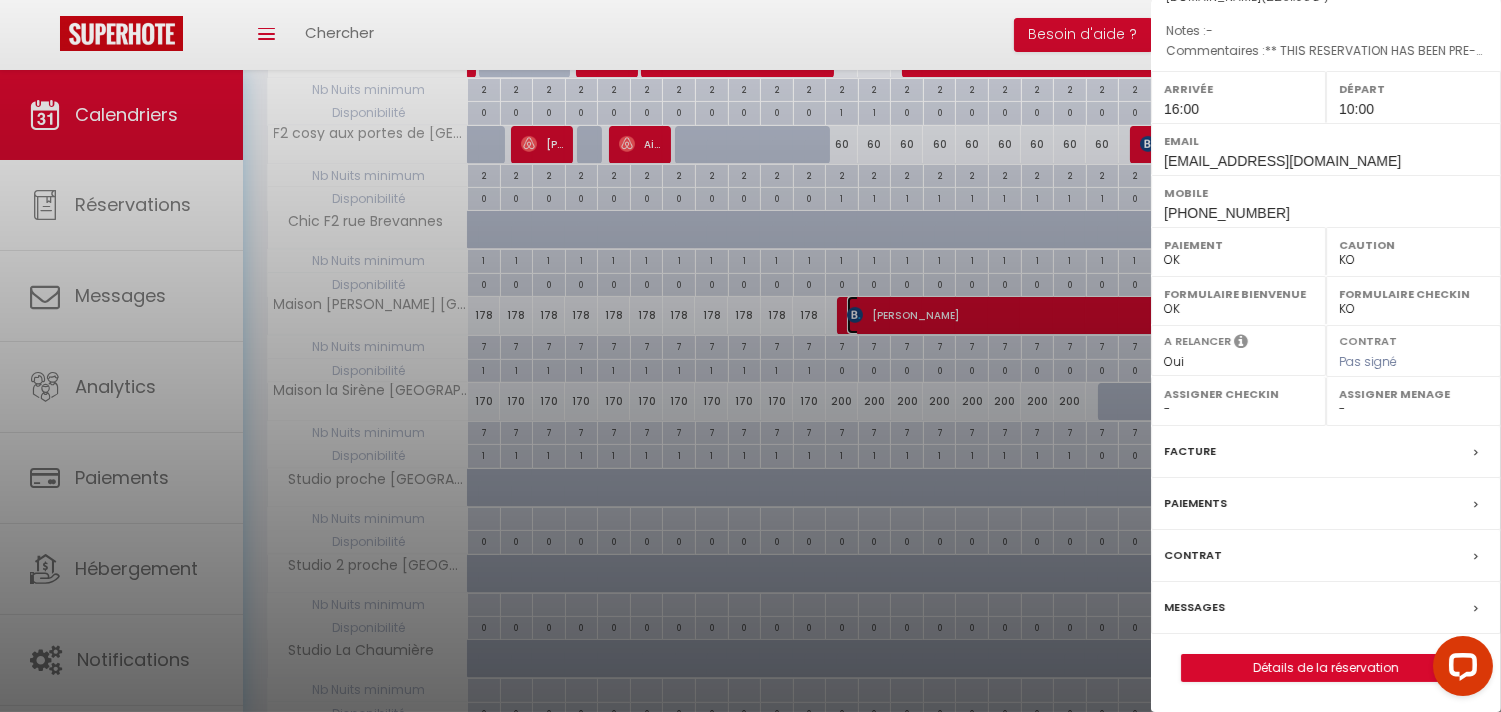 scroll, scrollTop: 273, scrollLeft: 0, axis: vertical 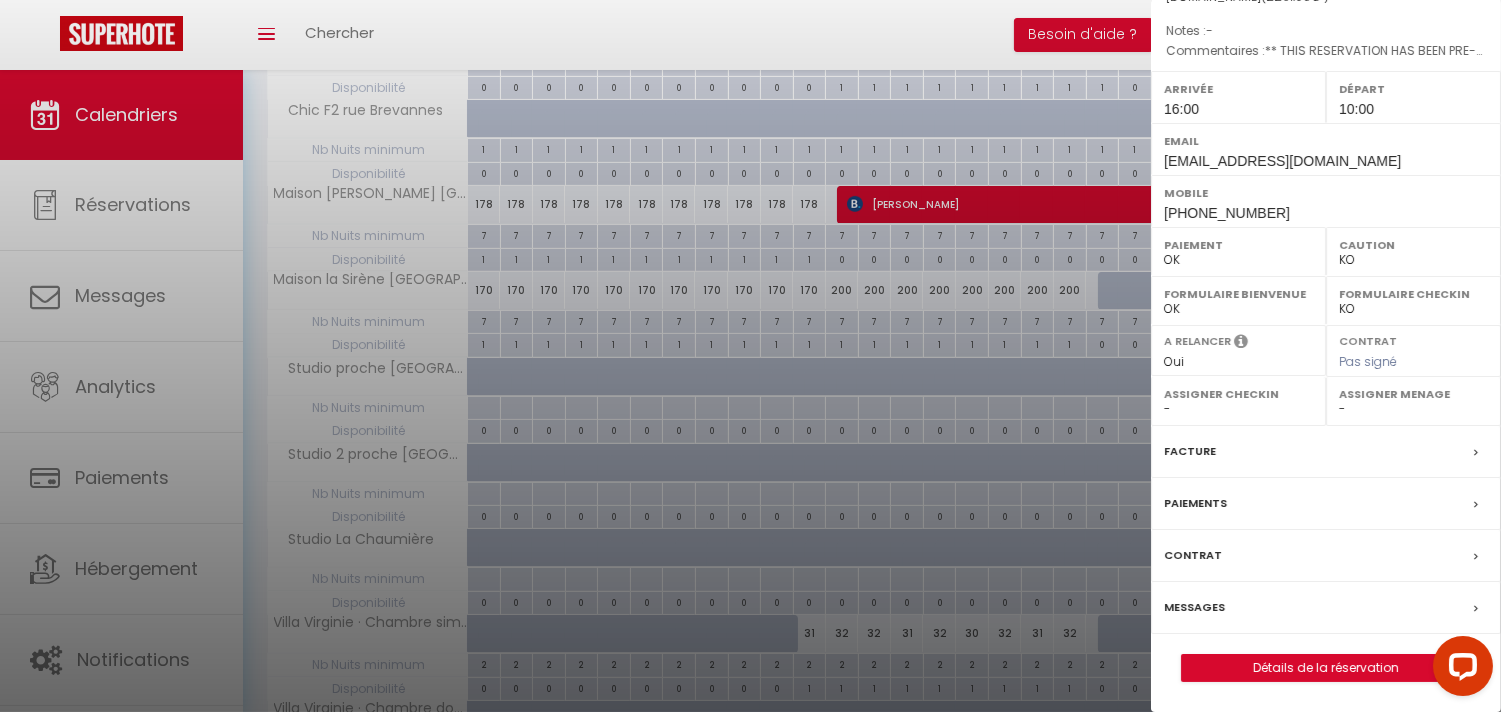 click on "Messages" at bounding box center (1326, 608) 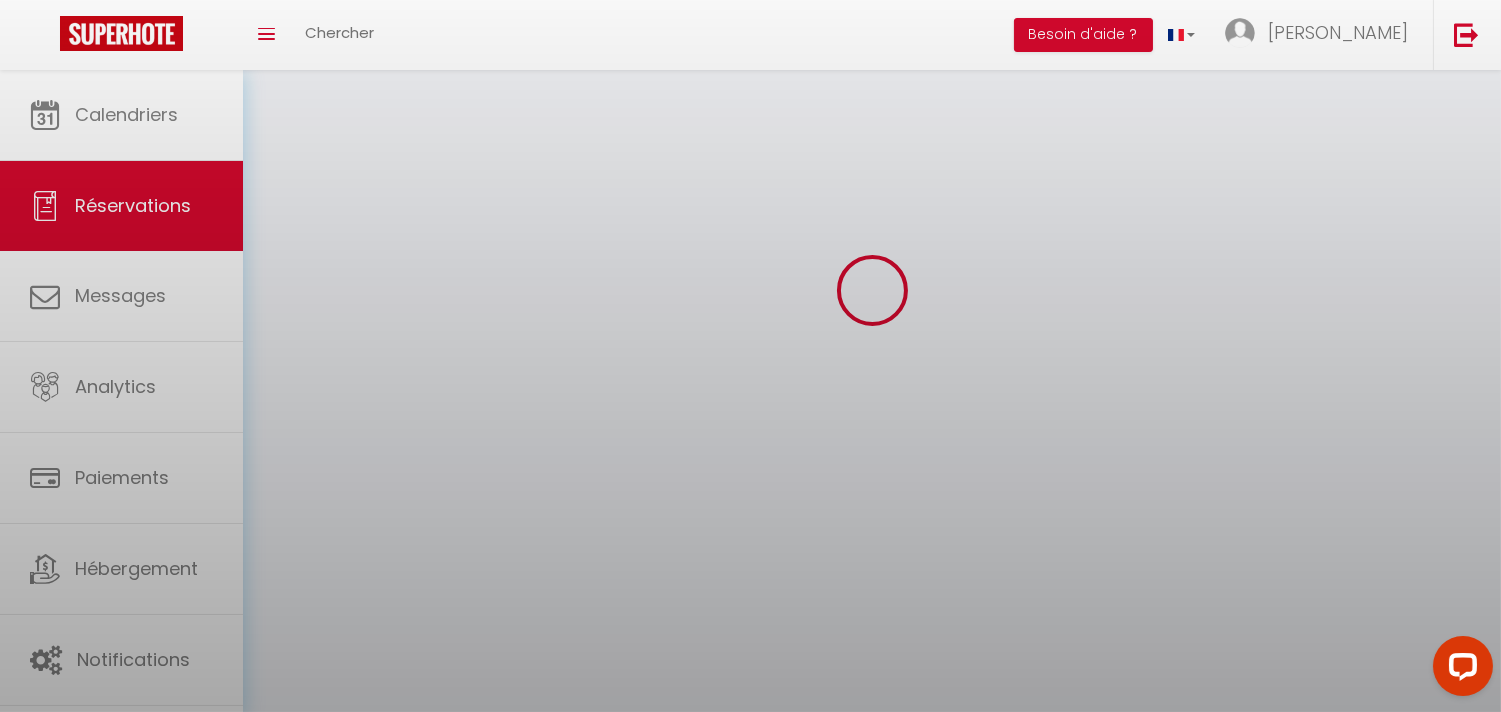 scroll, scrollTop: 0, scrollLeft: 0, axis: both 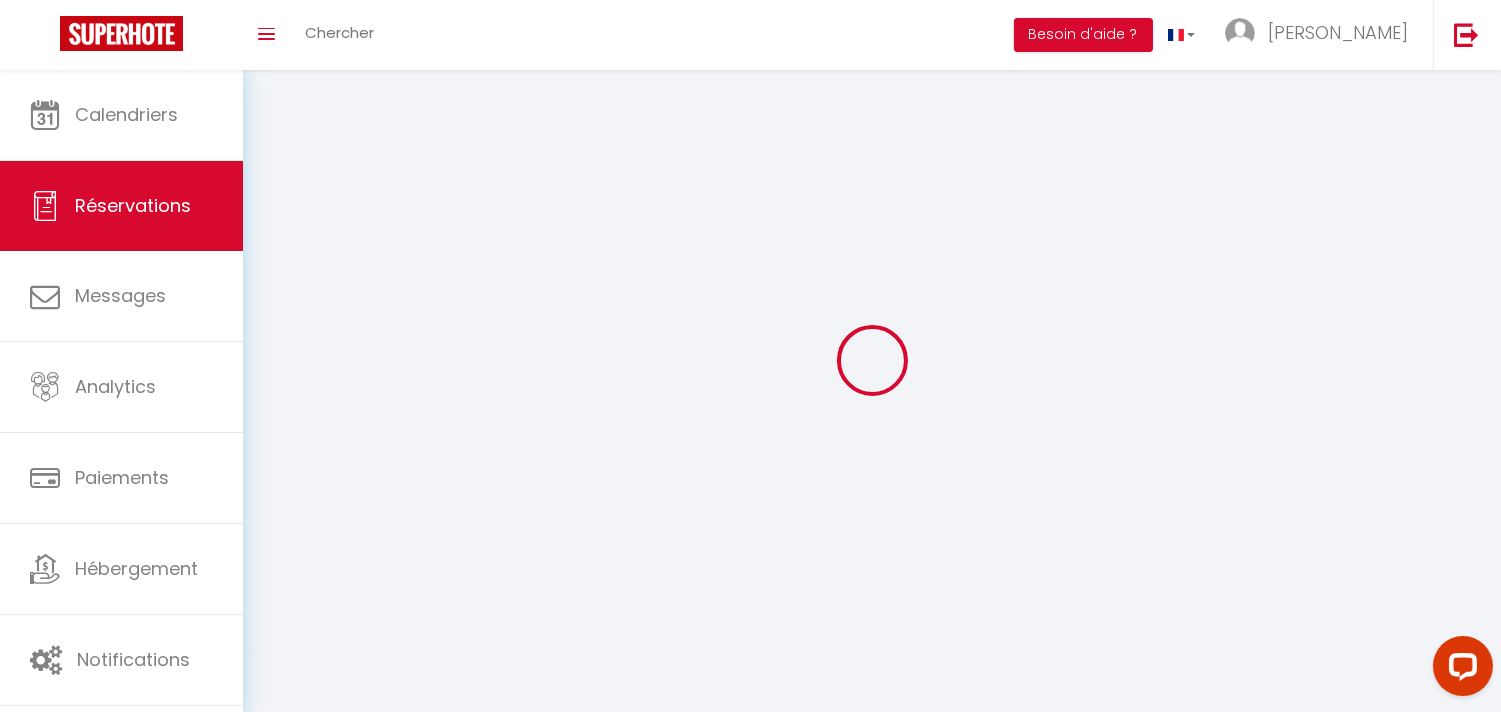 select 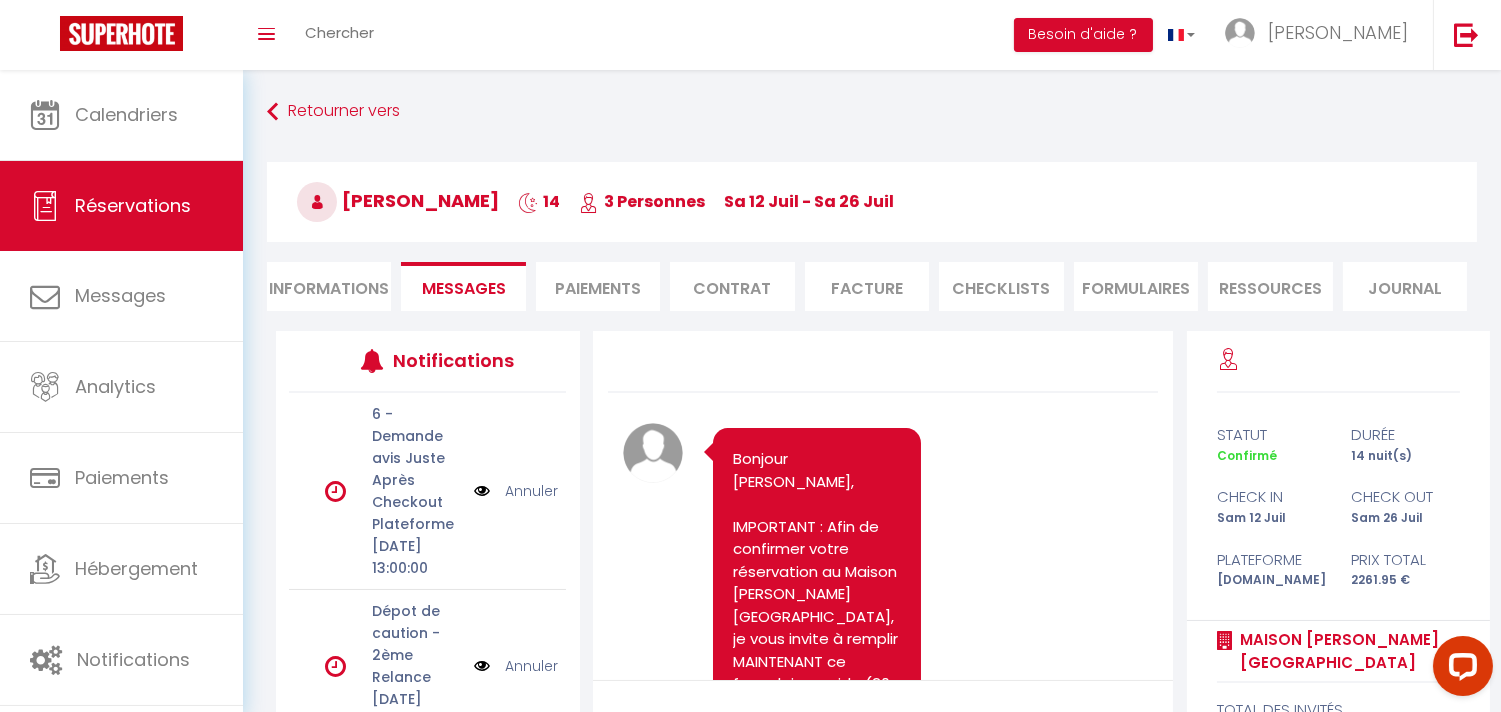scroll, scrollTop: 8915, scrollLeft: 0, axis: vertical 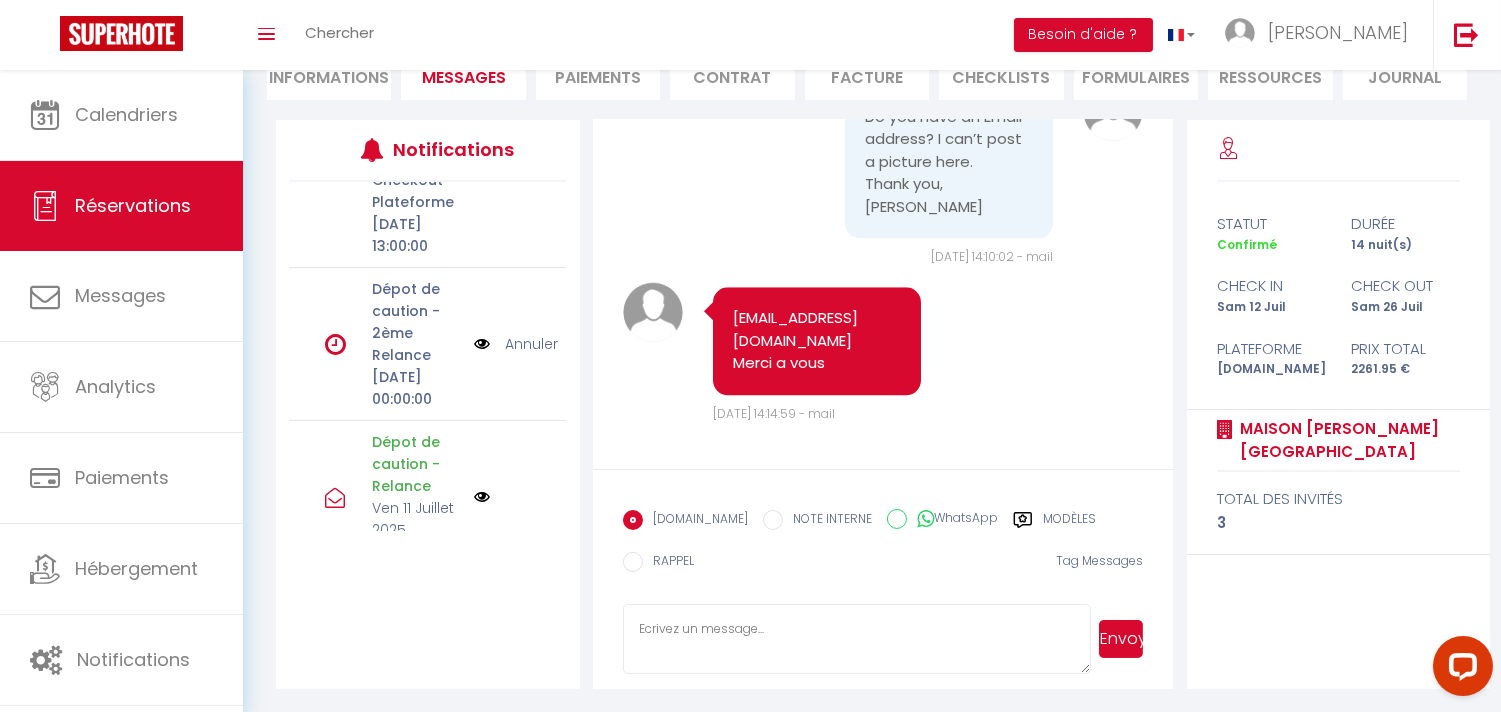 click at bounding box center (482, 344) 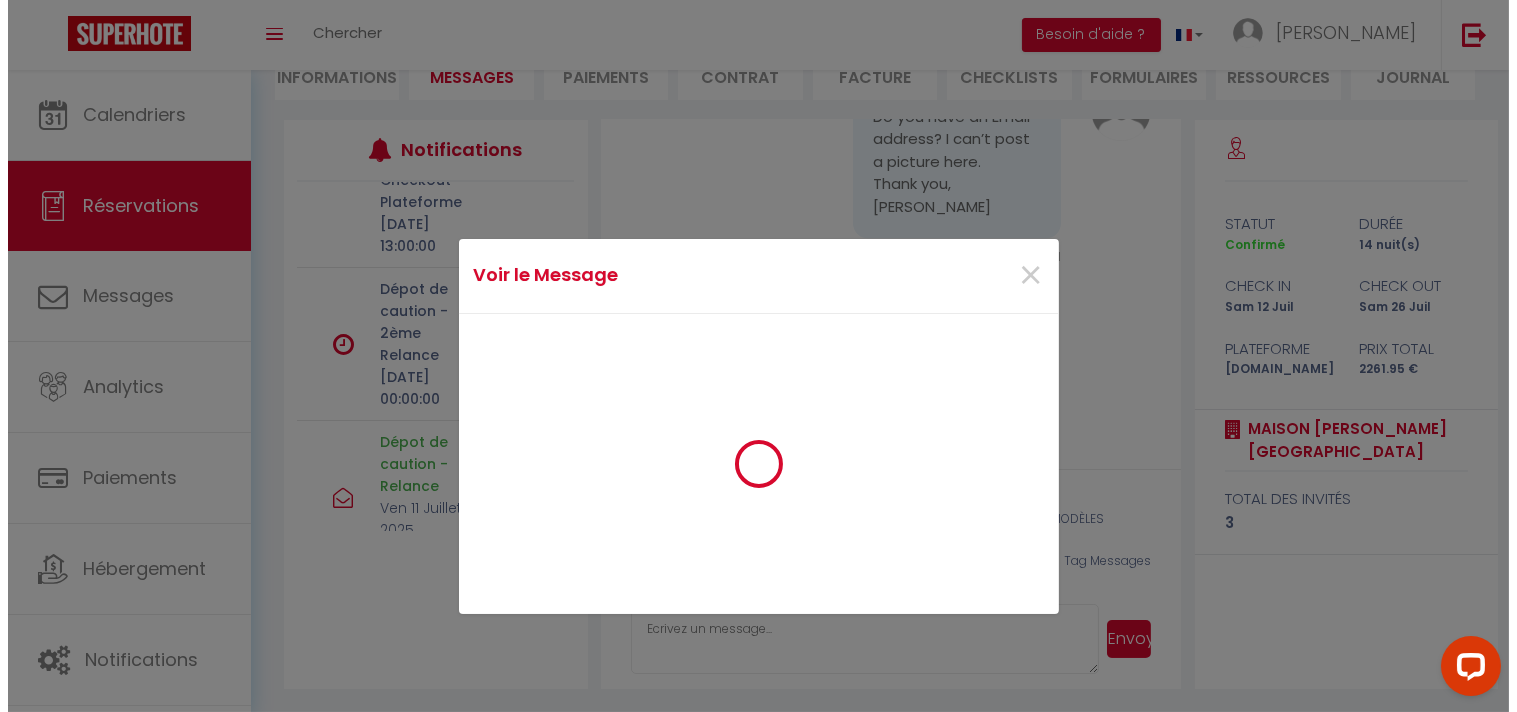 scroll, scrollTop: 8735, scrollLeft: 0, axis: vertical 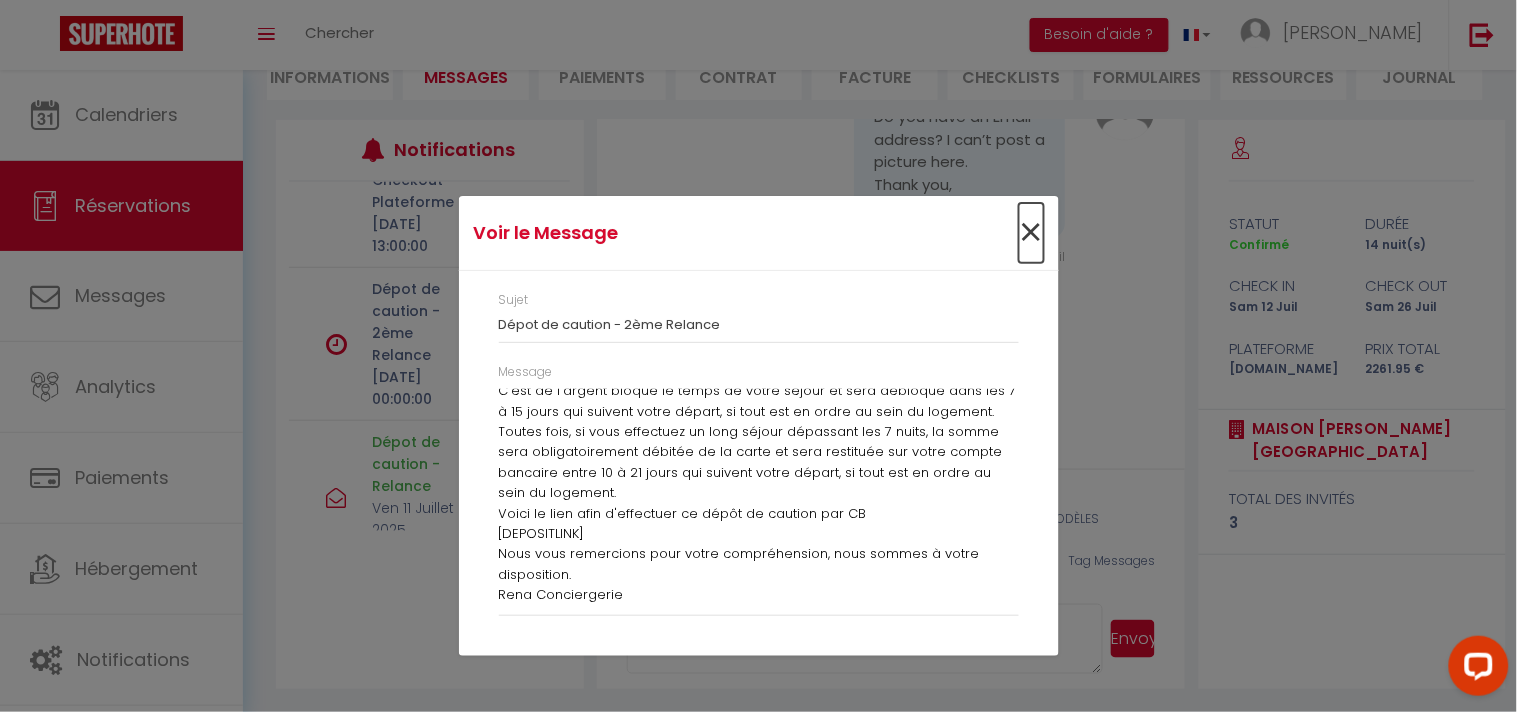 click on "×" at bounding box center [1031, 233] 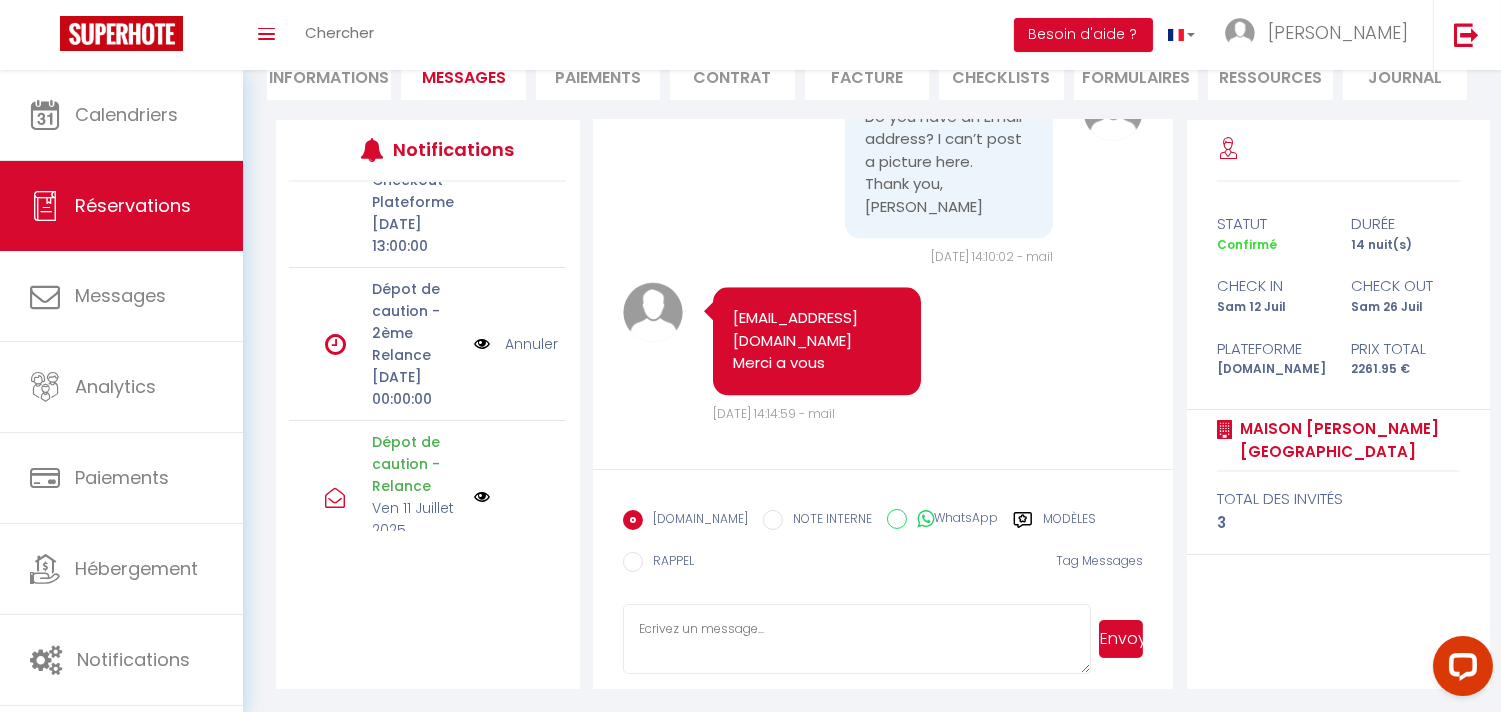scroll, scrollTop: 8915, scrollLeft: 0, axis: vertical 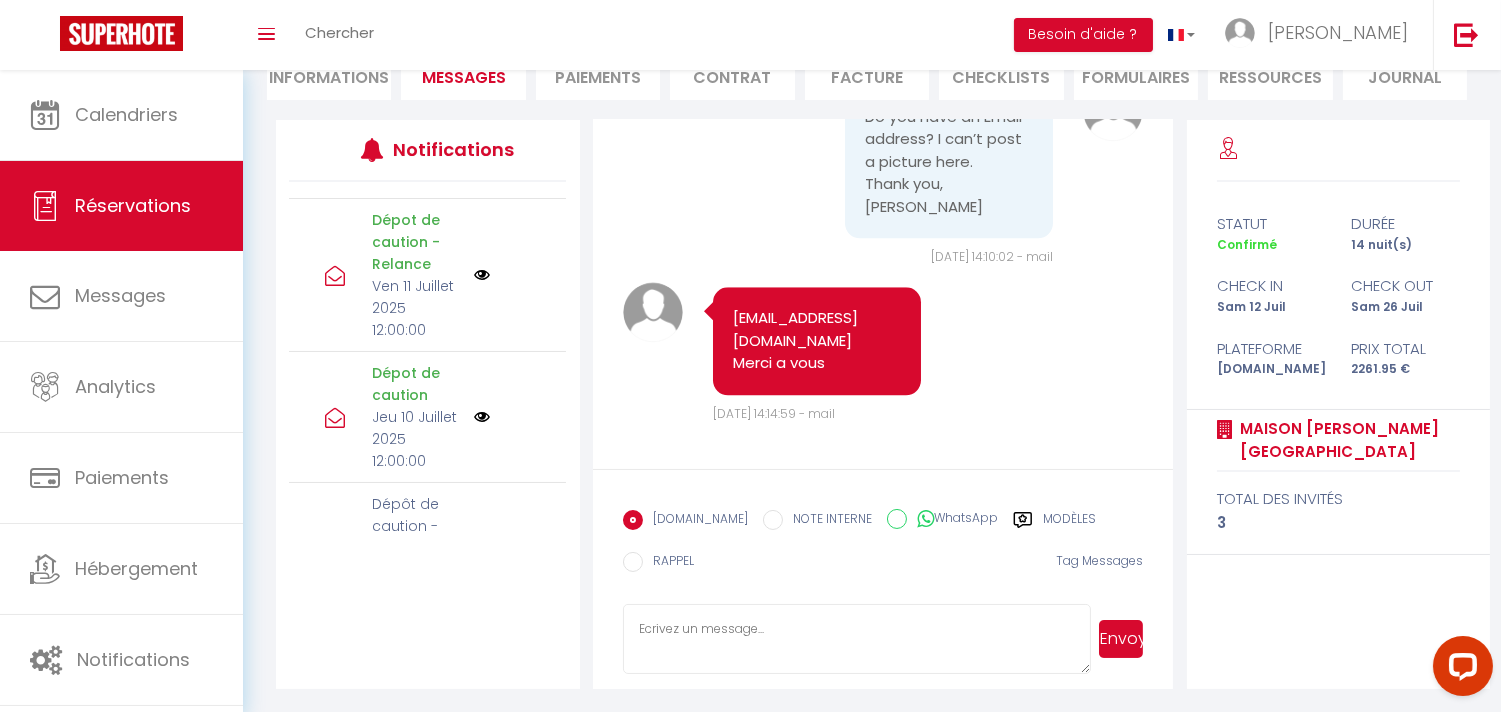 click at bounding box center (482, 275) 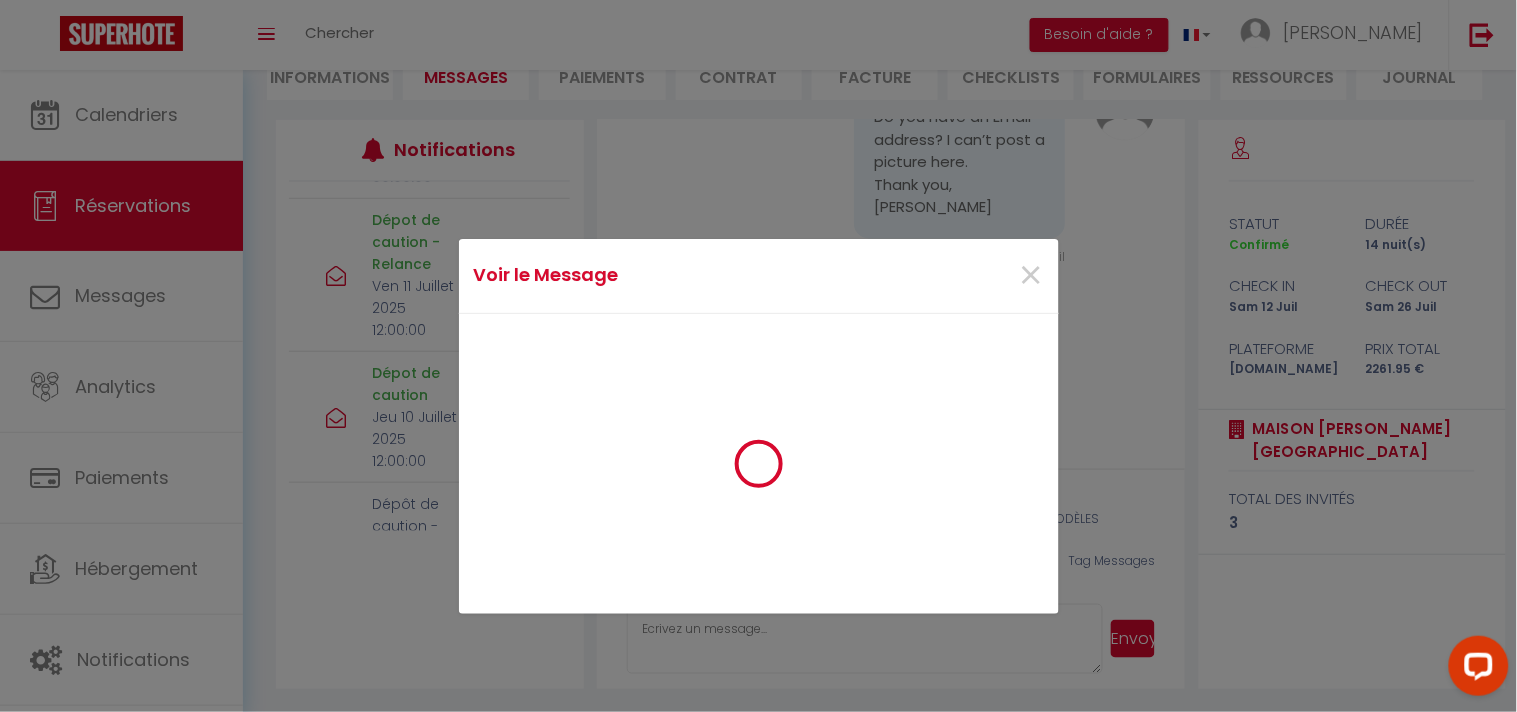 scroll, scrollTop: 8735, scrollLeft: 0, axis: vertical 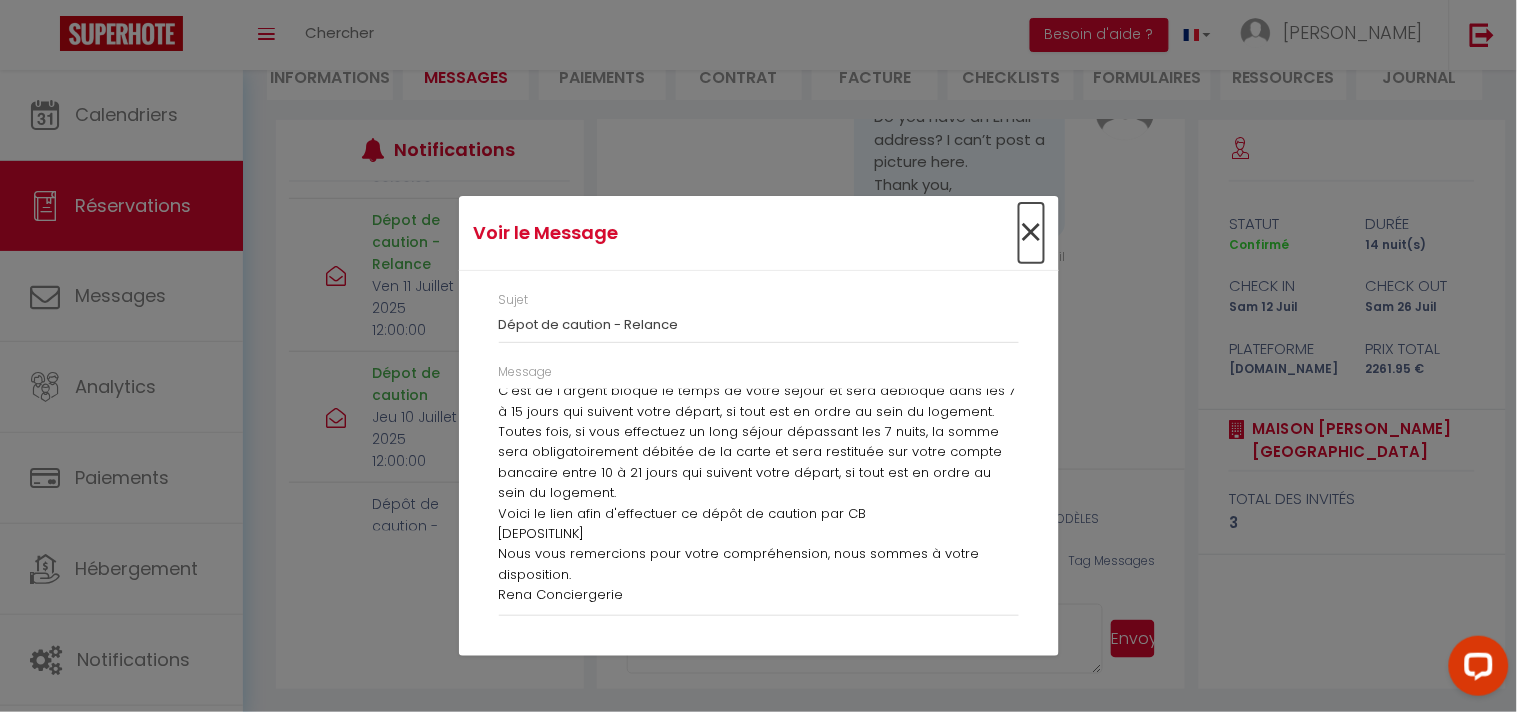 click on "×" at bounding box center (1031, 233) 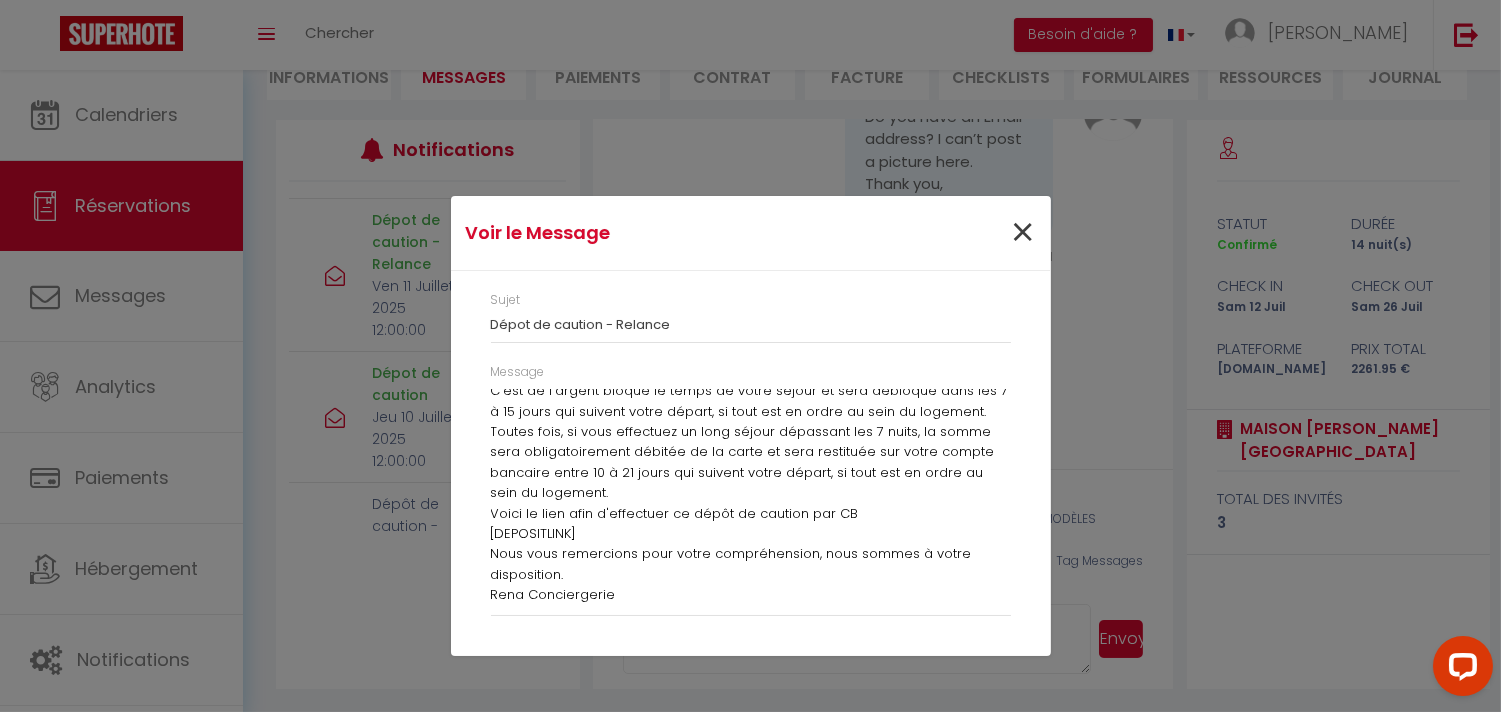 scroll, scrollTop: 8915, scrollLeft: 0, axis: vertical 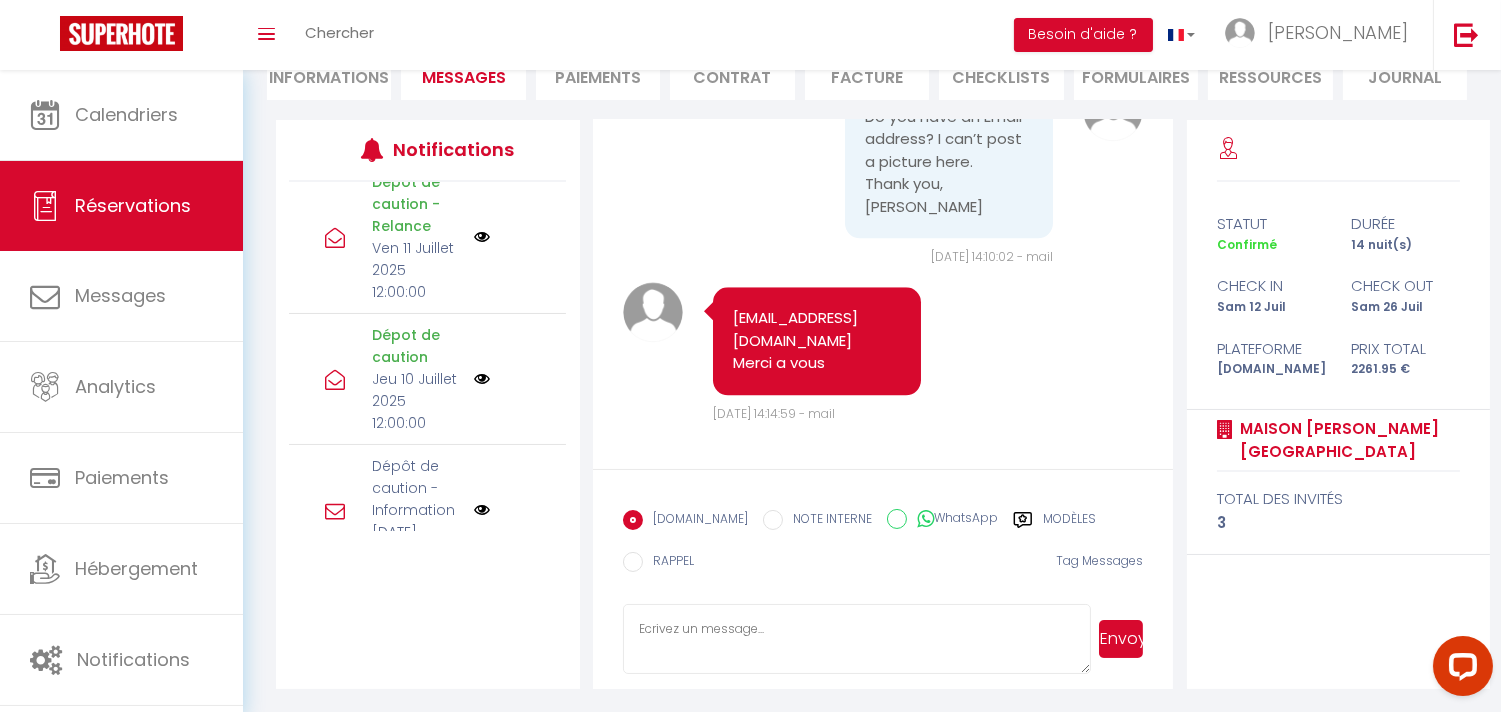 click at bounding box center (482, 237) 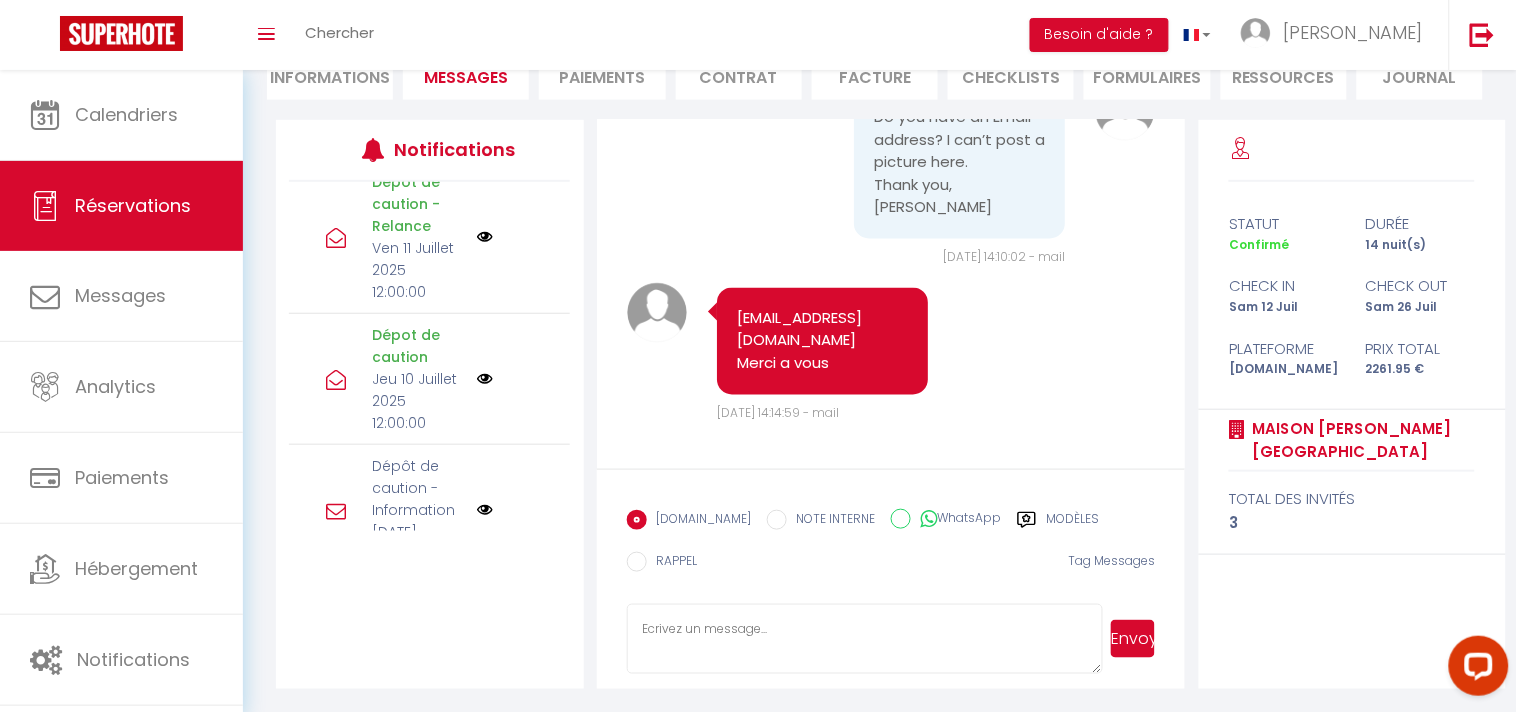 scroll, scrollTop: 8735, scrollLeft: 0, axis: vertical 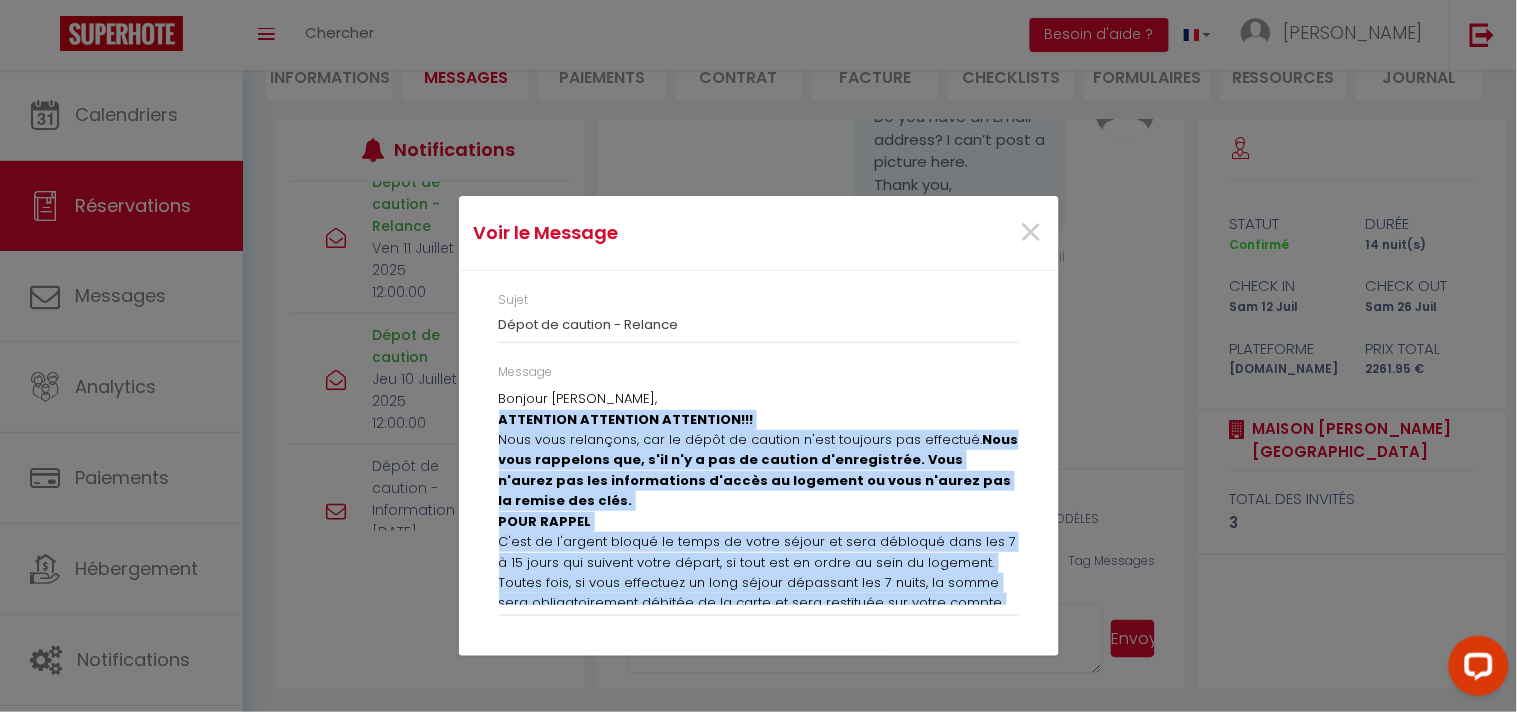 drag, startPoint x: 632, startPoint y: 604, endPoint x: 472, endPoint y: 413, distance: 249.16058 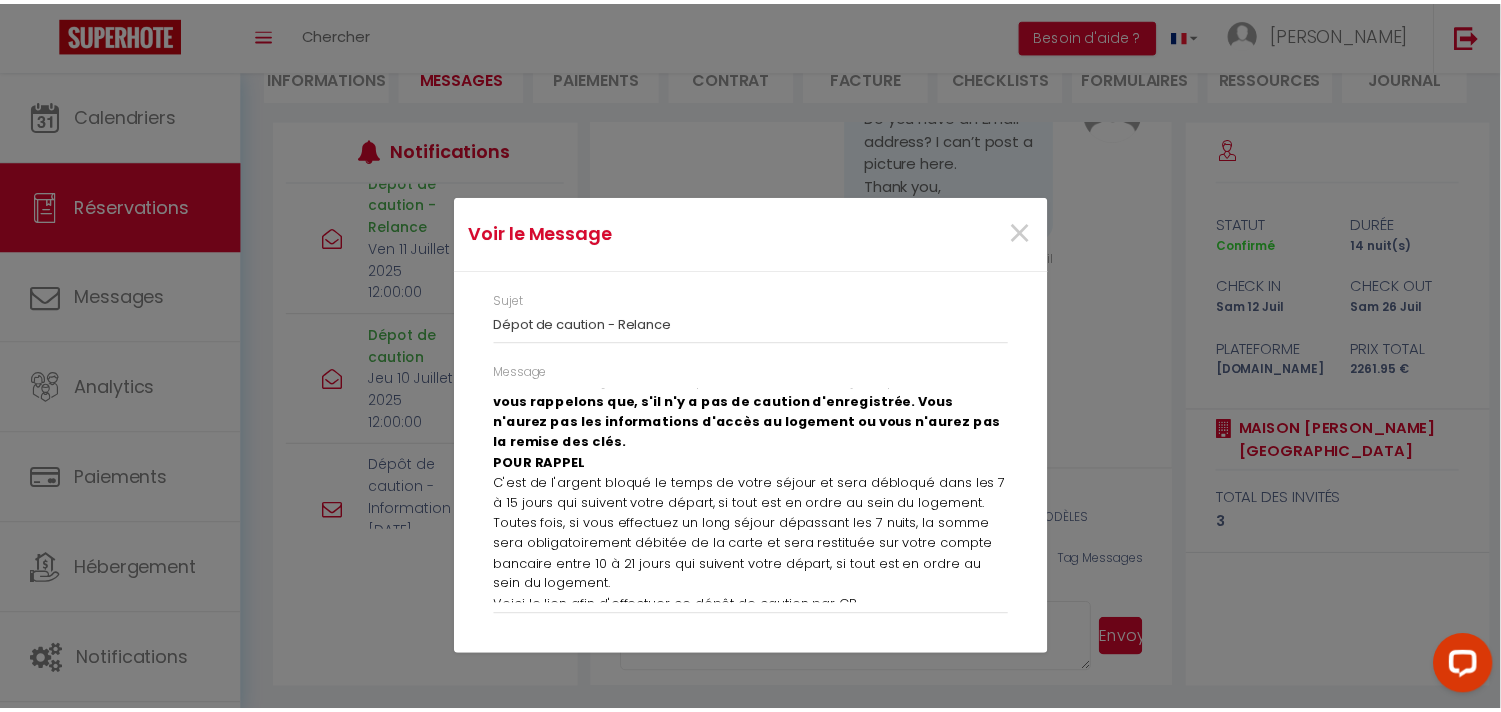 scroll, scrollTop: 111, scrollLeft: 0, axis: vertical 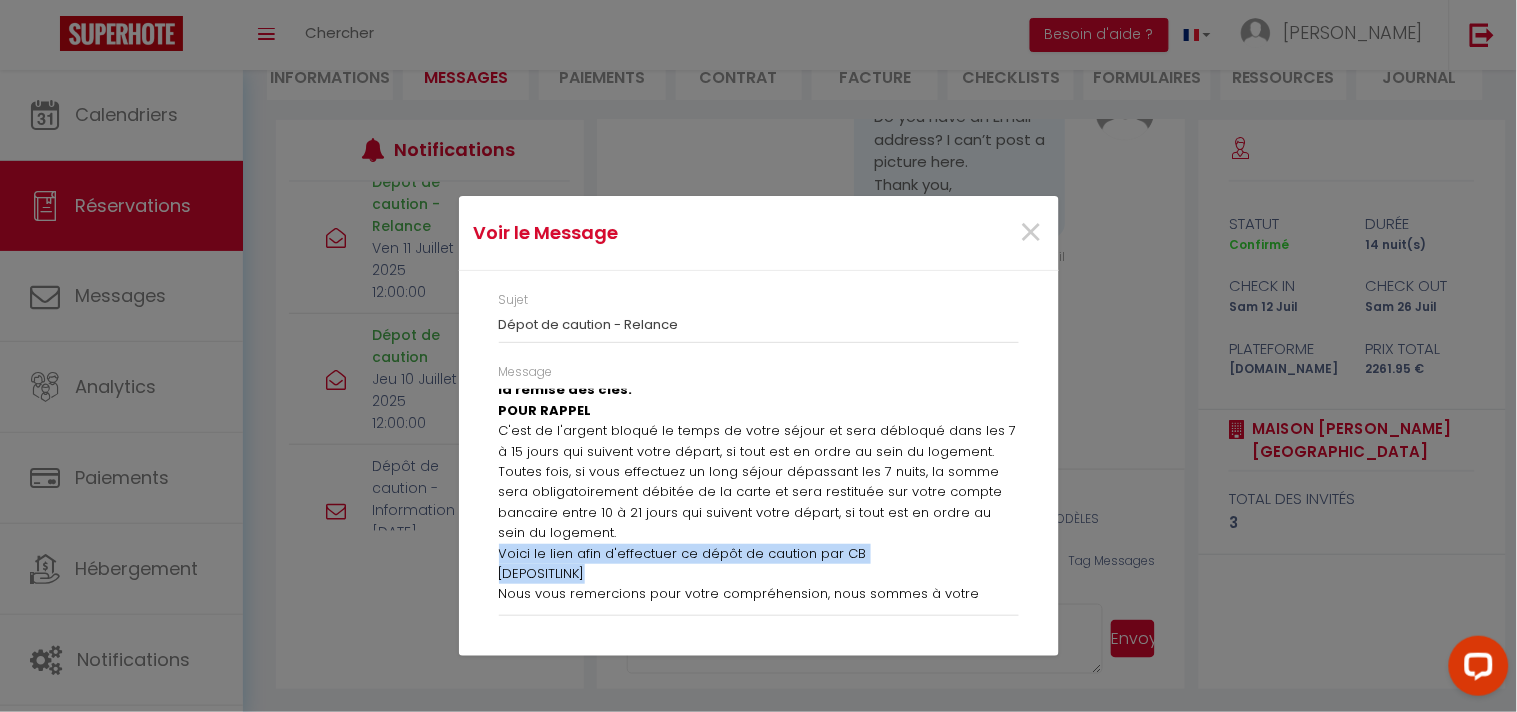 drag, startPoint x: 624, startPoint y: 567, endPoint x: 467, endPoint y: 555, distance: 157.45793 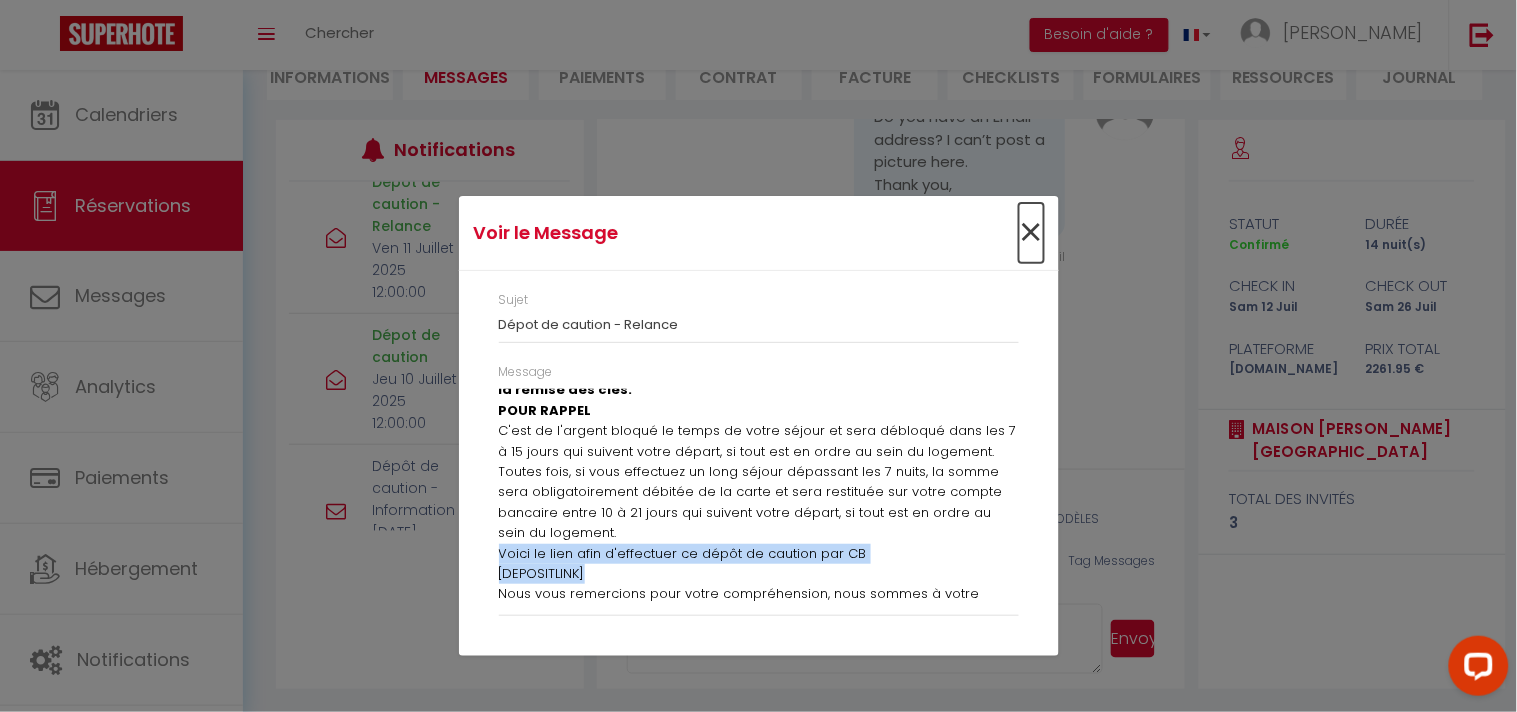 click on "×" at bounding box center [1031, 233] 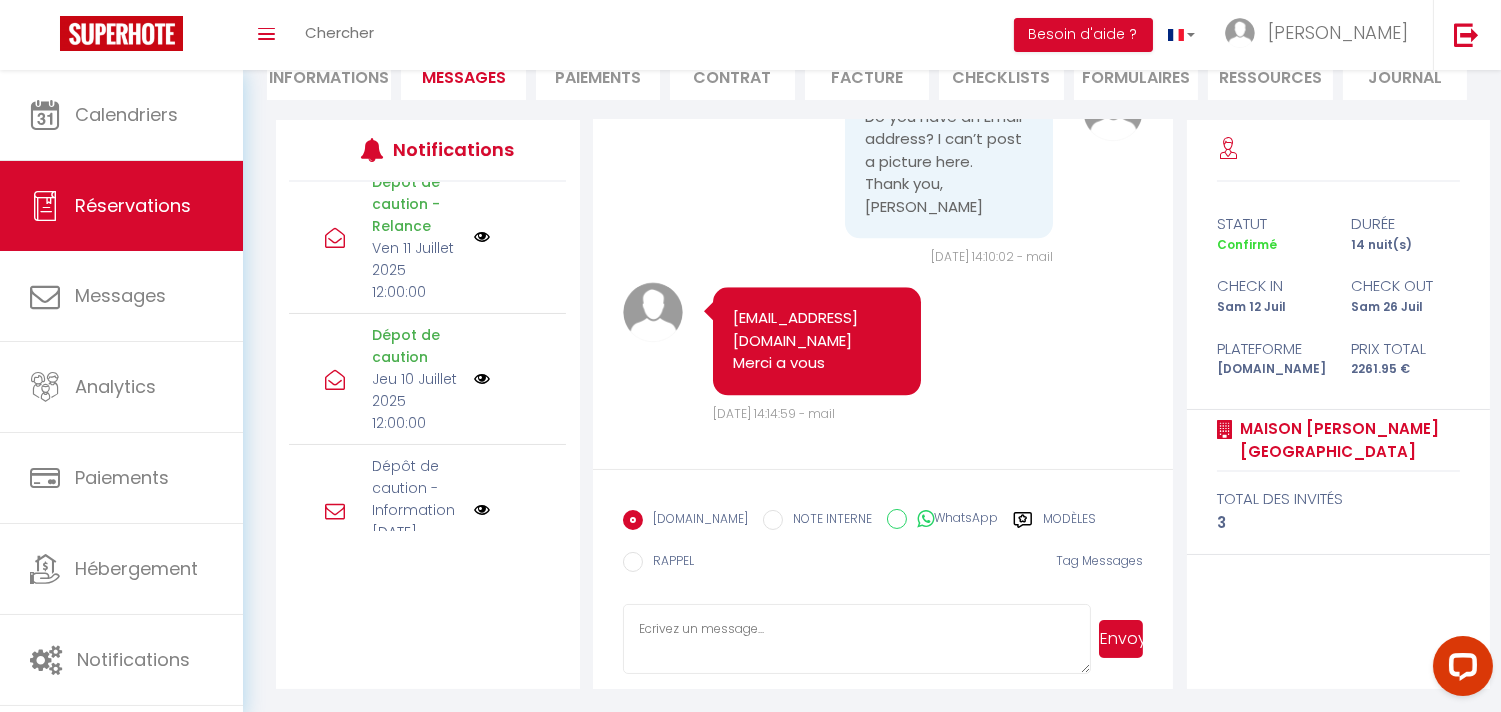 scroll, scrollTop: 8915, scrollLeft: 0, axis: vertical 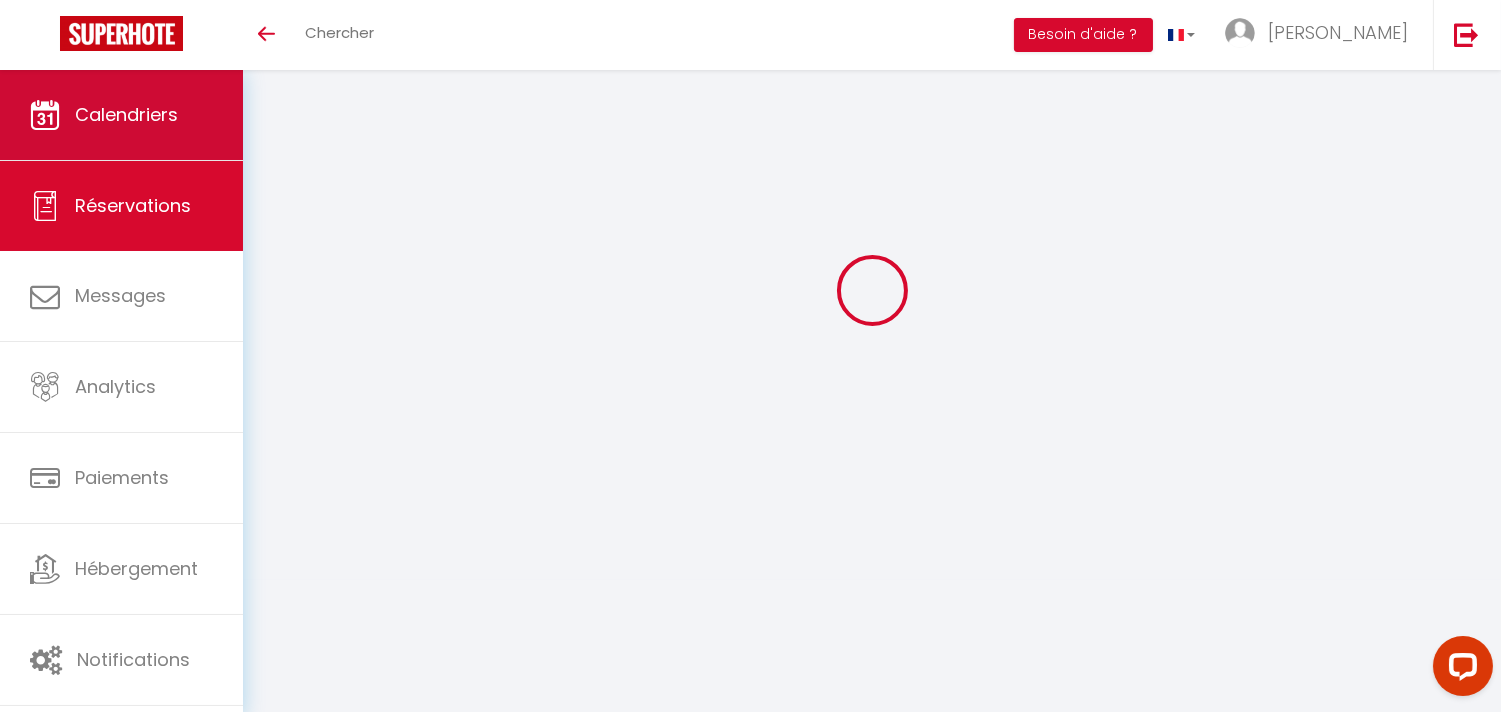 select 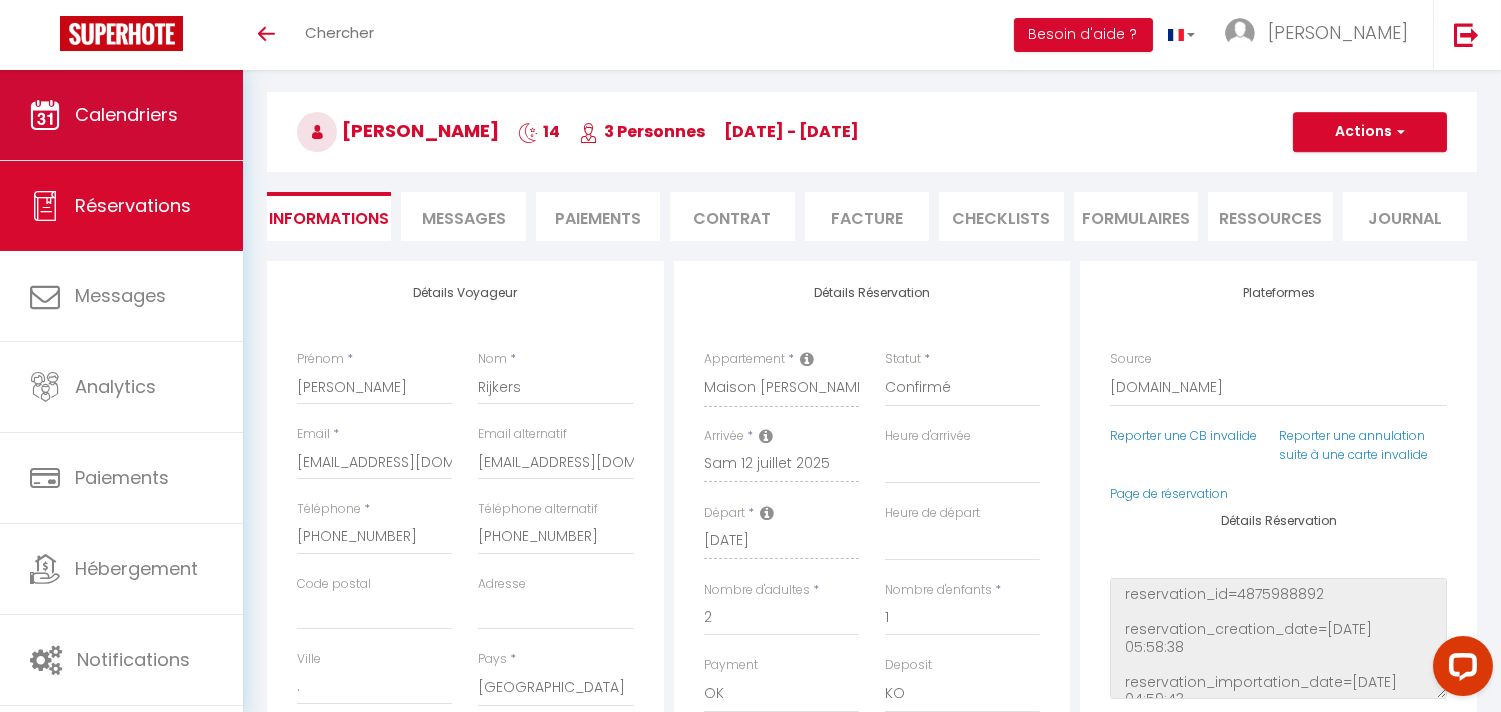 select 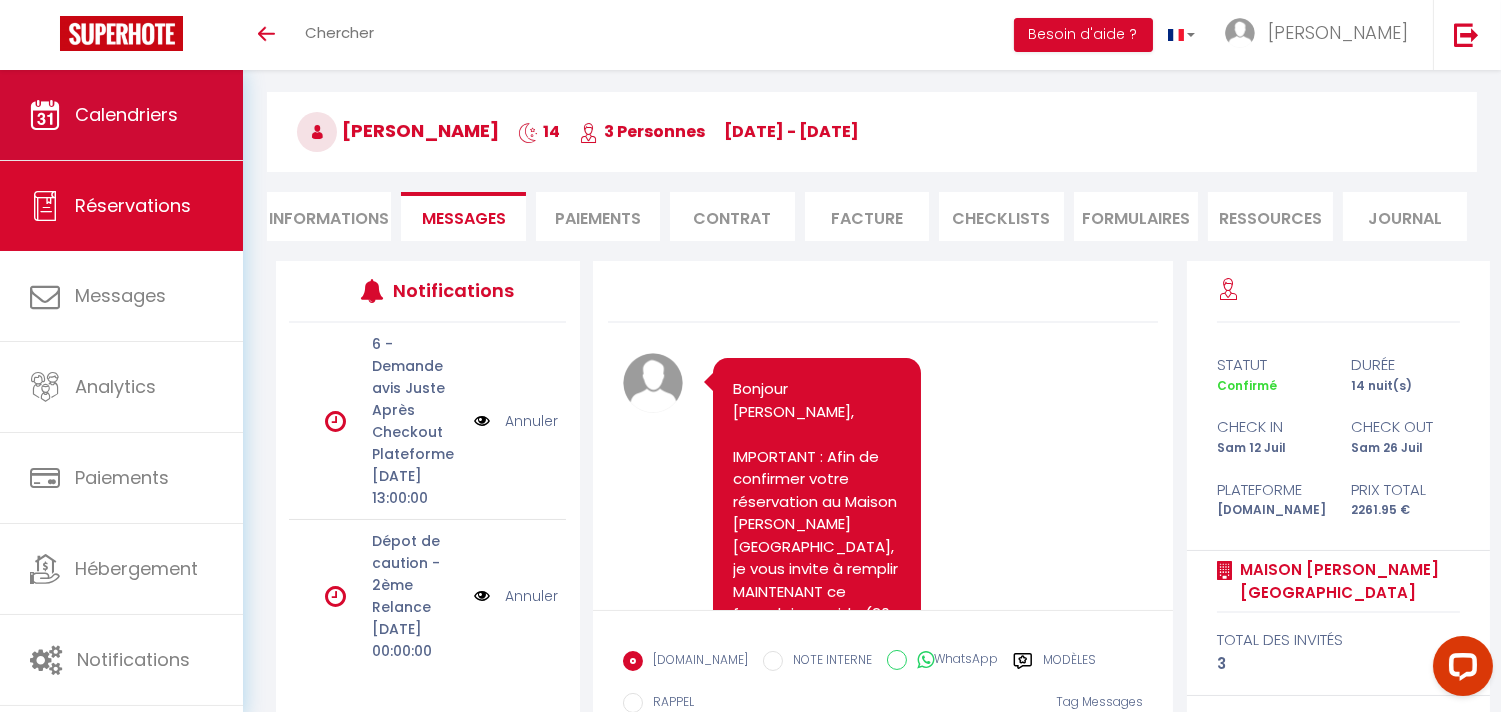 scroll, scrollTop: 8915, scrollLeft: 0, axis: vertical 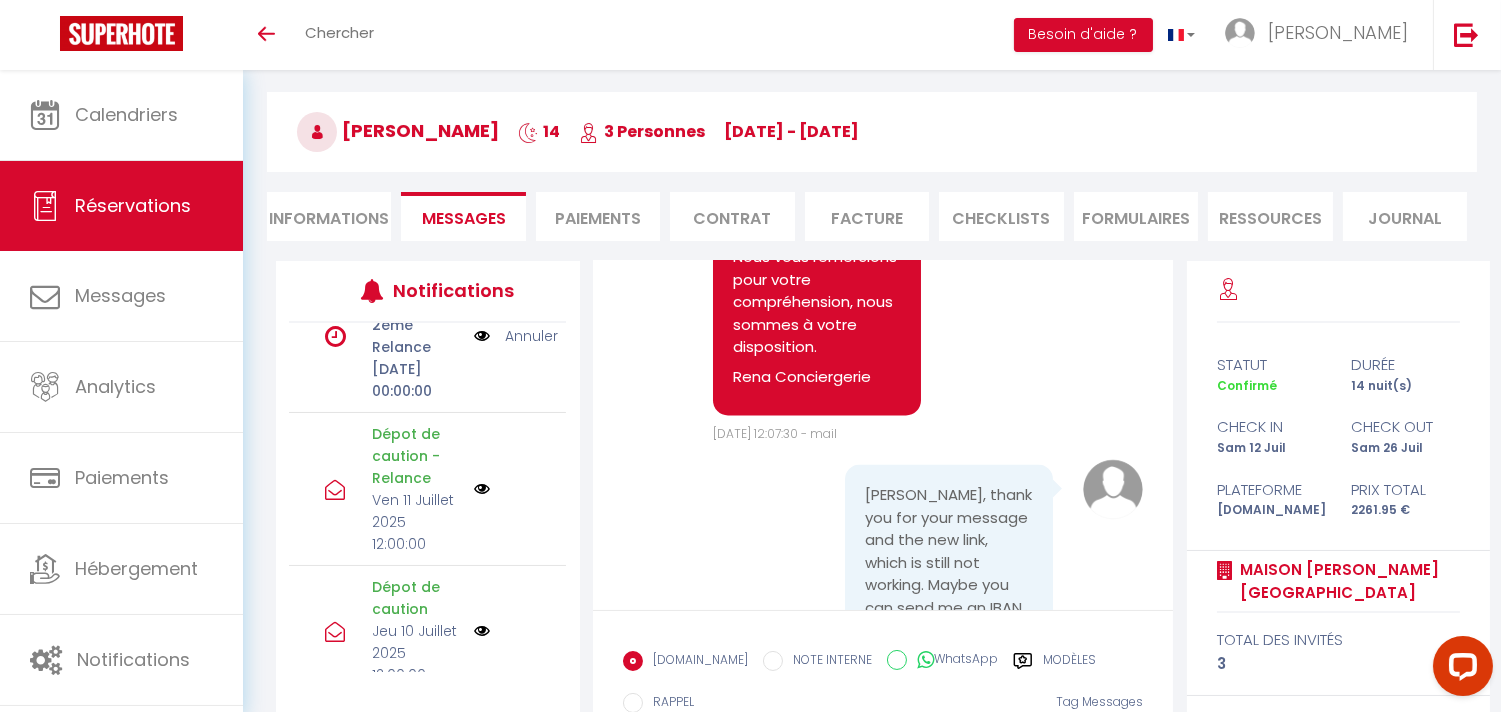 click at bounding box center (482, 489) 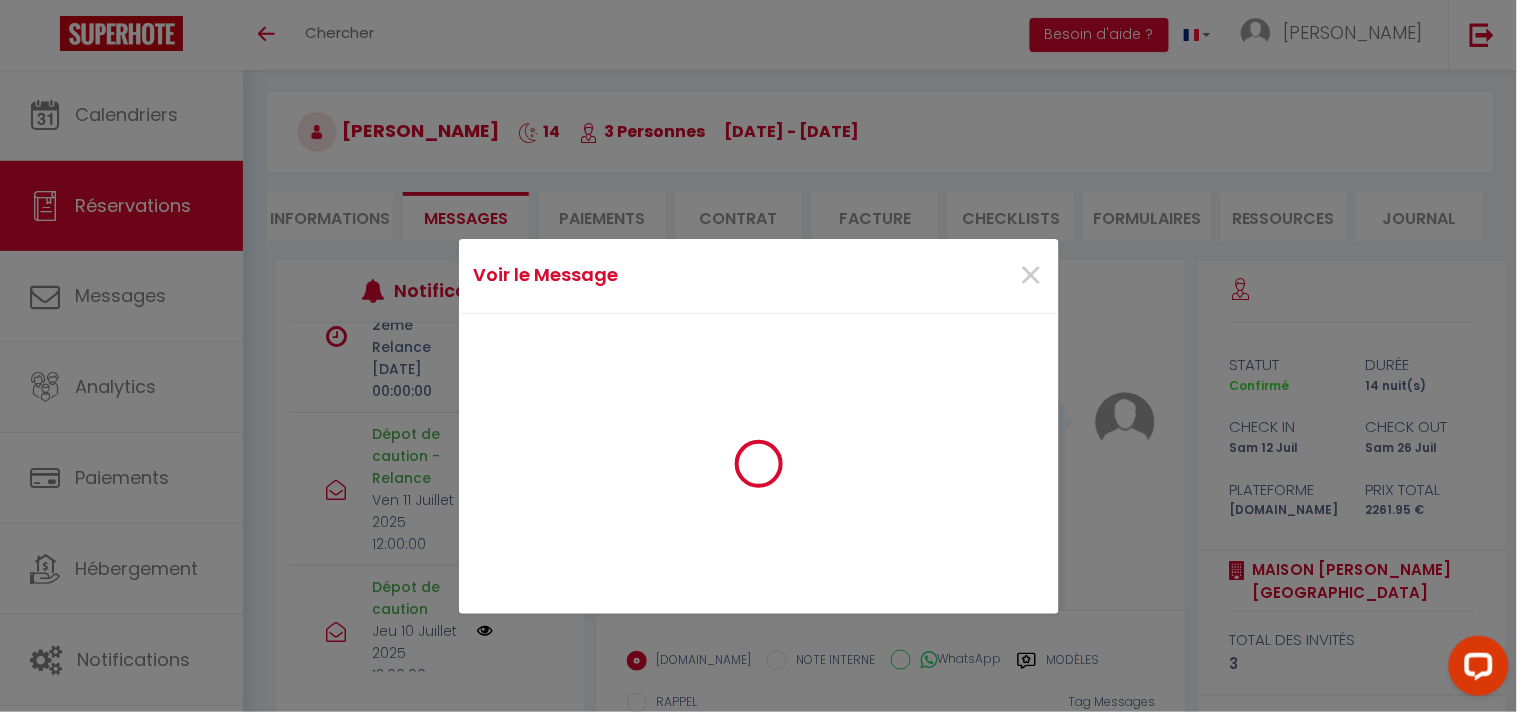 scroll, scrollTop: 7668, scrollLeft: 0, axis: vertical 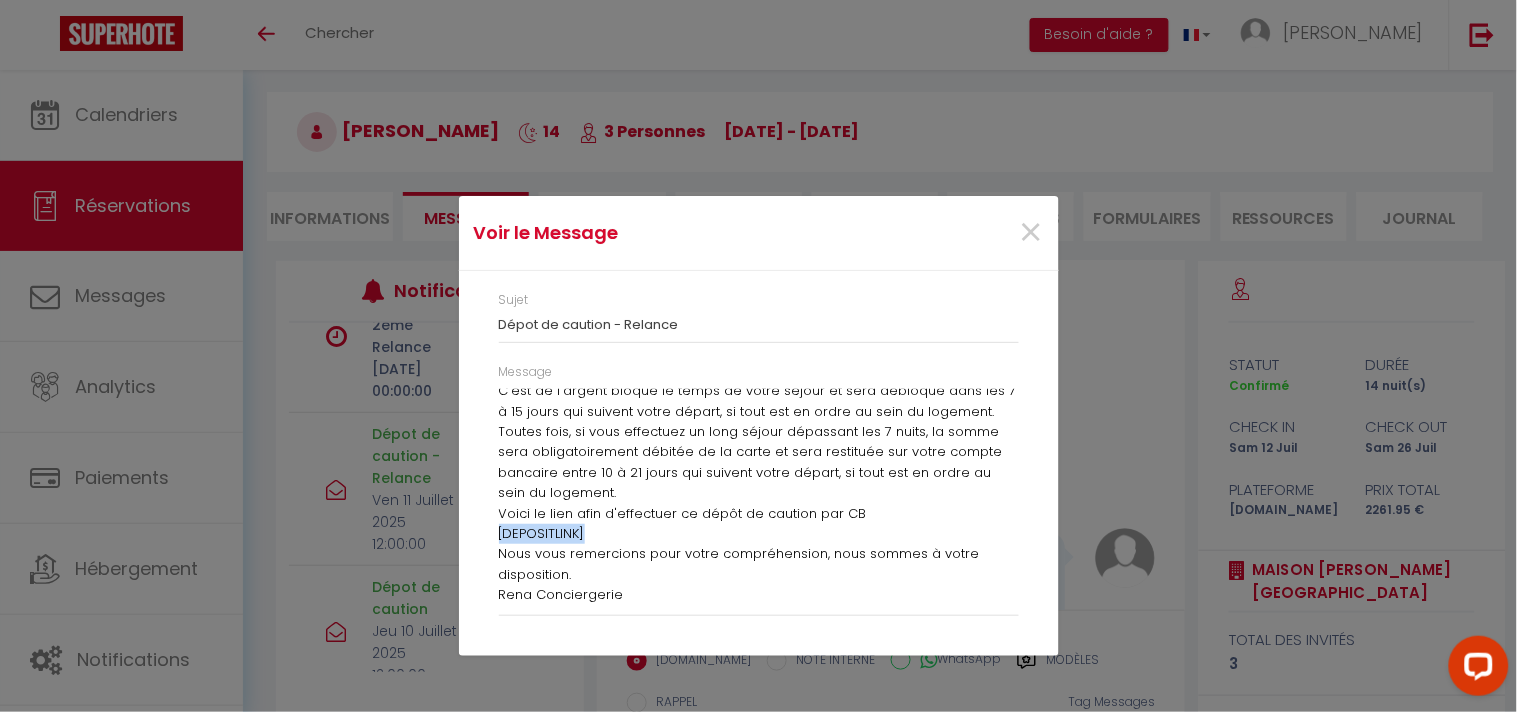 drag, startPoint x: 585, startPoint y: 531, endPoint x: 443, endPoint y: 535, distance: 142.05632 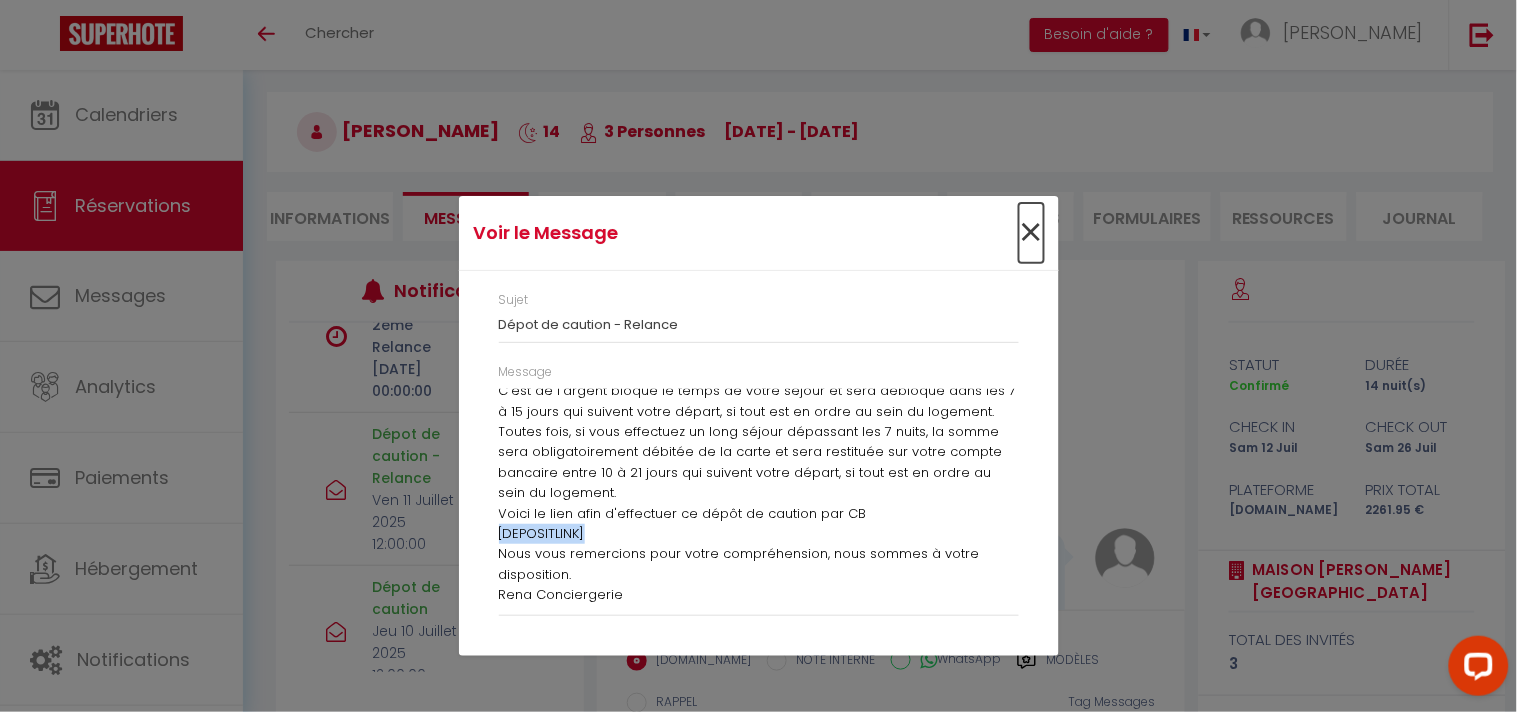 click on "×" at bounding box center [1031, 233] 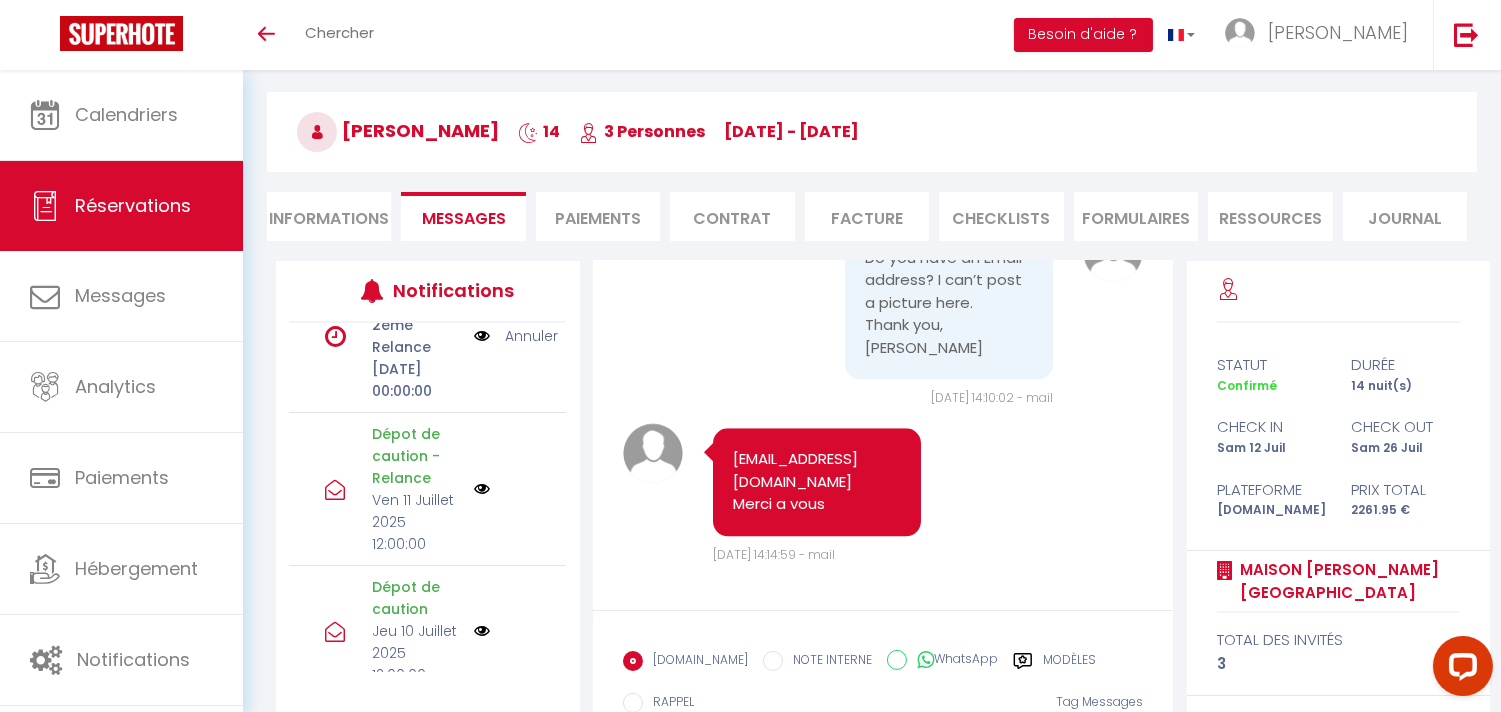 scroll, scrollTop: 8915, scrollLeft: 0, axis: vertical 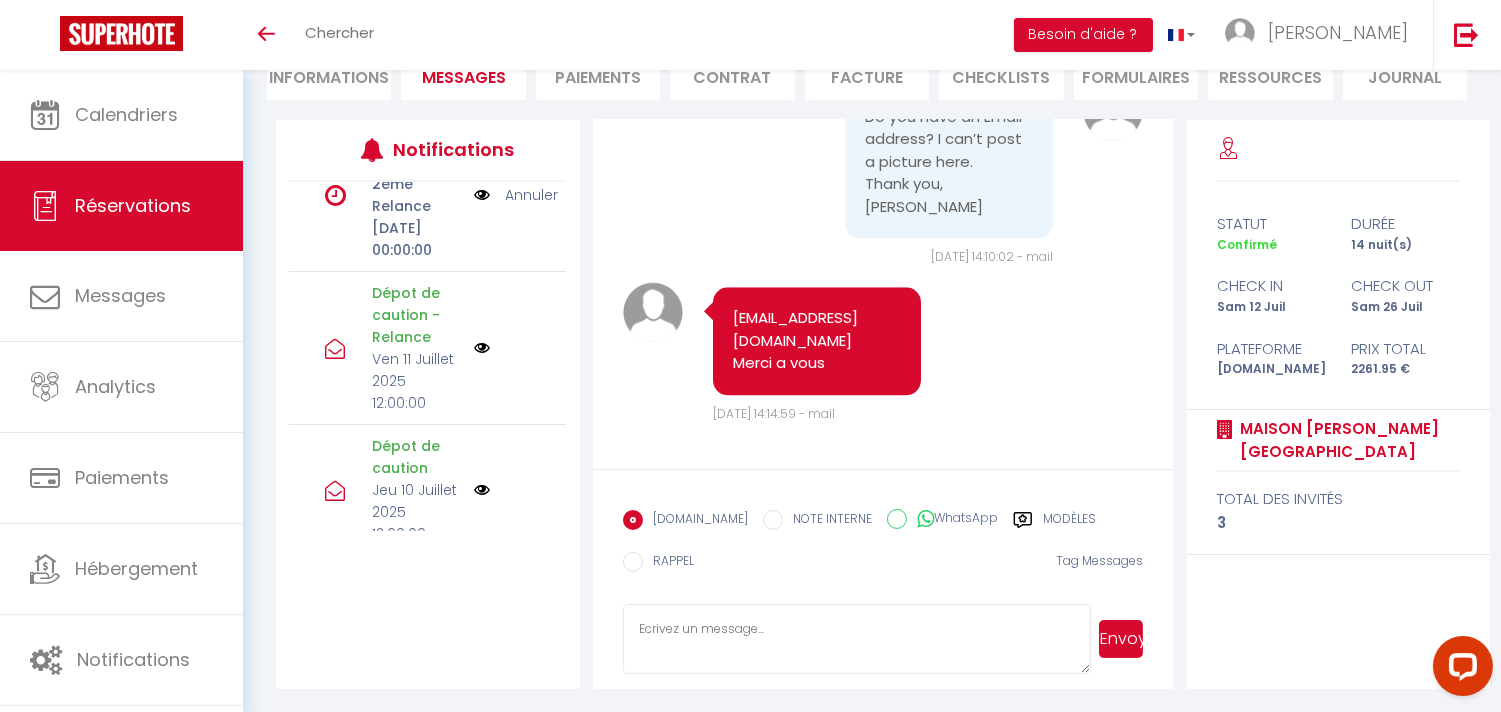 click at bounding box center [857, 639] 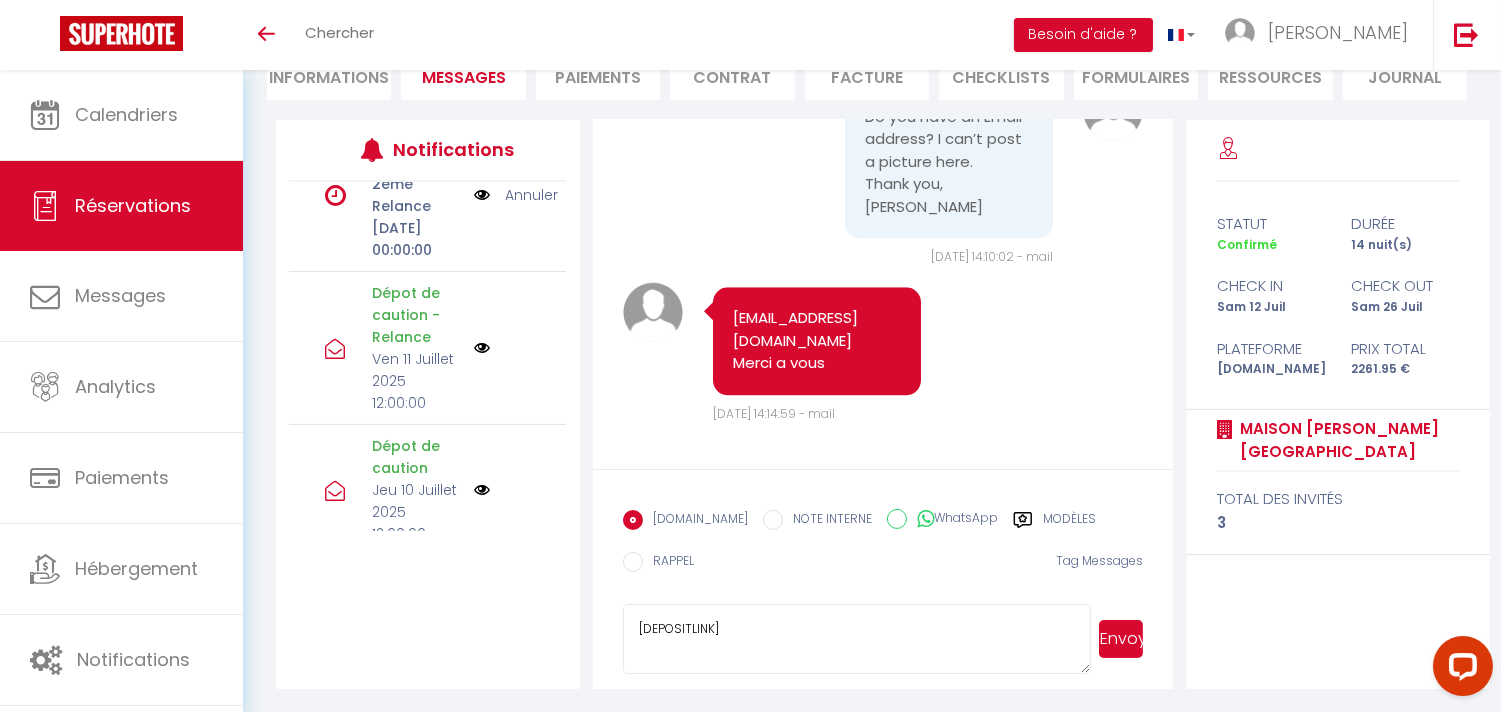 click at bounding box center [482, 195] 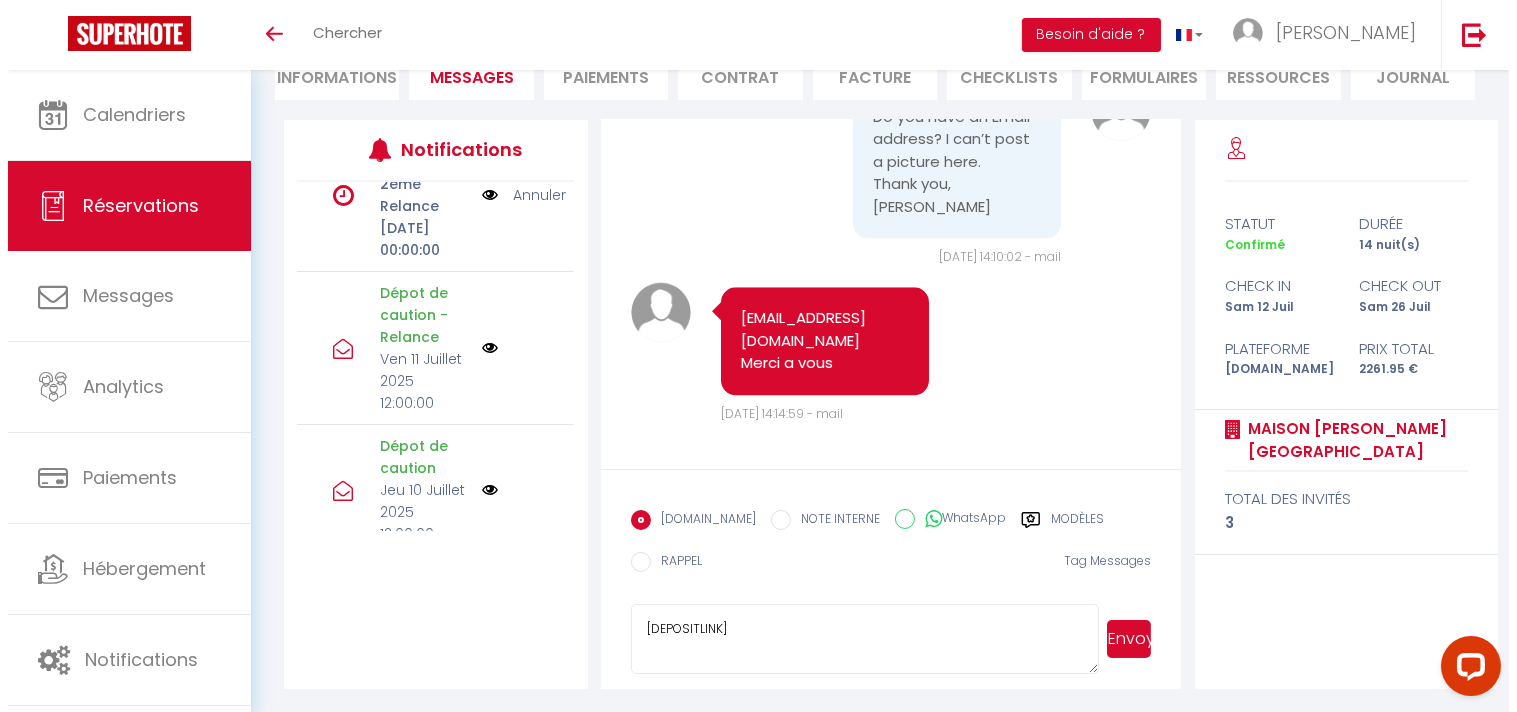 scroll, scrollTop: 8735, scrollLeft: 0, axis: vertical 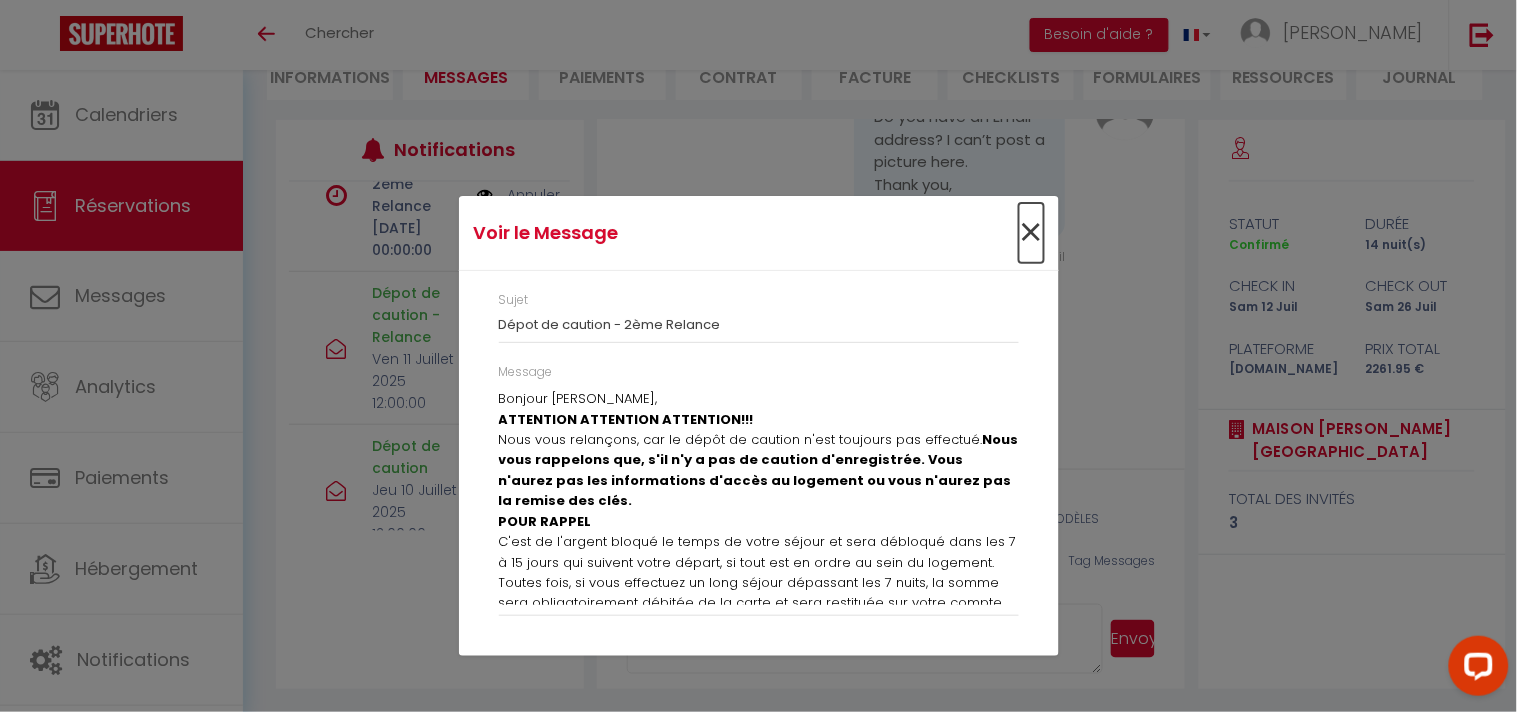 click on "×" at bounding box center (1031, 233) 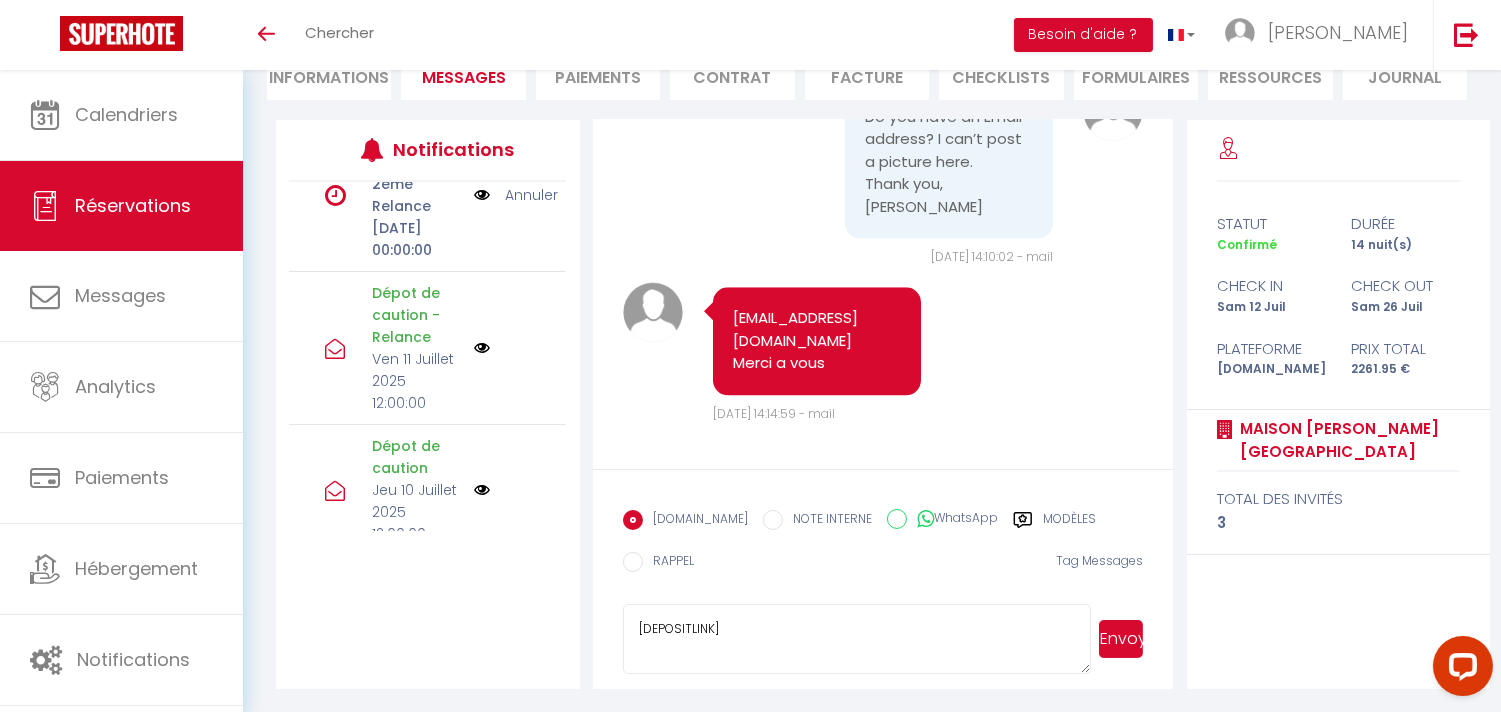 scroll, scrollTop: 8915, scrollLeft: 0, axis: vertical 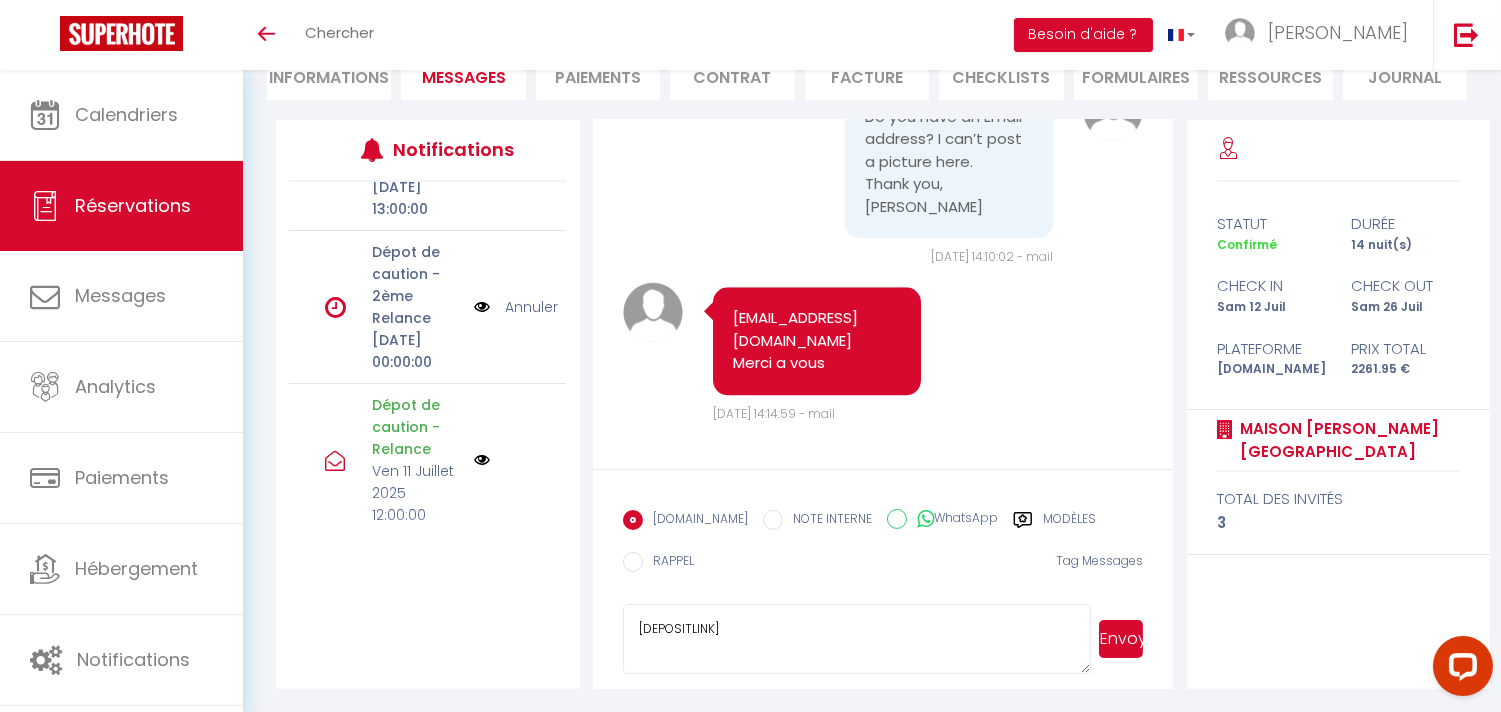 click at bounding box center [482, 307] 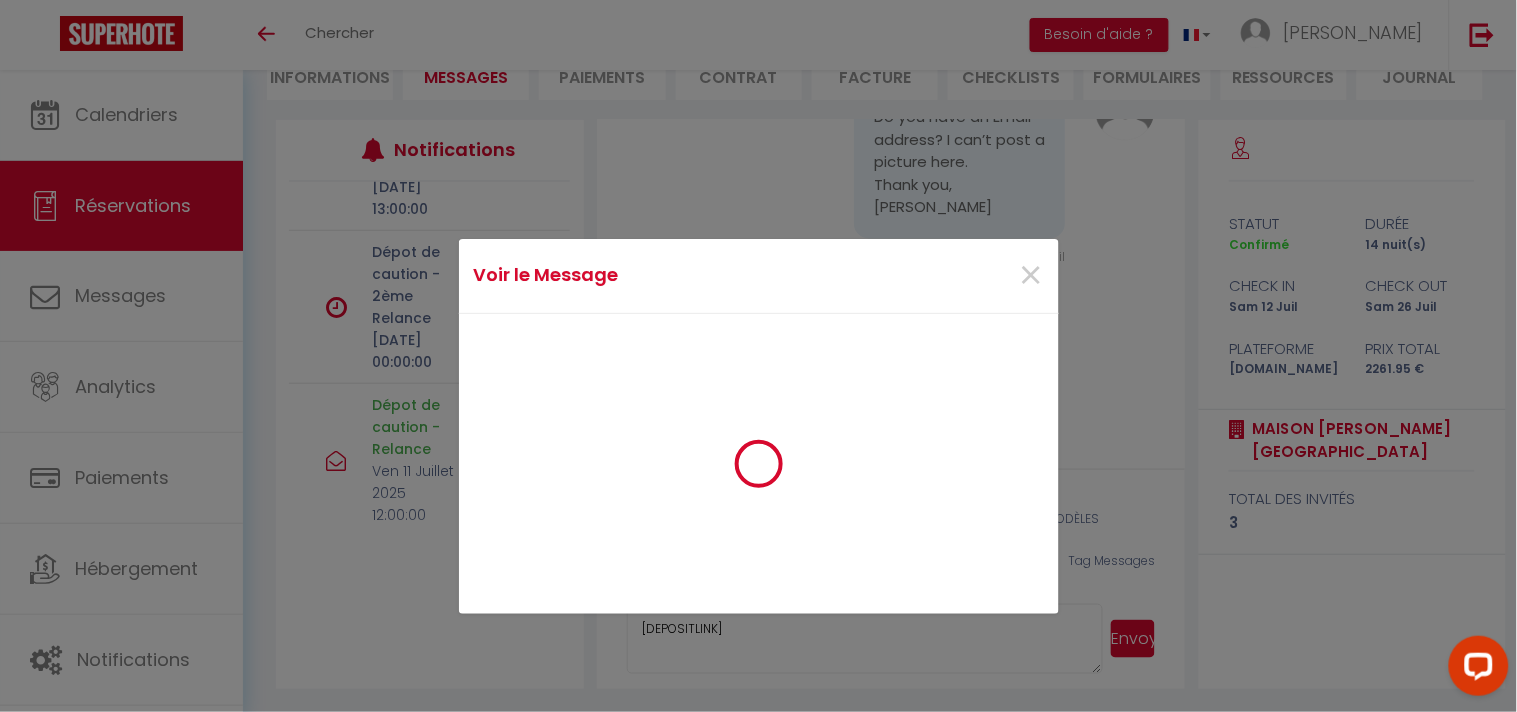 scroll, scrollTop: 8735, scrollLeft: 0, axis: vertical 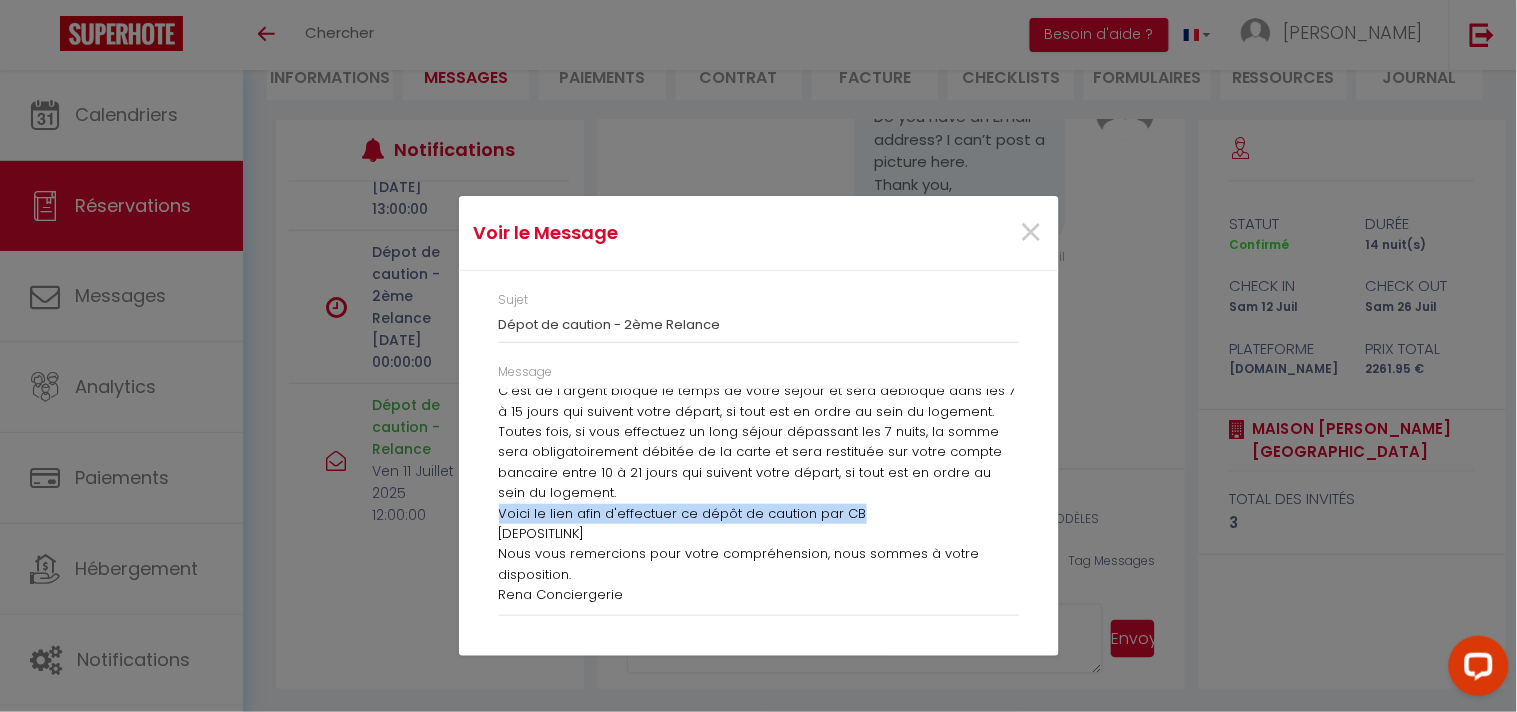 drag, startPoint x: 868, startPoint y: 505, endPoint x: 494, endPoint y: 512, distance: 374.0655 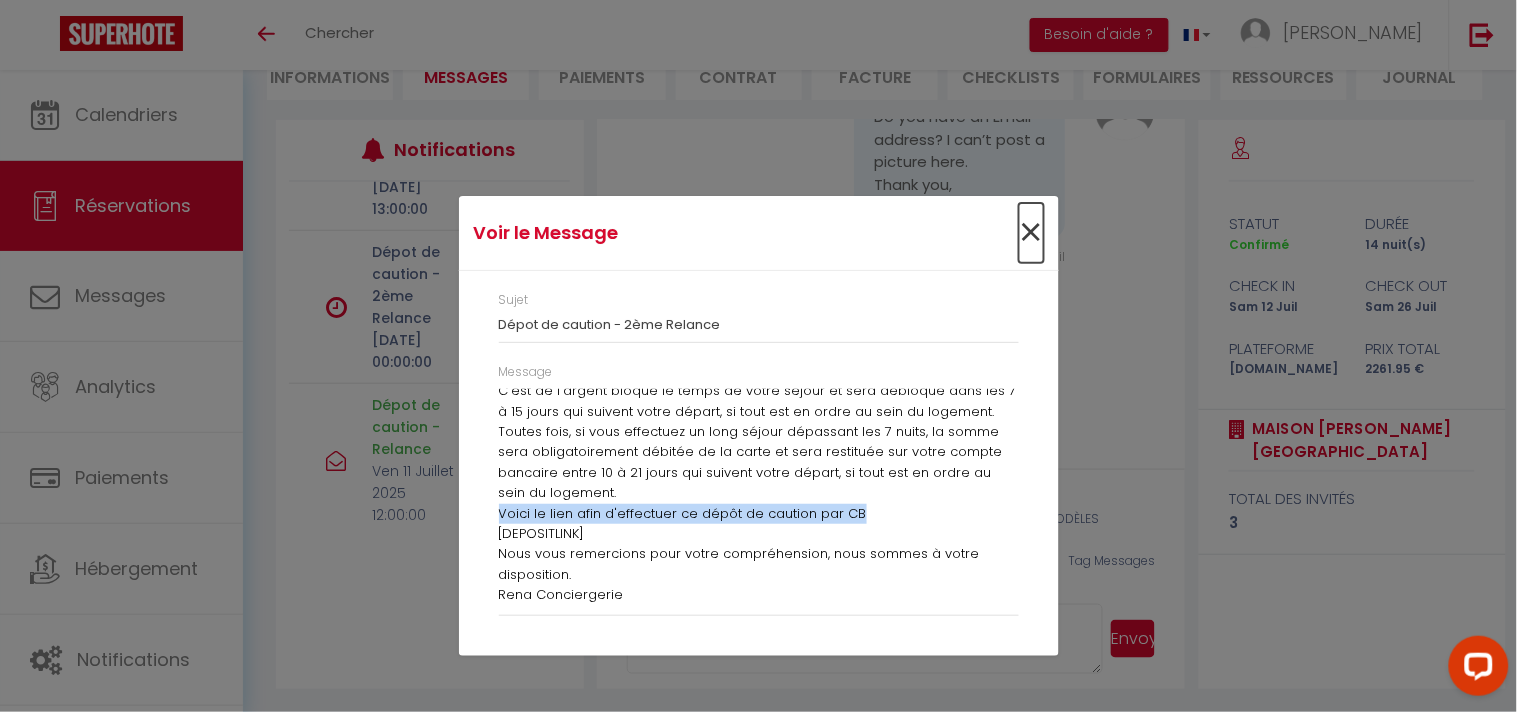 click on "×" at bounding box center [1031, 233] 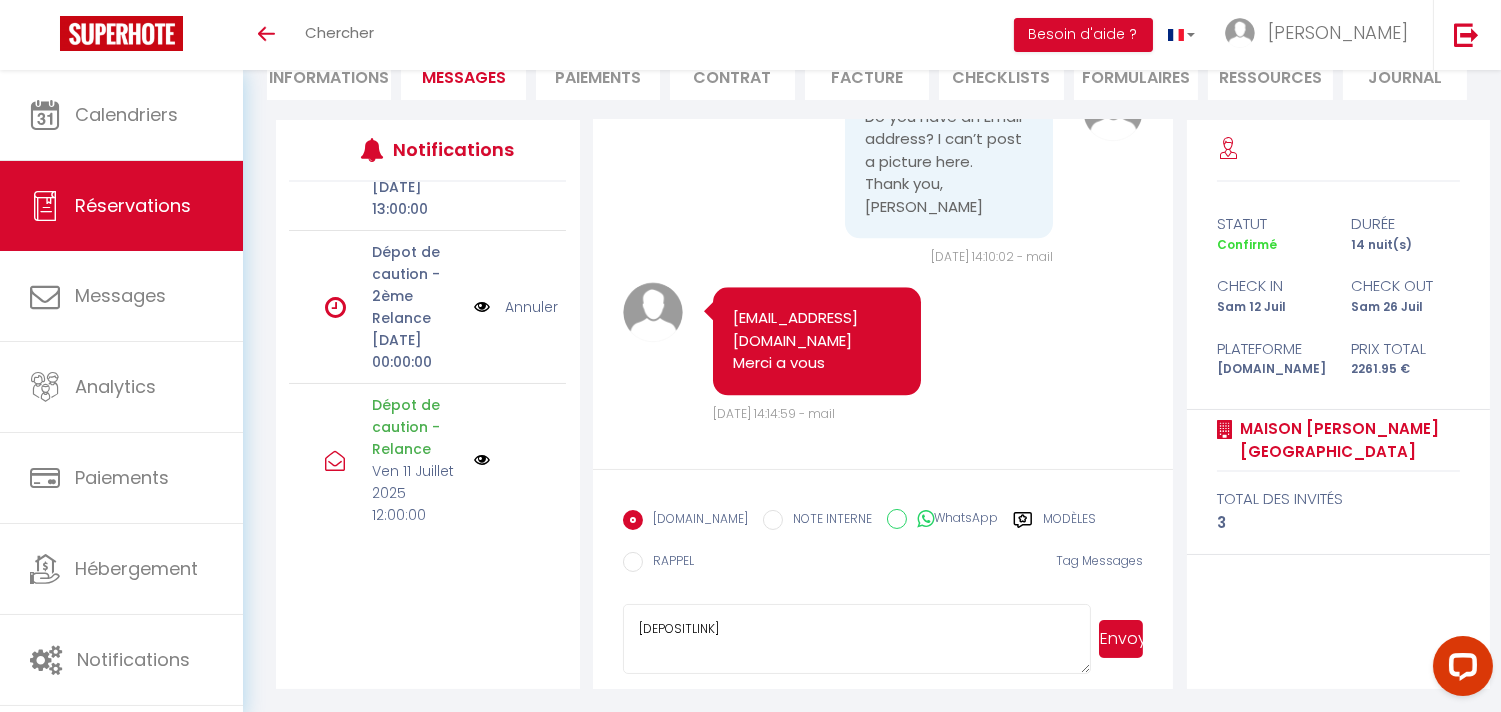 scroll, scrollTop: 8915, scrollLeft: 0, axis: vertical 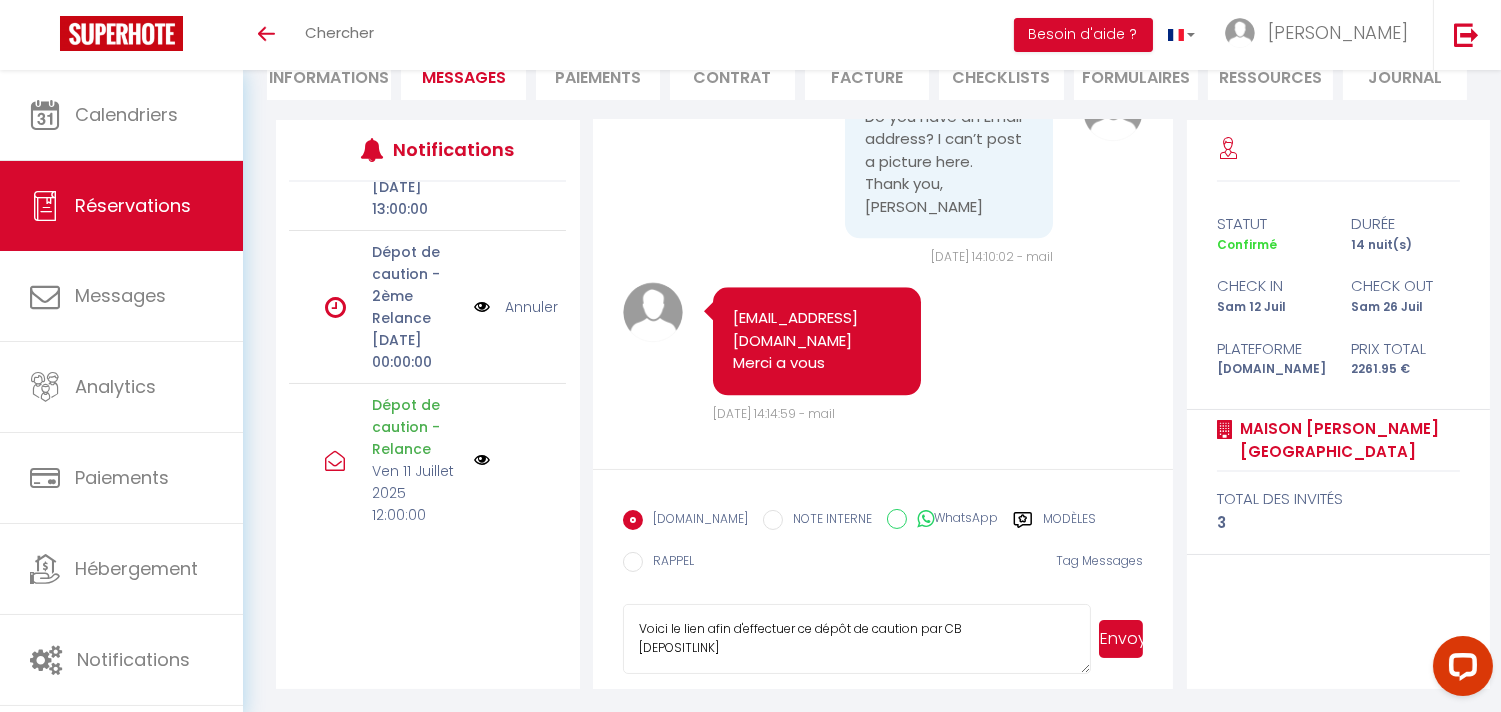 click on "Voici le lien afin d'effectuer ce dépôt de caution par CB
[DEPOSITLINK]" at bounding box center [857, 639] 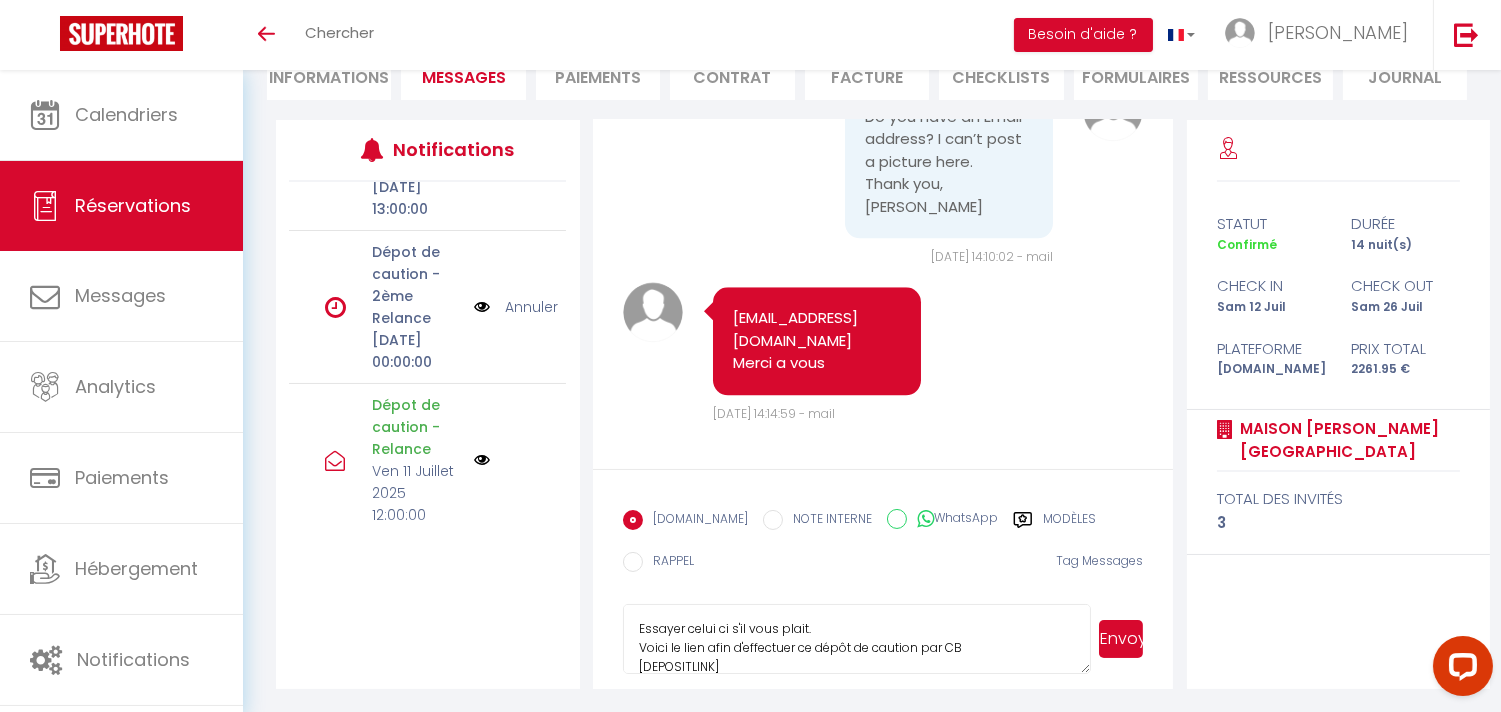 scroll, scrollTop: 18, scrollLeft: 0, axis: vertical 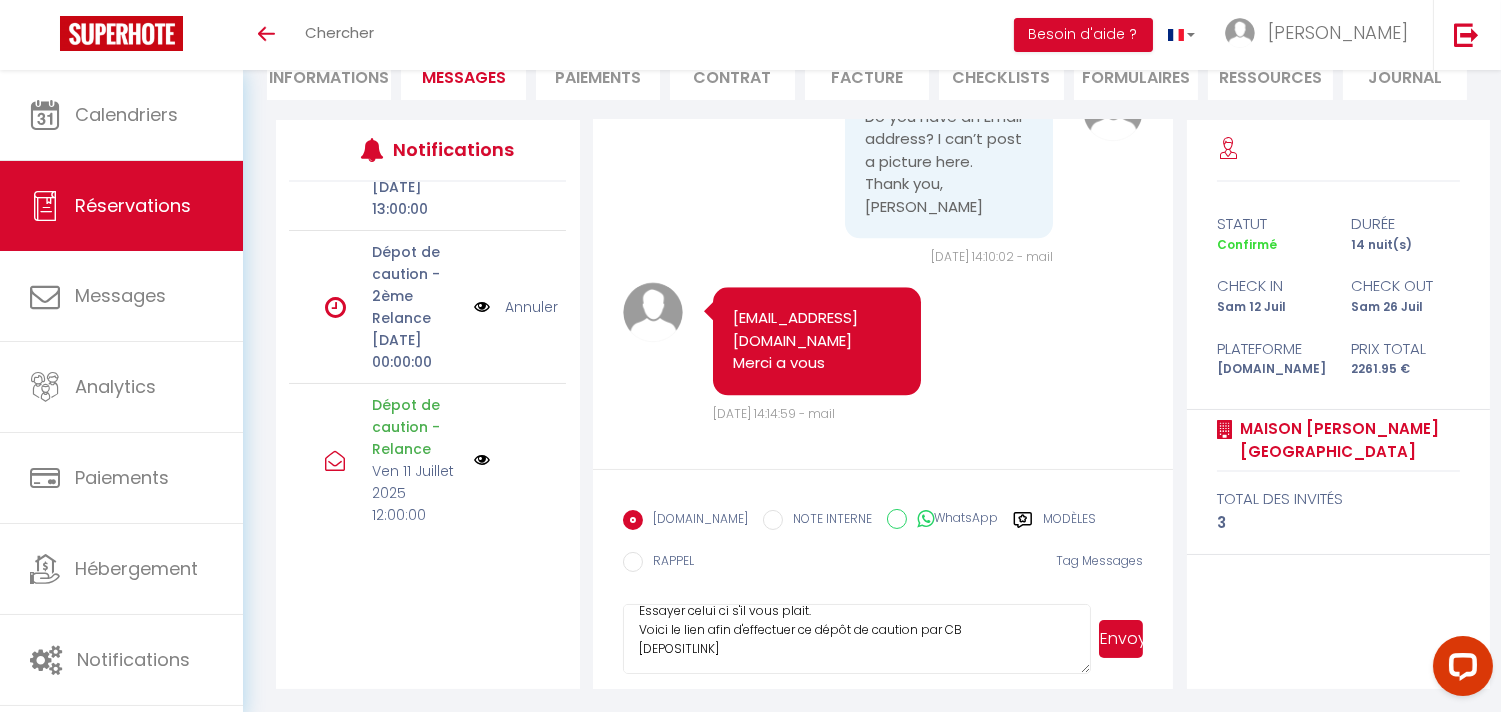 click on "Essayer celui ci s'il vous plait.
Voici le lien afin d'effectuer ce dépôt de caution par CB
[DEPOSITLINK]" at bounding box center [857, 639] 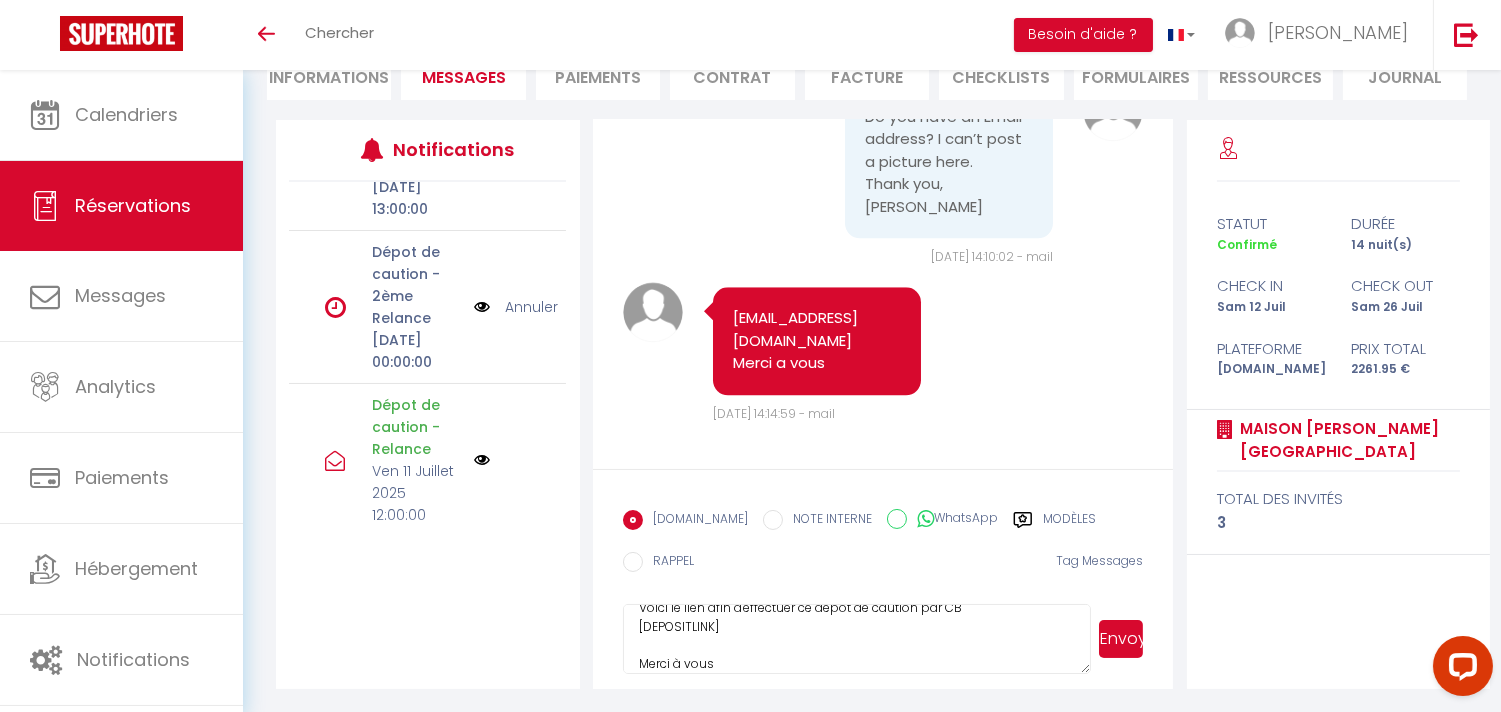 type on "Essayer celui ci s'il vous plait.
Voici le lien afin d'effectuer ce dépôt de caution par CB
[DEPOSITLINK]
Merci à vous" 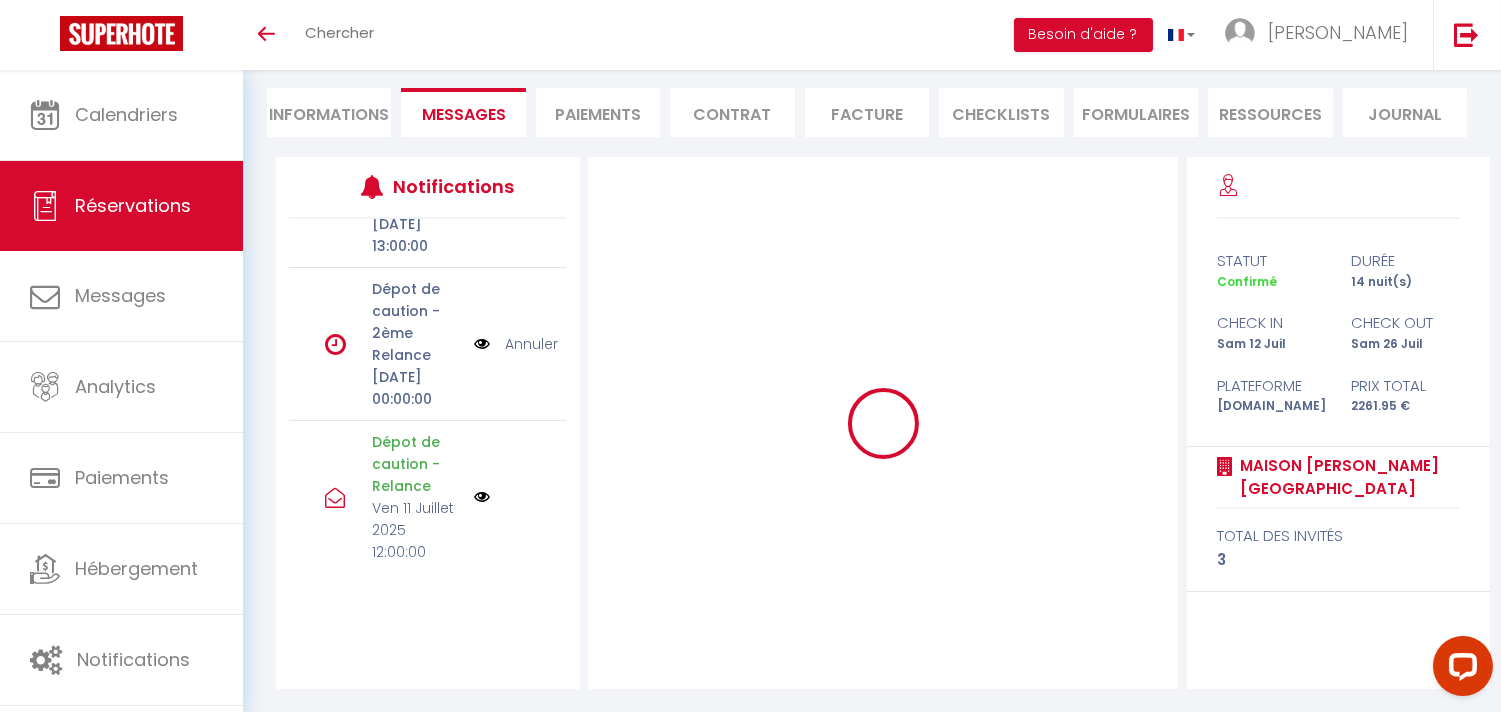 type 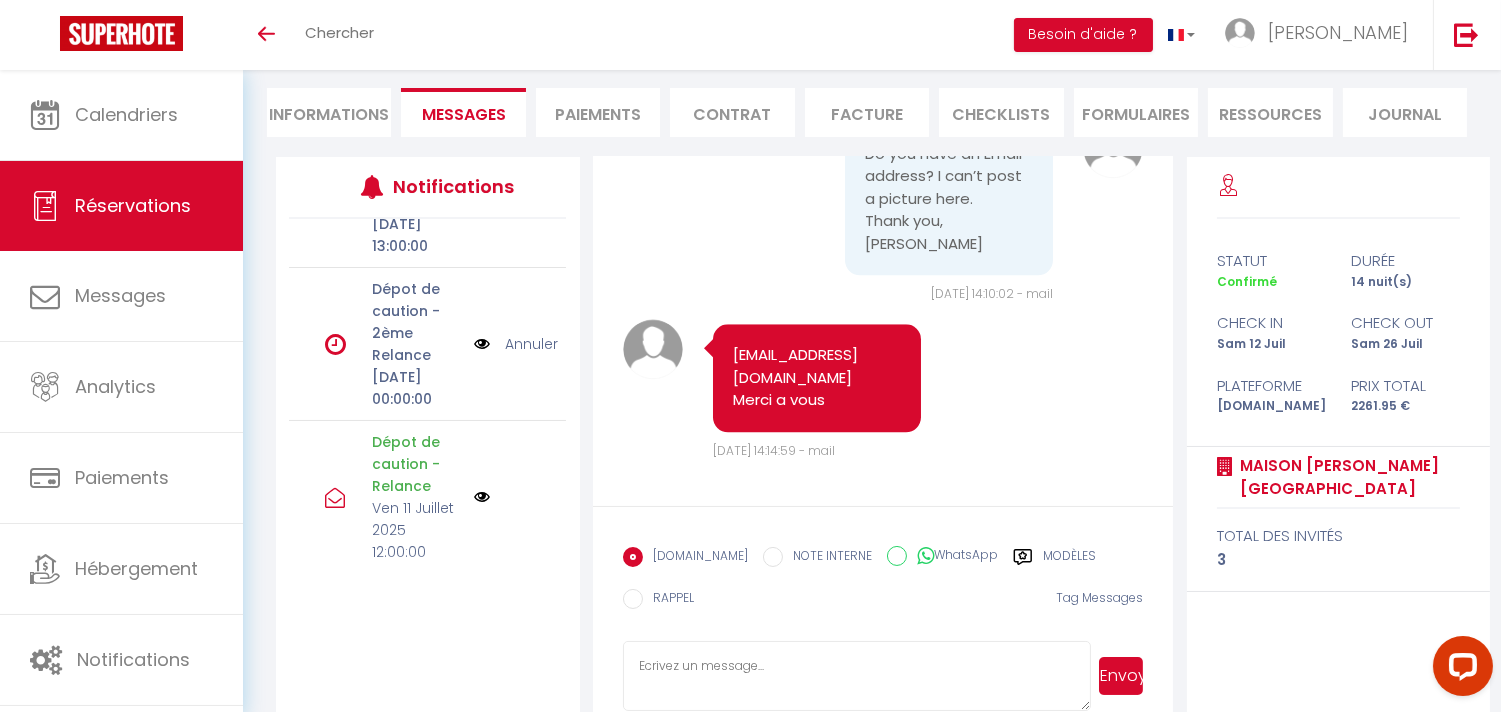 scroll, scrollTop: 0, scrollLeft: 0, axis: both 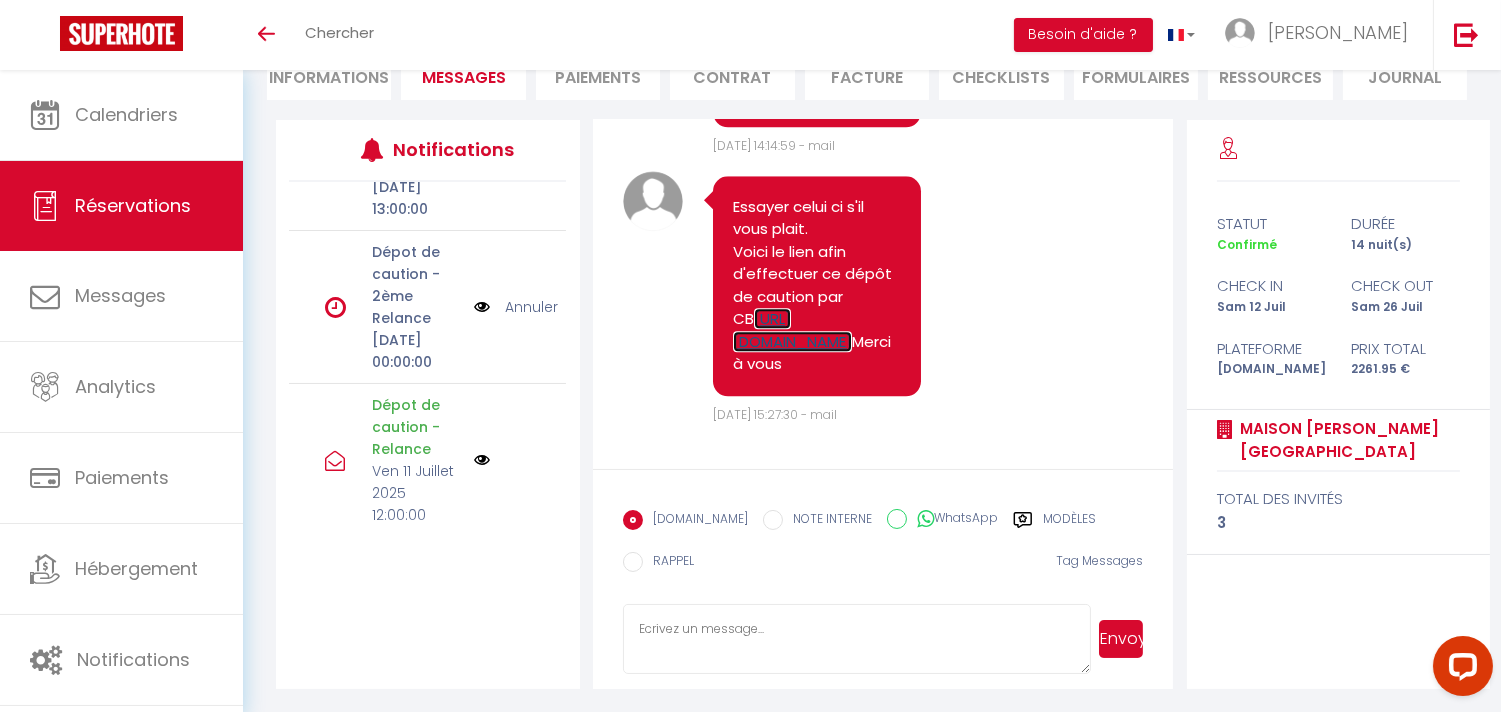 click on "https://superhote.com/applink/p/cVqsp4RB" at bounding box center (792, 330) 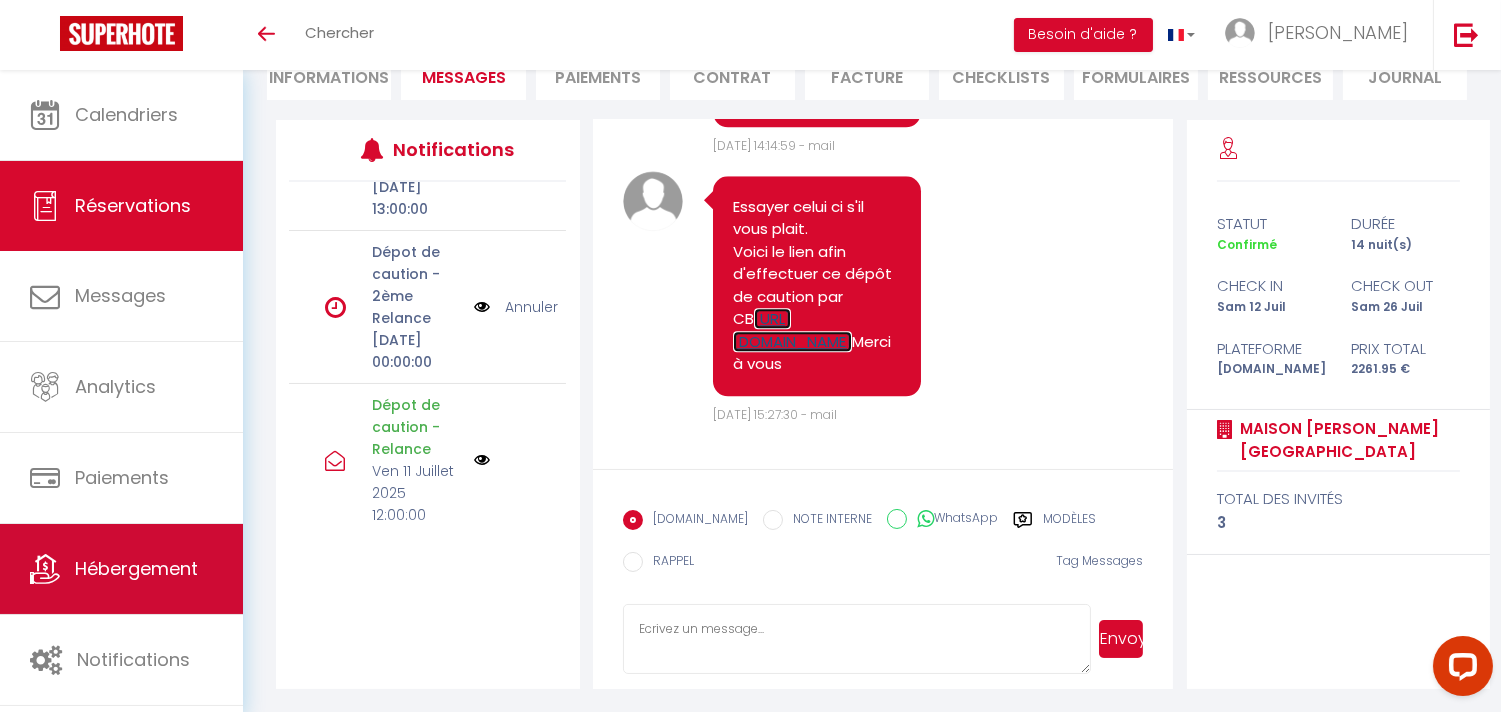 click on "Hébergement" at bounding box center (136, 568) 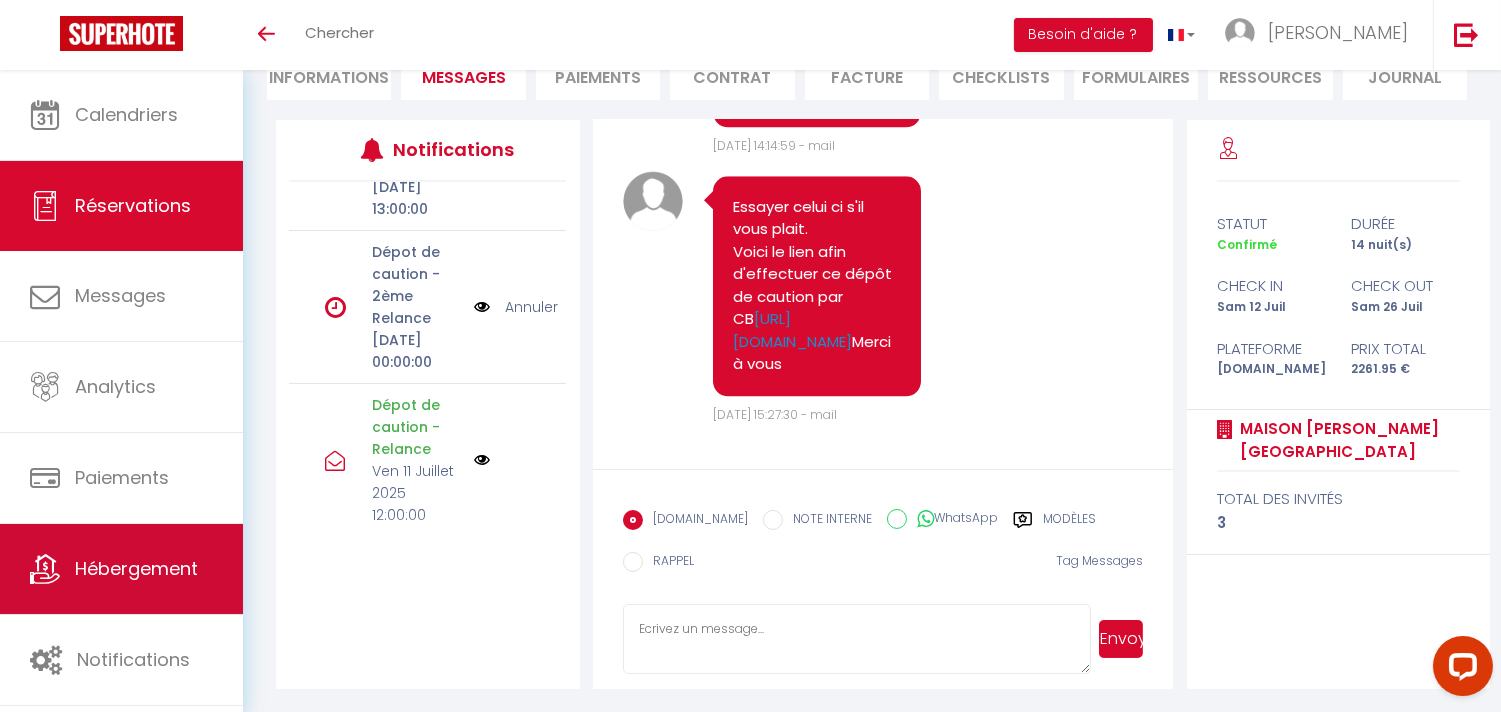 scroll, scrollTop: 0, scrollLeft: 0, axis: both 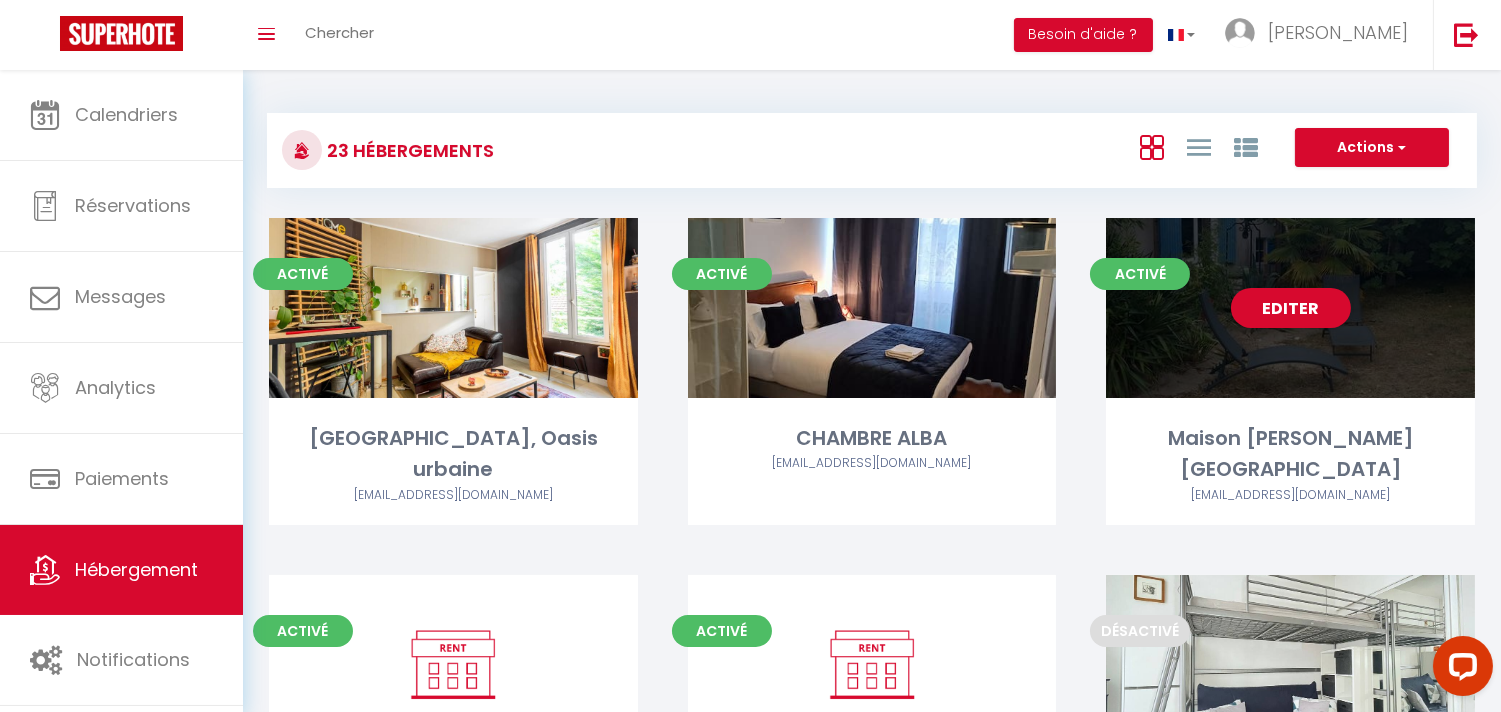 click on "Editer" at bounding box center [1290, 308] 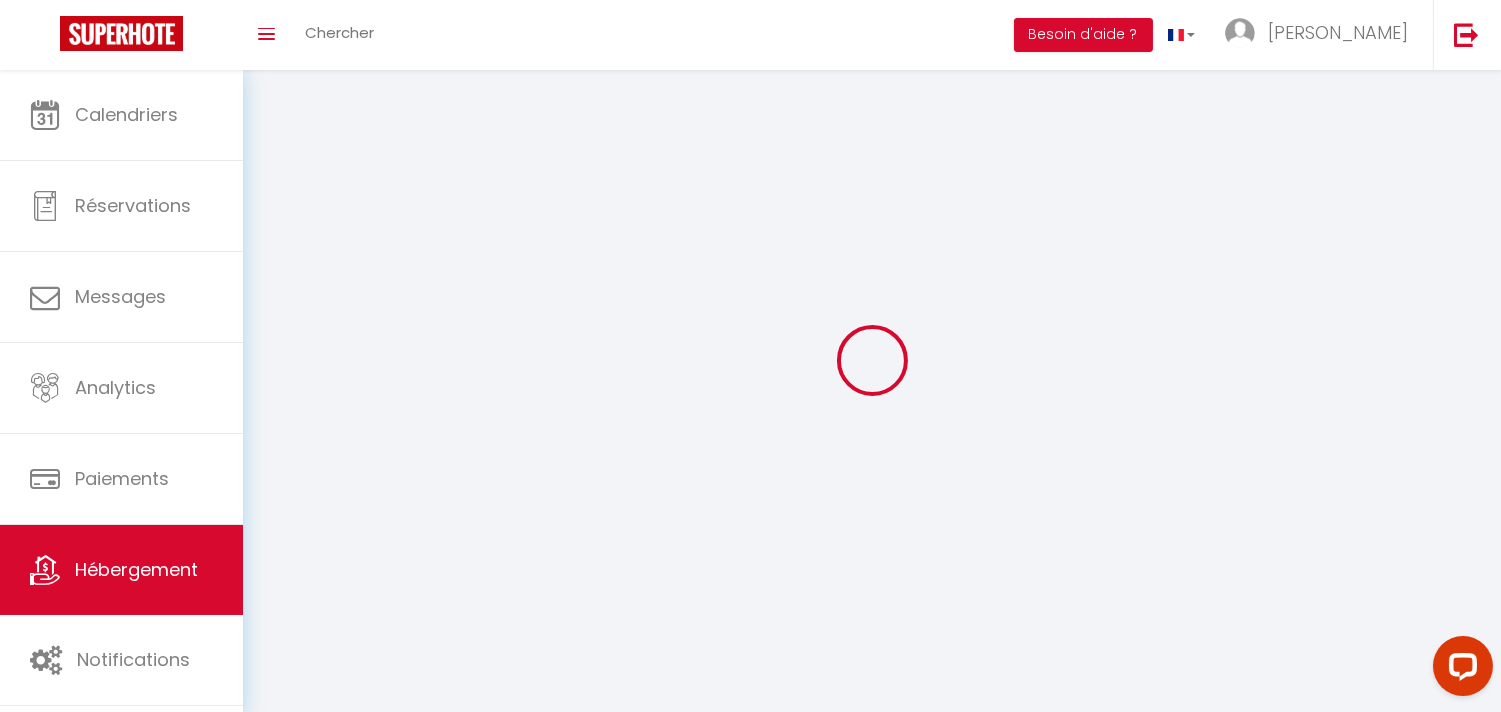 select 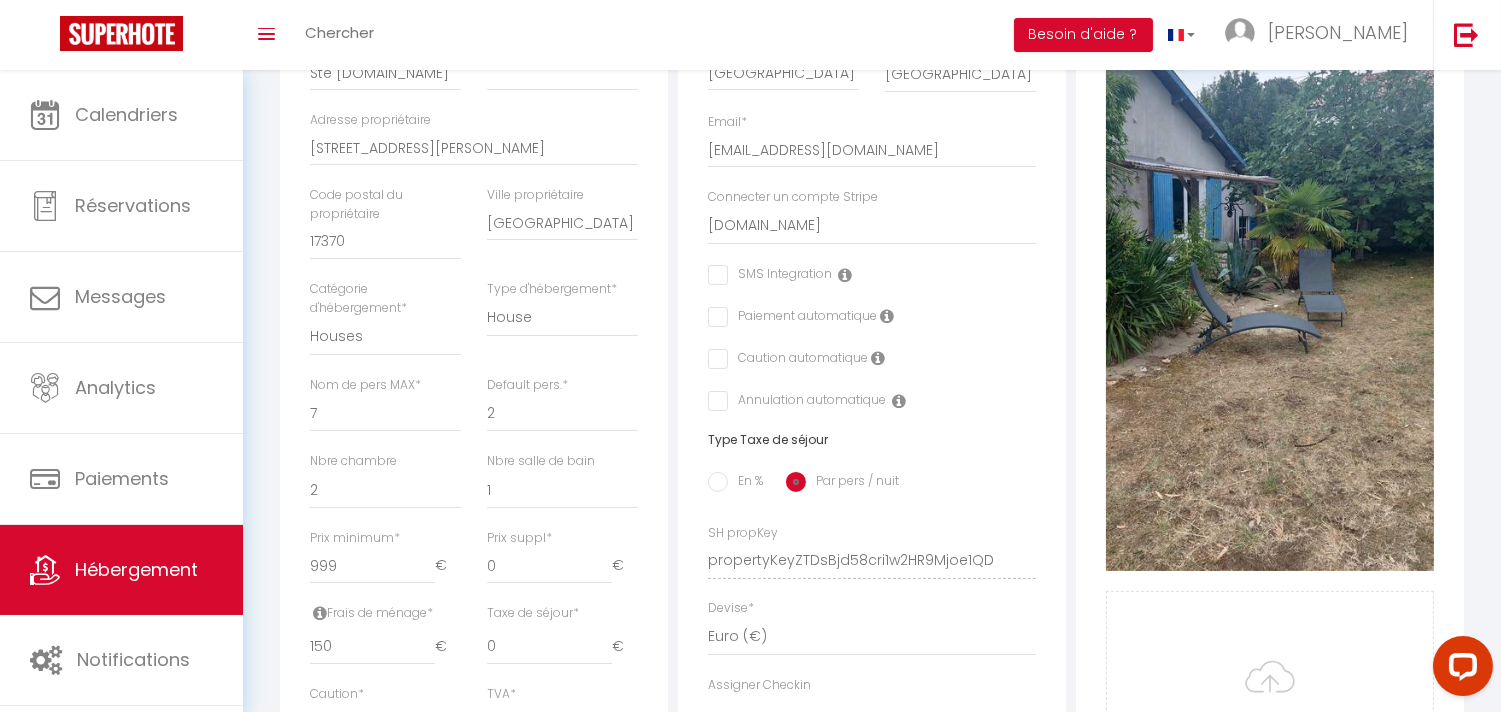 checkbox on "false" 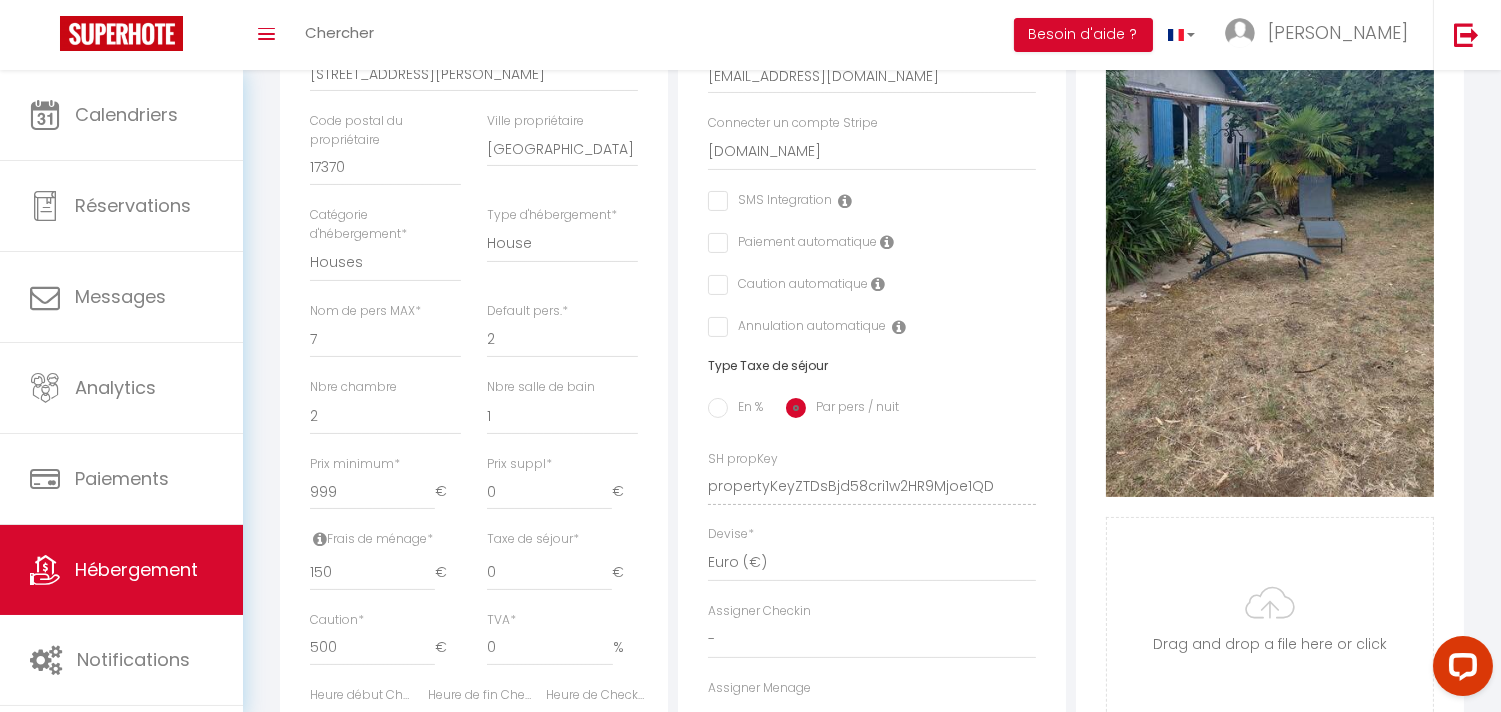 scroll, scrollTop: 666, scrollLeft: 0, axis: vertical 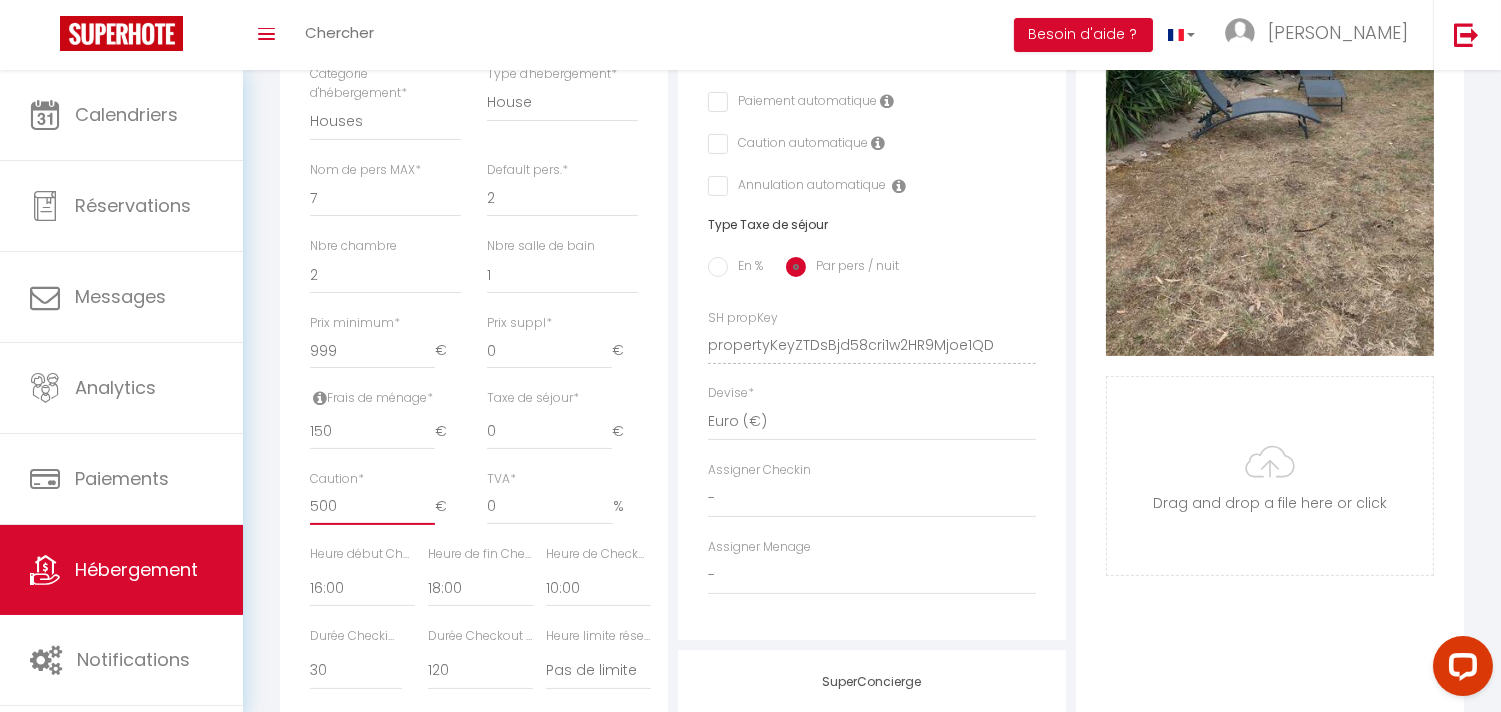 click on "500" at bounding box center [372, 507] 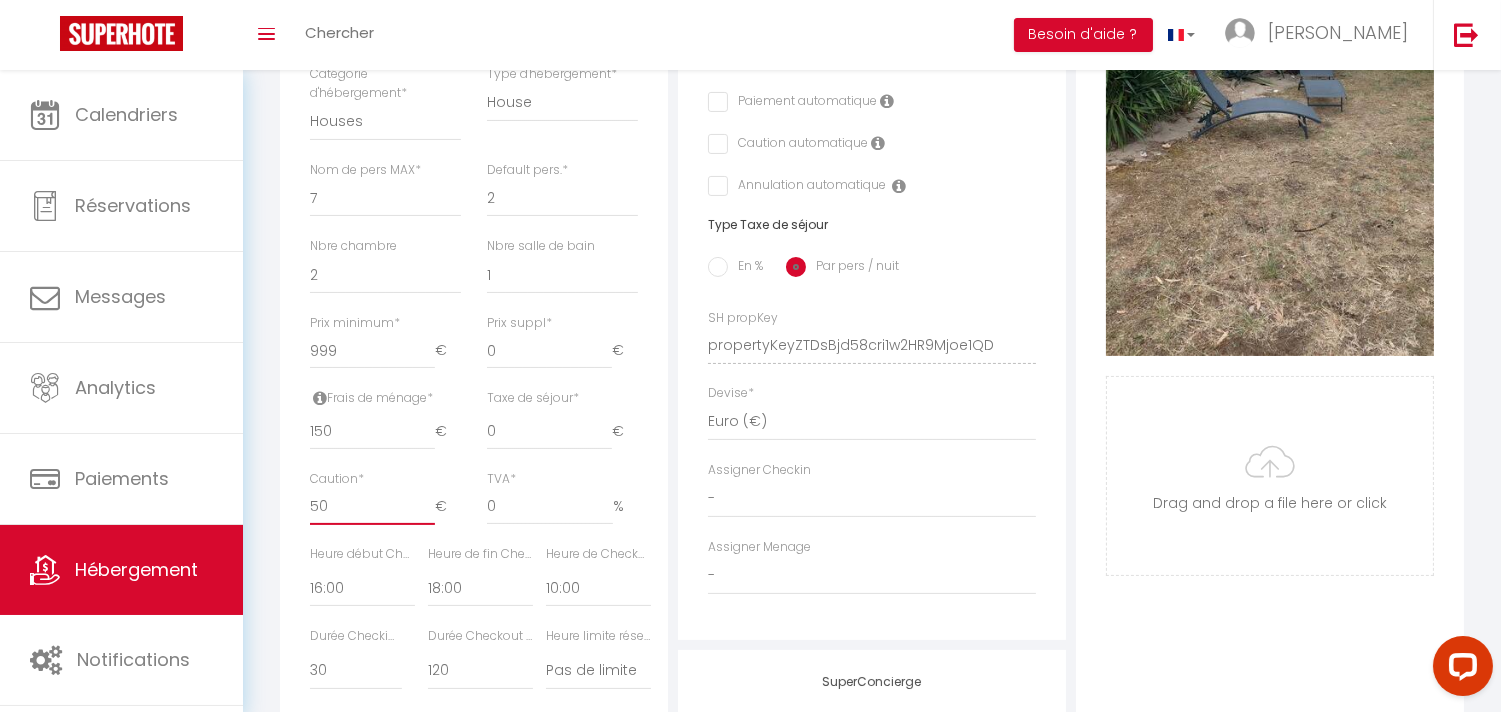 checkbox on "false" 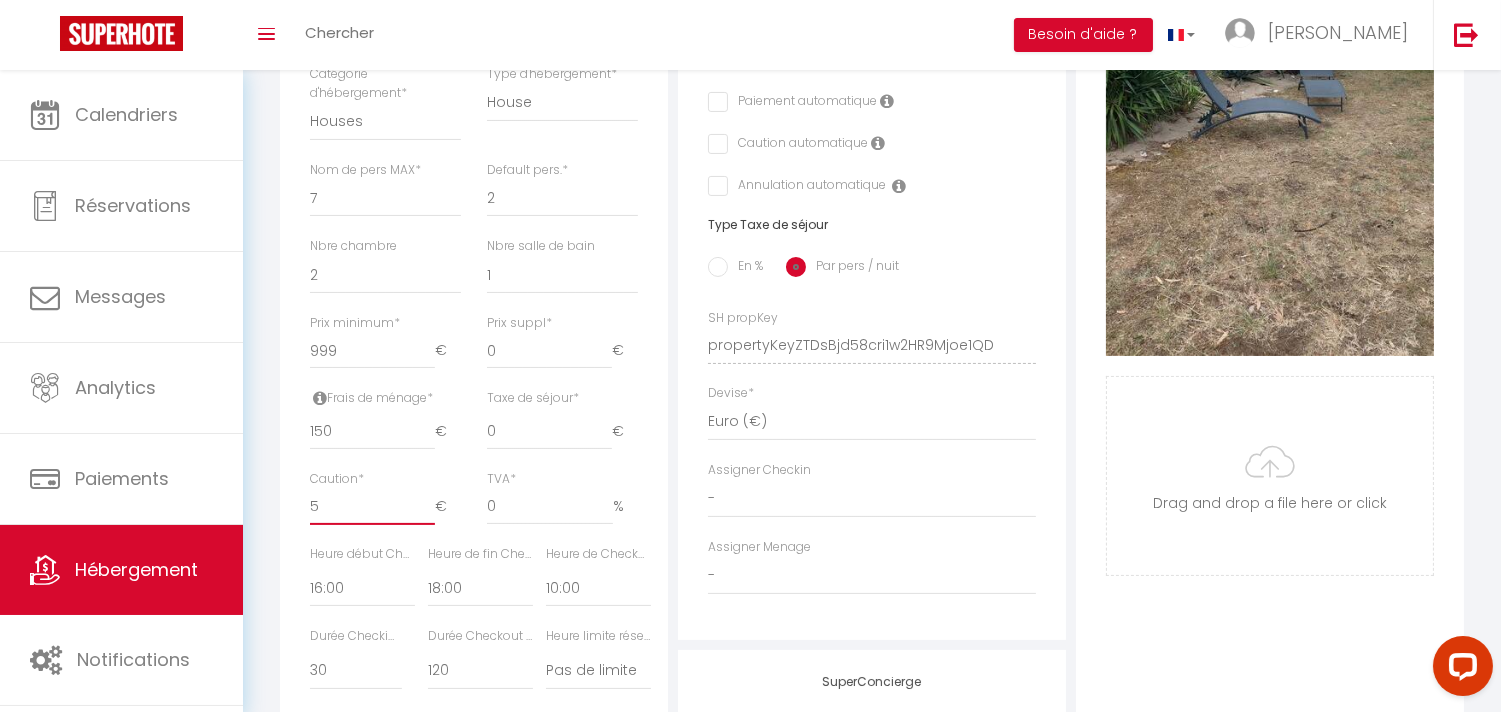 checkbox on "false" 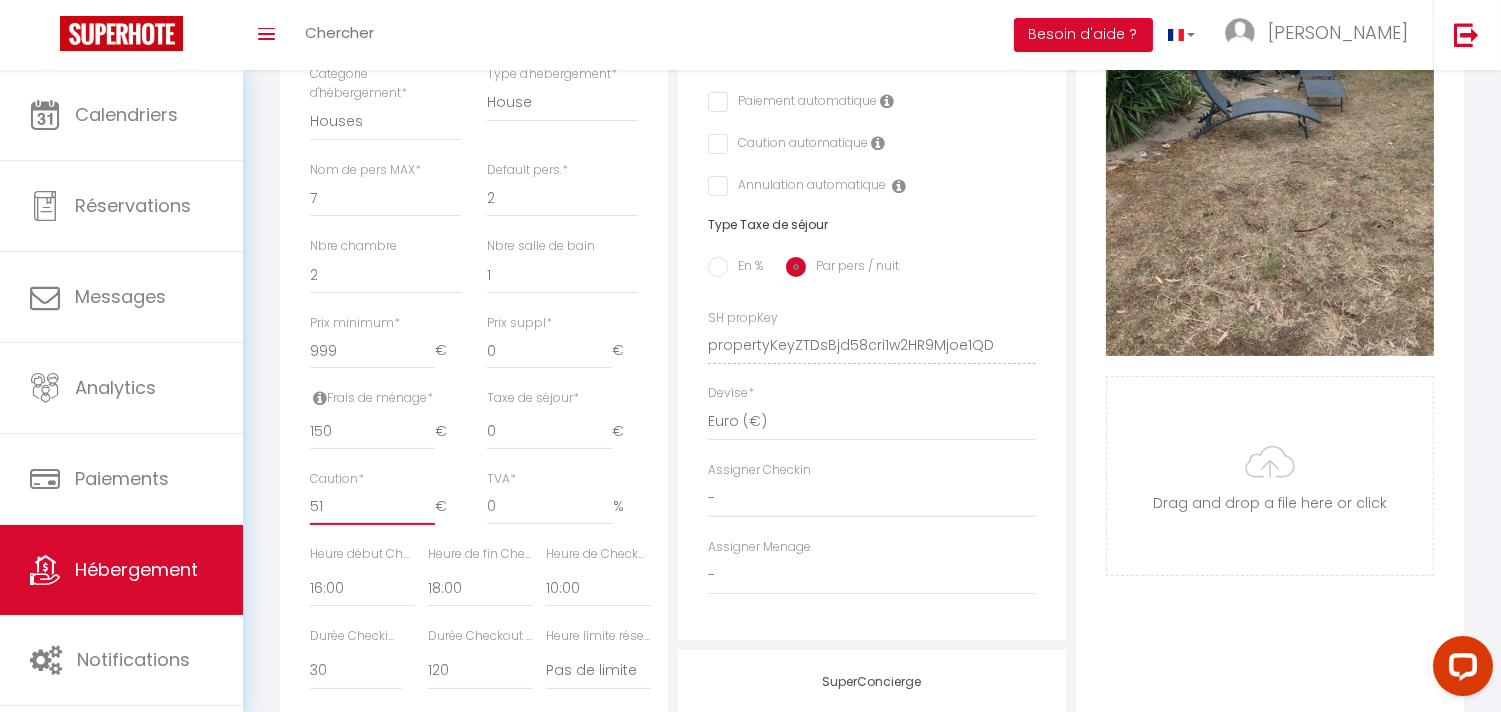 checkbox on "false" 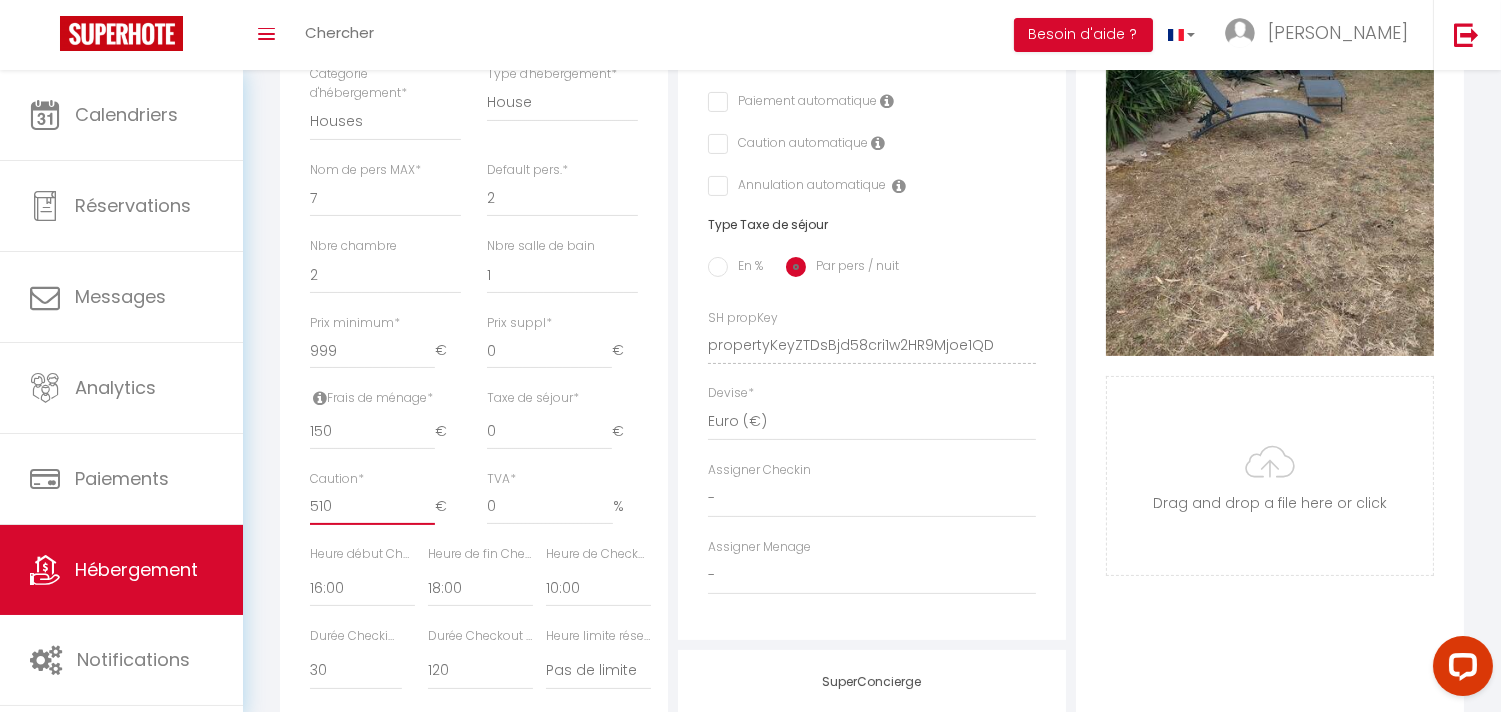 checkbox on "false" 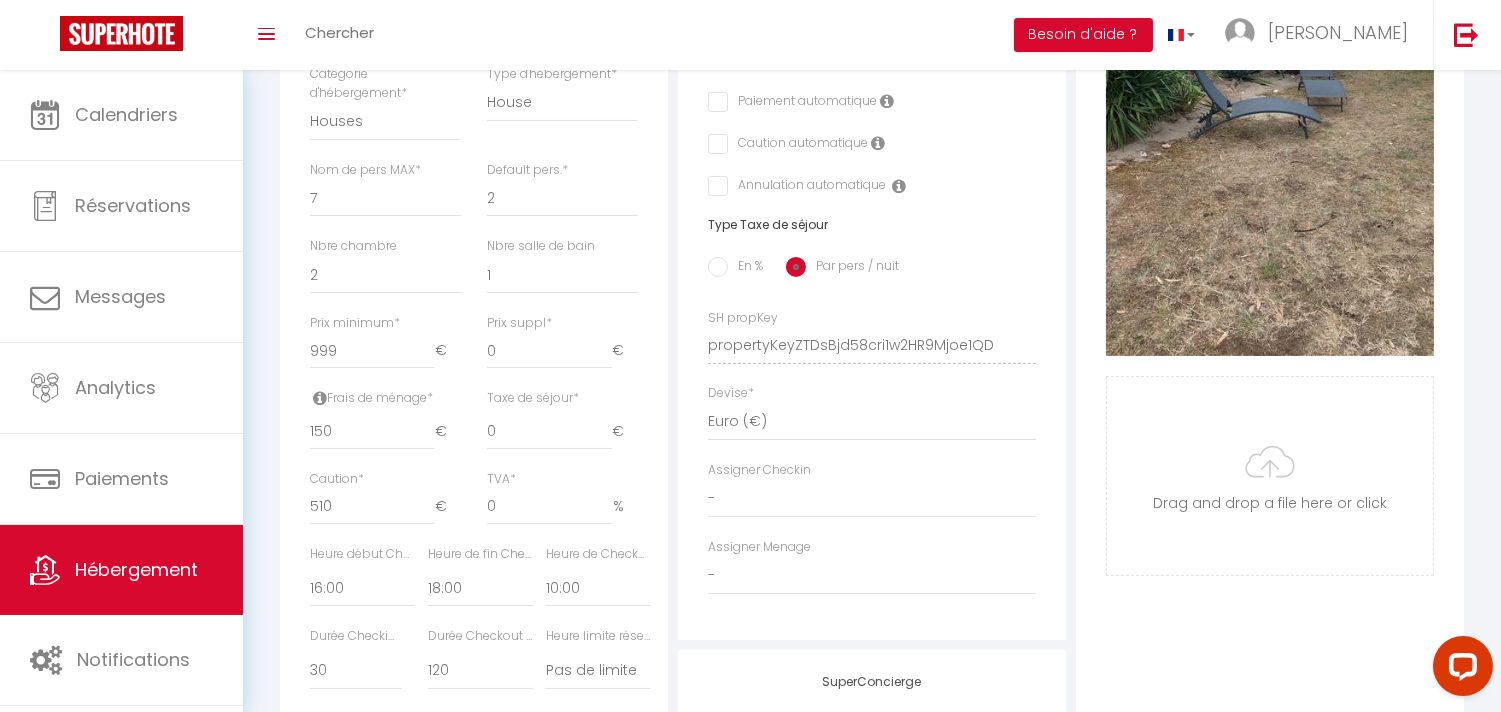click on "Assigner Checkin
-
Santa MAKONNEN
Mawa TRAORE
LORMEAU Eric
ABdoulaye SY
RENATA COMPERE
Martin PACTON
Sanvi ADJO
Sanvi Adjo" at bounding box center [872, 489] 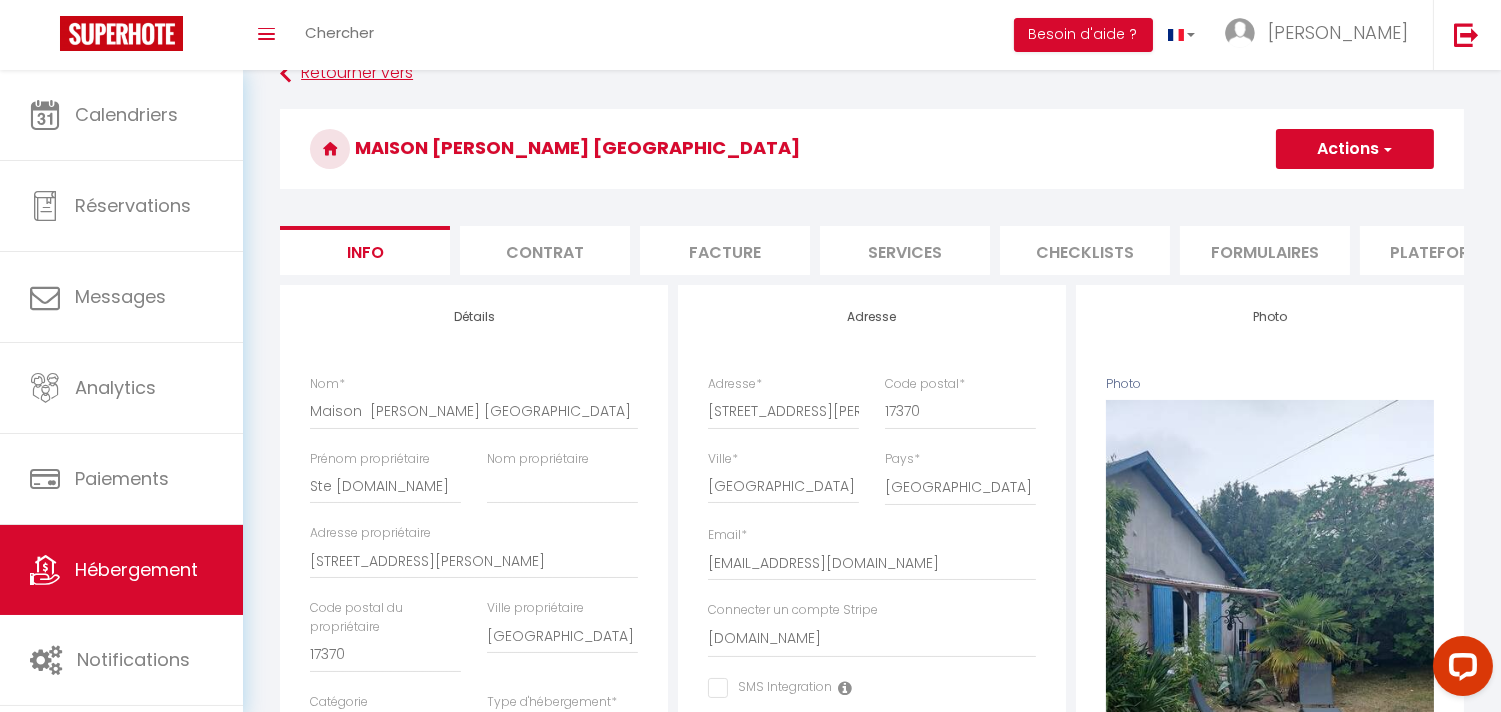 scroll, scrollTop: 0, scrollLeft: 0, axis: both 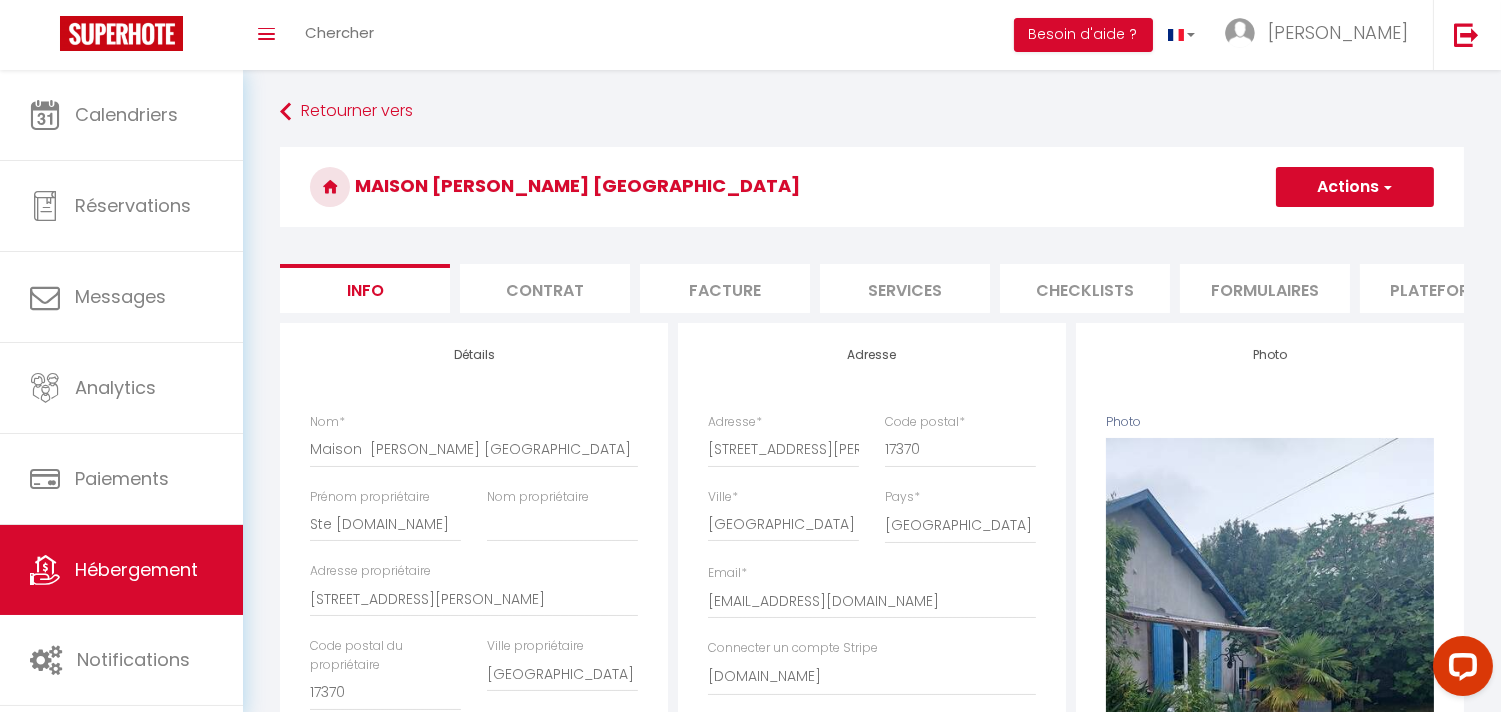 click at bounding box center (1386, 187) 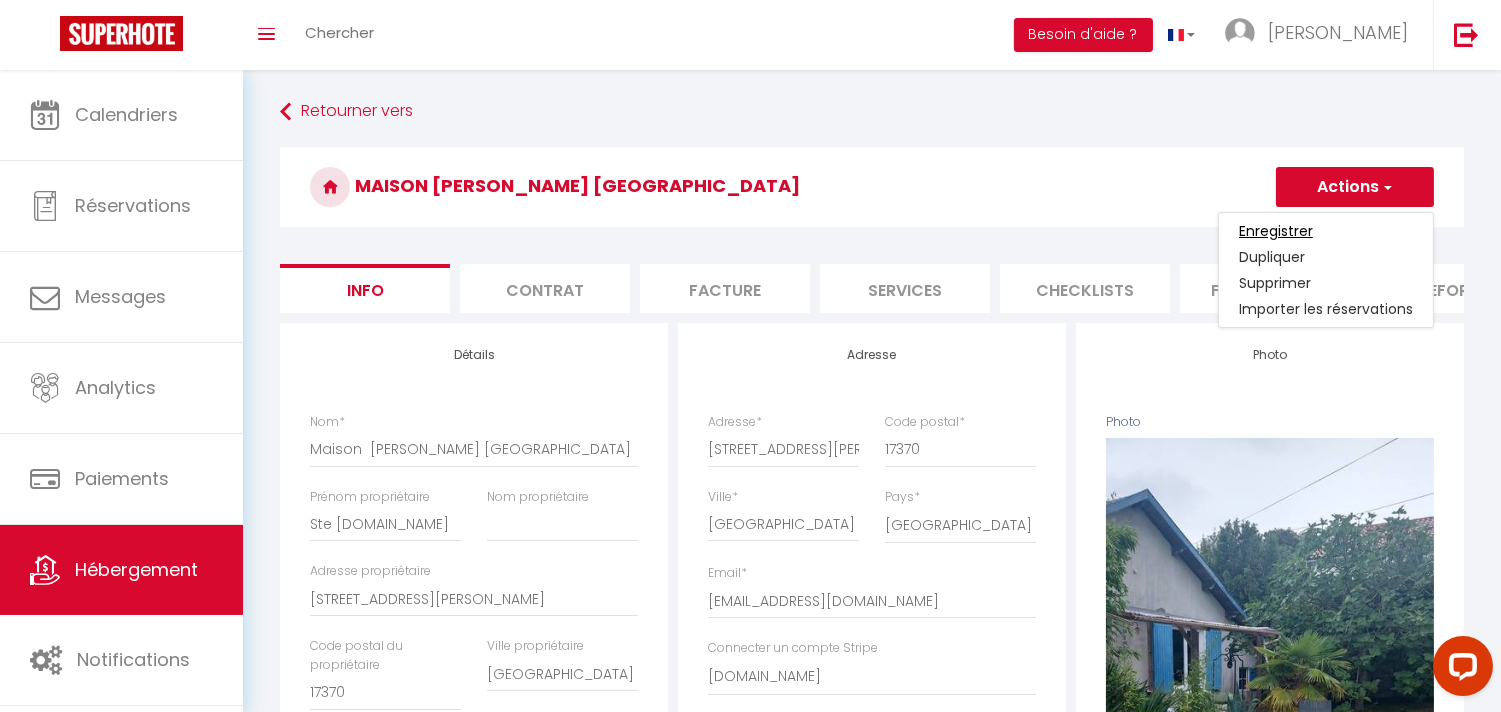 click on "Enregistrer" at bounding box center [1276, 231] 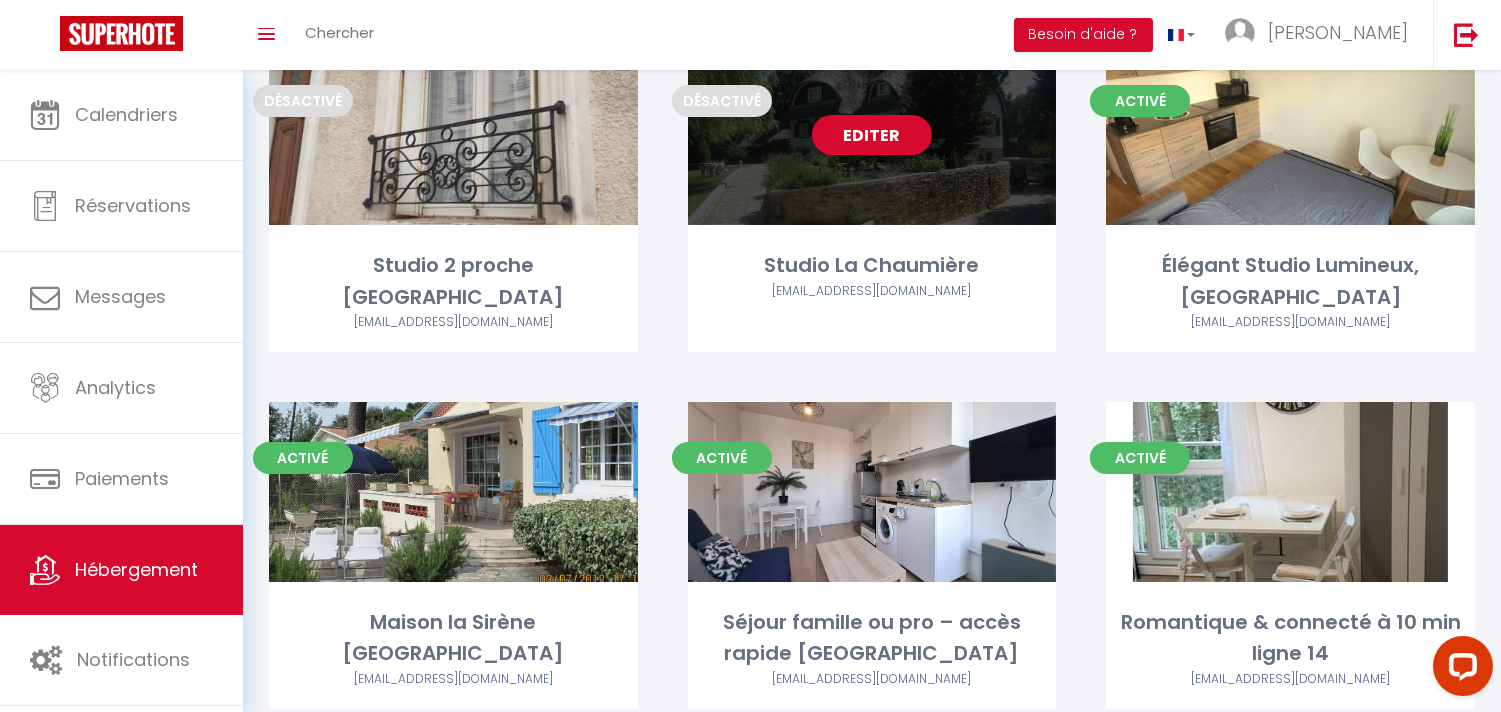 scroll, scrollTop: 888, scrollLeft: 0, axis: vertical 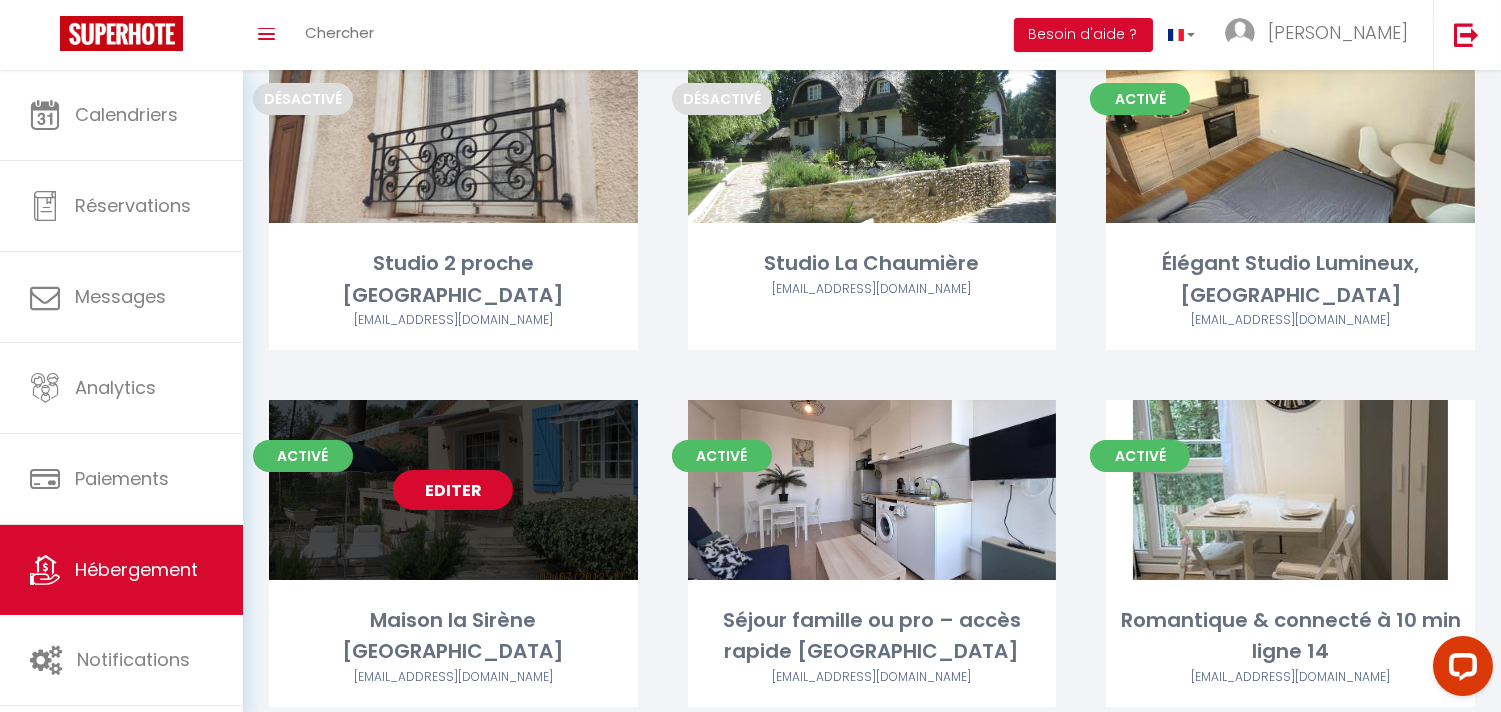 click on "Editer" at bounding box center [453, 490] 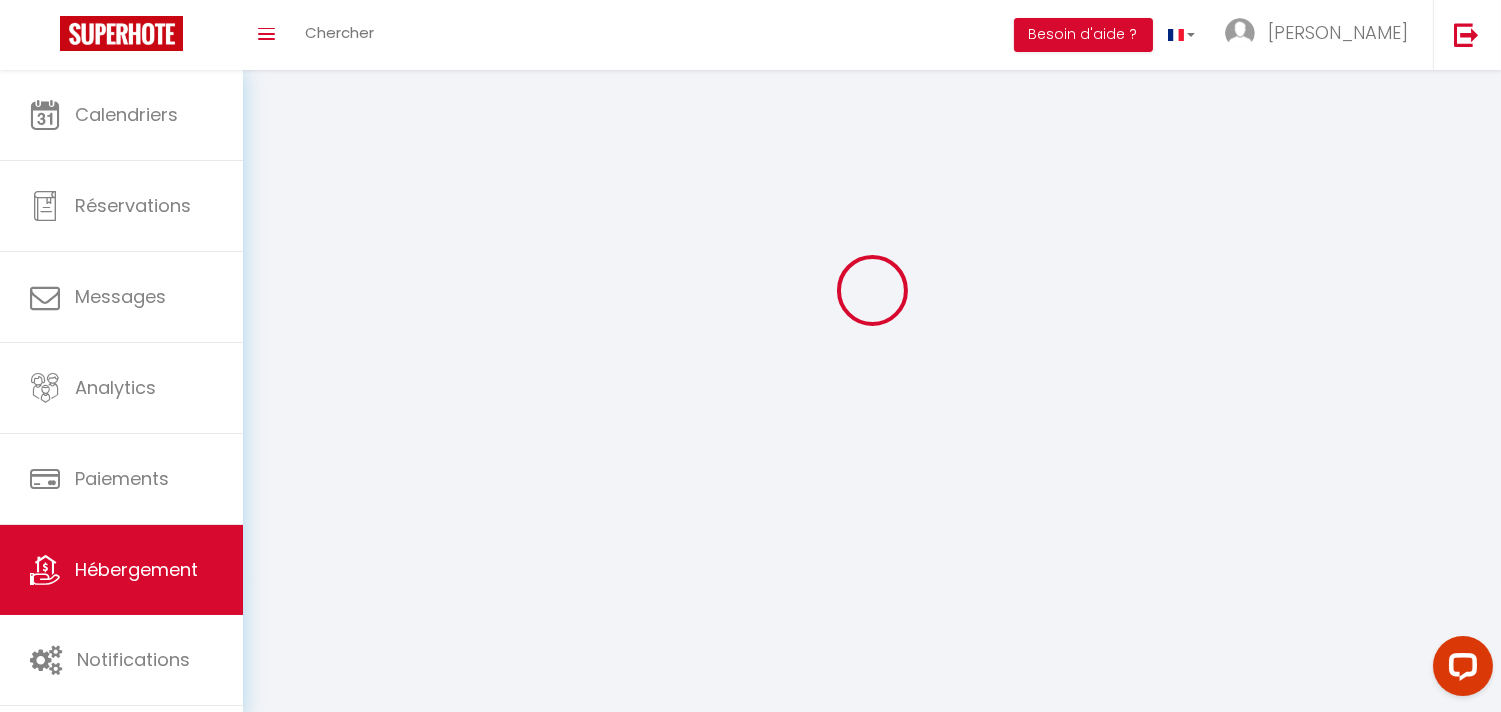 select 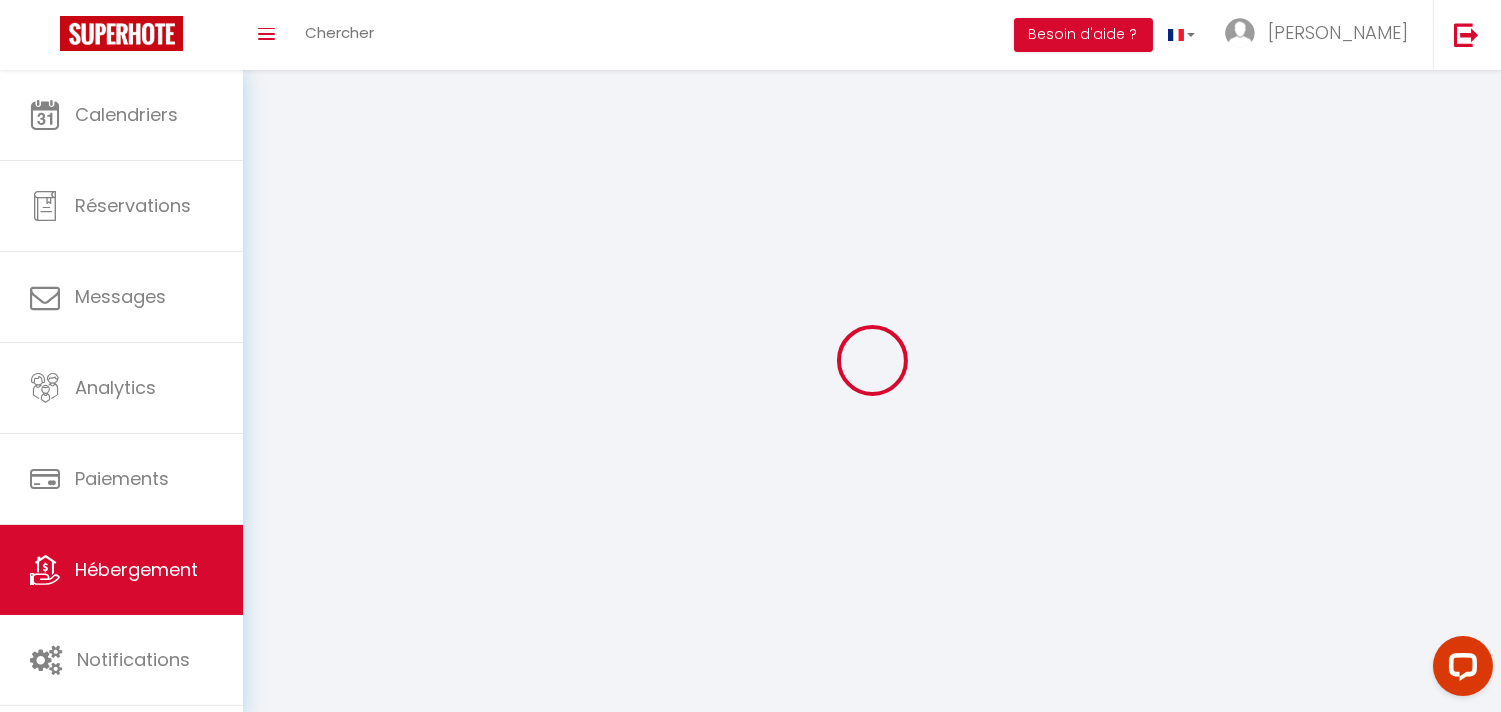 select 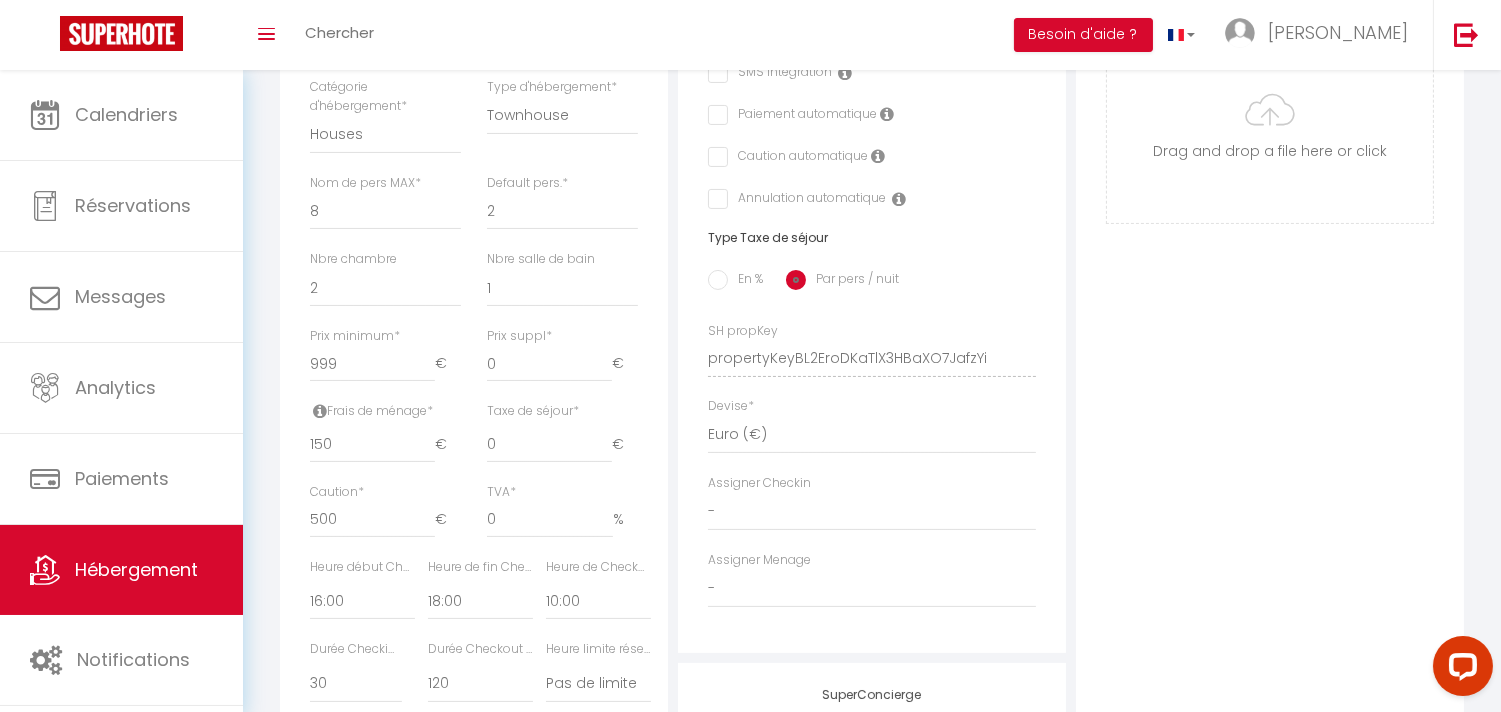scroll, scrollTop: 777, scrollLeft: 0, axis: vertical 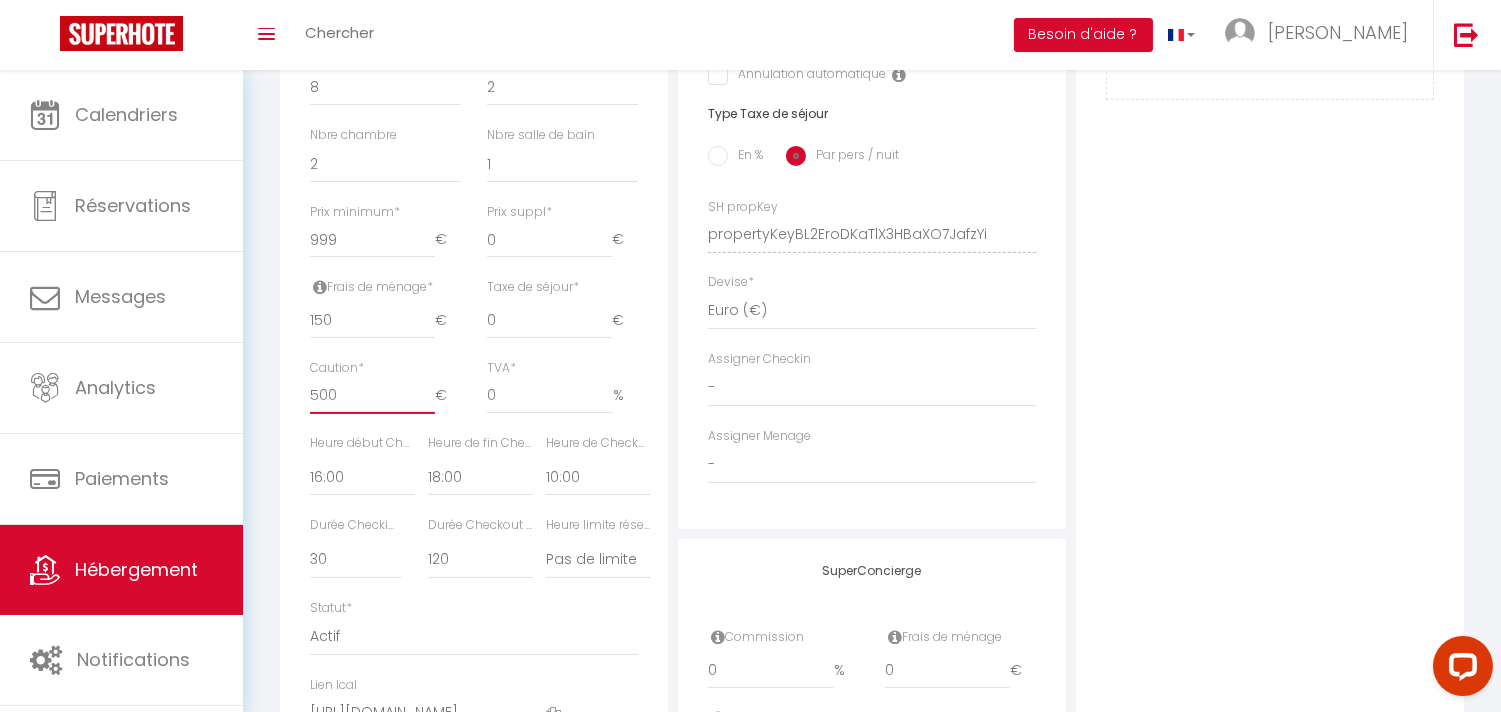 click on "500" at bounding box center (372, 396) 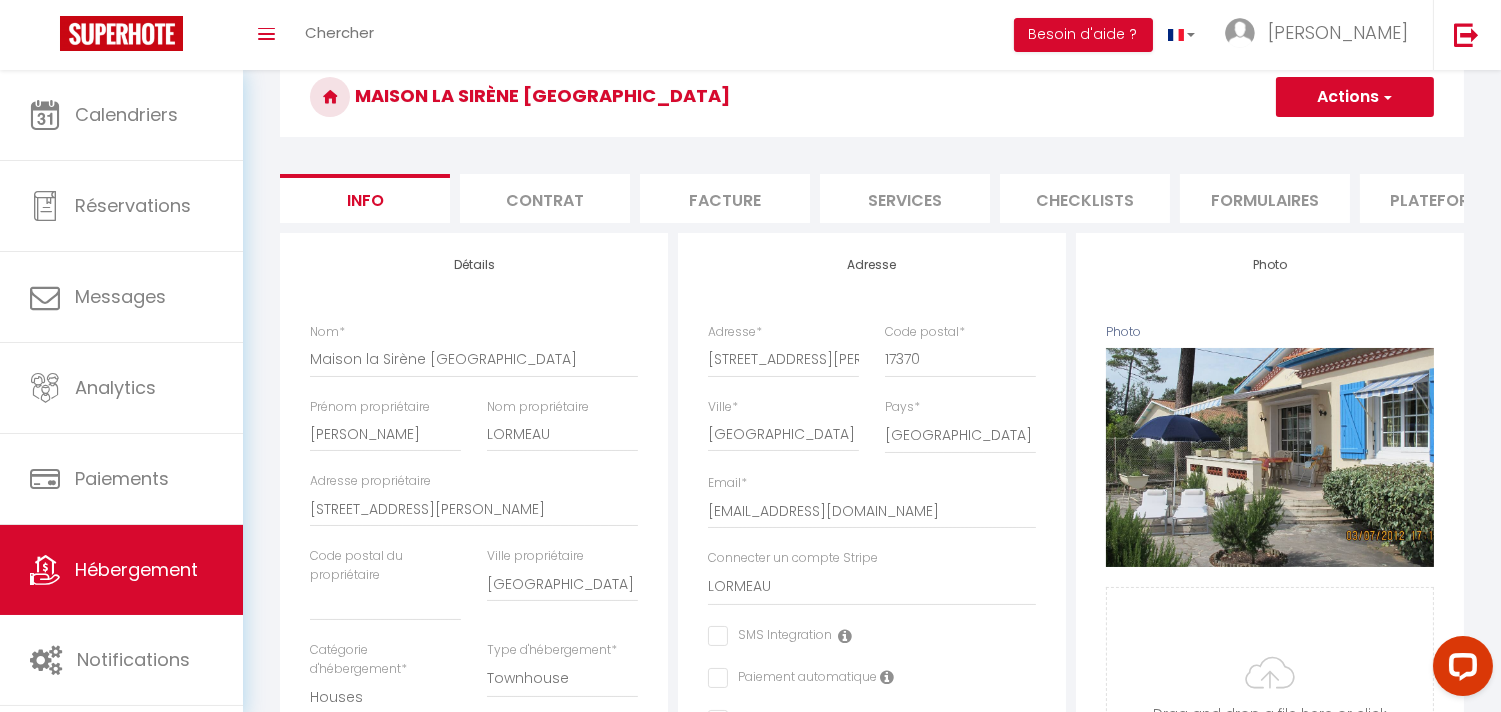 scroll, scrollTop: 0, scrollLeft: 0, axis: both 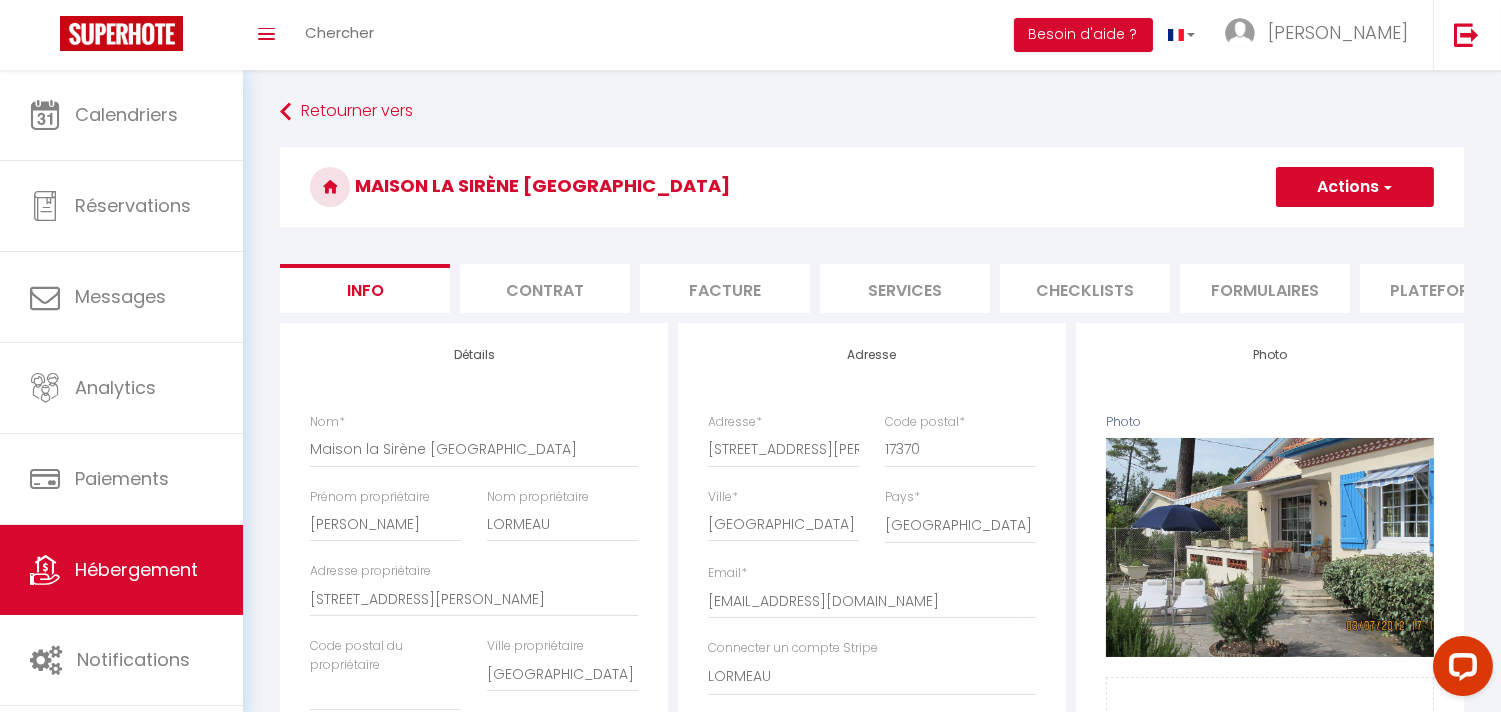 click on "Actions" at bounding box center (1355, 187) 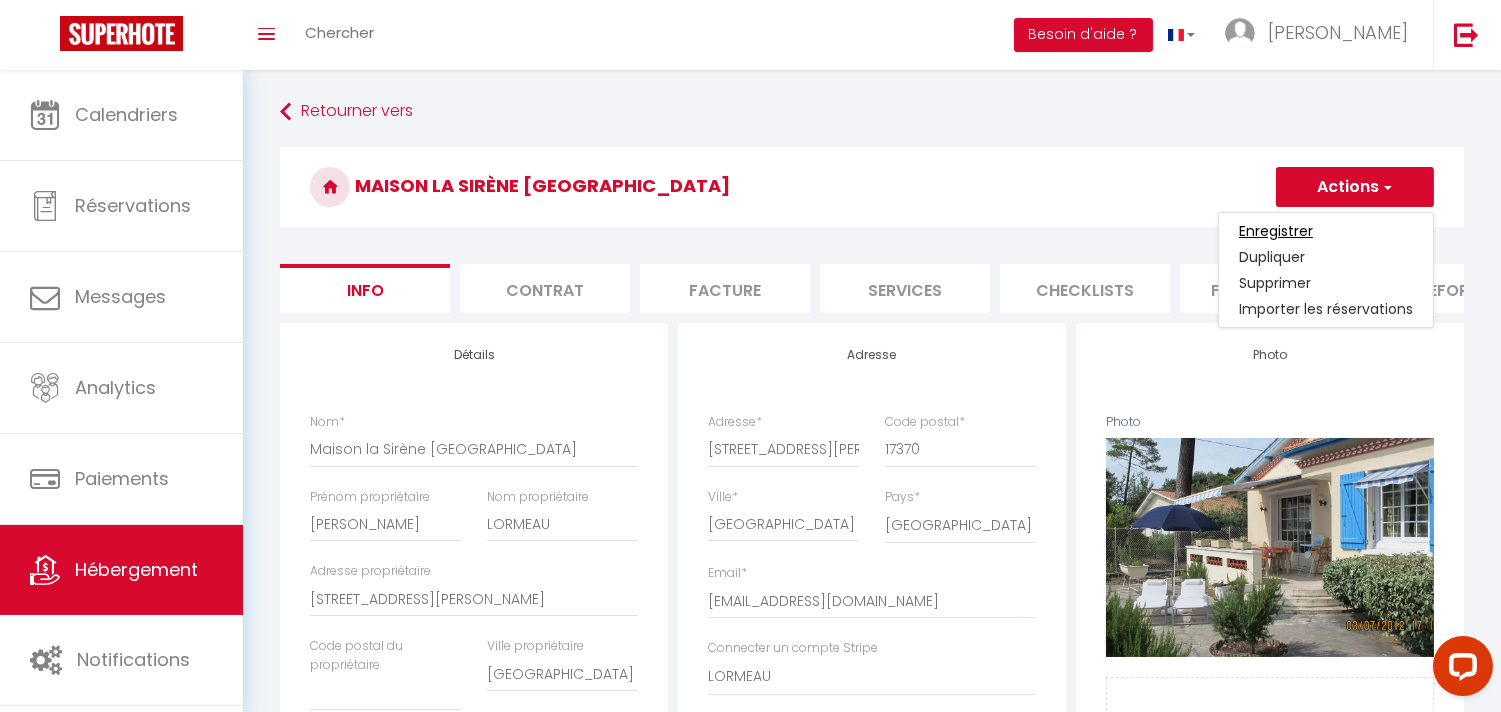 click on "Enregistrer" at bounding box center (1276, 231) 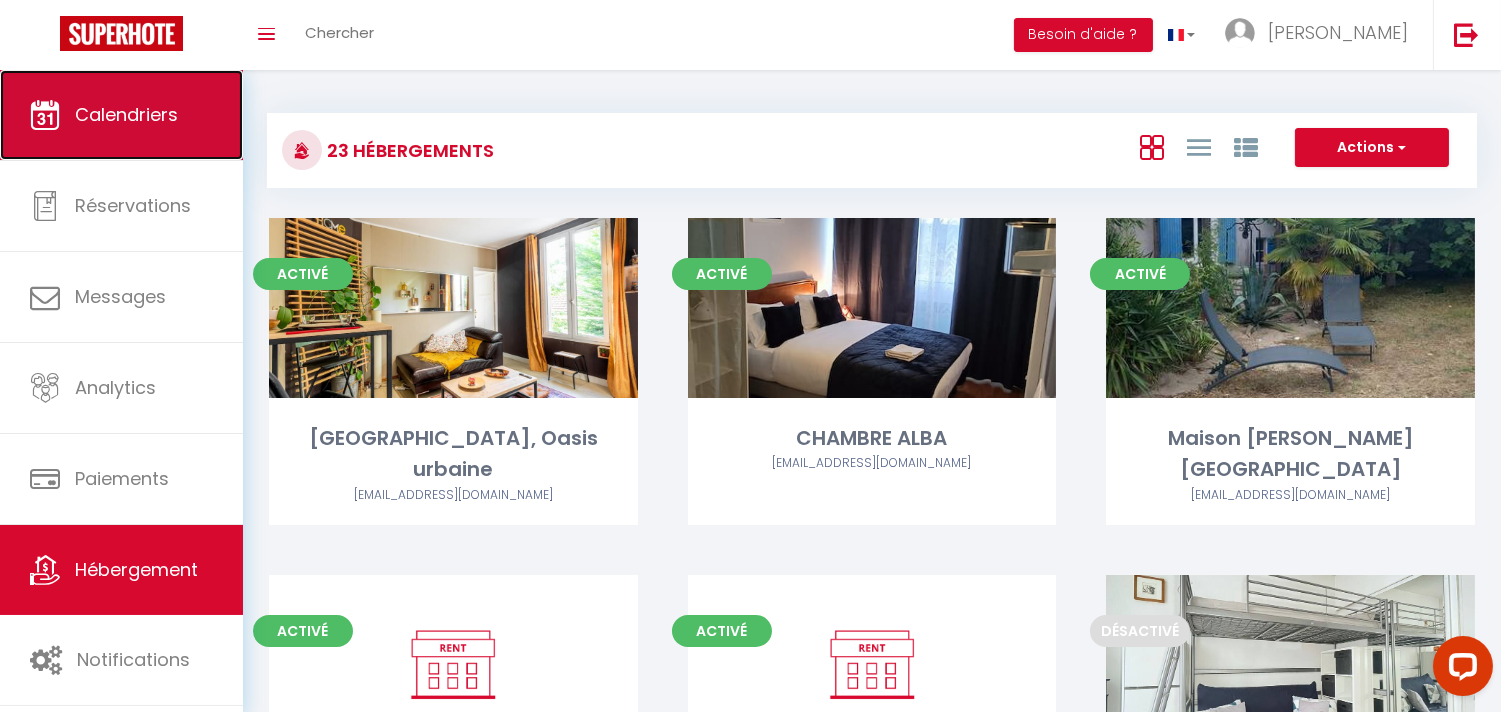 click on "Calendriers" at bounding box center [126, 114] 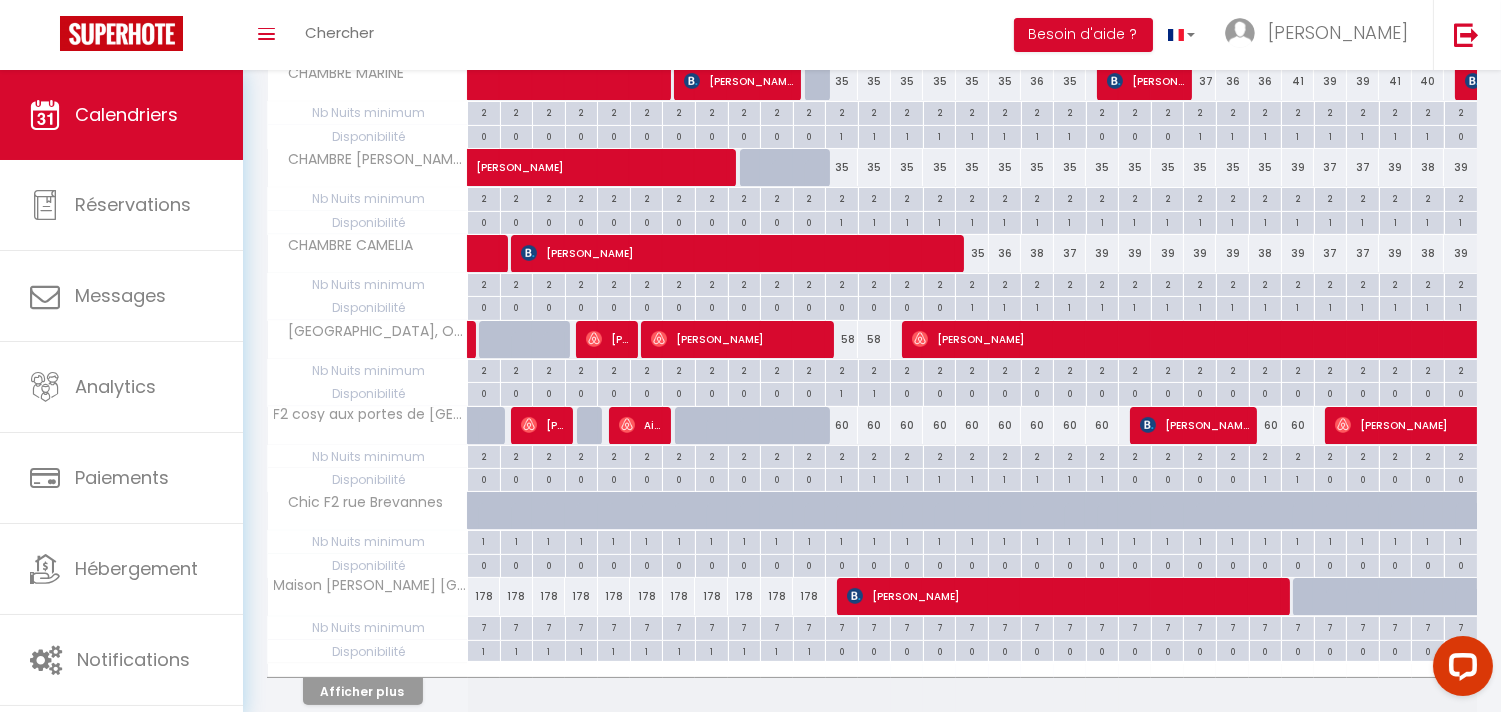 scroll, scrollTop: 697, scrollLeft: 0, axis: vertical 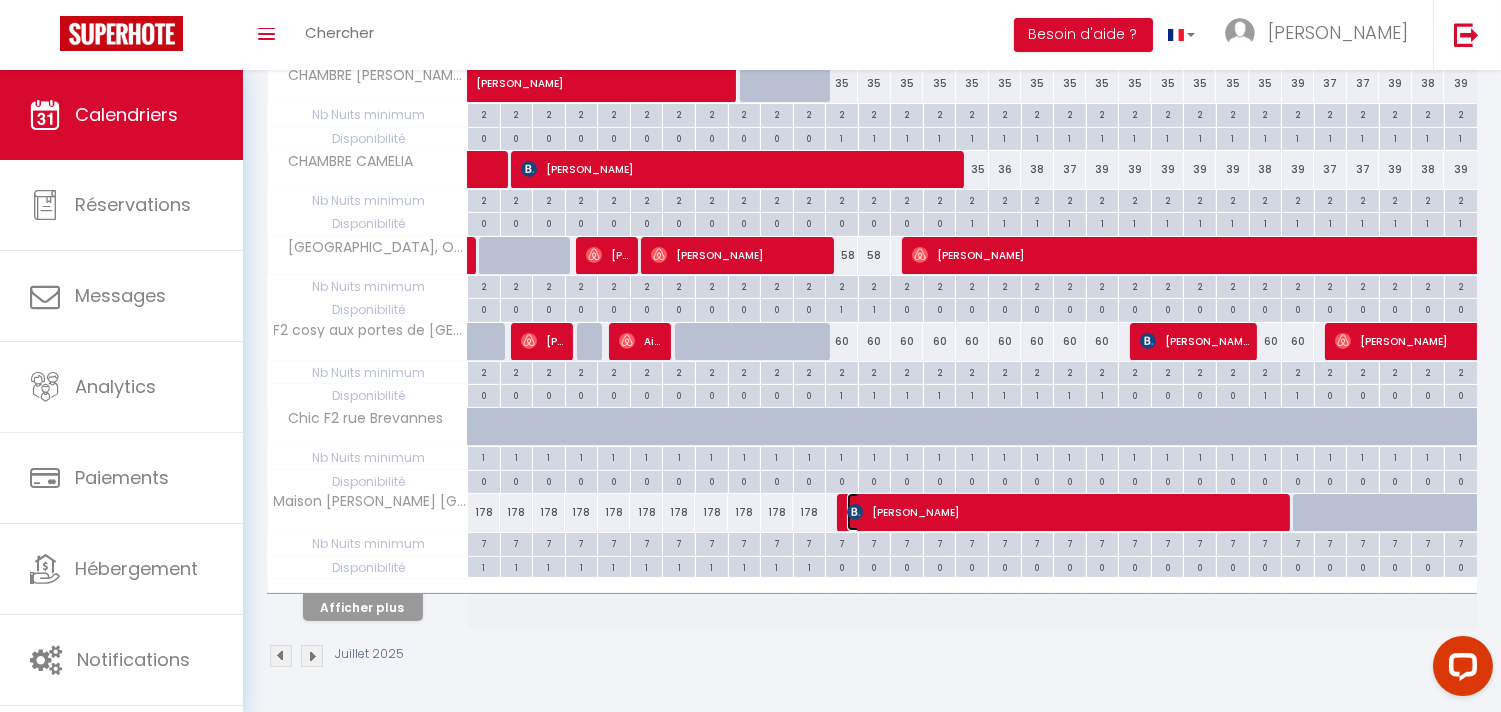 click on "Jacqueline Rijkers" at bounding box center (1067, 512) 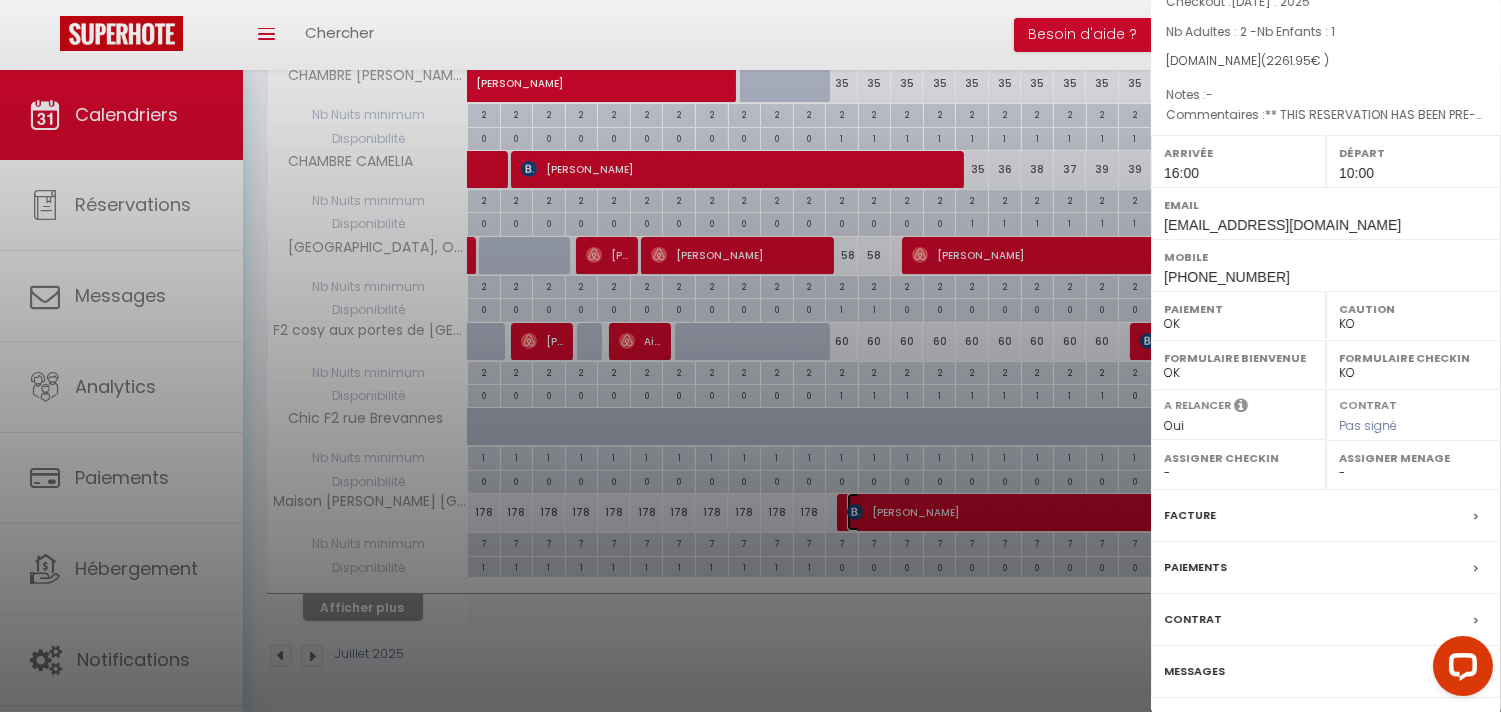 scroll, scrollTop: 273, scrollLeft: 0, axis: vertical 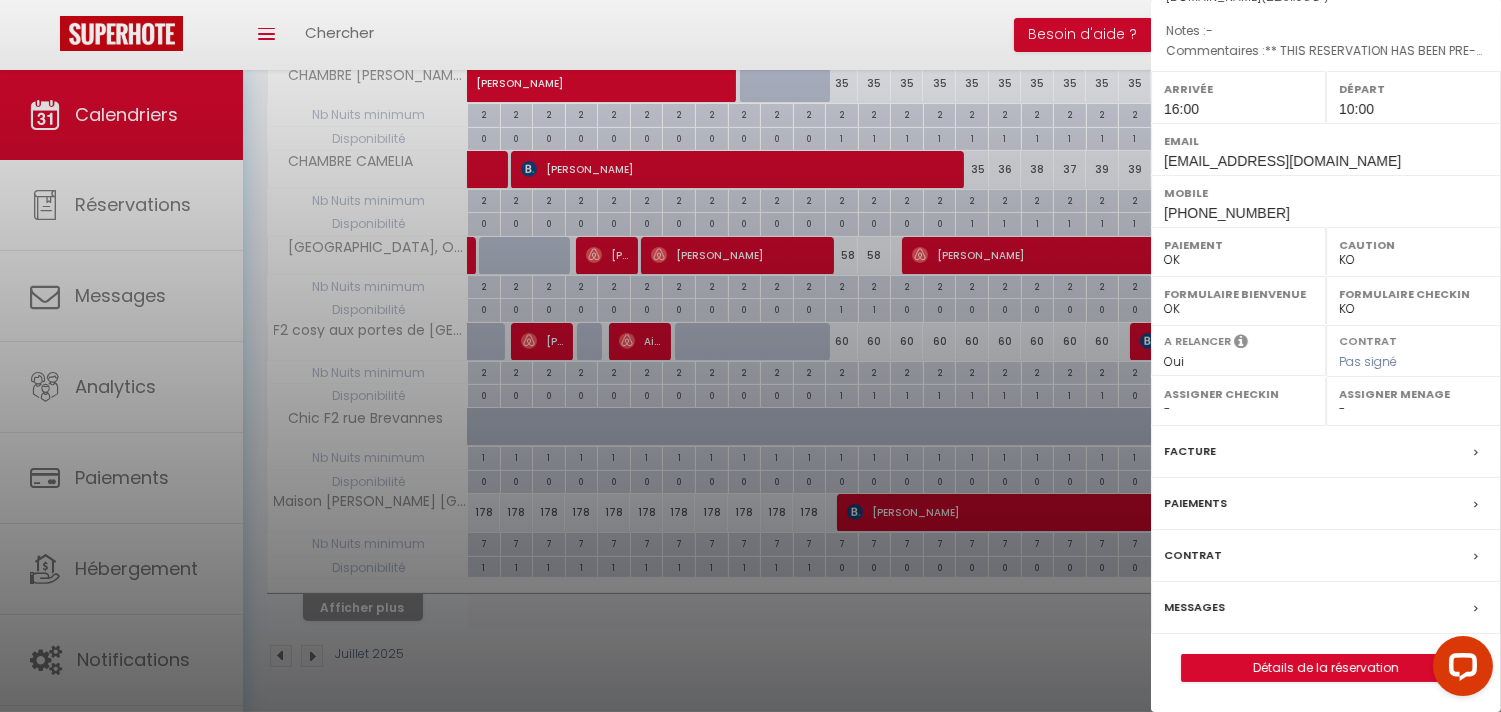click on "Messages" at bounding box center (1326, 608) 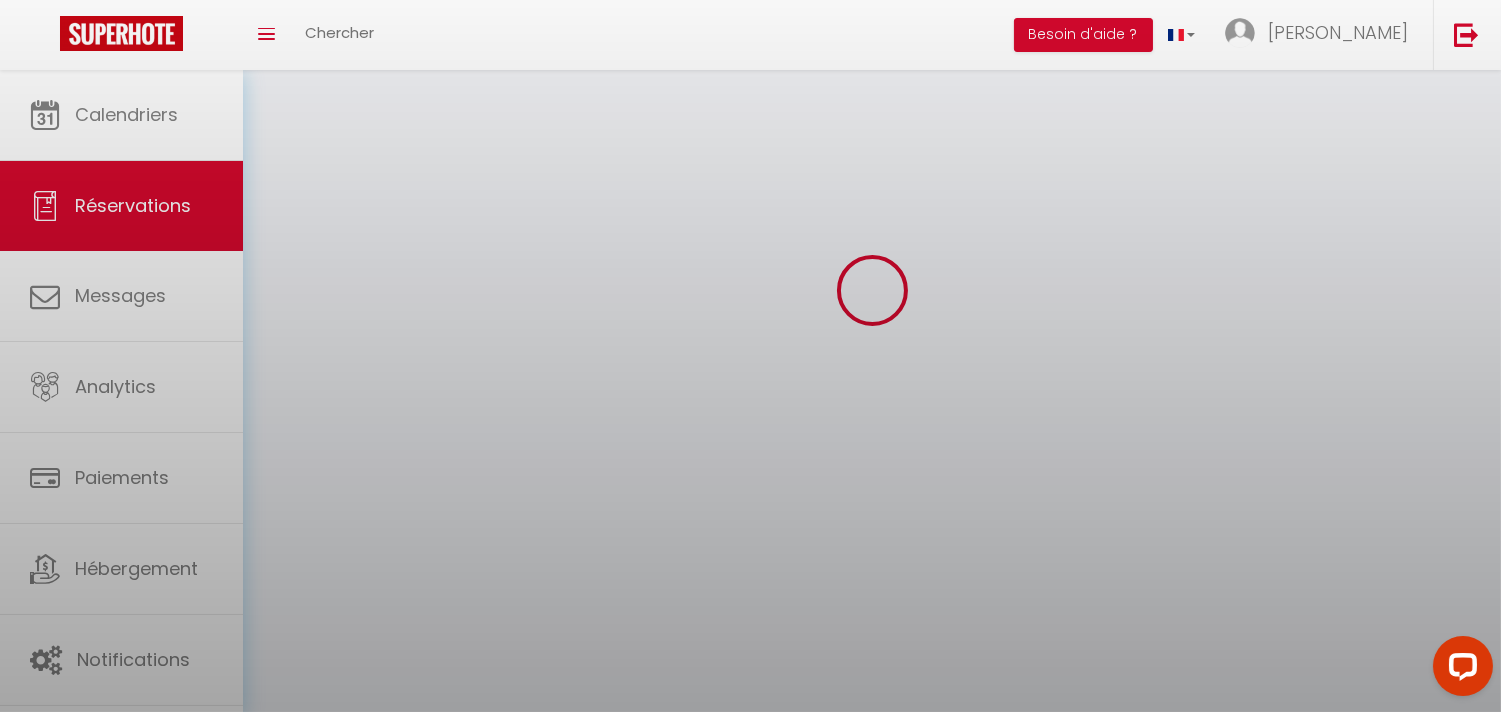 scroll, scrollTop: 0, scrollLeft: 0, axis: both 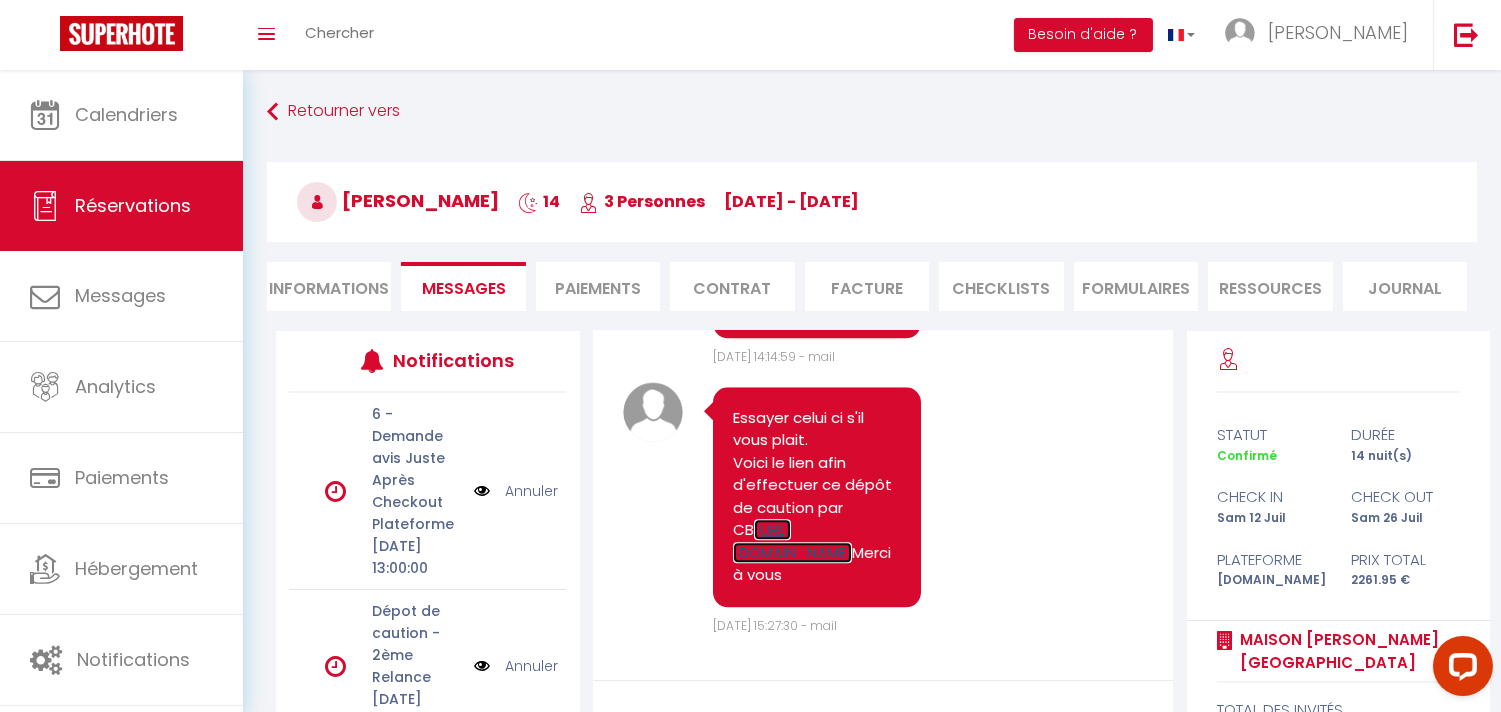 click on "https://superhote.com/applink/p/cVqsp4RB" at bounding box center (792, 541) 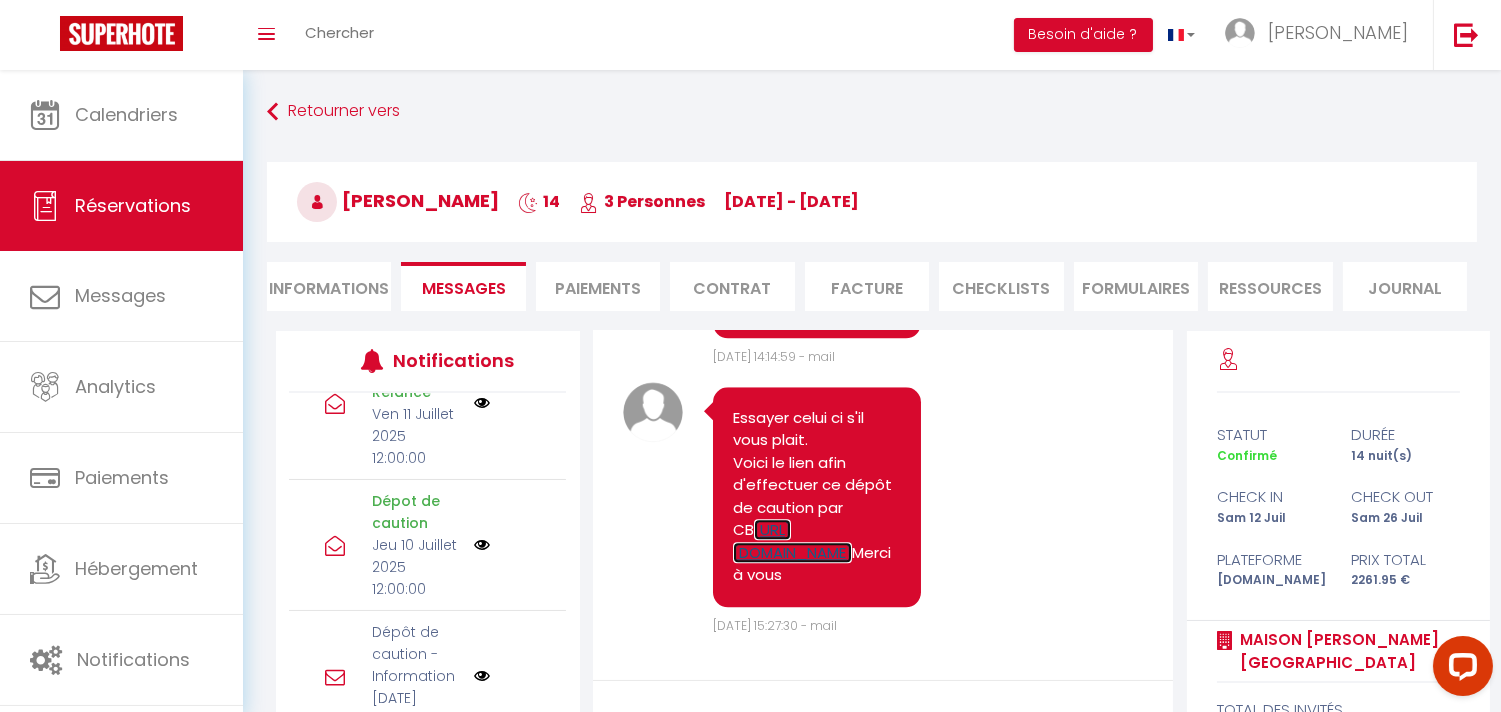 scroll, scrollTop: 482, scrollLeft: 0, axis: vertical 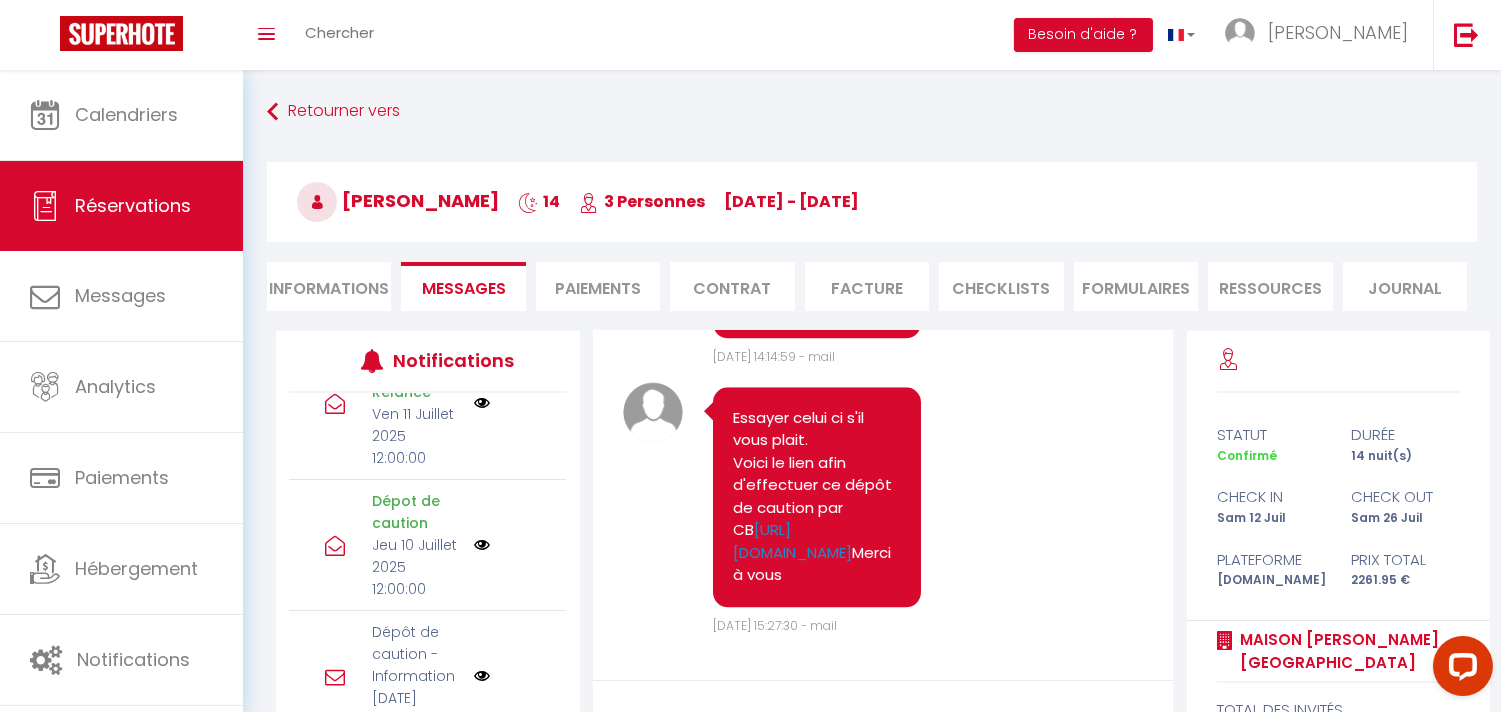 click at bounding box center [482, 545] 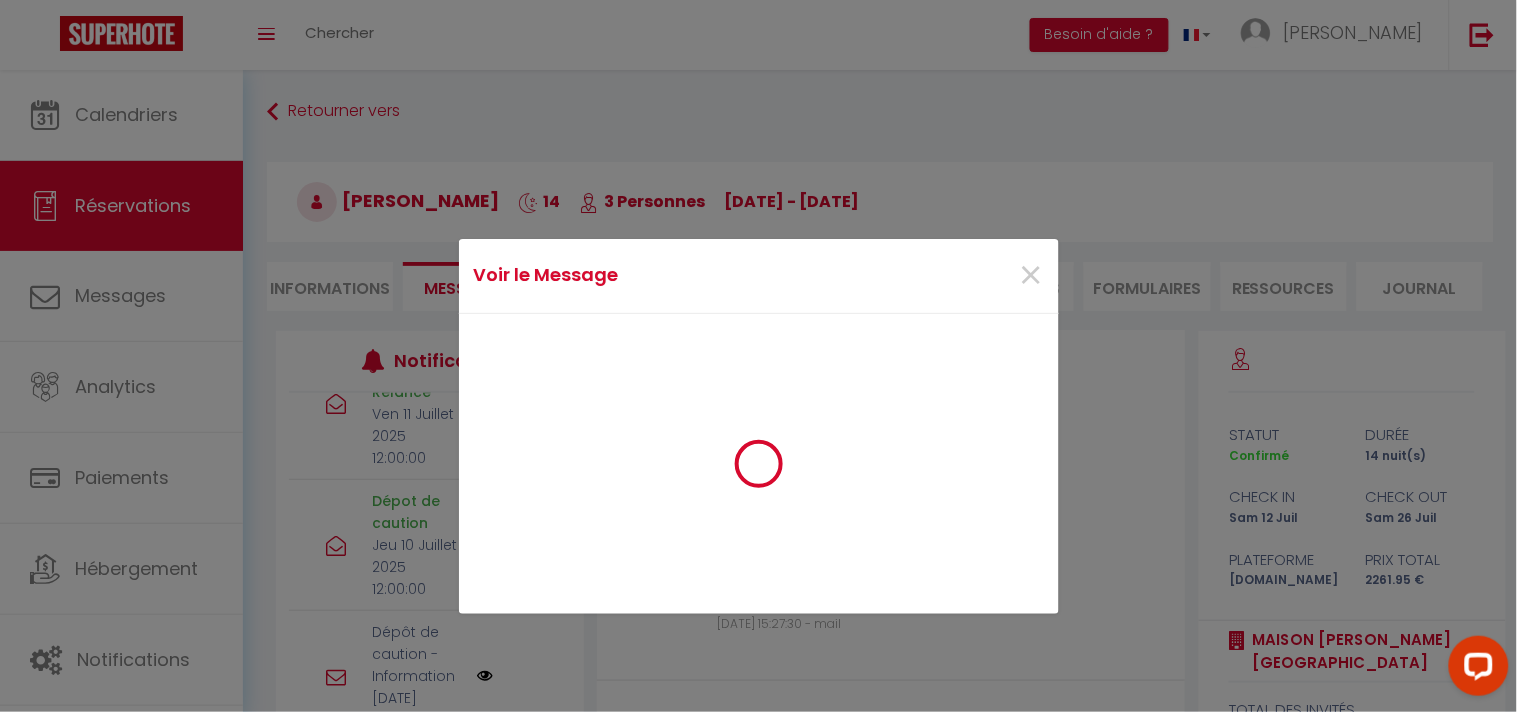 scroll, scrollTop: 9072, scrollLeft: 0, axis: vertical 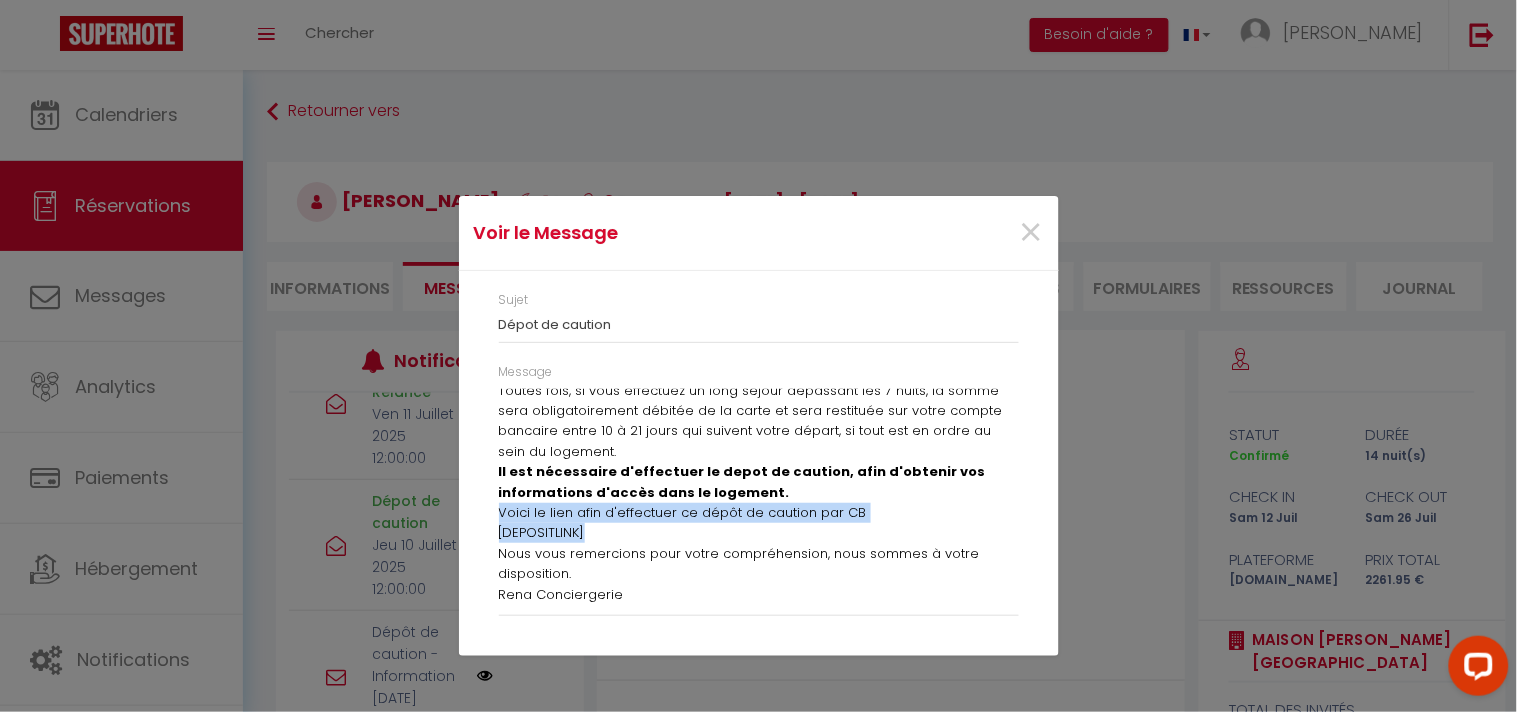 drag, startPoint x: 620, startPoint y: 534, endPoint x: 471, endPoint y: 516, distance: 150.08331 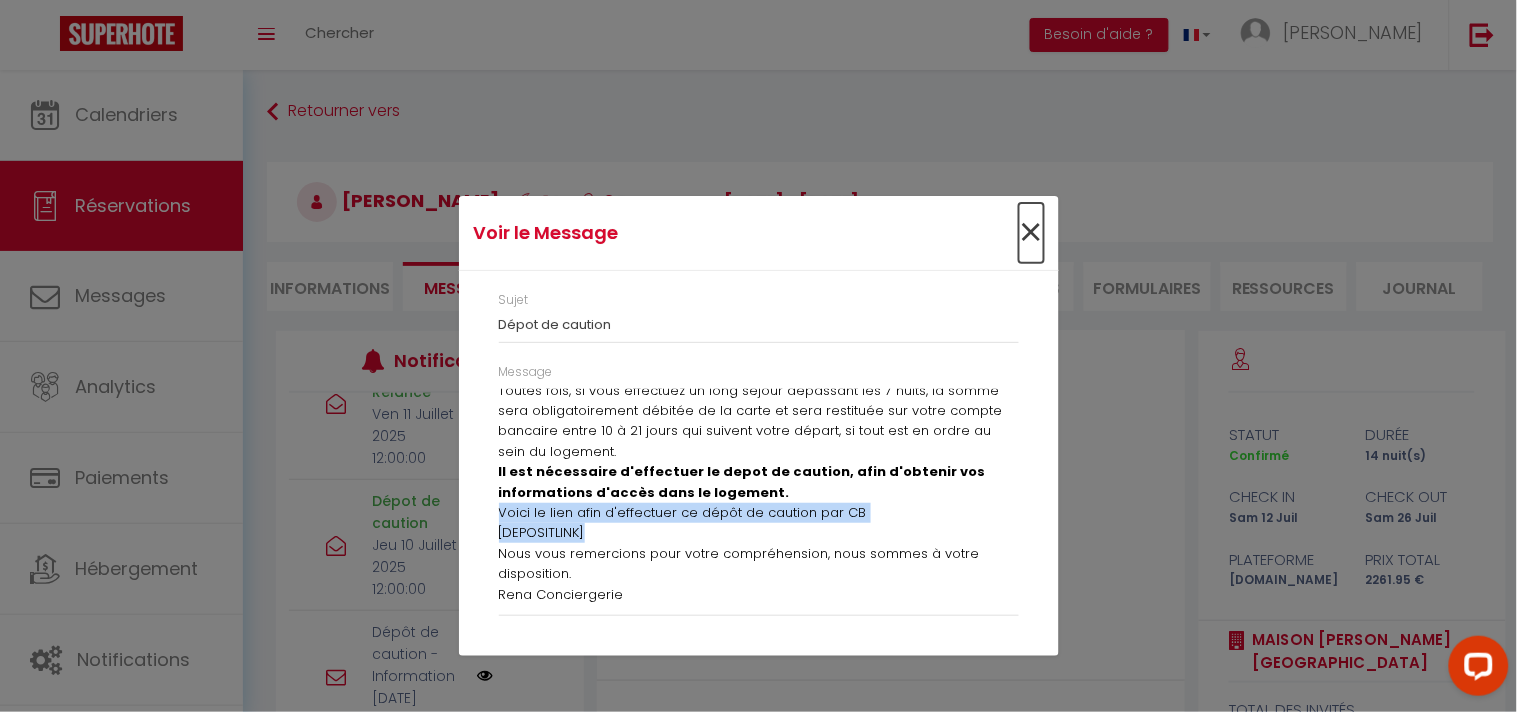click on "×" at bounding box center [1031, 233] 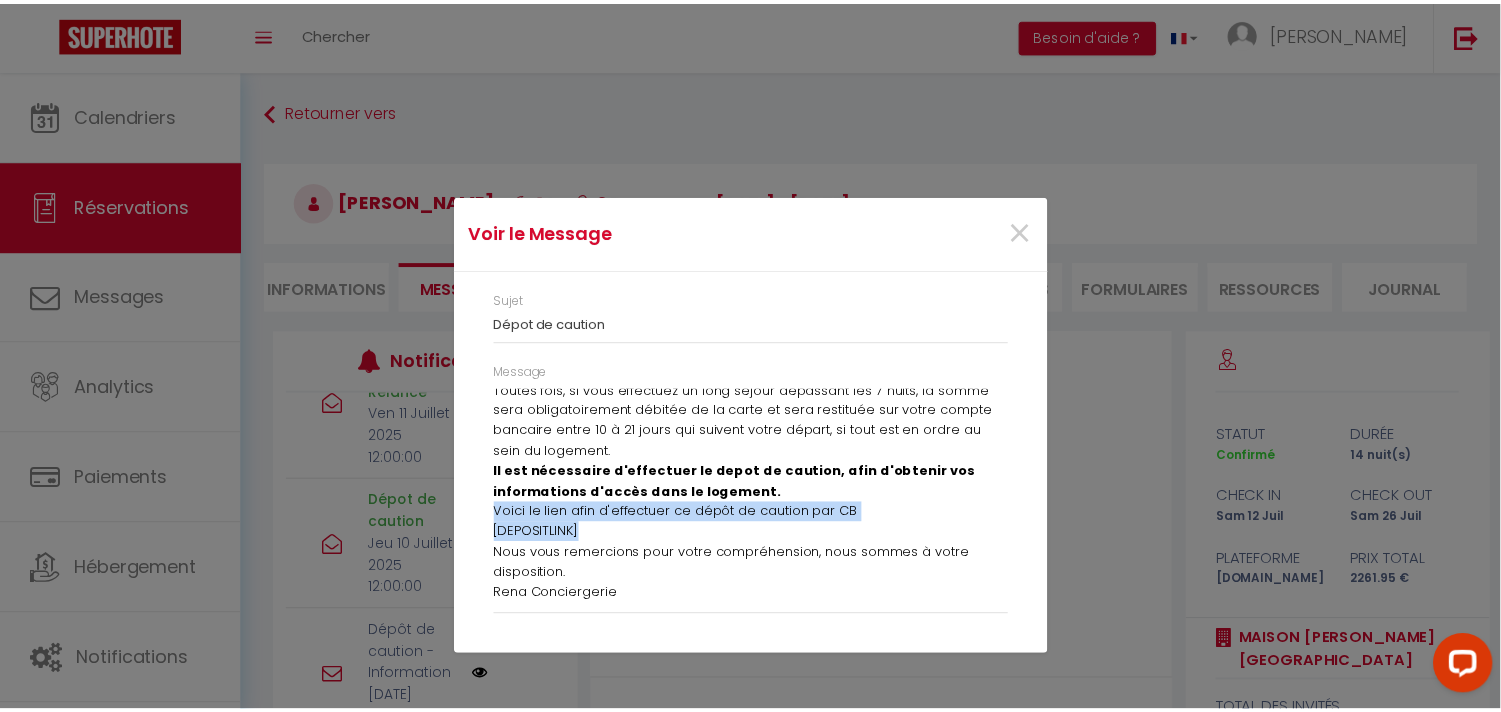 scroll, scrollTop: 9252, scrollLeft: 0, axis: vertical 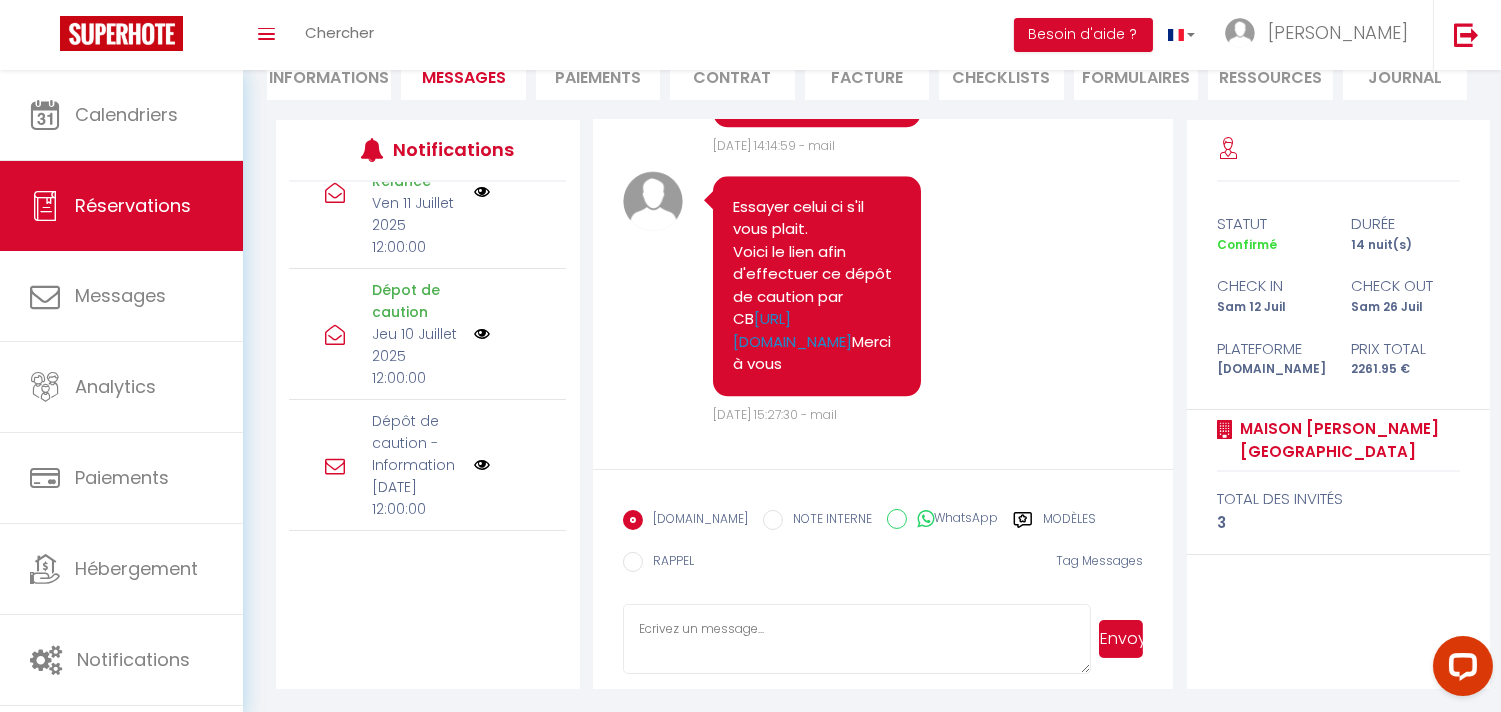 click at bounding box center [857, 639] 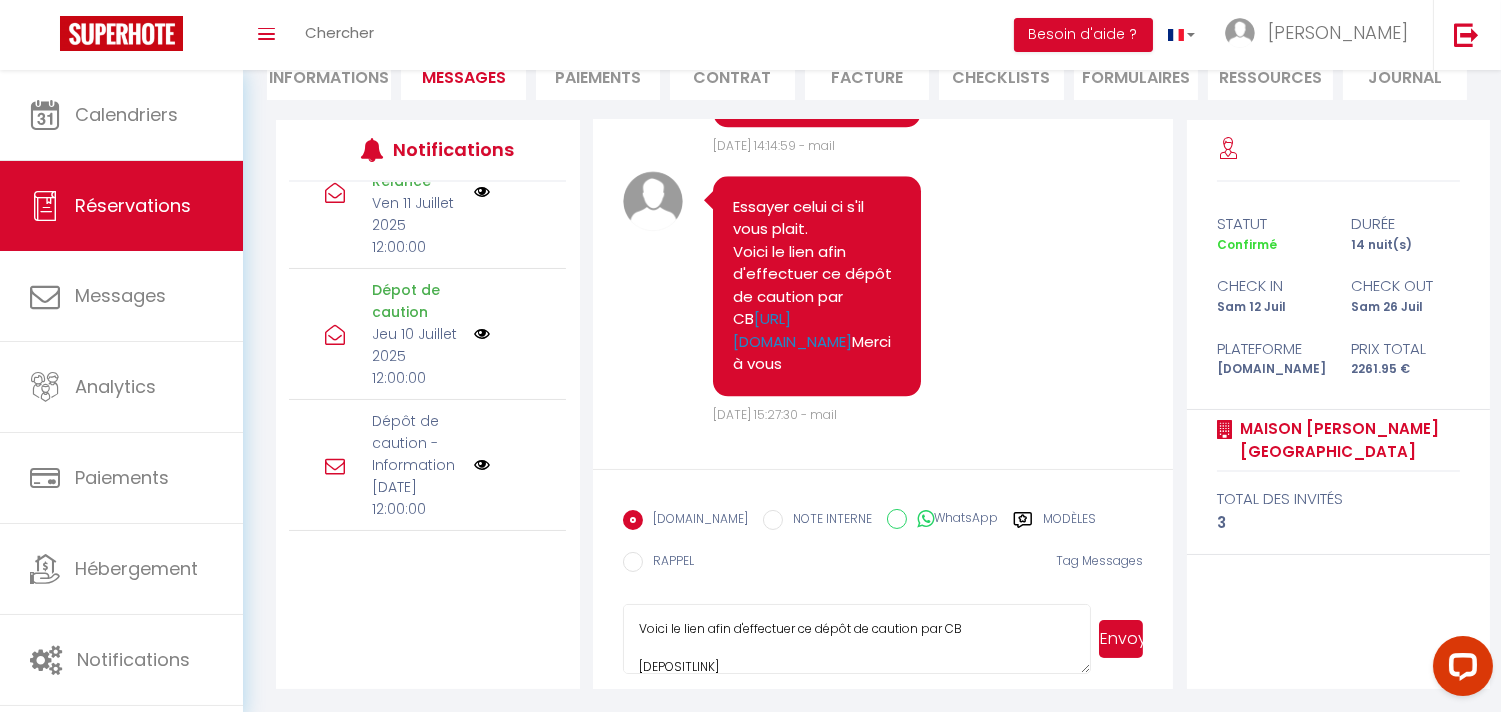 scroll, scrollTop: 2, scrollLeft: 0, axis: vertical 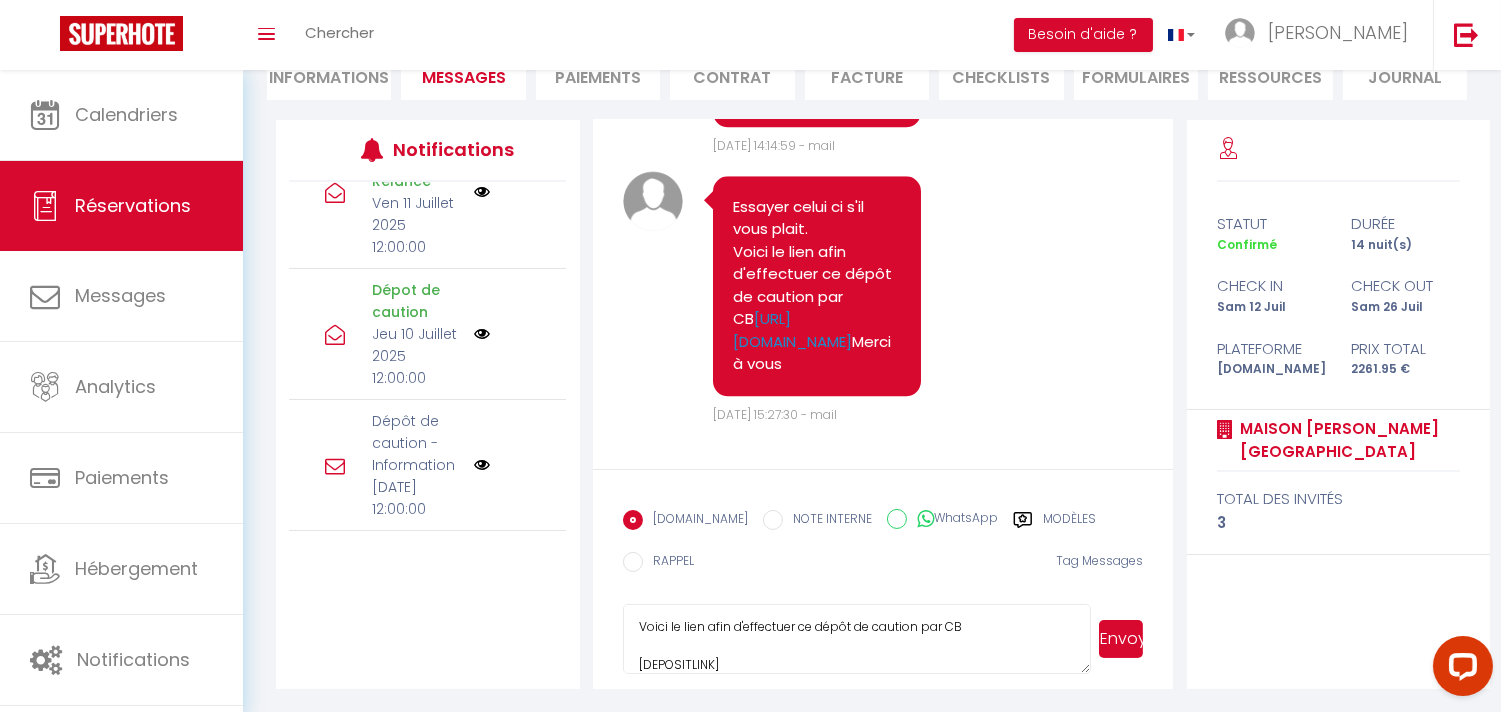 click on "Voici le lien afin d'effectuer ce dépôt de caution par CB
[DEPOSITLINK]" at bounding box center (857, 639) 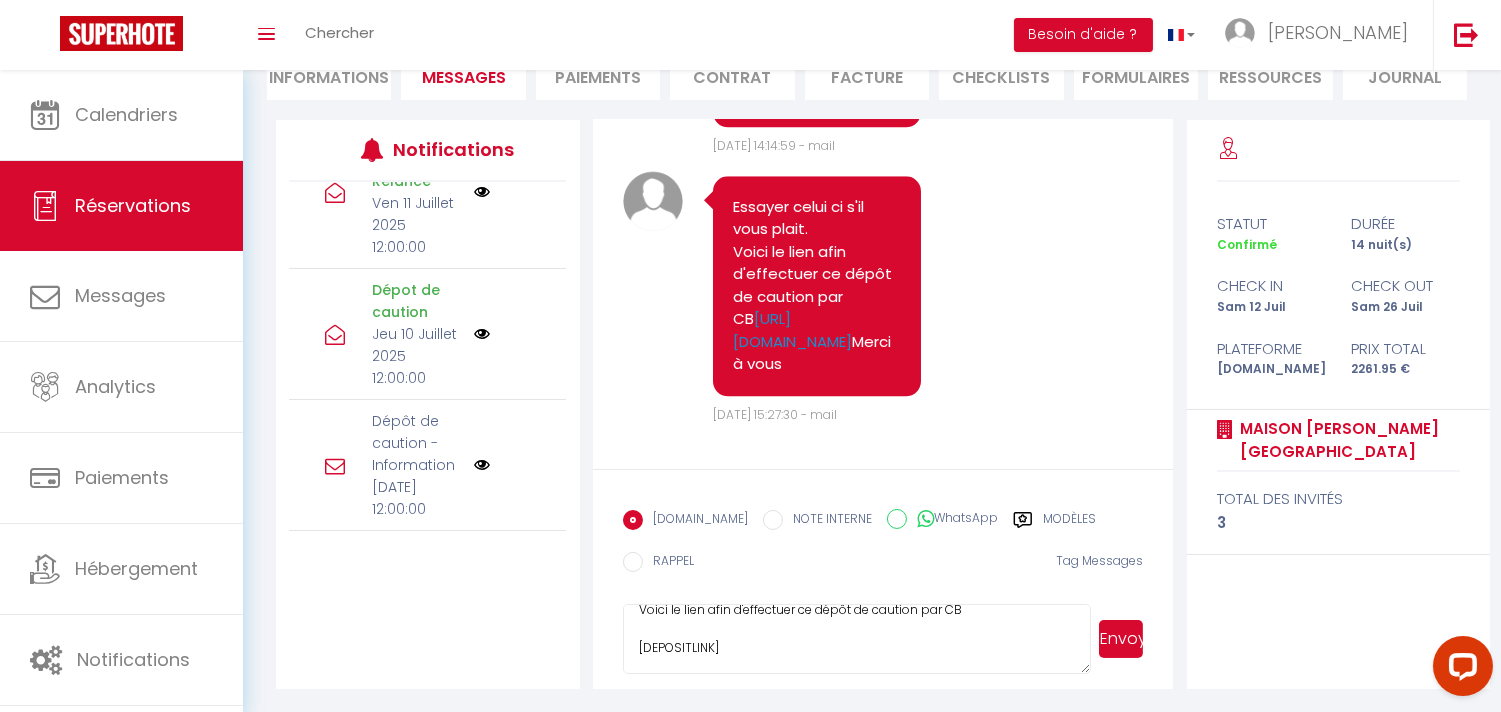 scroll, scrollTop: 0, scrollLeft: 0, axis: both 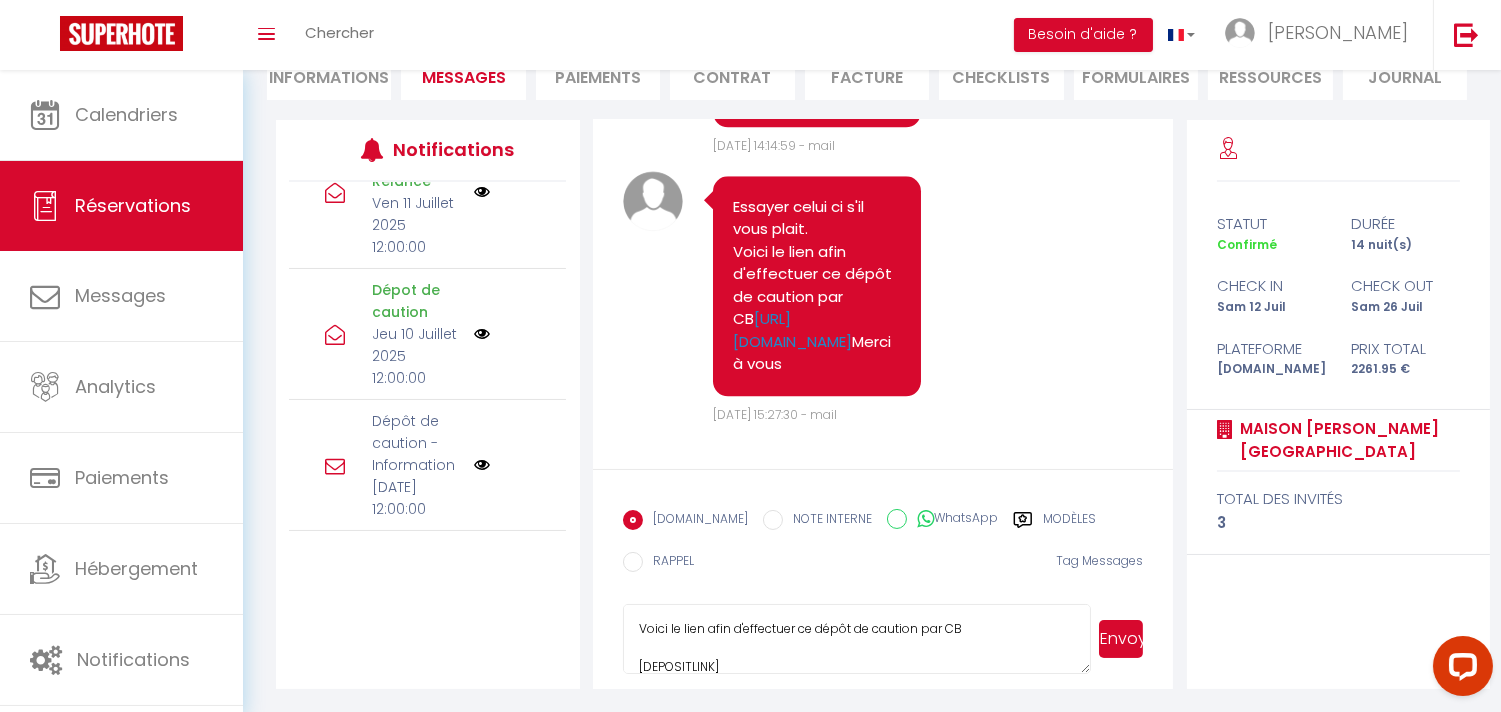 click on "Voici le lien afin d'effectuer ce dépôt de caution par CB
[DEPOSITLINK]" at bounding box center (857, 639) 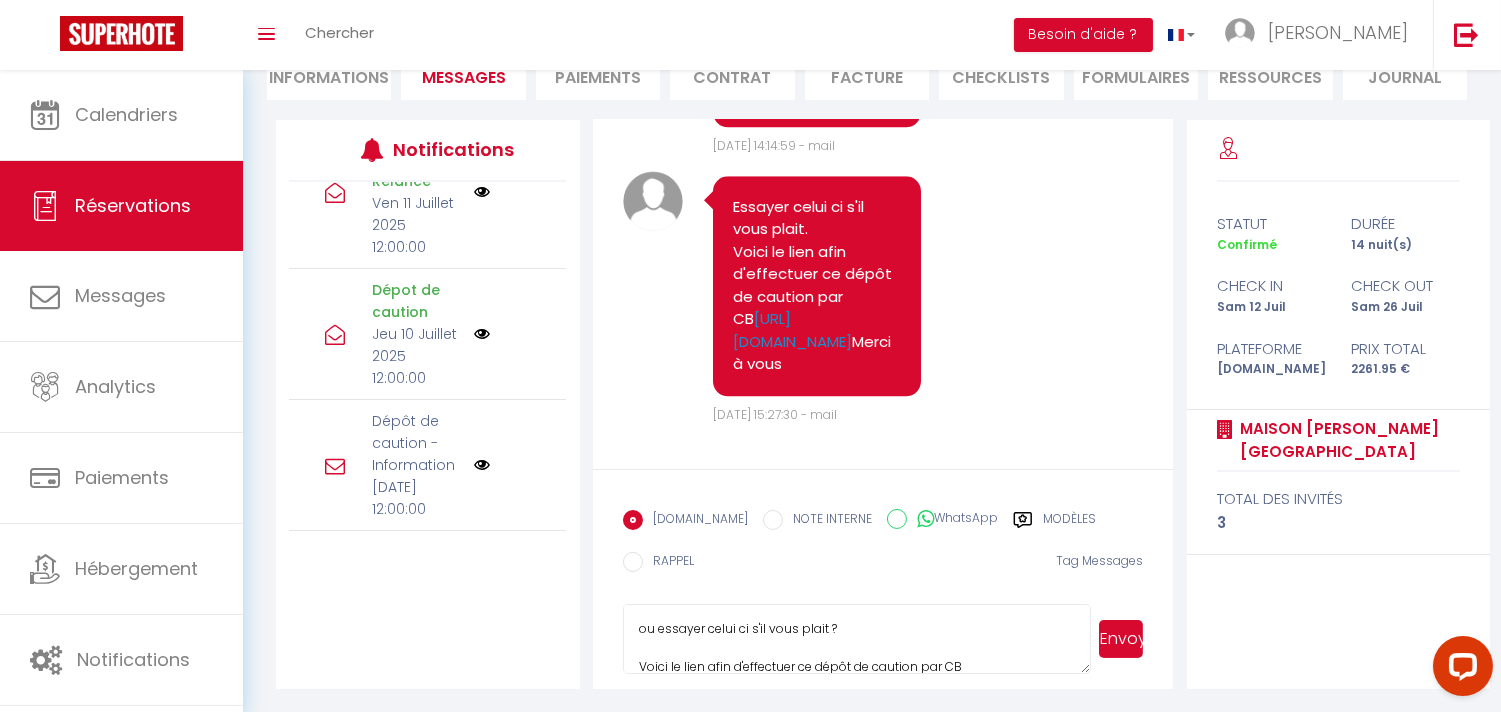 scroll, scrollTop: 9252, scrollLeft: 0, axis: vertical 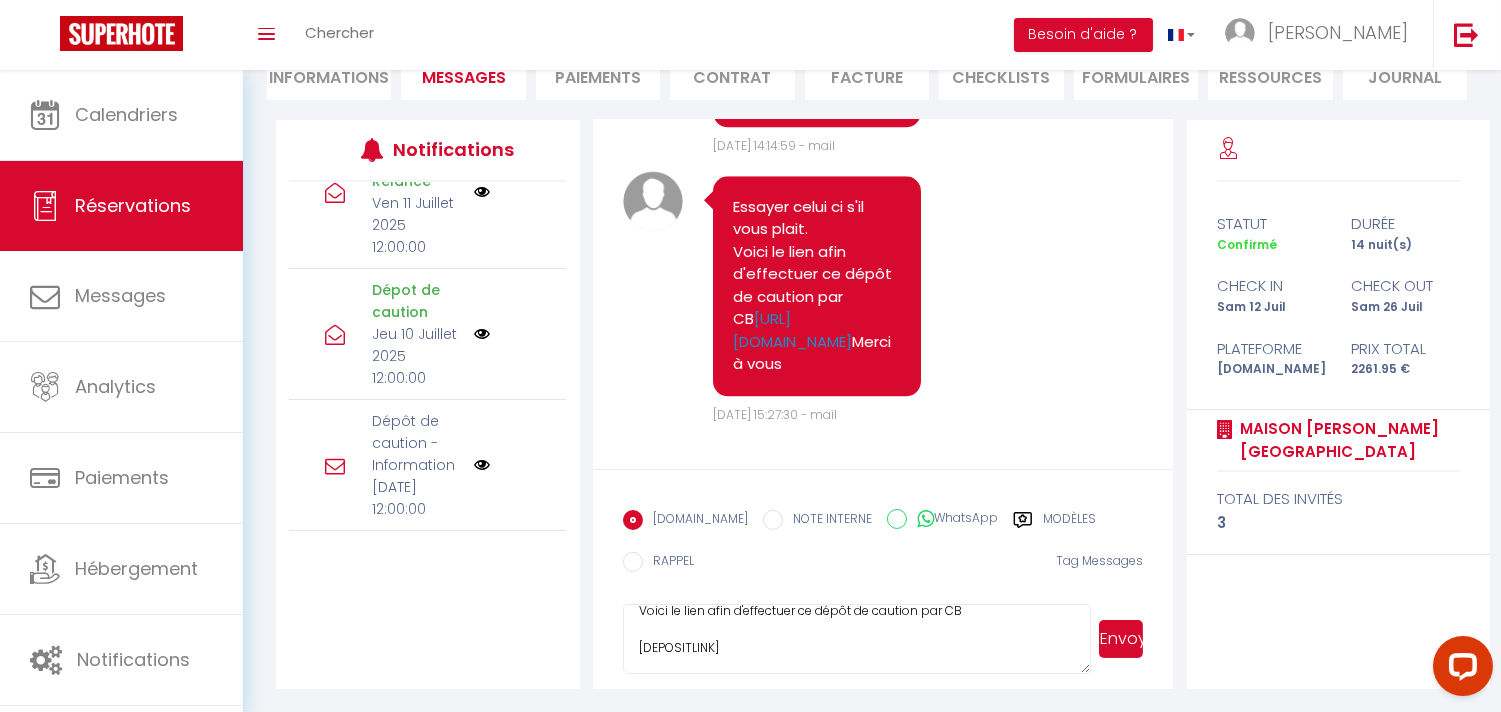 click on "ou essayer celui ci s'il vous plait ?
Voici le lien afin d'effectuer ce dépôt de caution par CB
[DEPOSITLINK]" at bounding box center [857, 639] 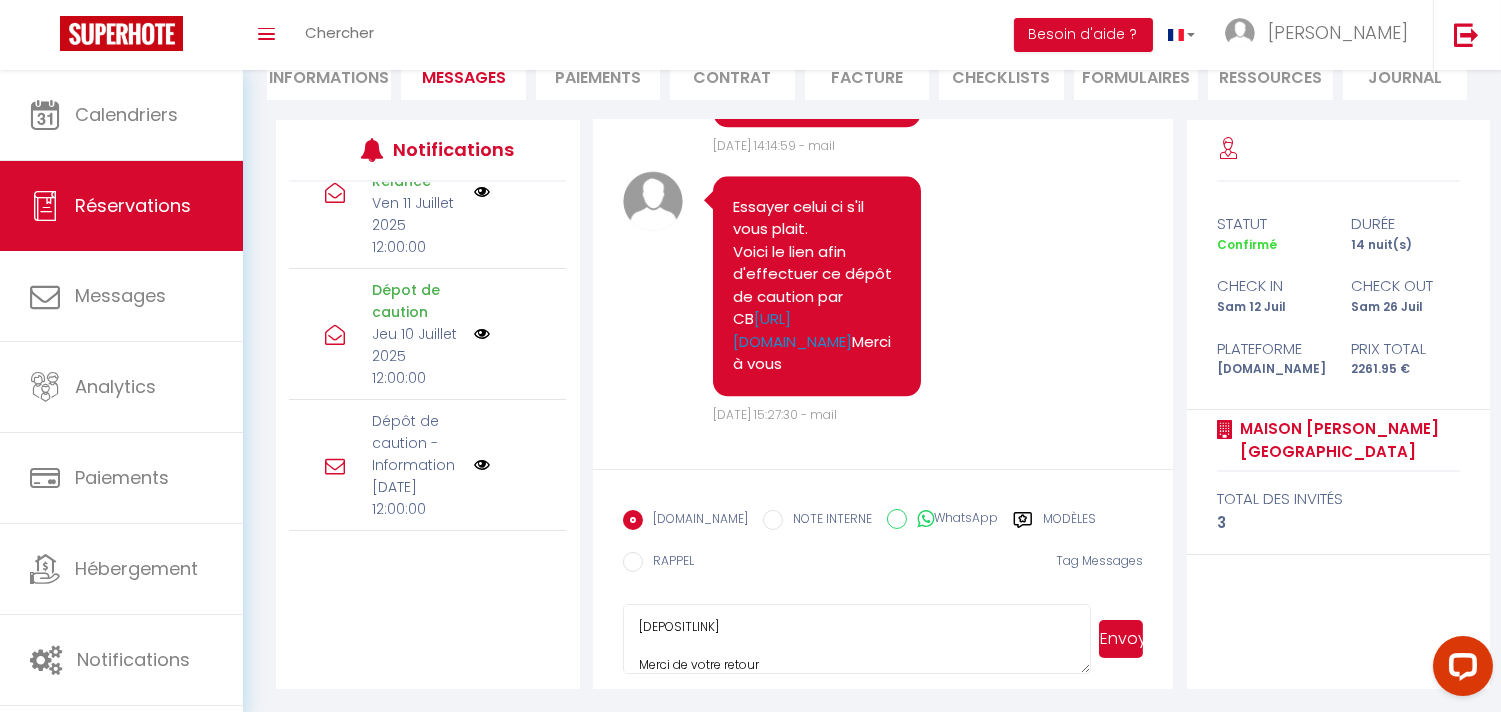 click on "Envoyer" at bounding box center [1121, 639] 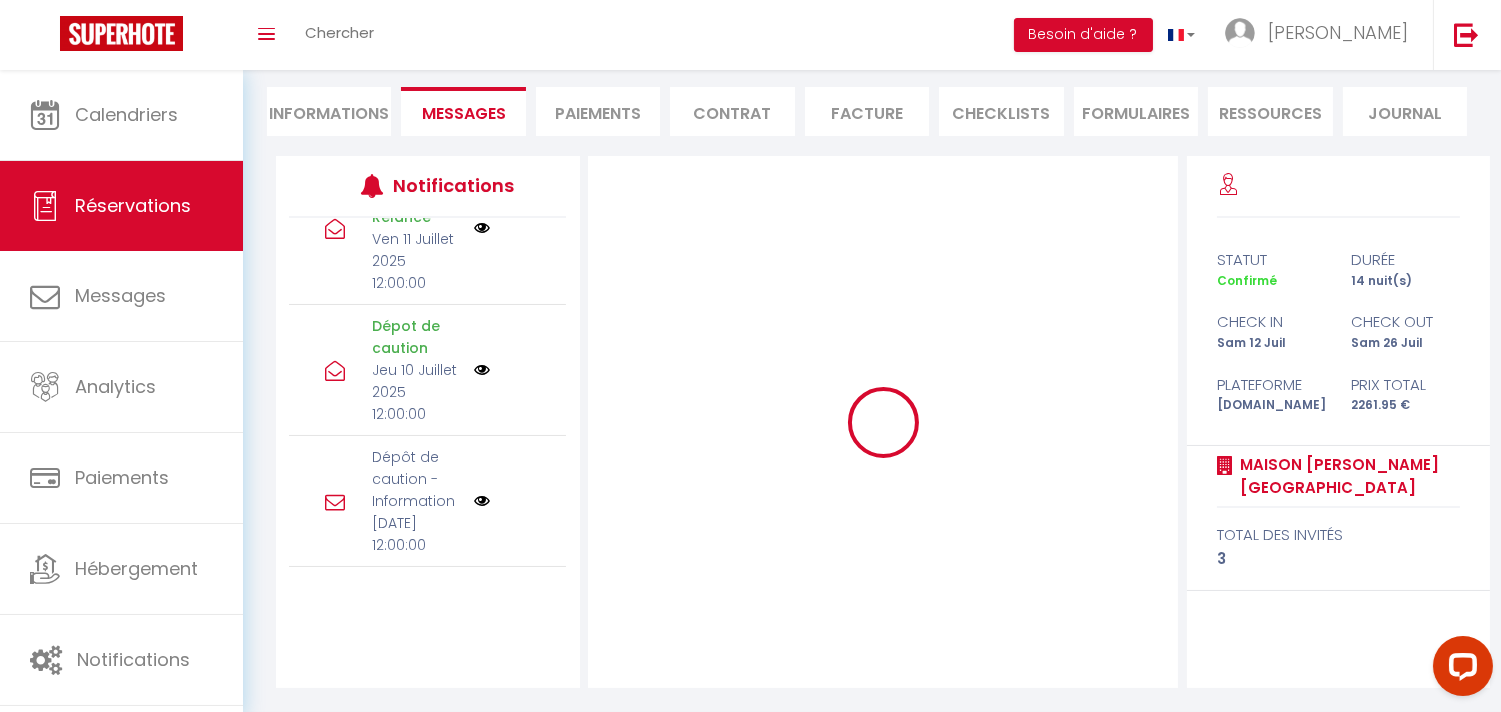scroll, scrollTop: 174, scrollLeft: 0, axis: vertical 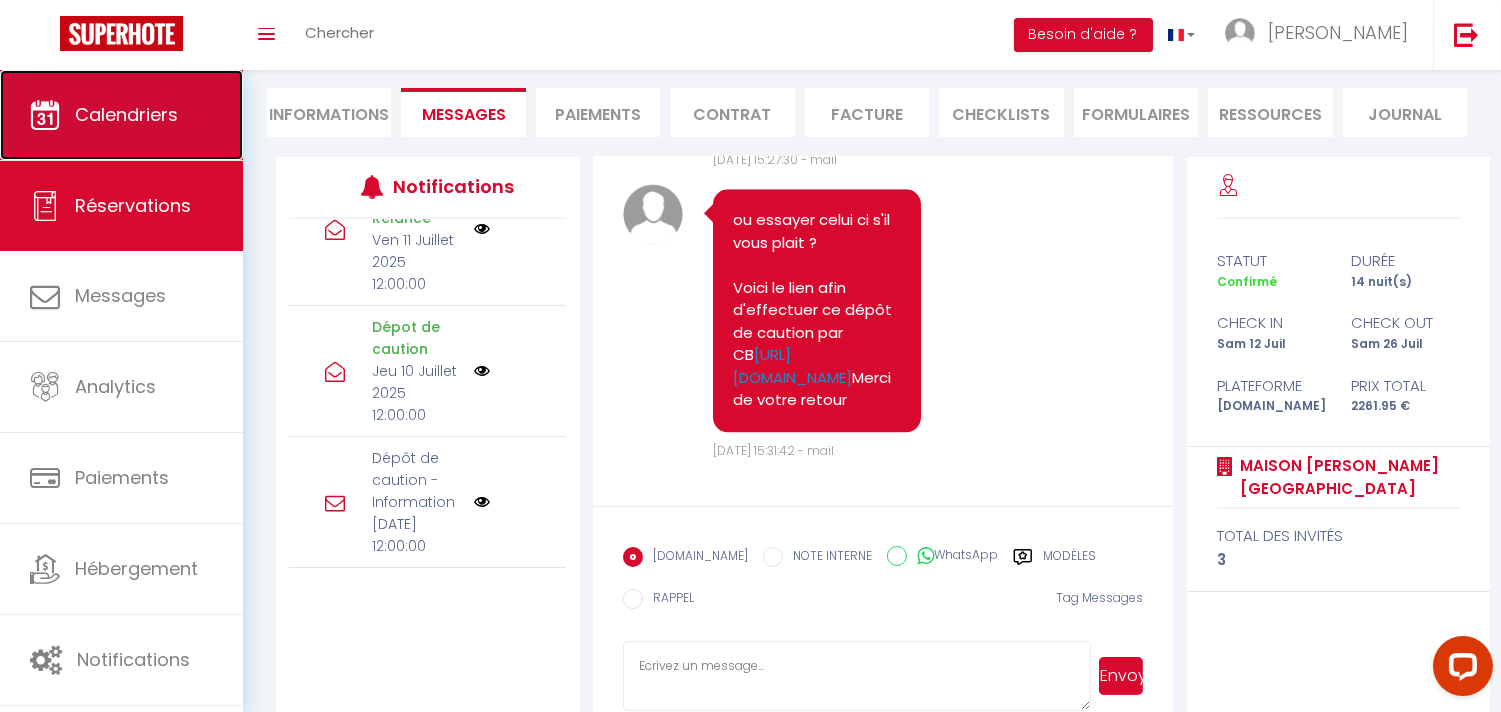 click on "Calendriers" at bounding box center [126, 114] 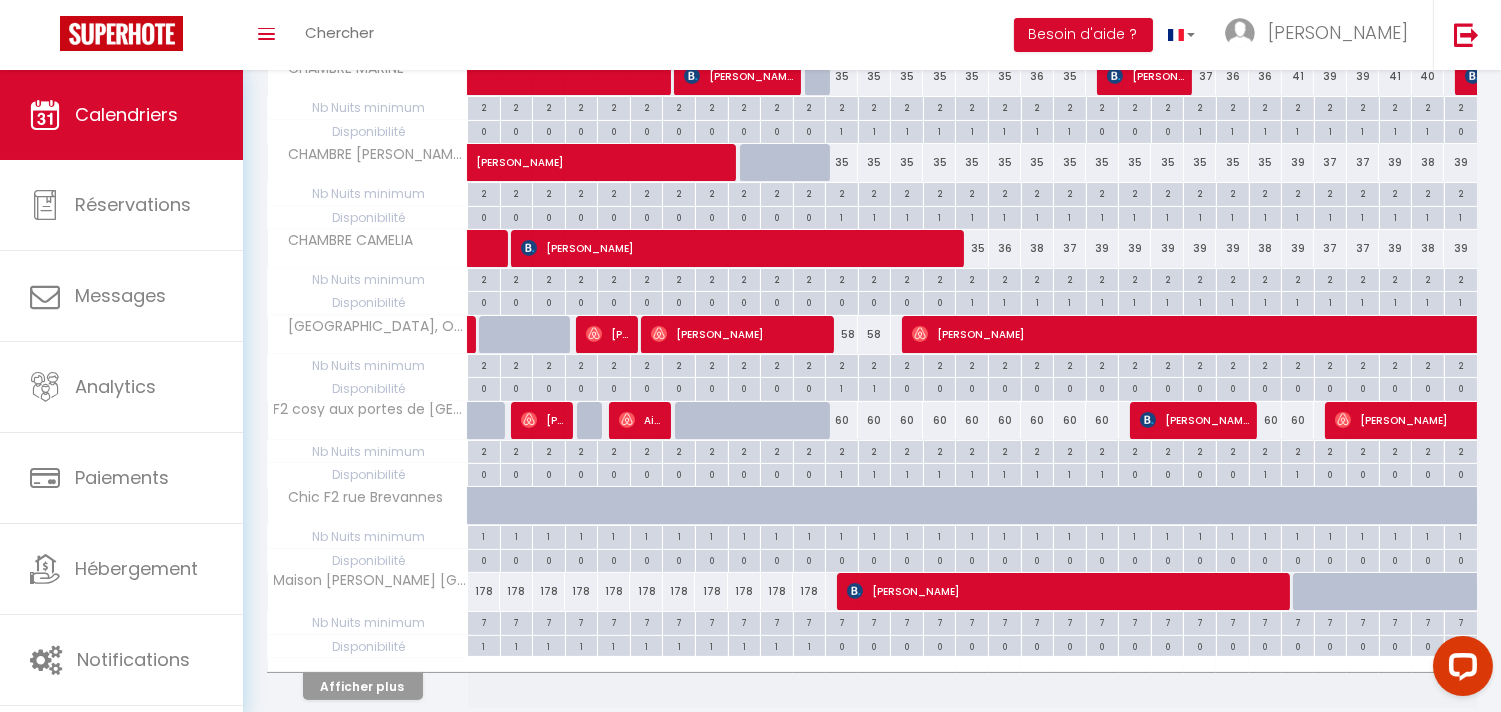 scroll, scrollTop: 666, scrollLeft: 0, axis: vertical 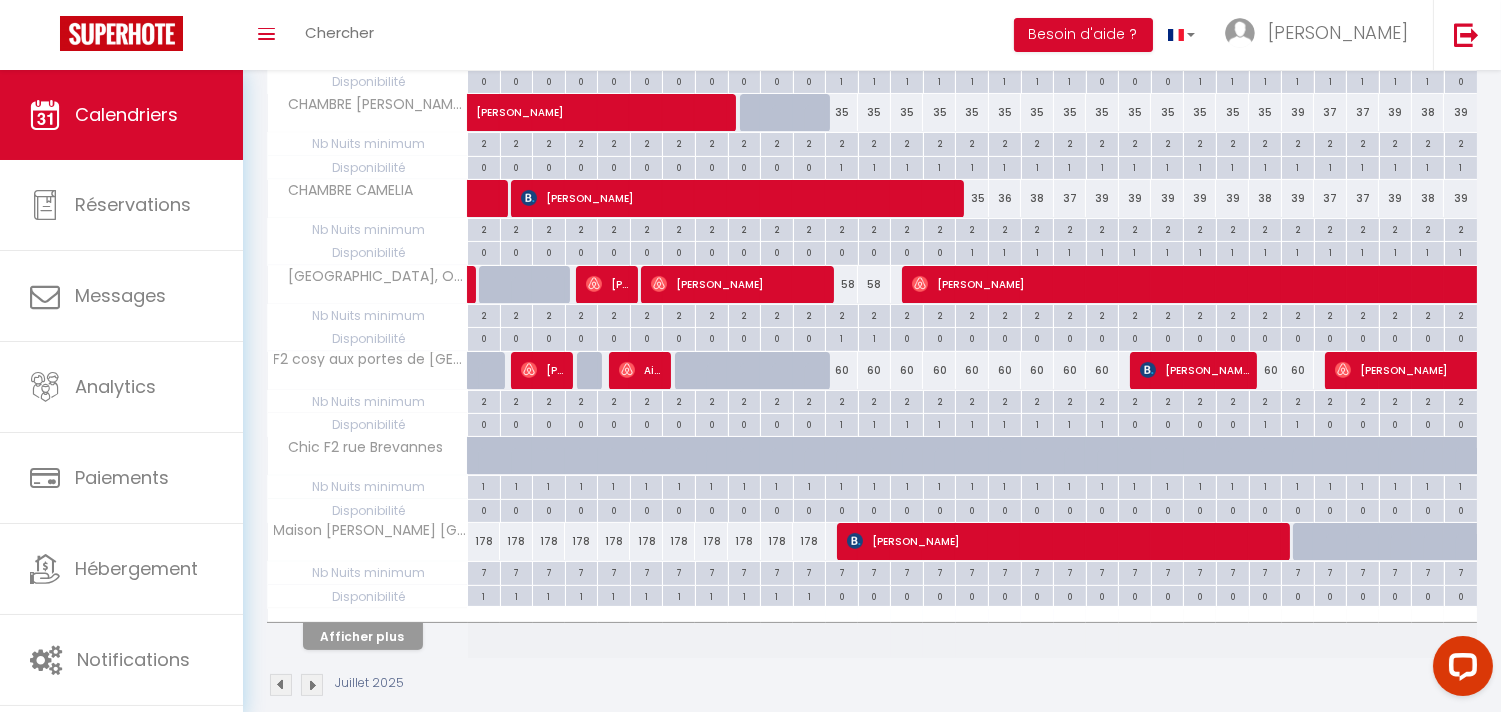 click at bounding box center (821, 382) 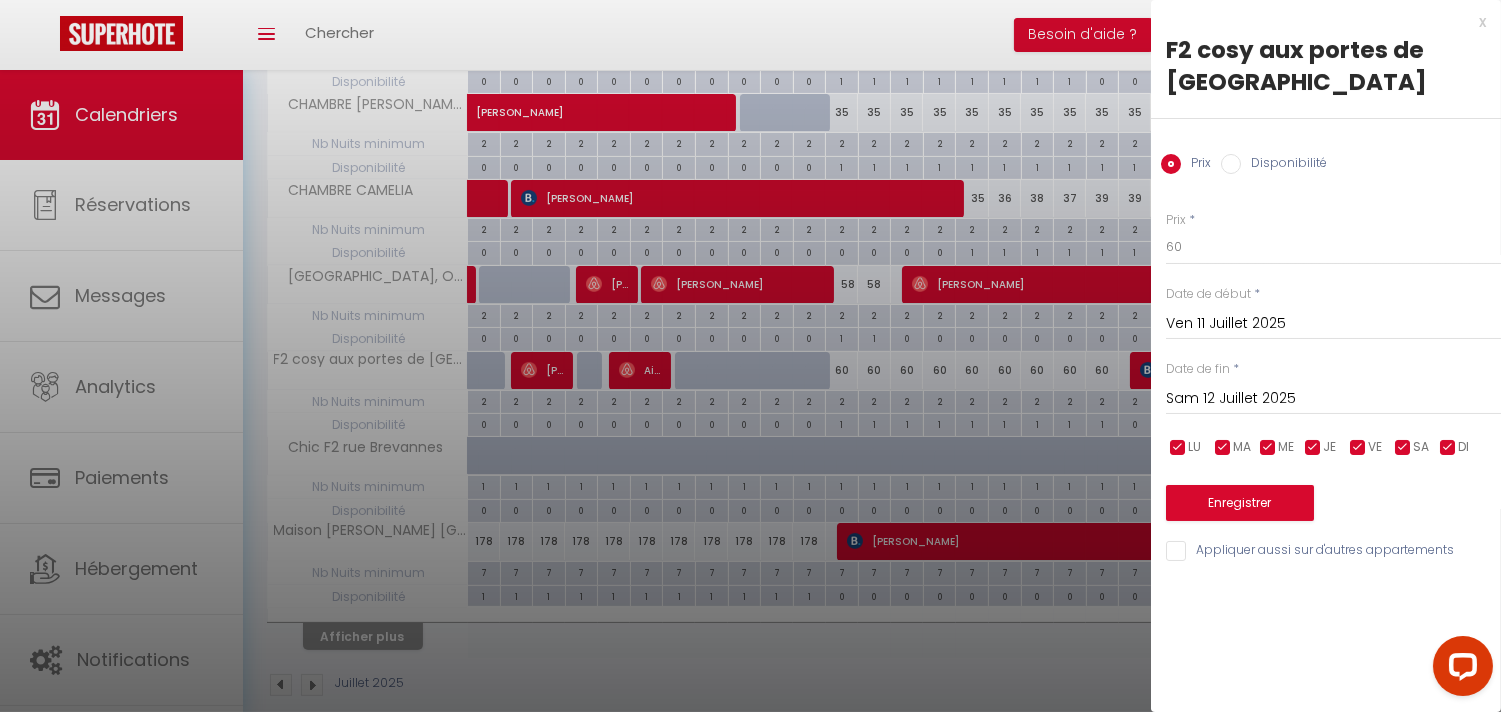 click on "Ven 11 Juillet 2025" at bounding box center [1333, 324] 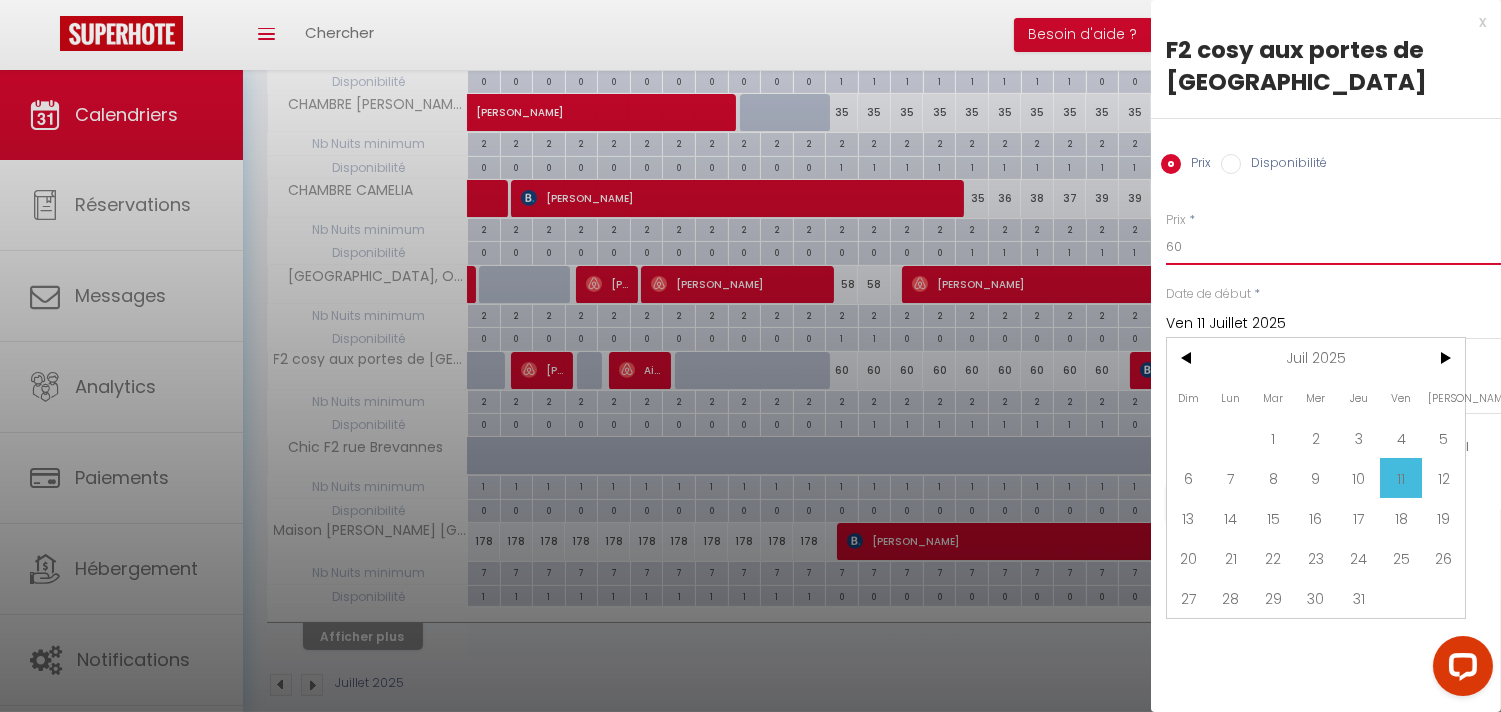 click on "60" at bounding box center (1333, 247) 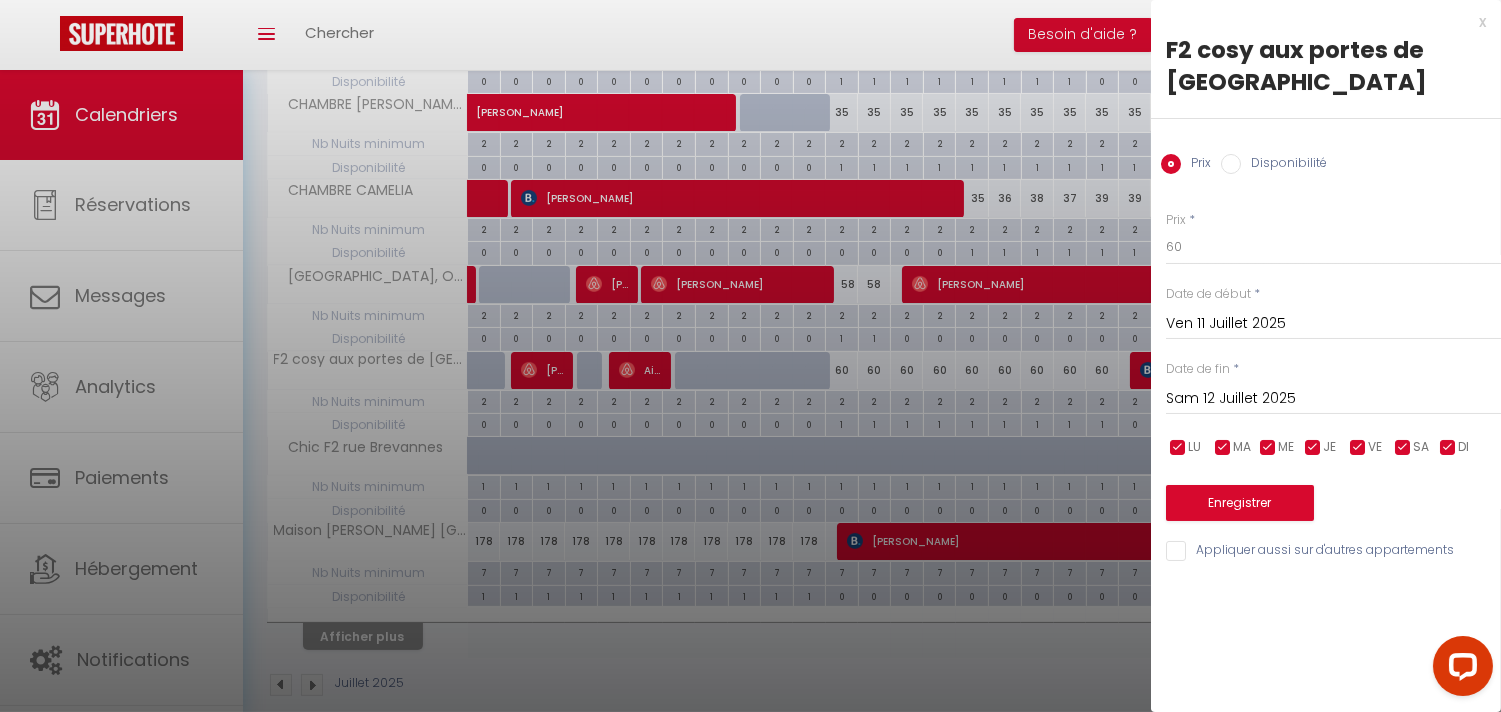 click on "Disponibilité" at bounding box center (1284, 165) 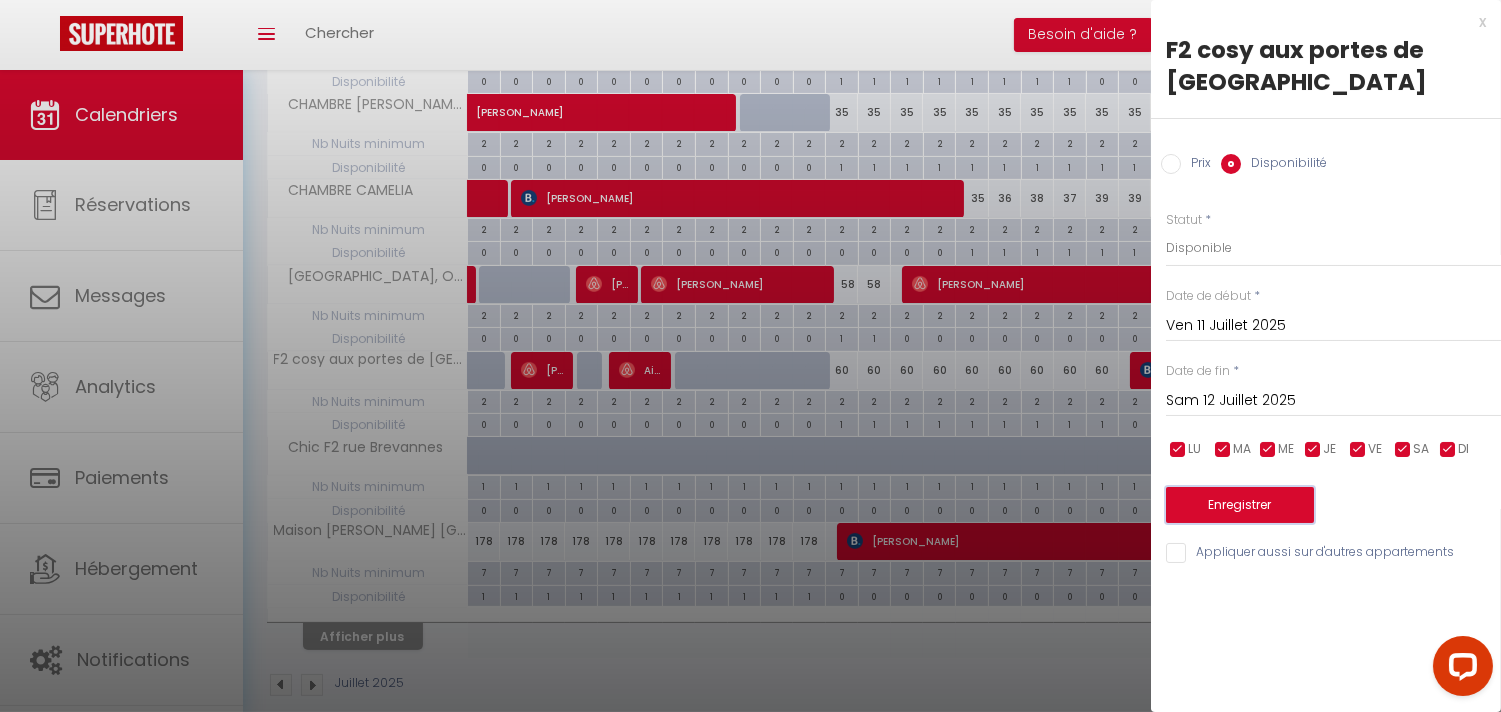 click on "Enregistrer" at bounding box center (1240, 505) 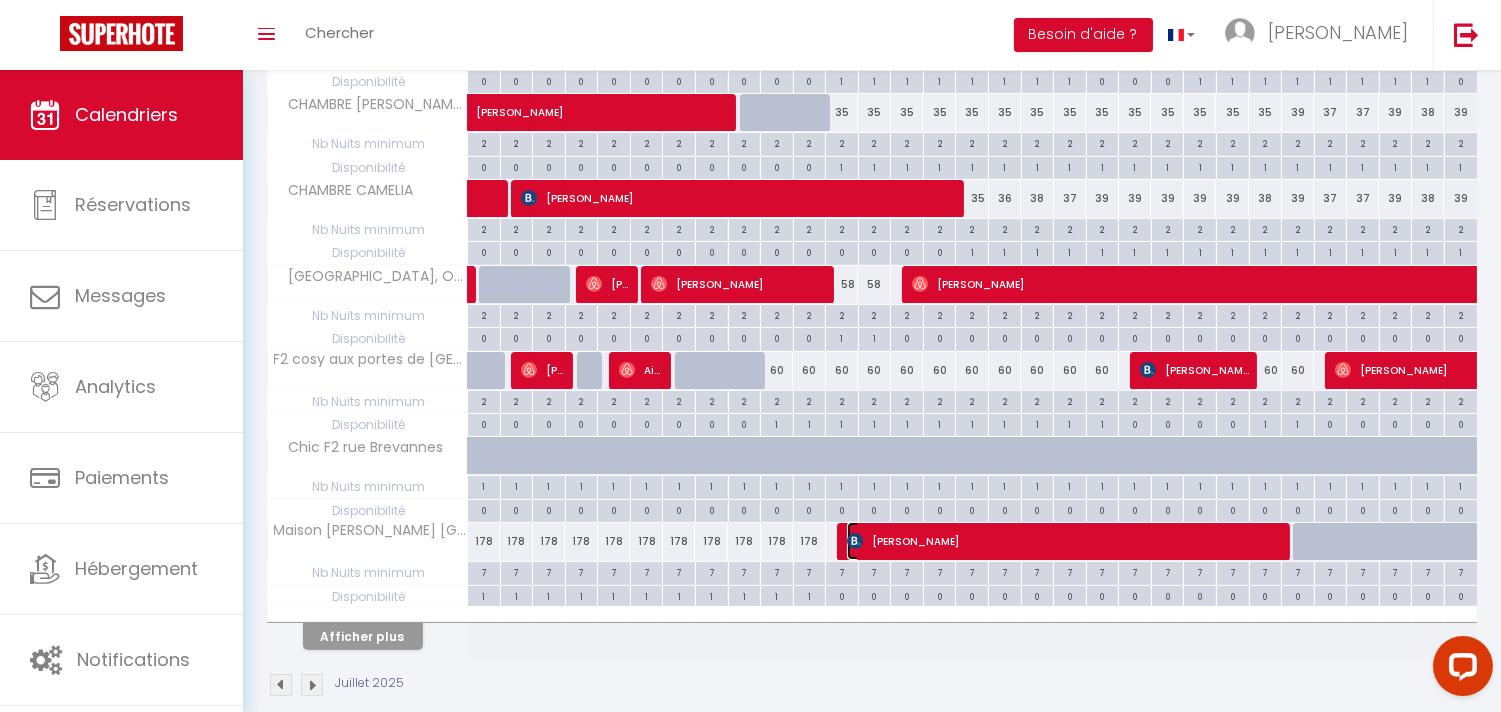 click on "Jacqueline Rijkers" at bounding box center (1067, 541) 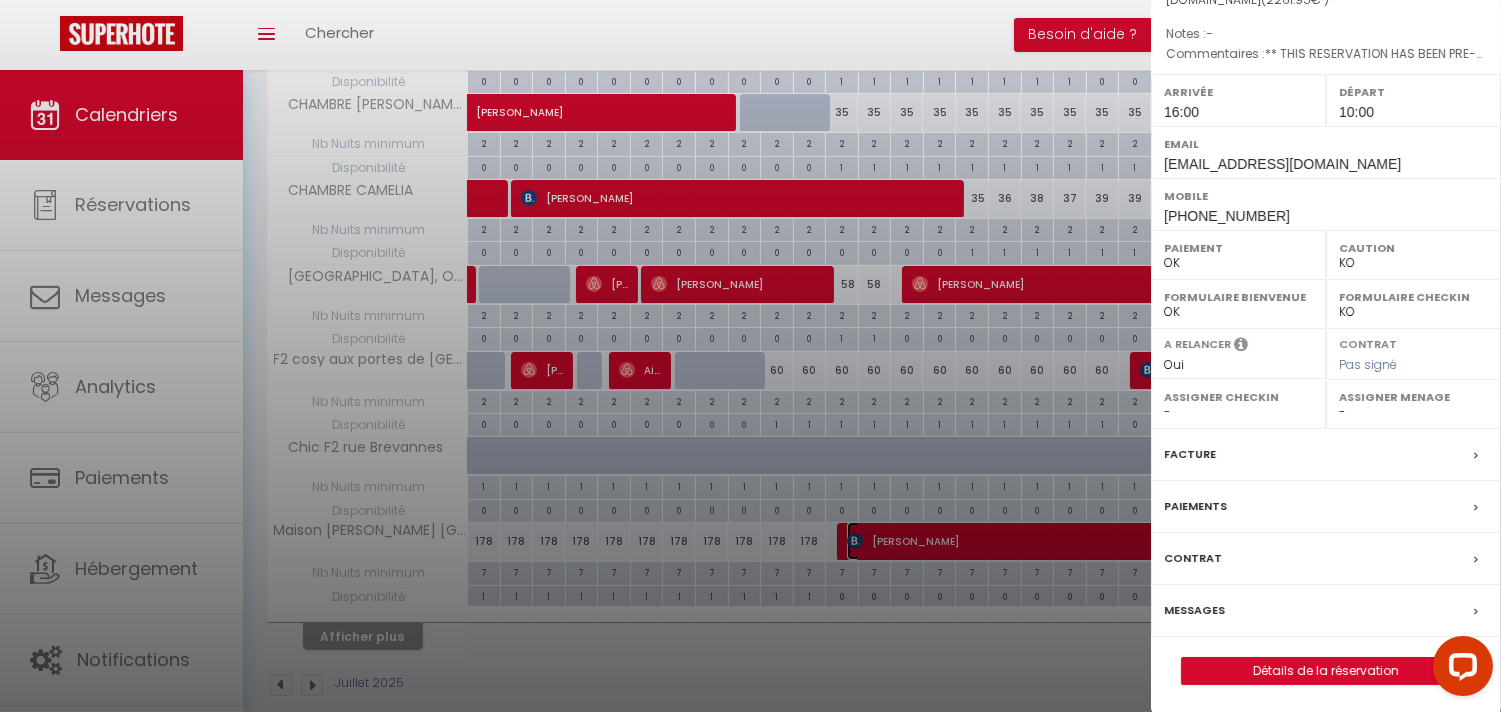 scroll, scrollTop: 273, scrollLeft: 0, axis: vertical 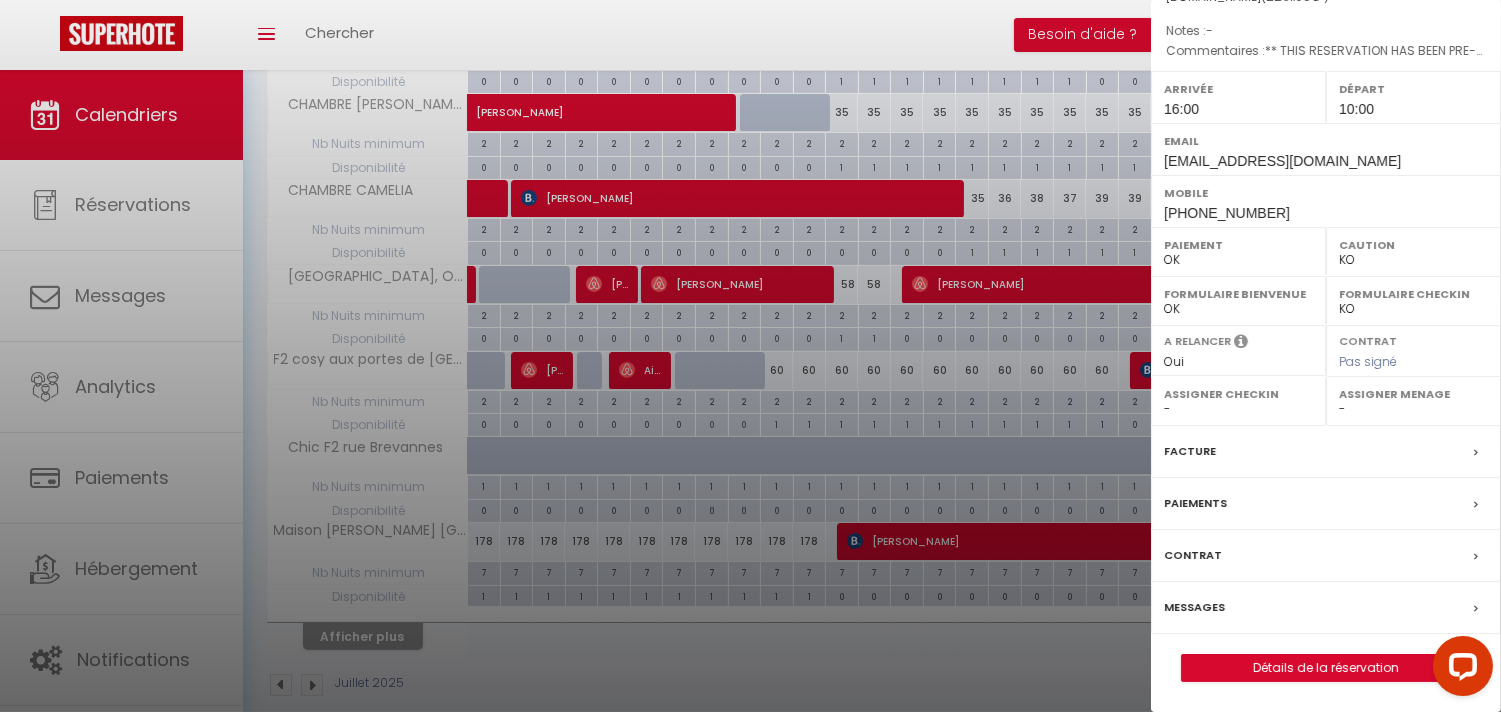 click on "Messages" at bounding box center [1326, 608] 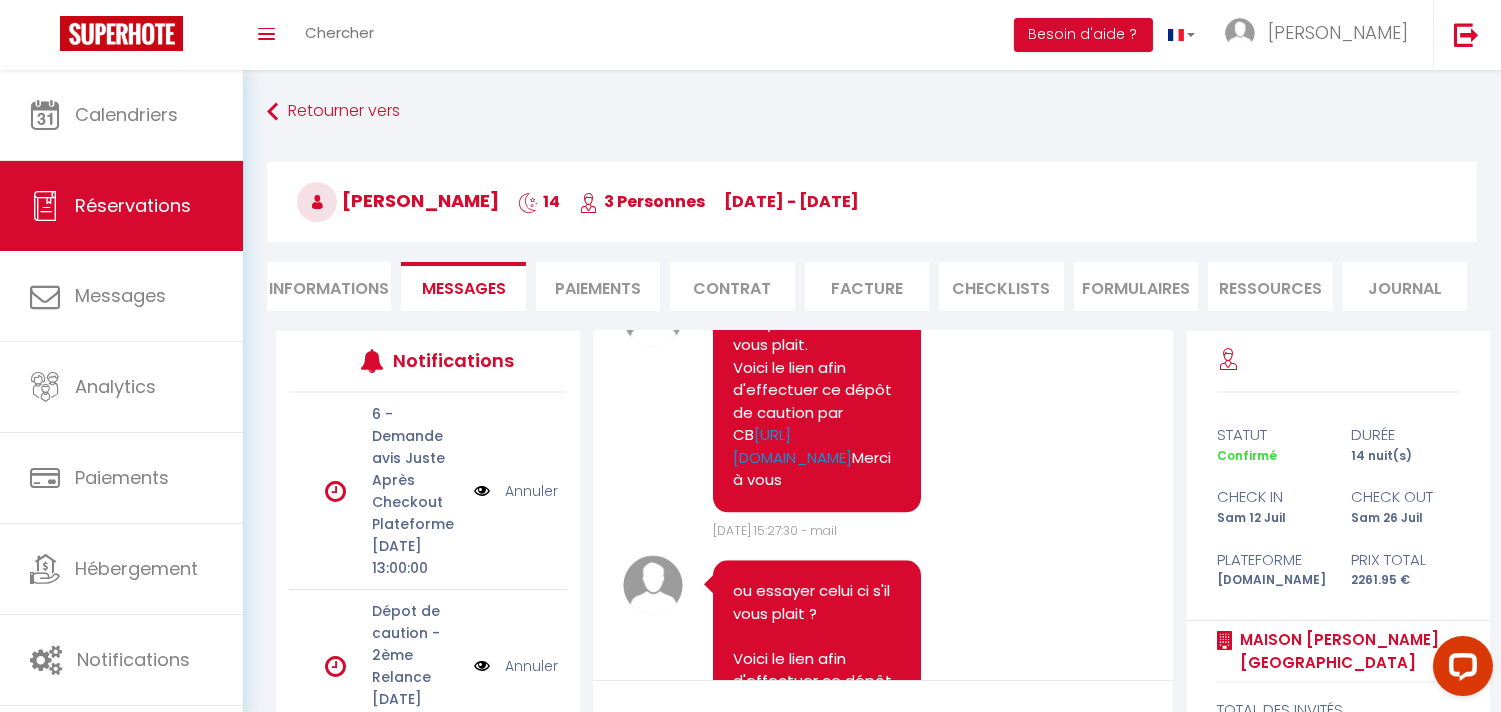 scroll, scrollTop: 9300, scrollLeft: 0, axis: vertical 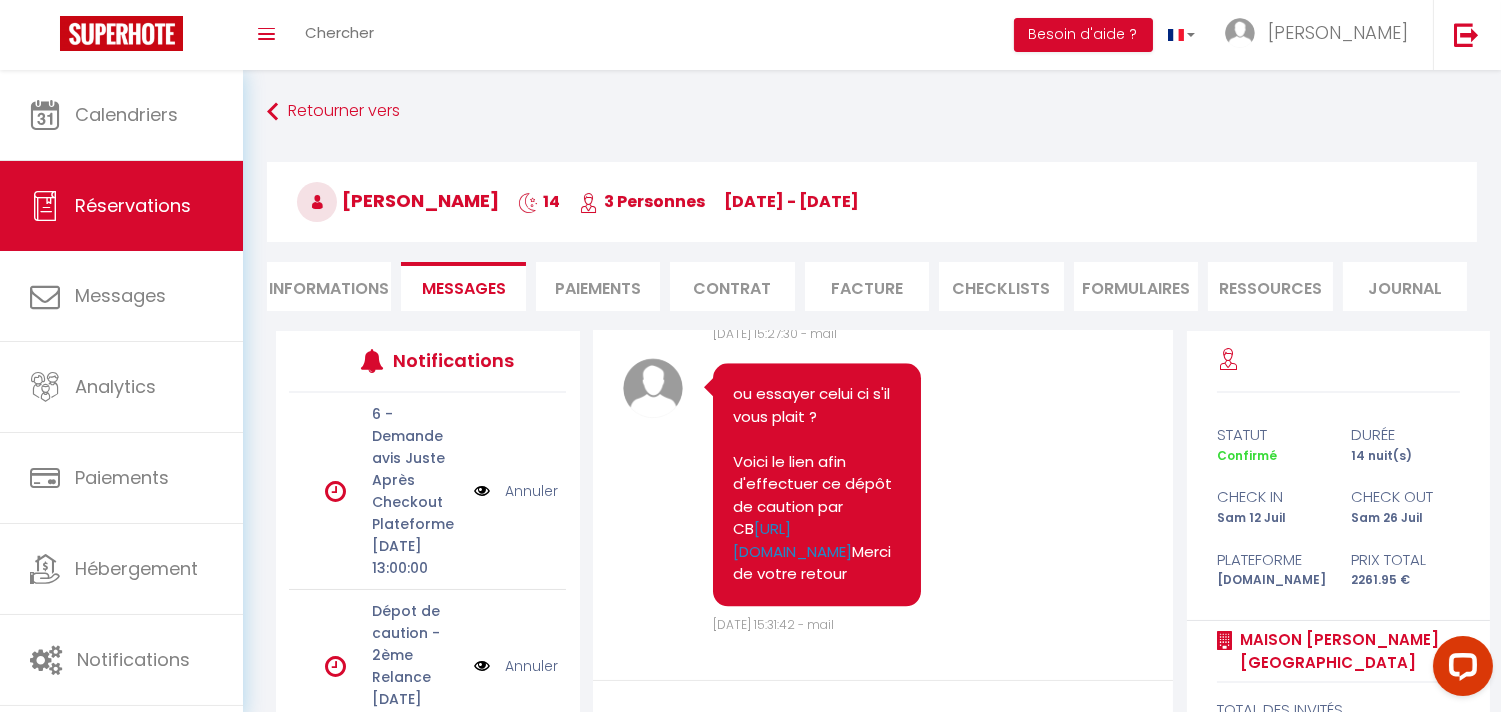 click on "https://superhote.com/applink/p/cVqsp4RB" at bounding box center (792, 249) 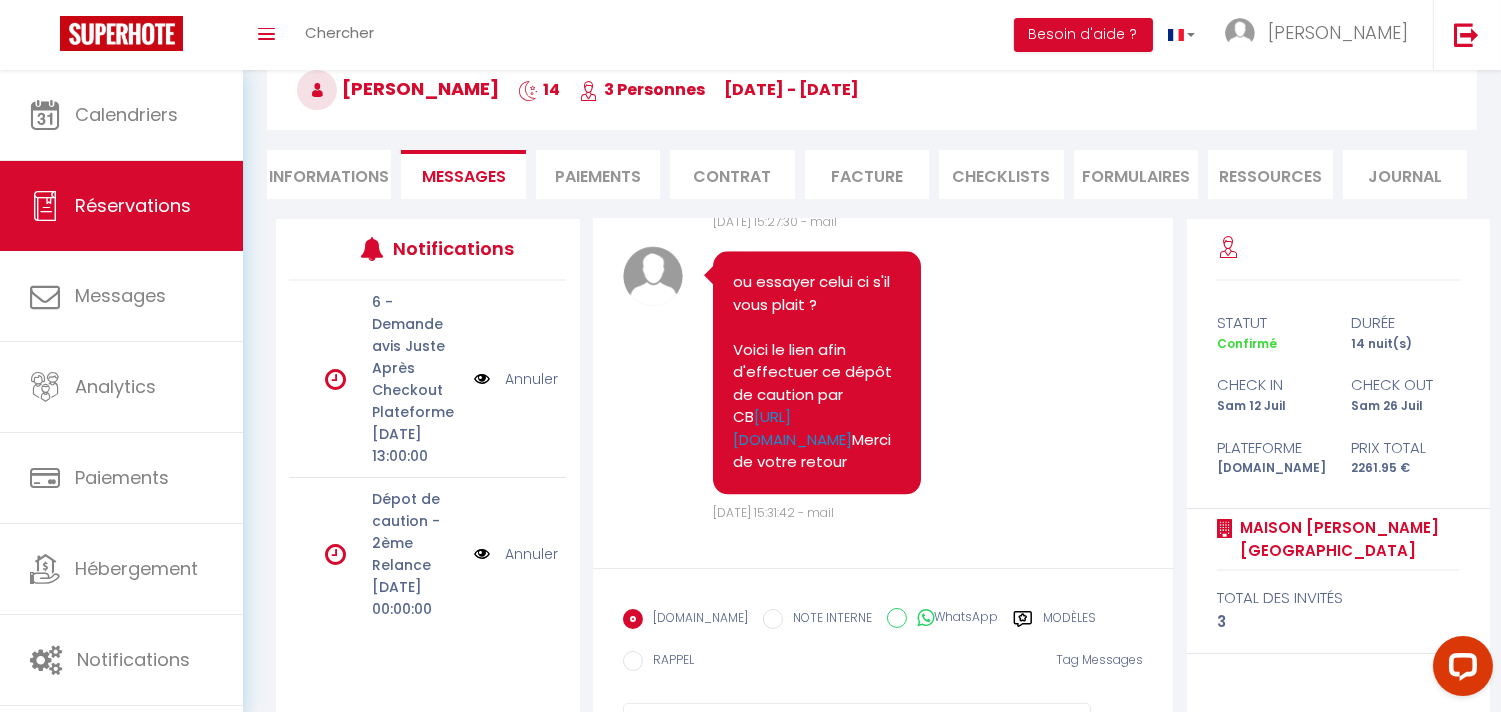 scroll, scrollTop: 211, scrollLeft: 0, axis: vertical 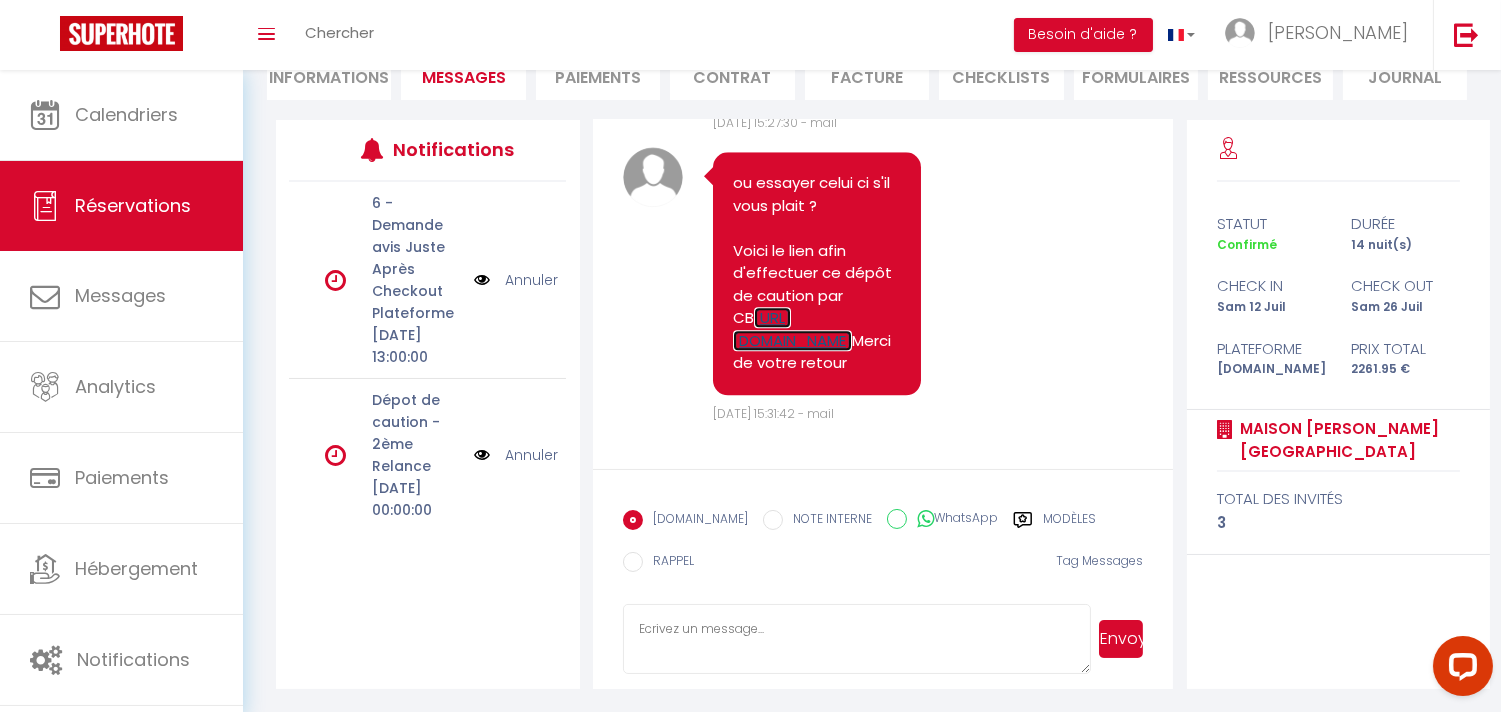 click on "https://superhote.com/applink/p/25vVCiVy" at bounding box center [792, 329] 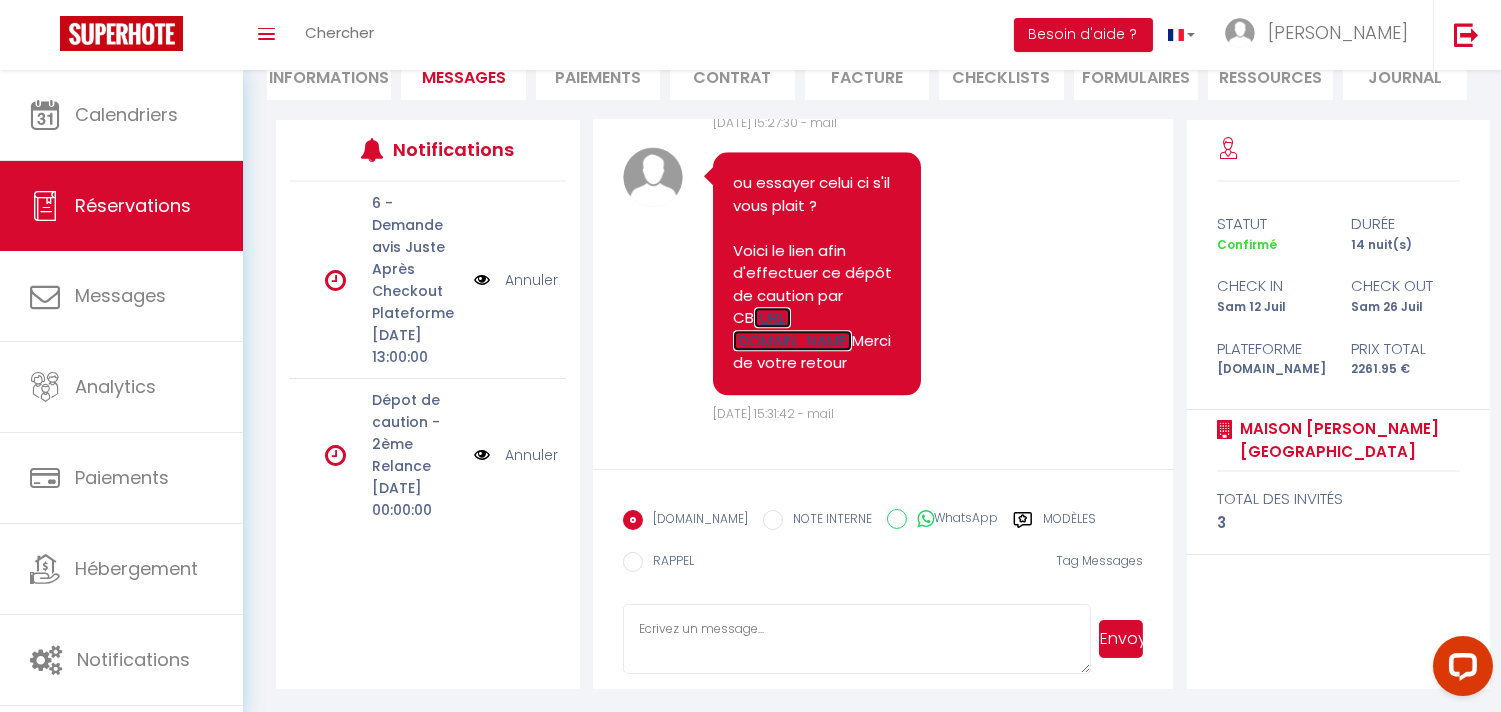scroll, scrollTop: 9188, scrollLeft: 0, axis: vertical 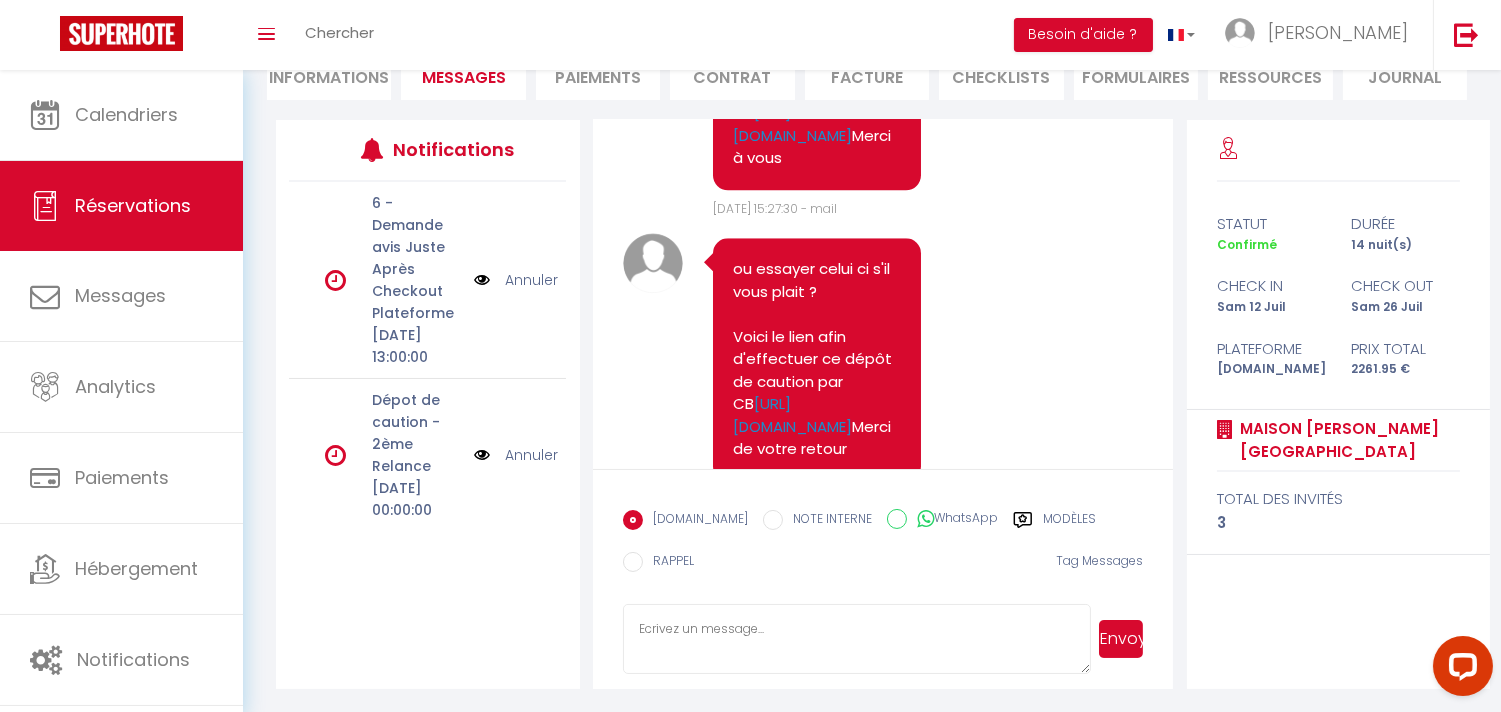 drag, startPoint x: 838, startPoint y: 426, endPoint x: 711, endPoint y: 197, distance: 261.85873 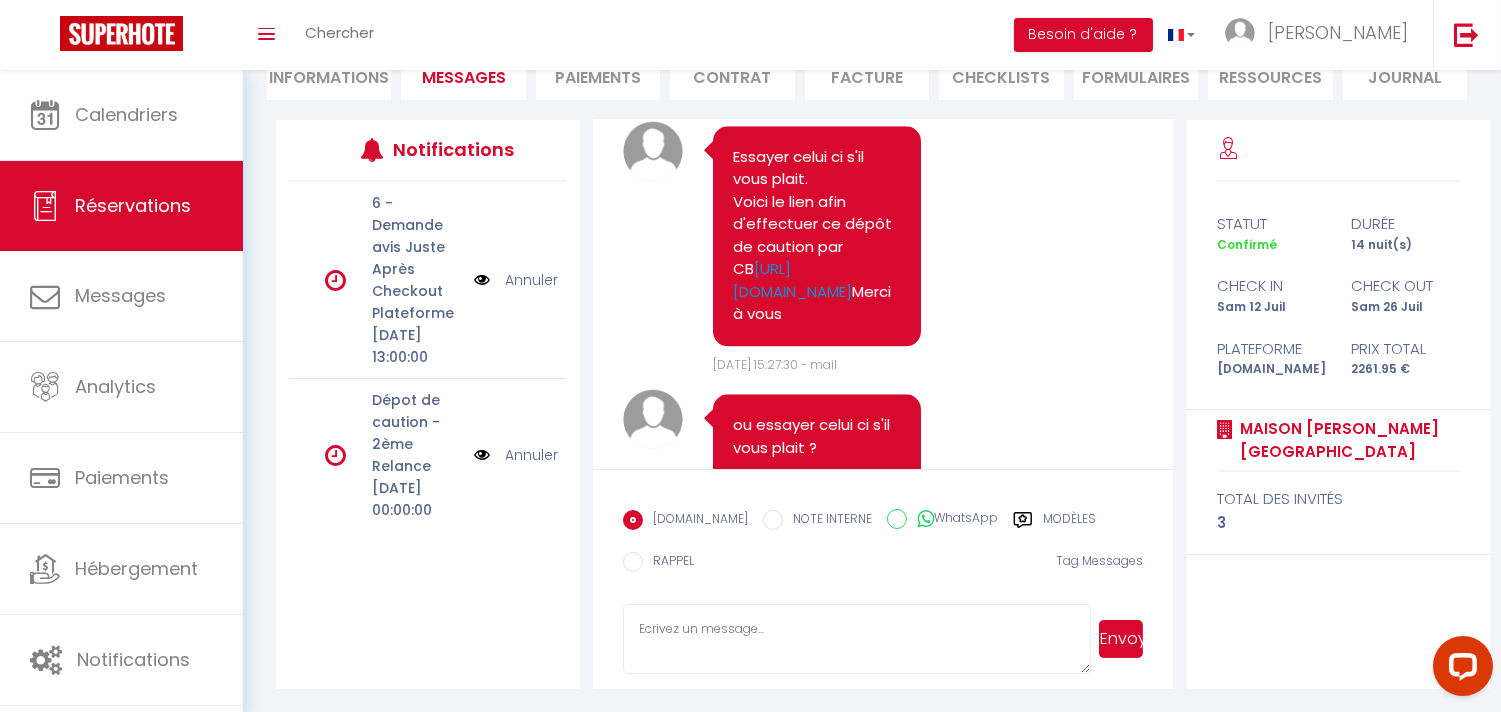 scroll, scrollTop: 8966, scrollLeft: 0, axis: vertical 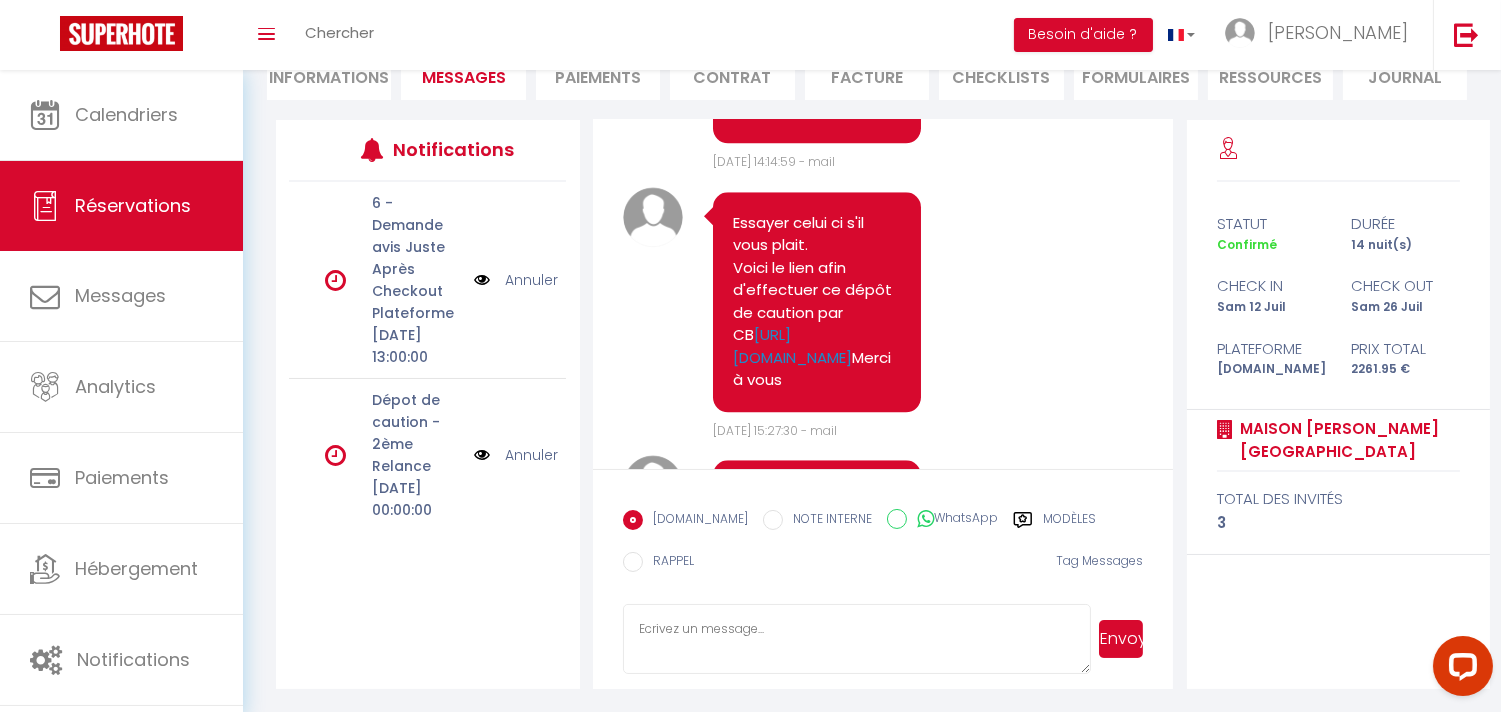 drag, startPoint x: 888, startPoint y: 400, endPoint x: 832, endPoint y: 406, distance: 56.32051 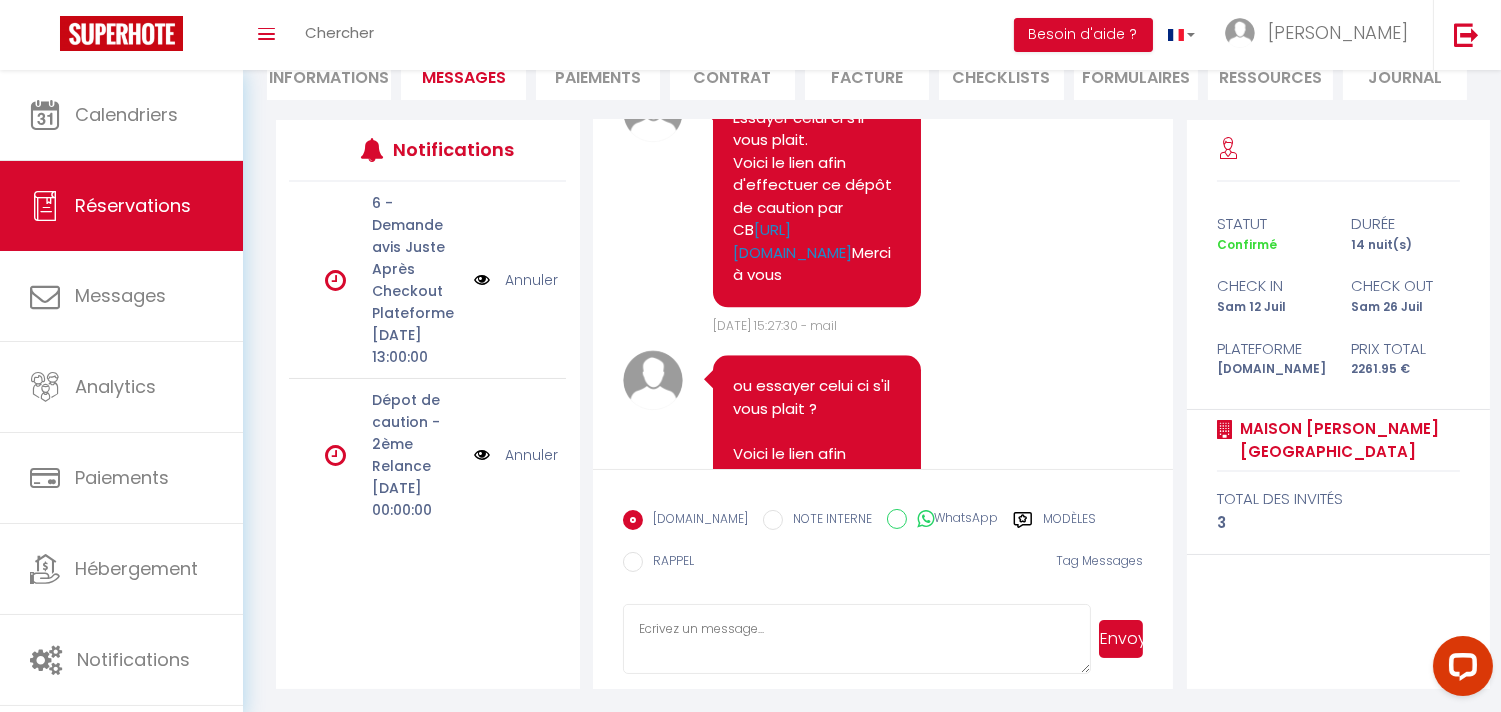 scroll, scrollTop: 9188, scrollLeft: 0, axis: vertical 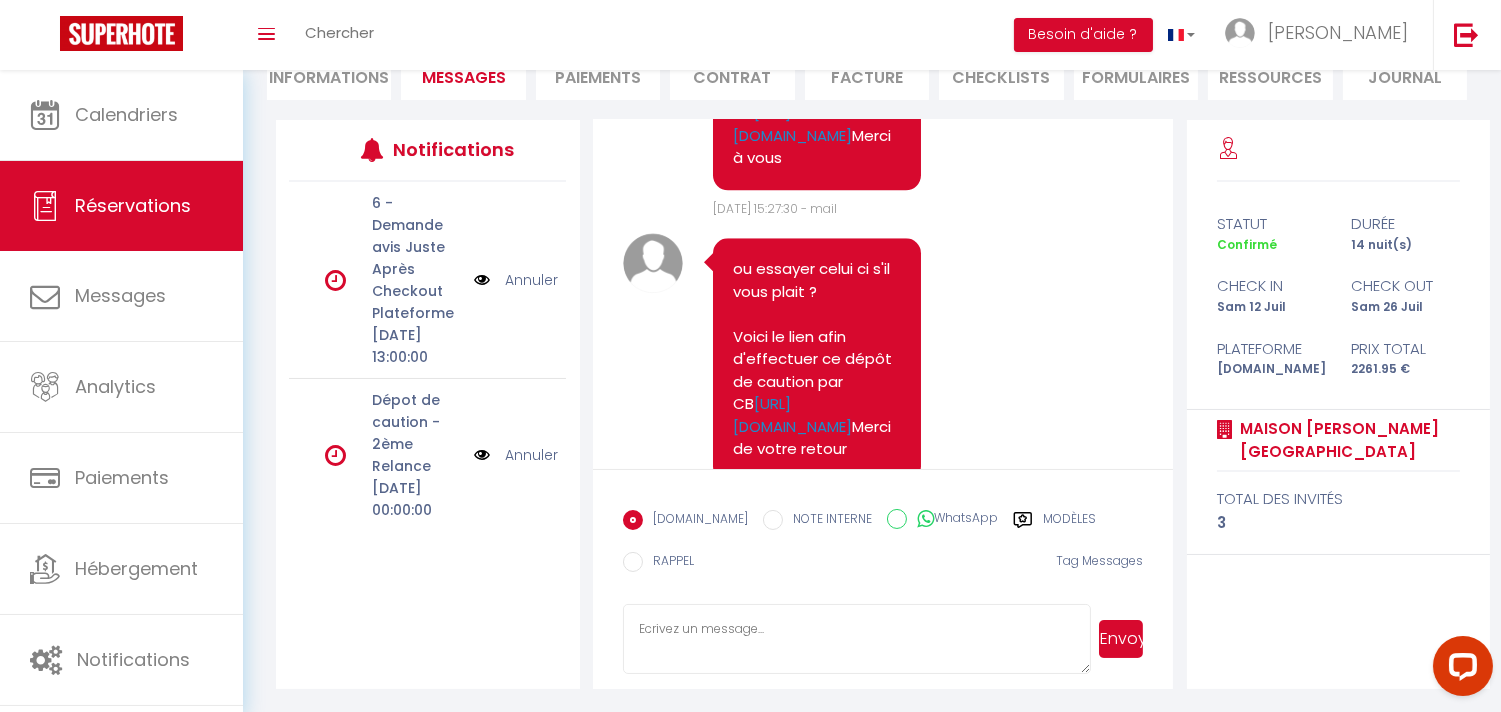 click on "Essayer celui ci s'il vous plait.
Voici le lien afin d'effectuer ce dépôt de caution par CB
https://superhote.com/applink/p/cVqsp4RB
Merci à vous" at bounding box center (817, 80) 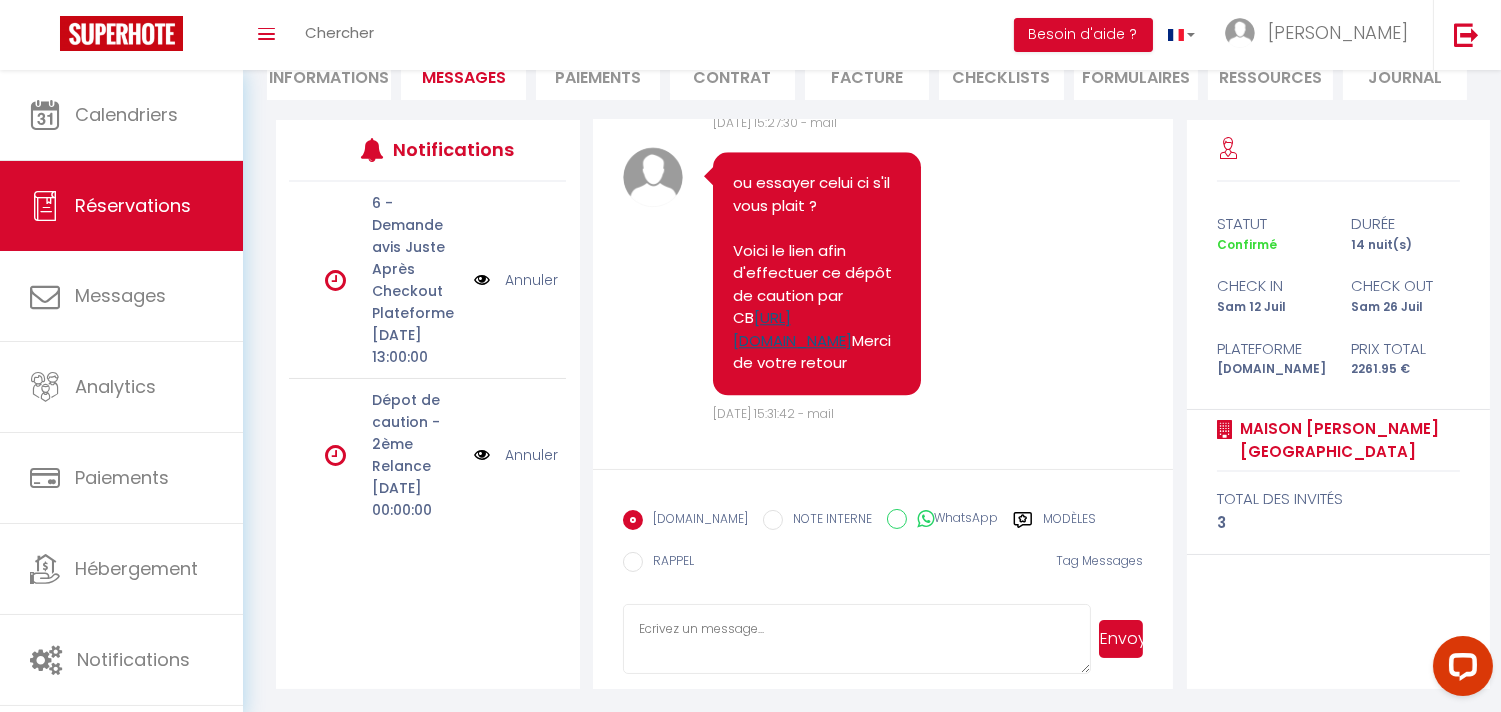 scroll, scrollTop: 9522, scrollLeft: 0, axis: vertical 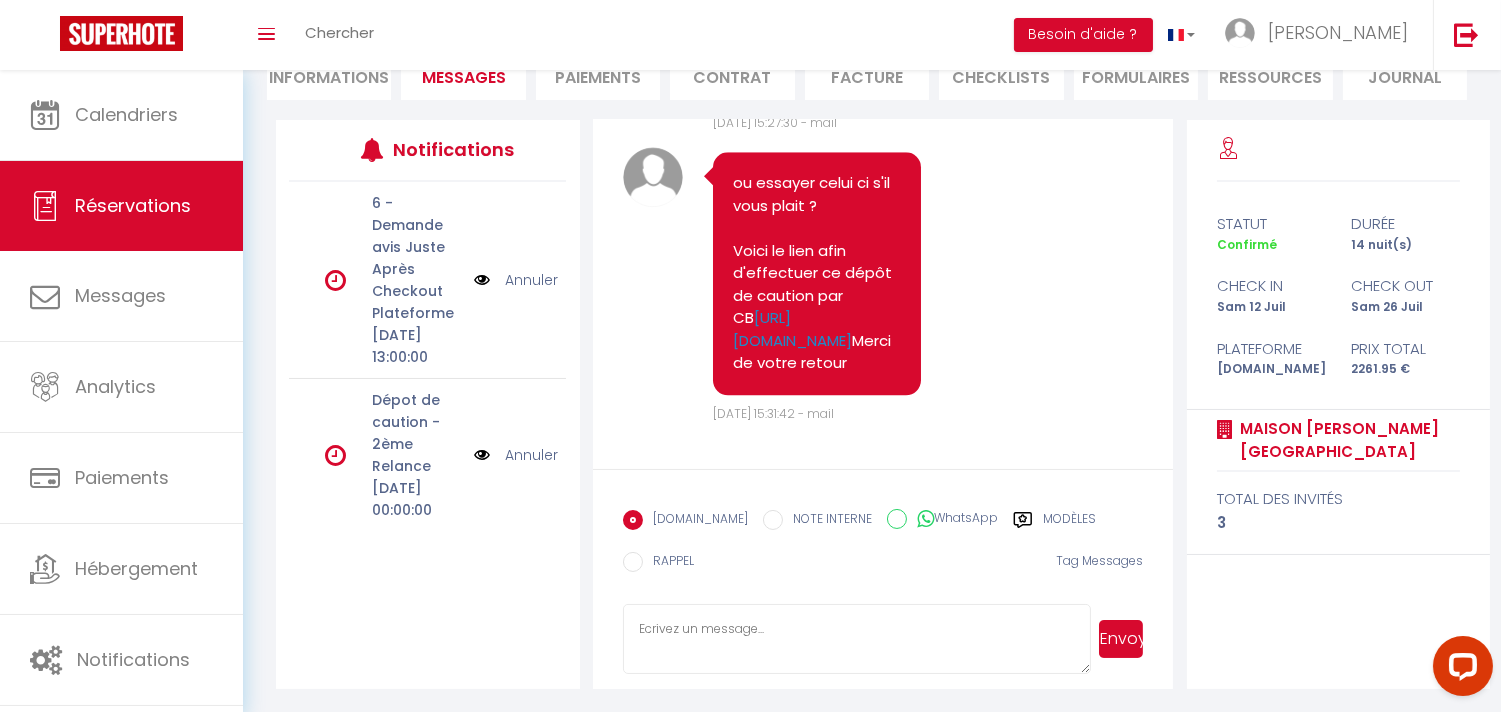 drag, startPoint x: 728, startPoint y: 200, endPoint x: 896, endPoint y: 360, distance: 232 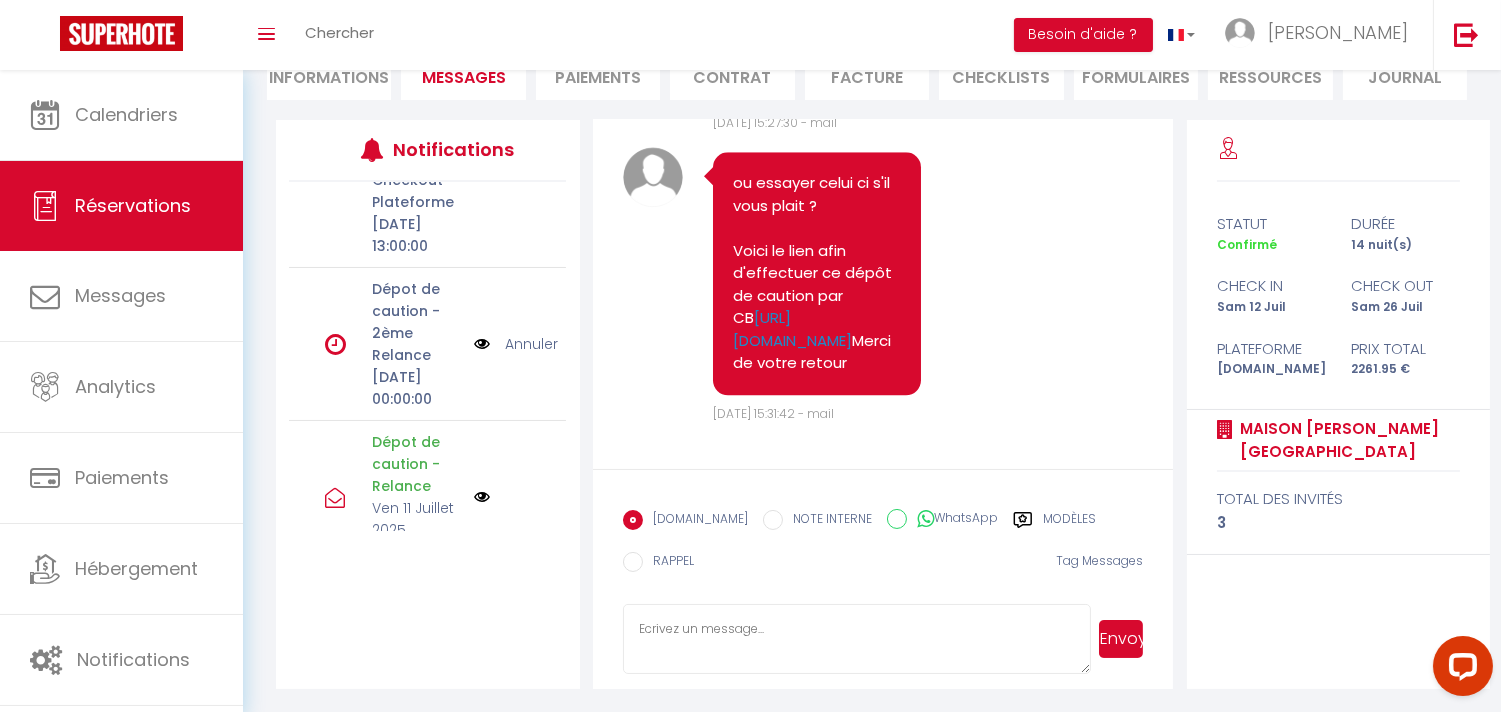 copy on "ou essayer celui ci s'il vous plait ?
Voici le lien afin d'effectuer ce dépôt de caution par CB
https://superhote.com/applink/p/25vVCiVy
Merci de votre retour" 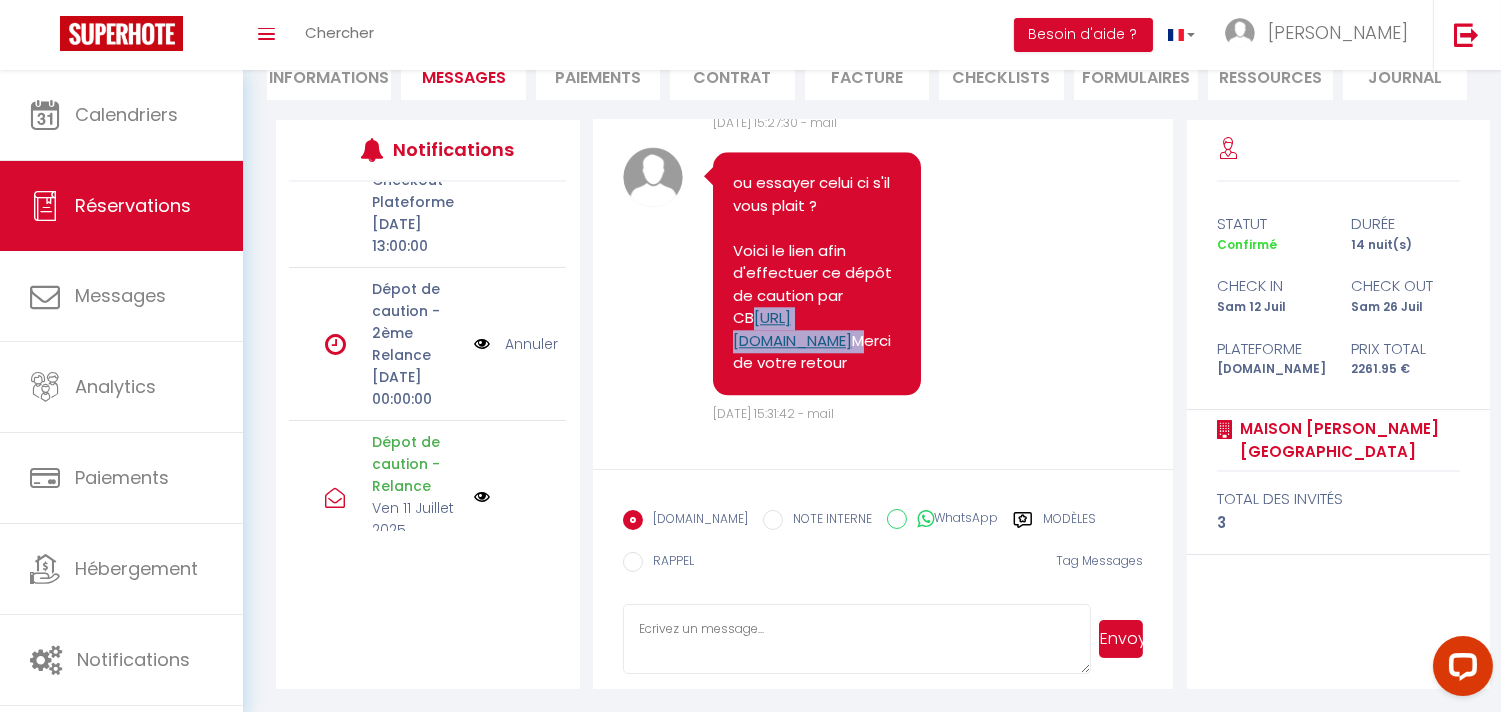 drag, startPoint x: 807, startPoint y: 324, endPoint x: 732, endPoint y: 282, distance: 85.95929 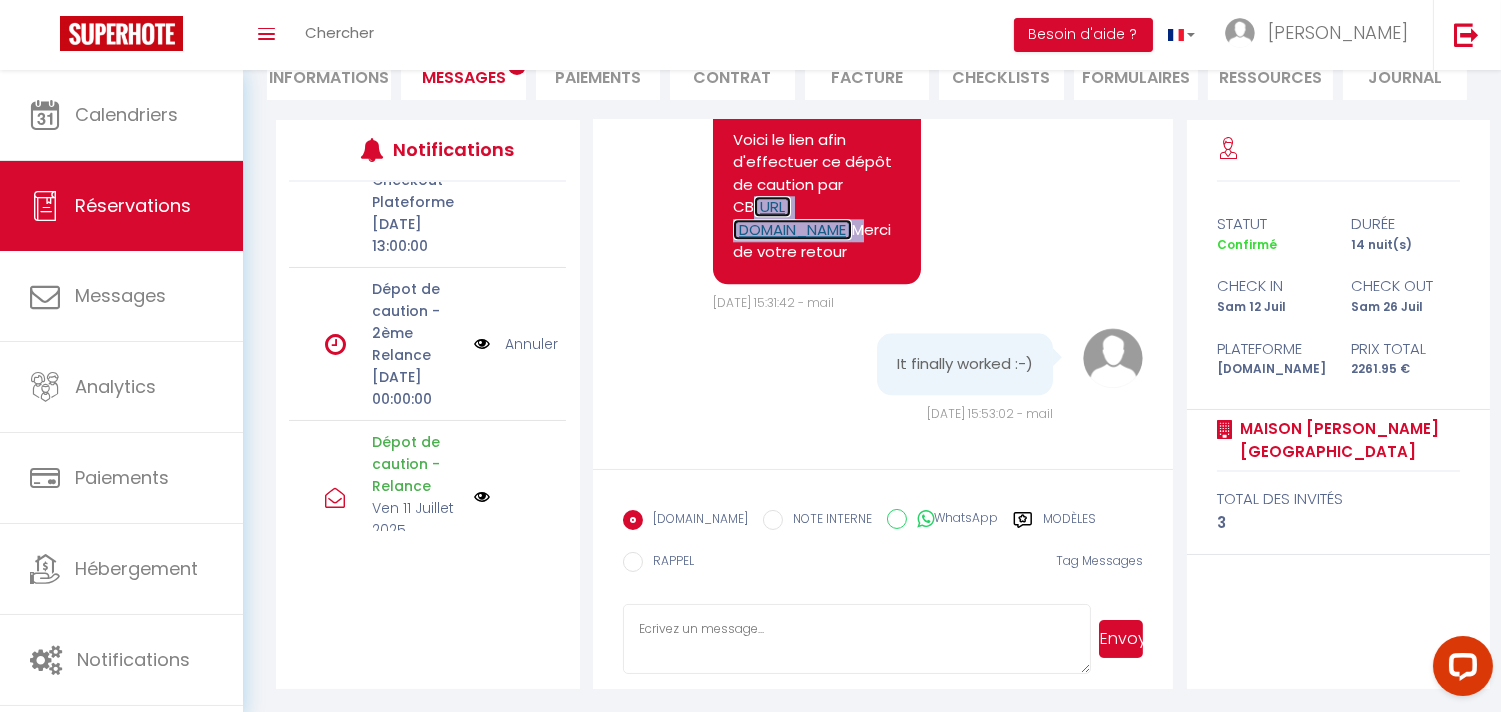 scroll, scrollTop: 9640, scrollLeft: 0, axis: vertical 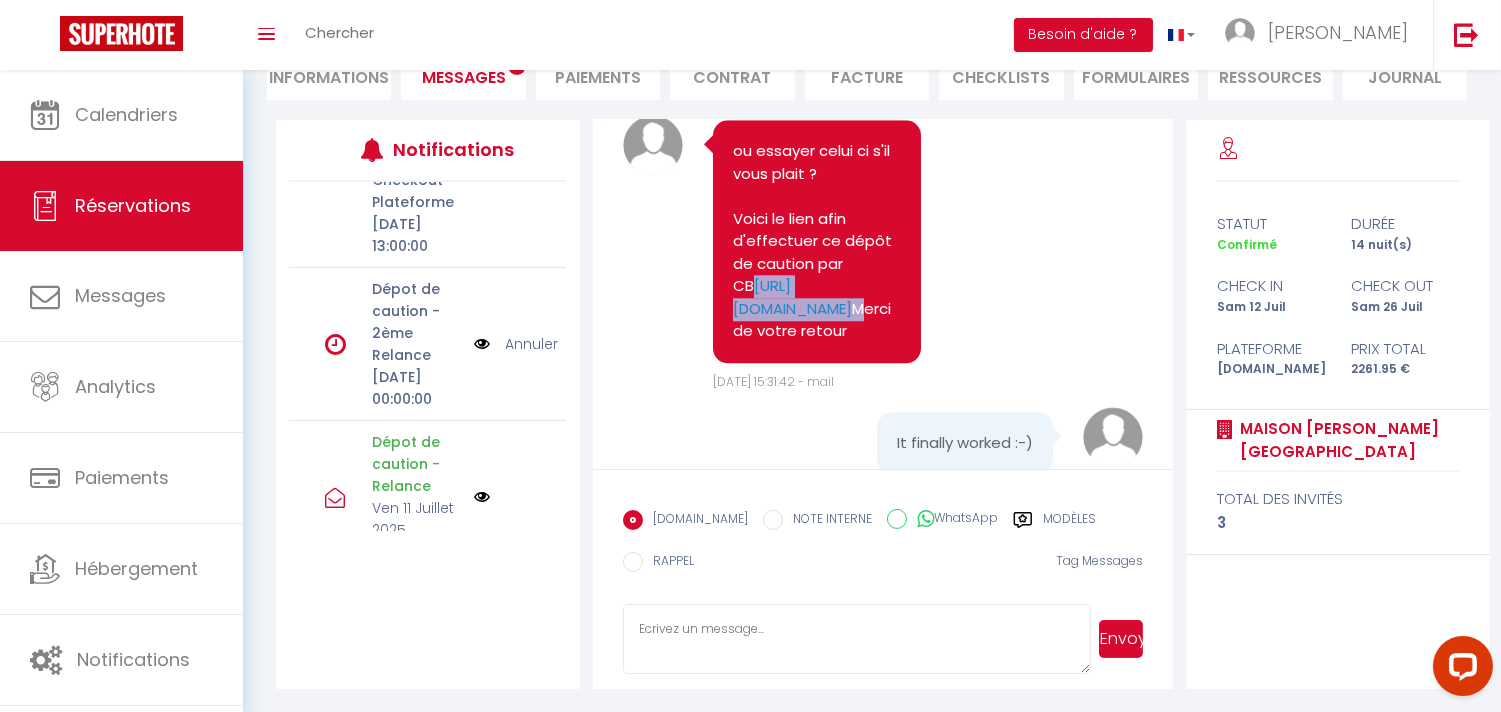 click on "https://superhote.com/applink/p/cVqsp4RB" at bounding box center (792, 6) 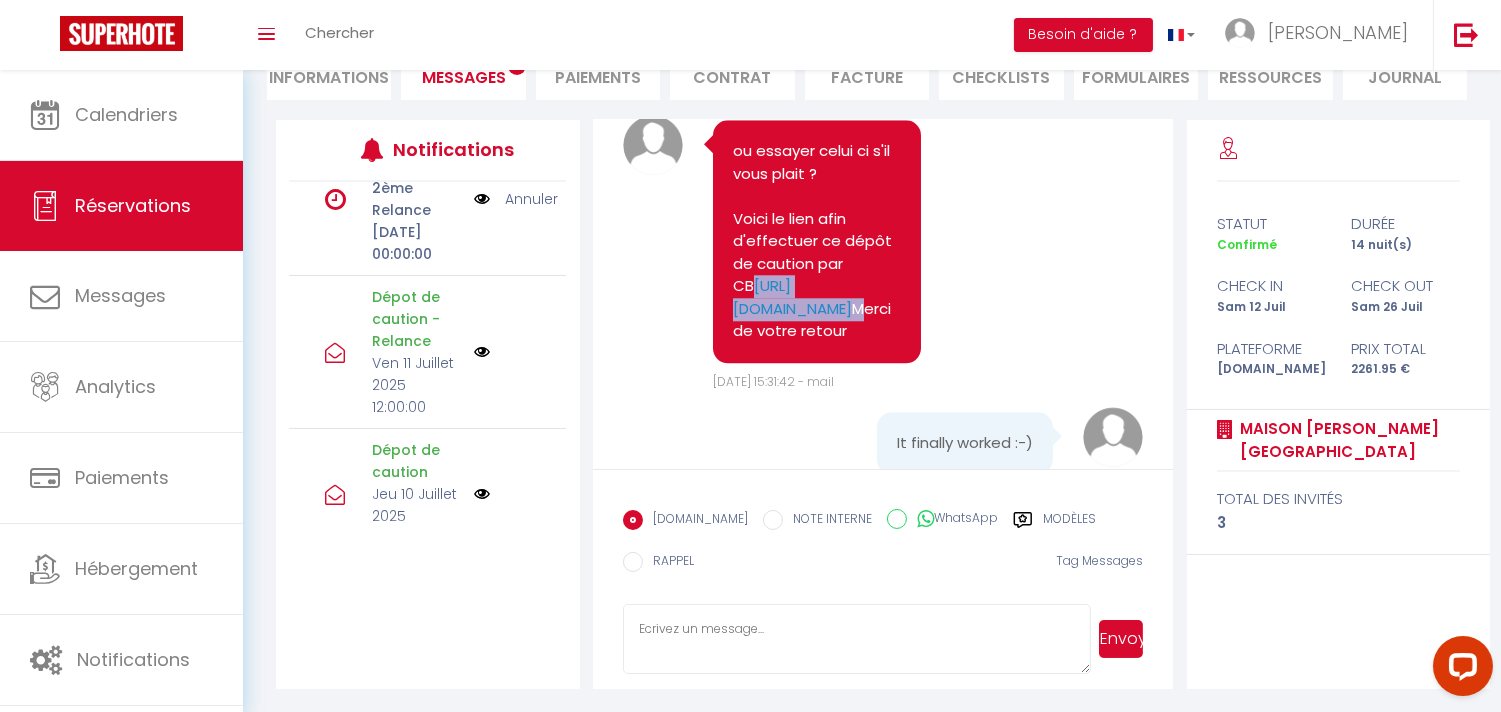 scroll, scrollTop: 482, scrollLeft: 0, axis: vertical 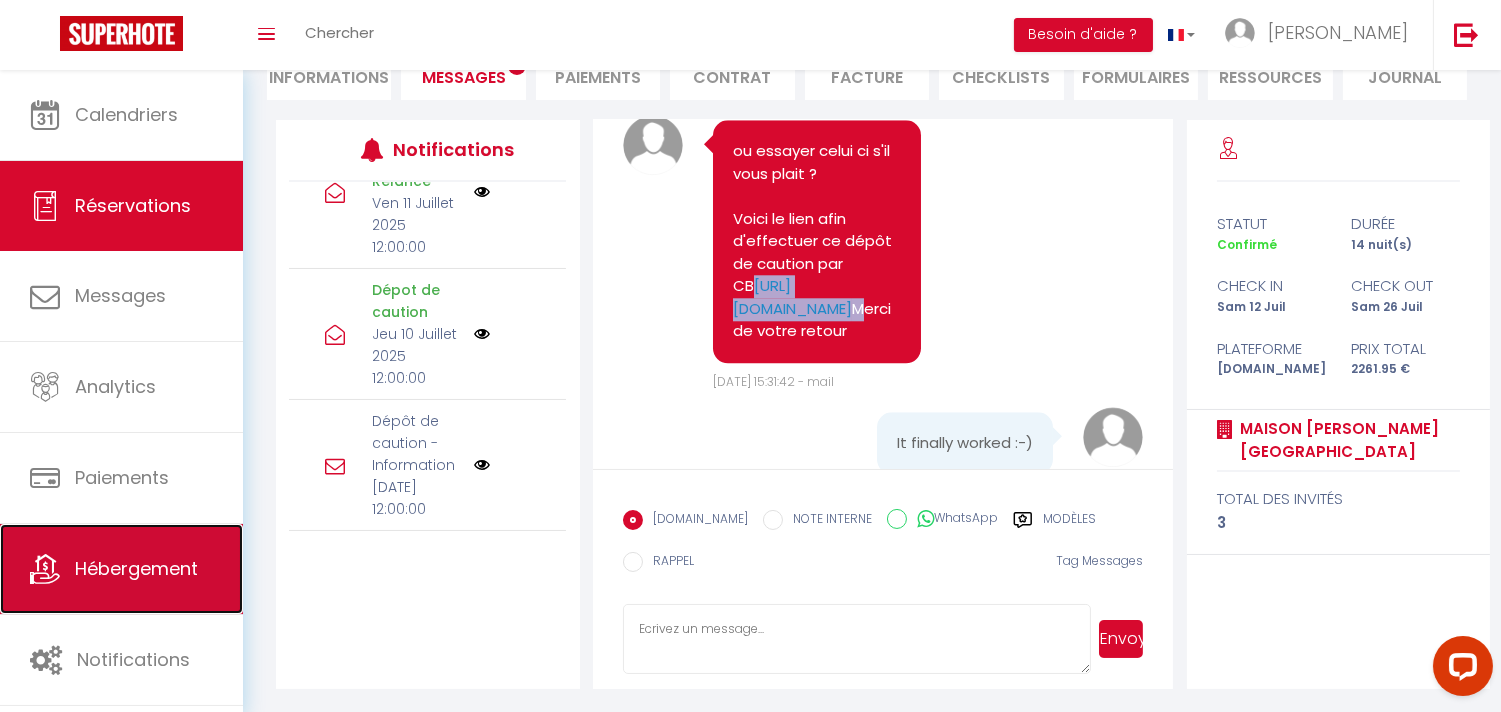 click on "Hébergement" at bounding box center (136, 568) 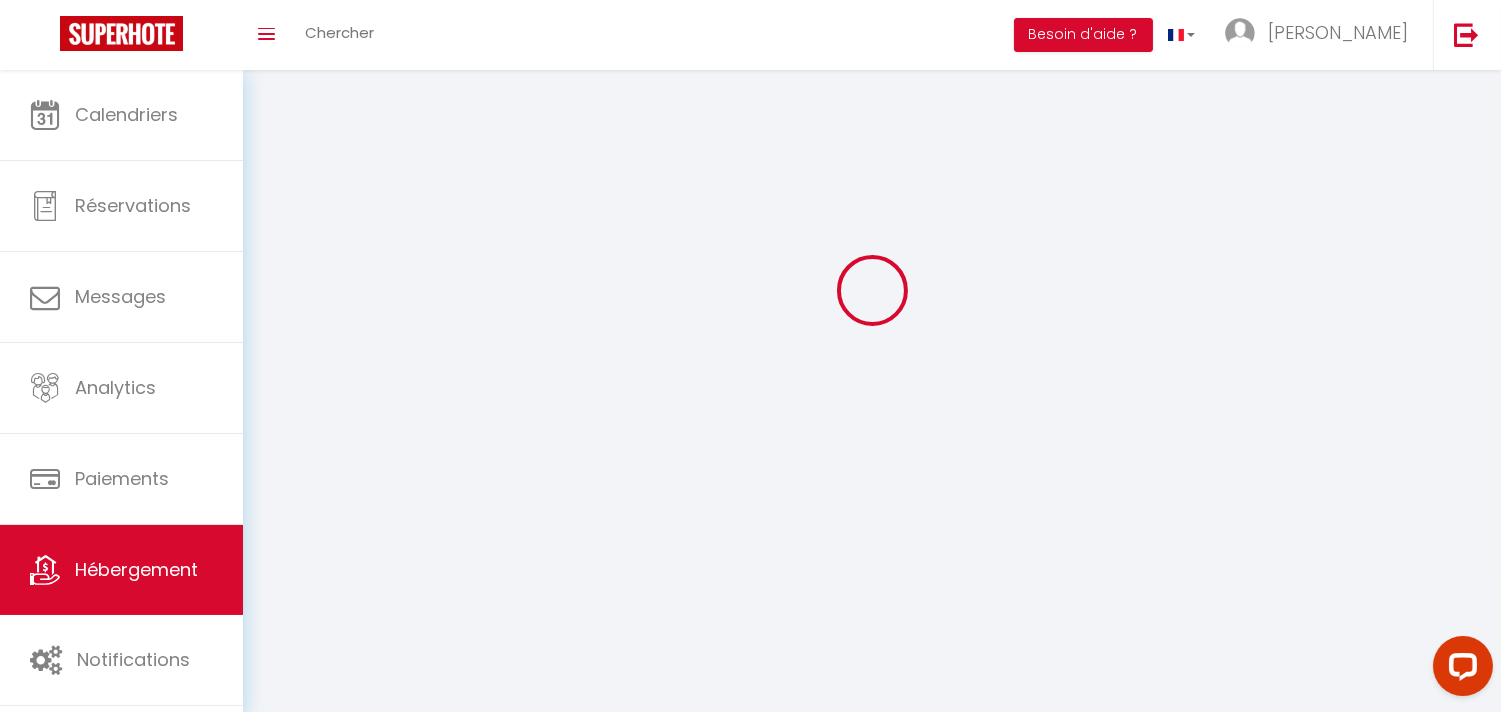 scroll, scrollTop: 0, scrollLeft: 0, axis: both 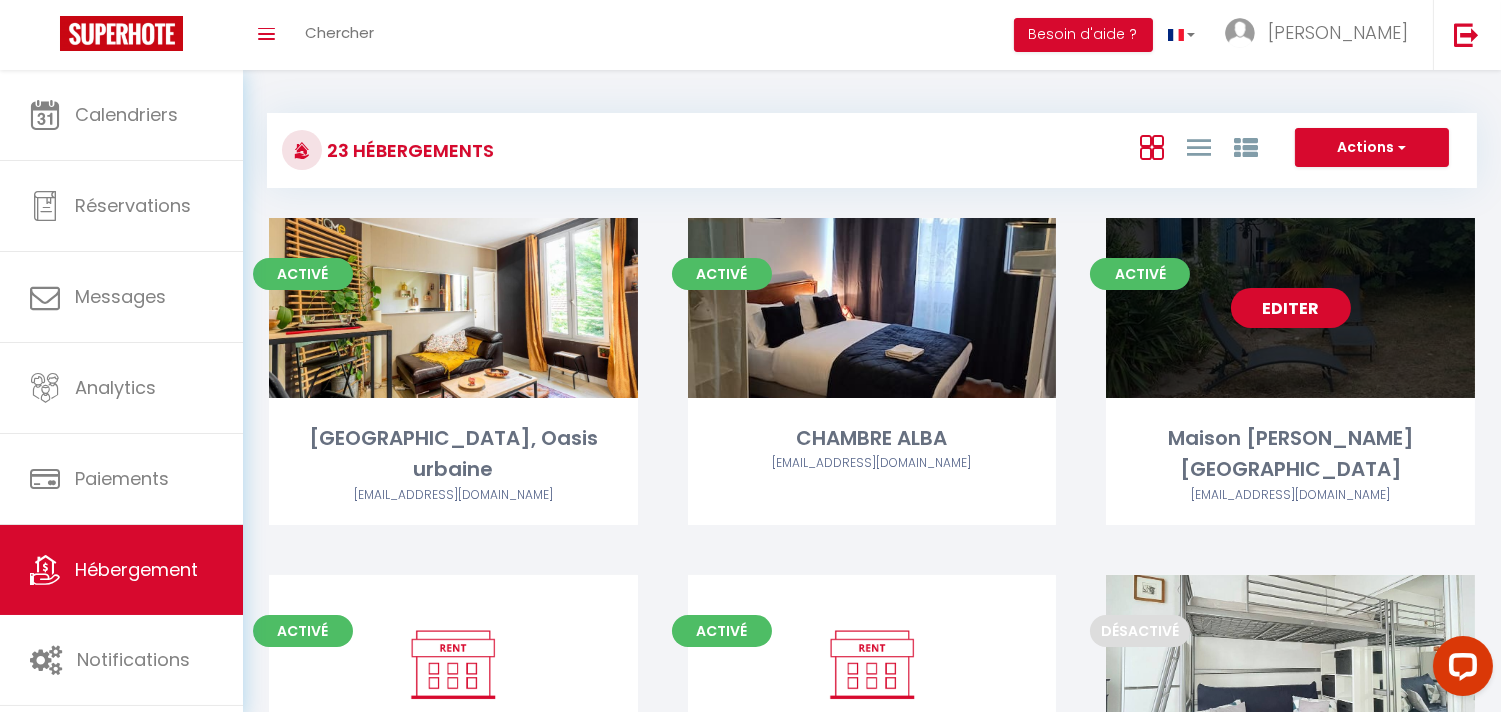 click on "Editer" at bounding box center [1291, 308] 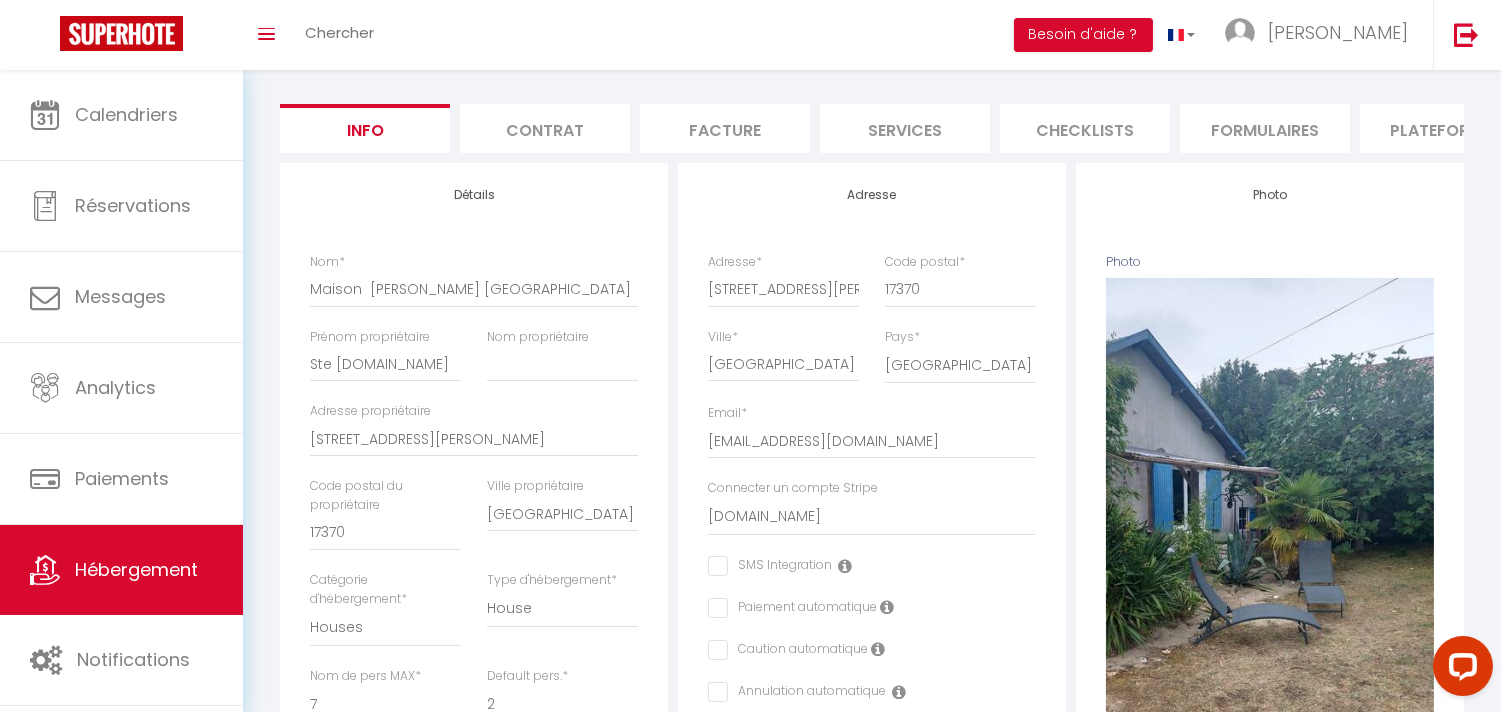 scroll, scrollTop: 0, scrollLeft: 0, axis: both 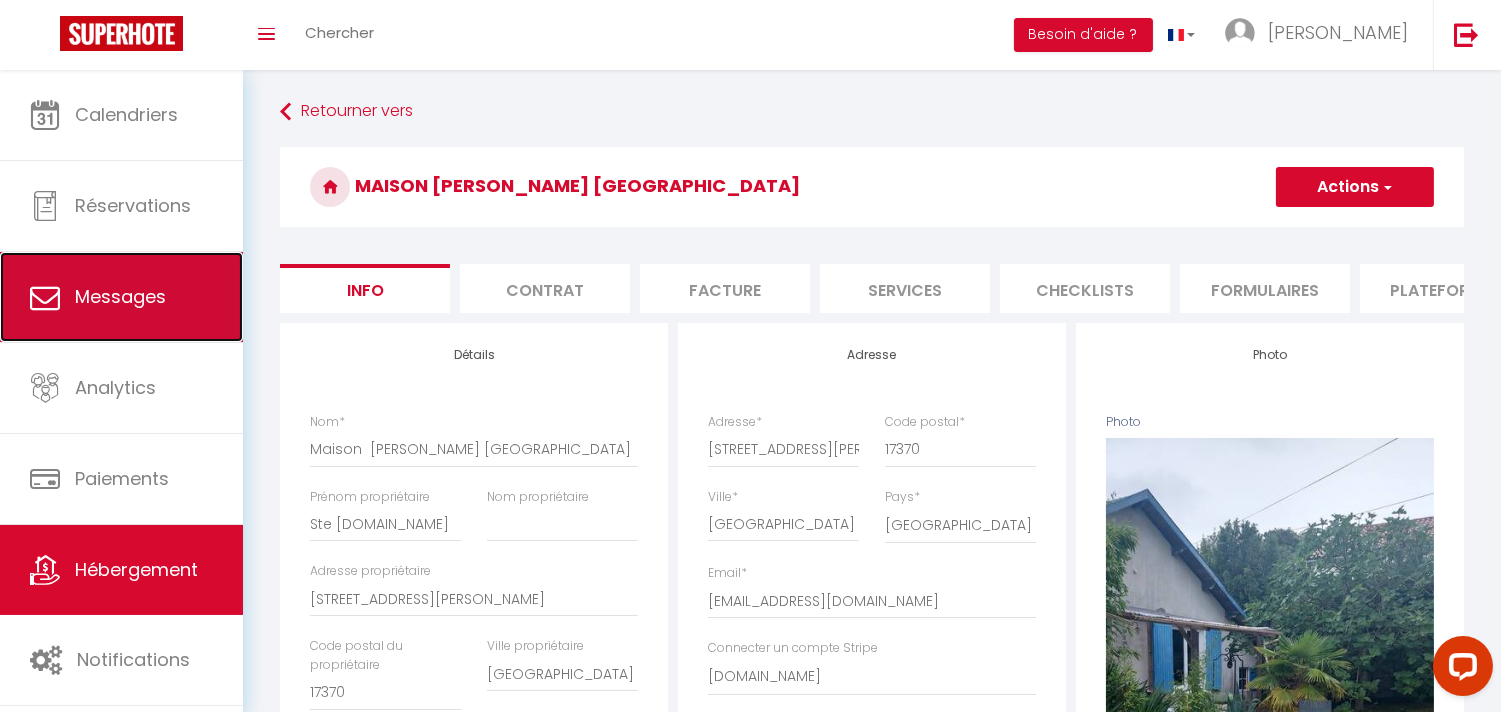 click on "Messages" at bounding box center [120, 296] 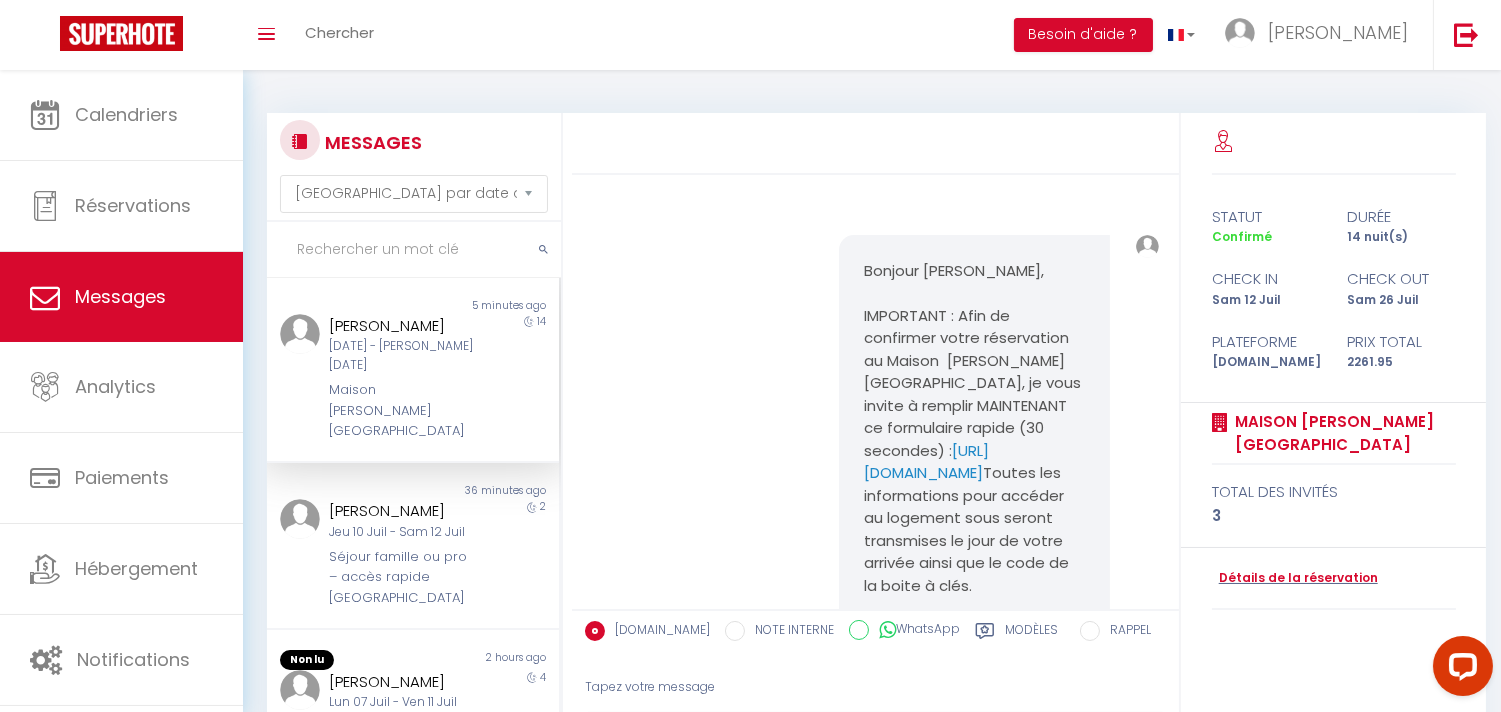 scroll, scrollTop: 9067, scrollLeft: 0, axis: vertical 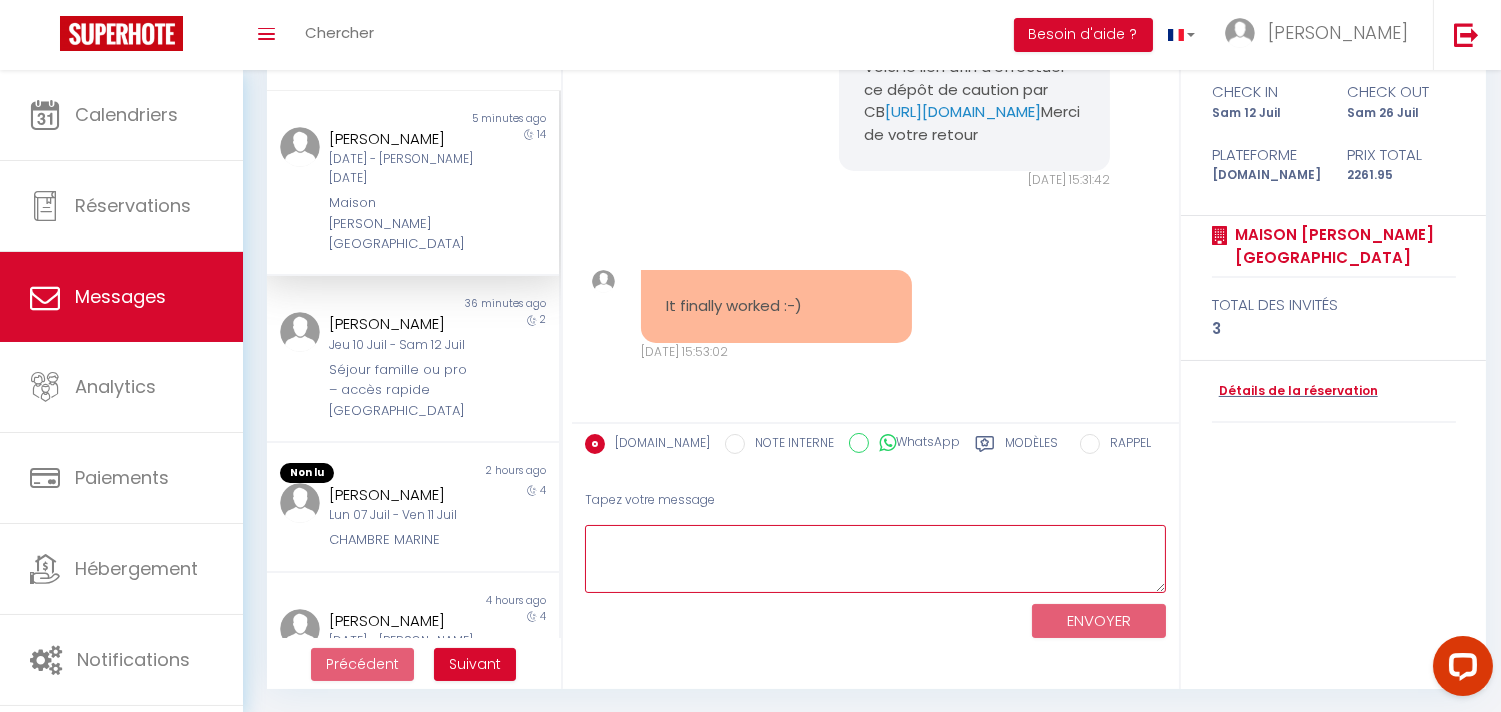 click at bounding box center [875, 559] 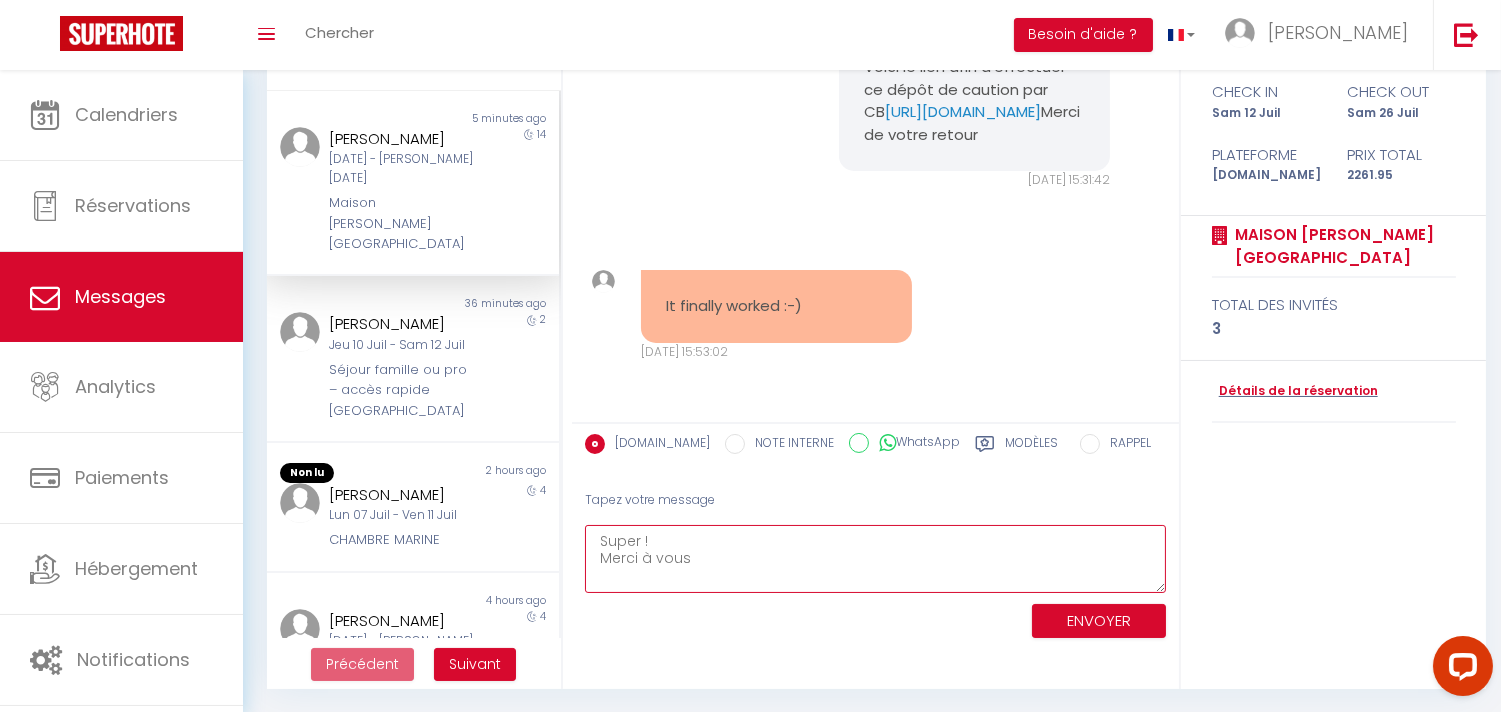 click on "Super !
Merci à vous" at bounding box center (875, 559) 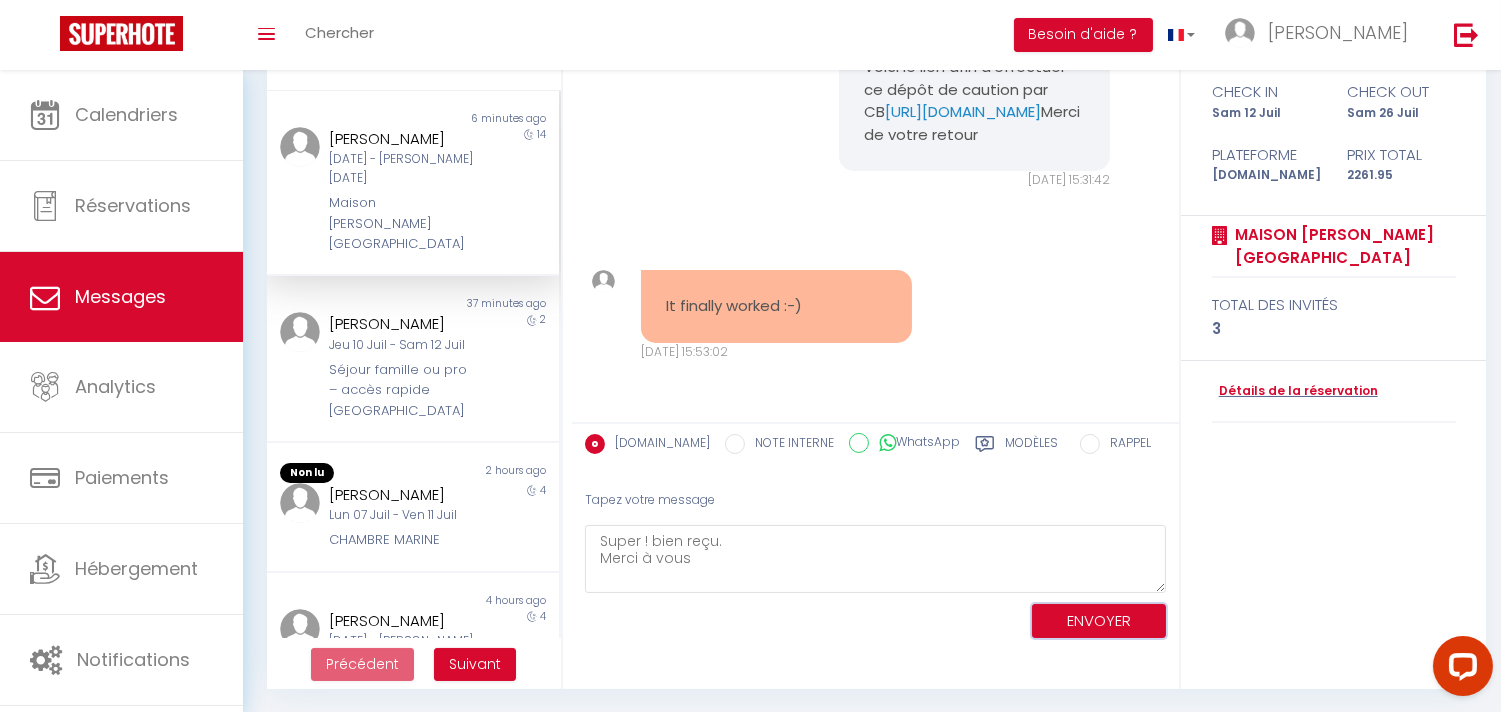 click on "ENVOYER" at bounding box center [1099, 621] 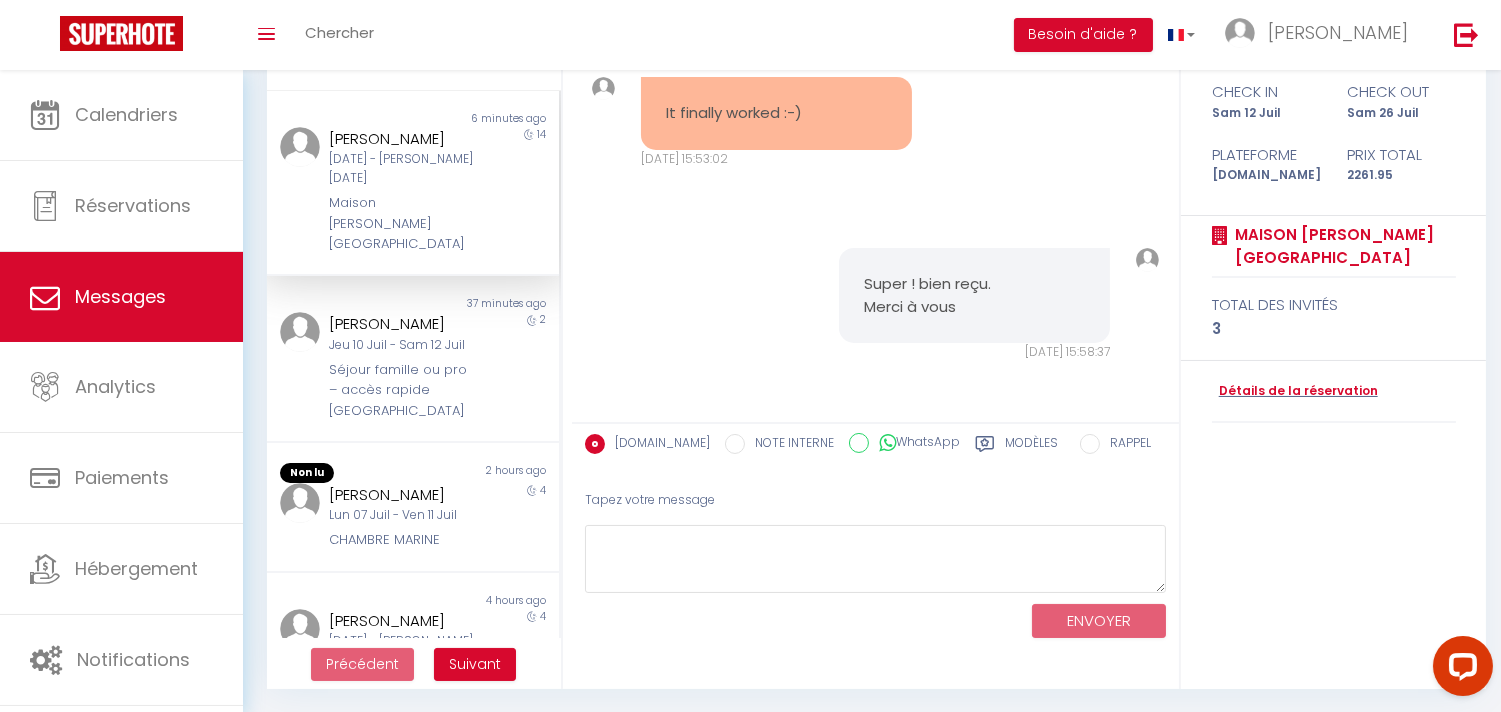 scroll, scrollTop: 9261, scrollLeft: 0, axis: vertical 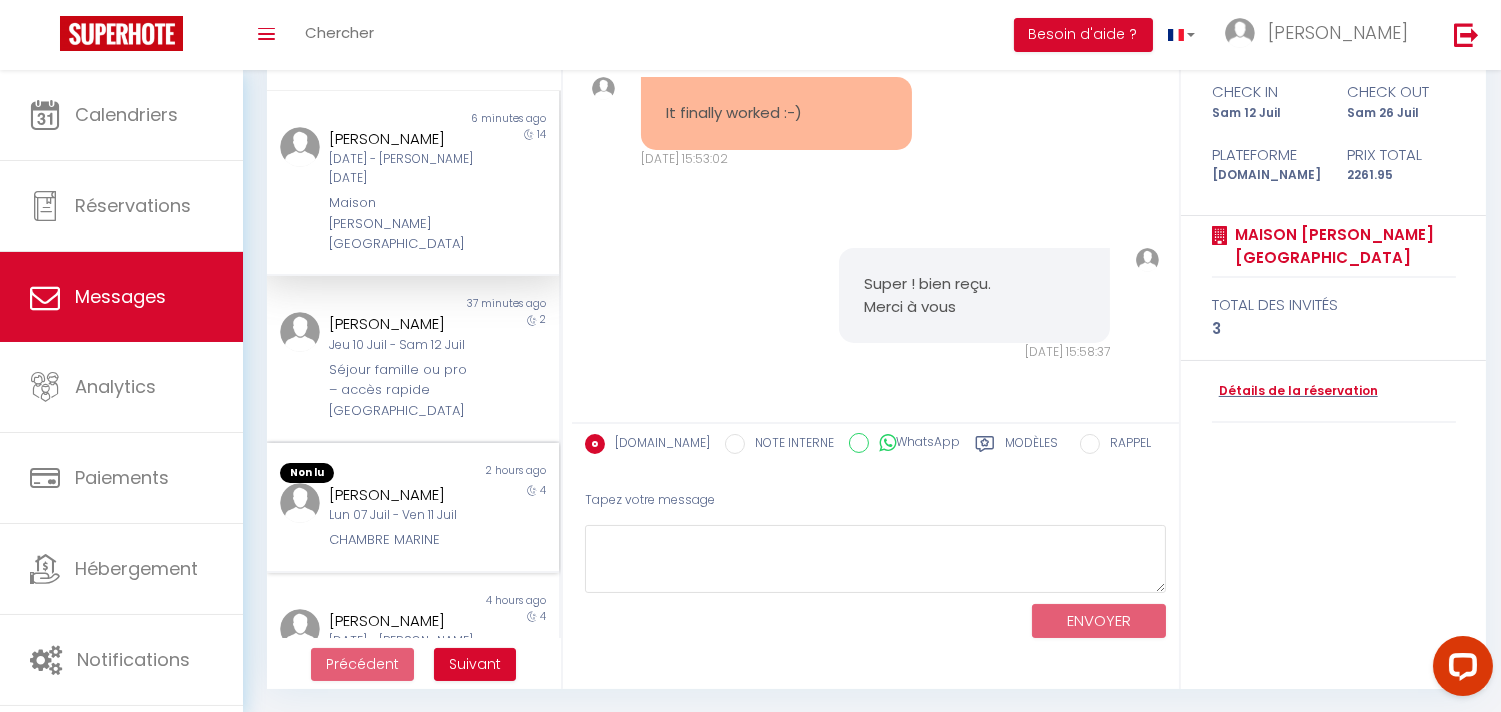 click on "gael yviquel" at bounding box center (401, 495) 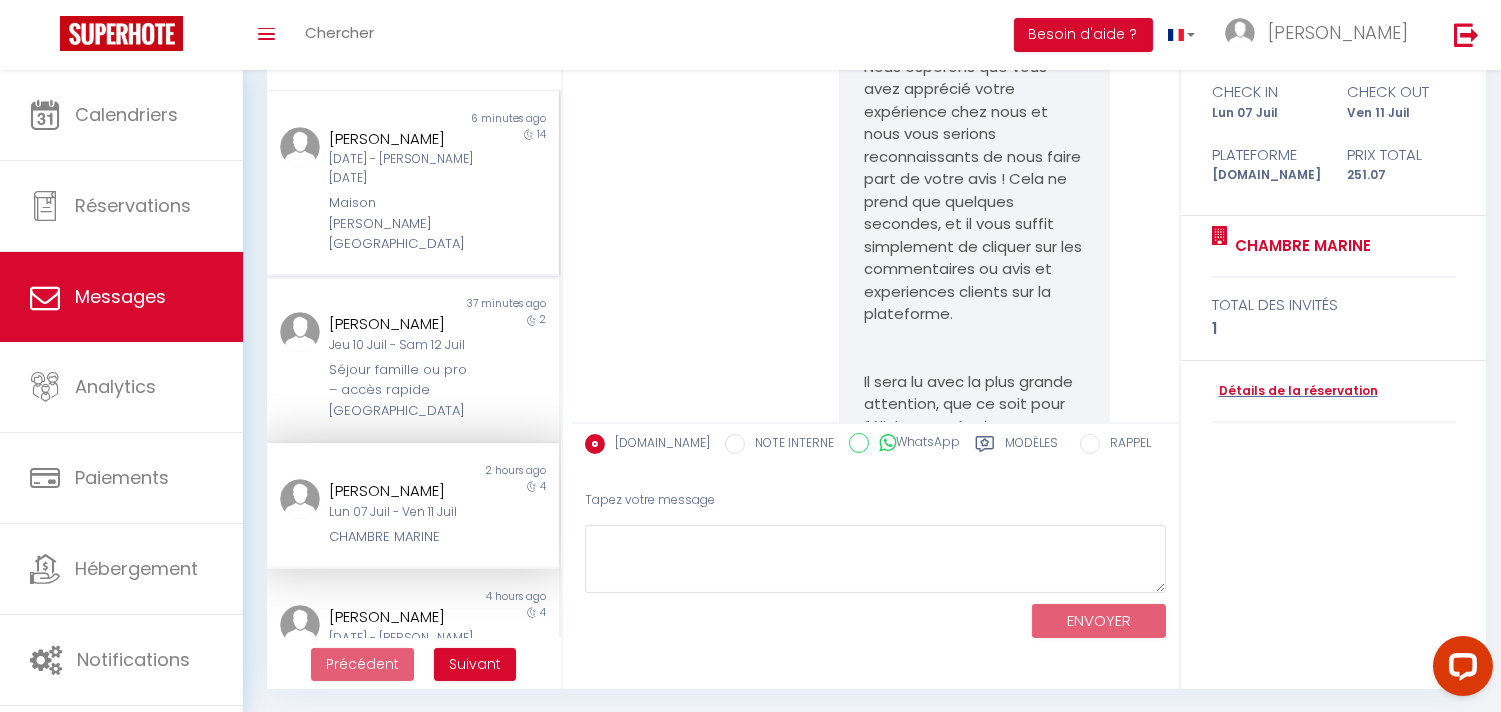scroll, scrollTop: 7767, scrollLeft: 0, axis: vertical 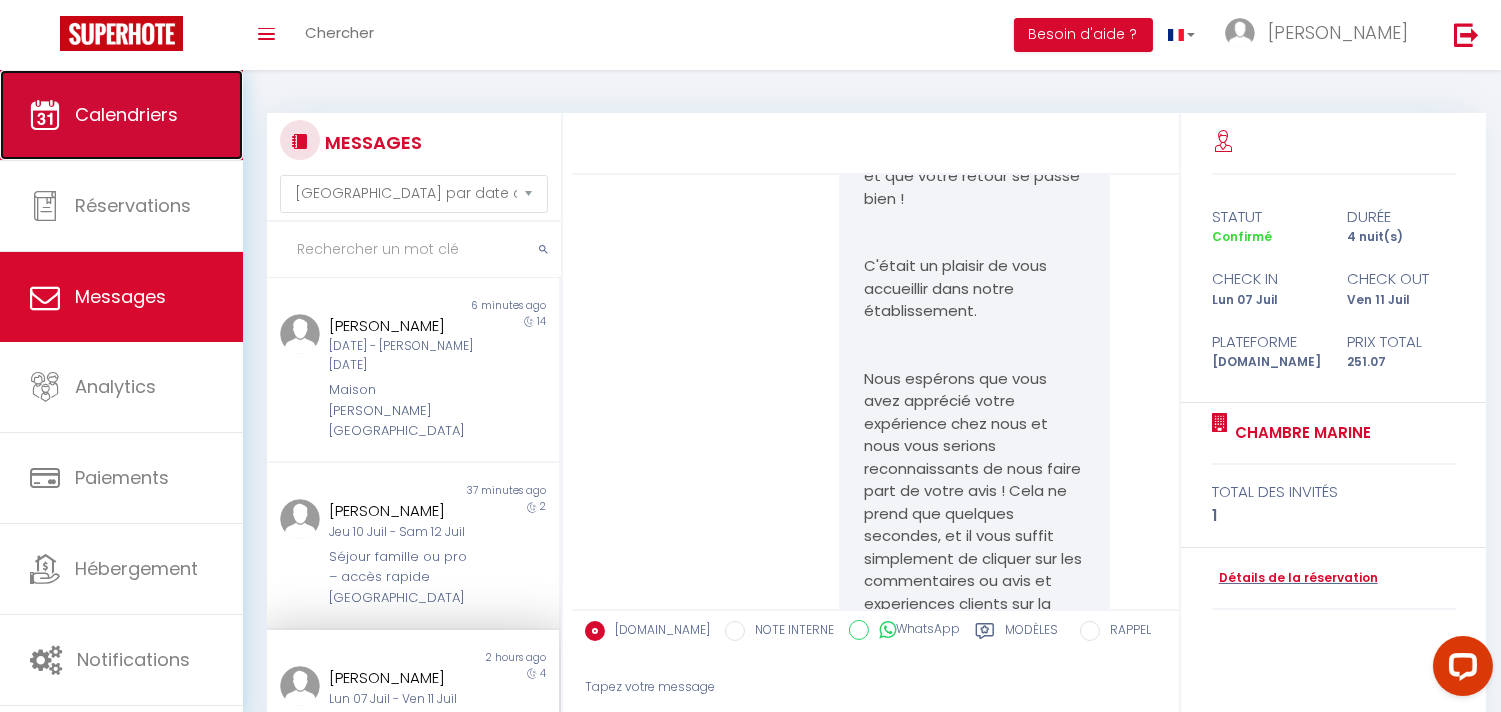 click on "Calendriers" at bounding box center [126, 114] 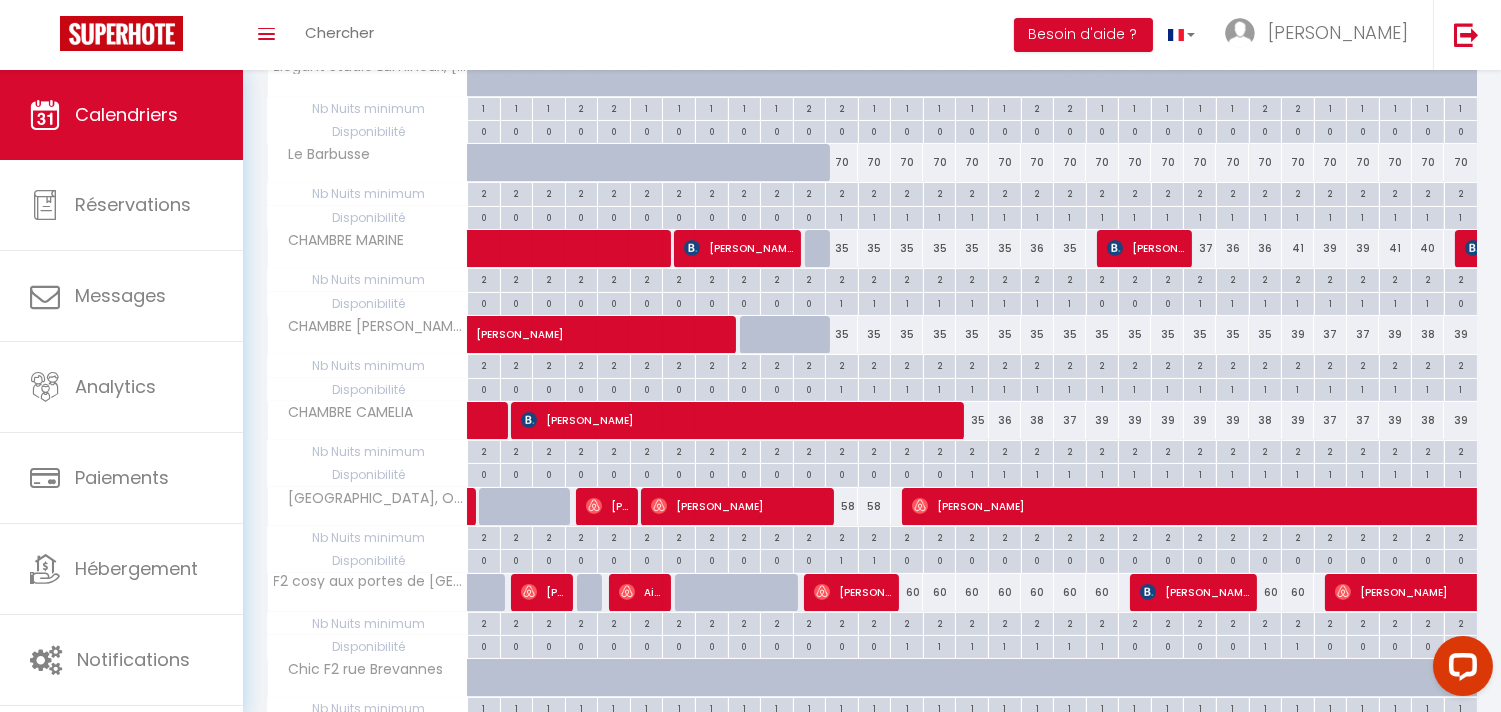 scroll, scrollTop: 666, scrollLeft: 0, axis: vertical 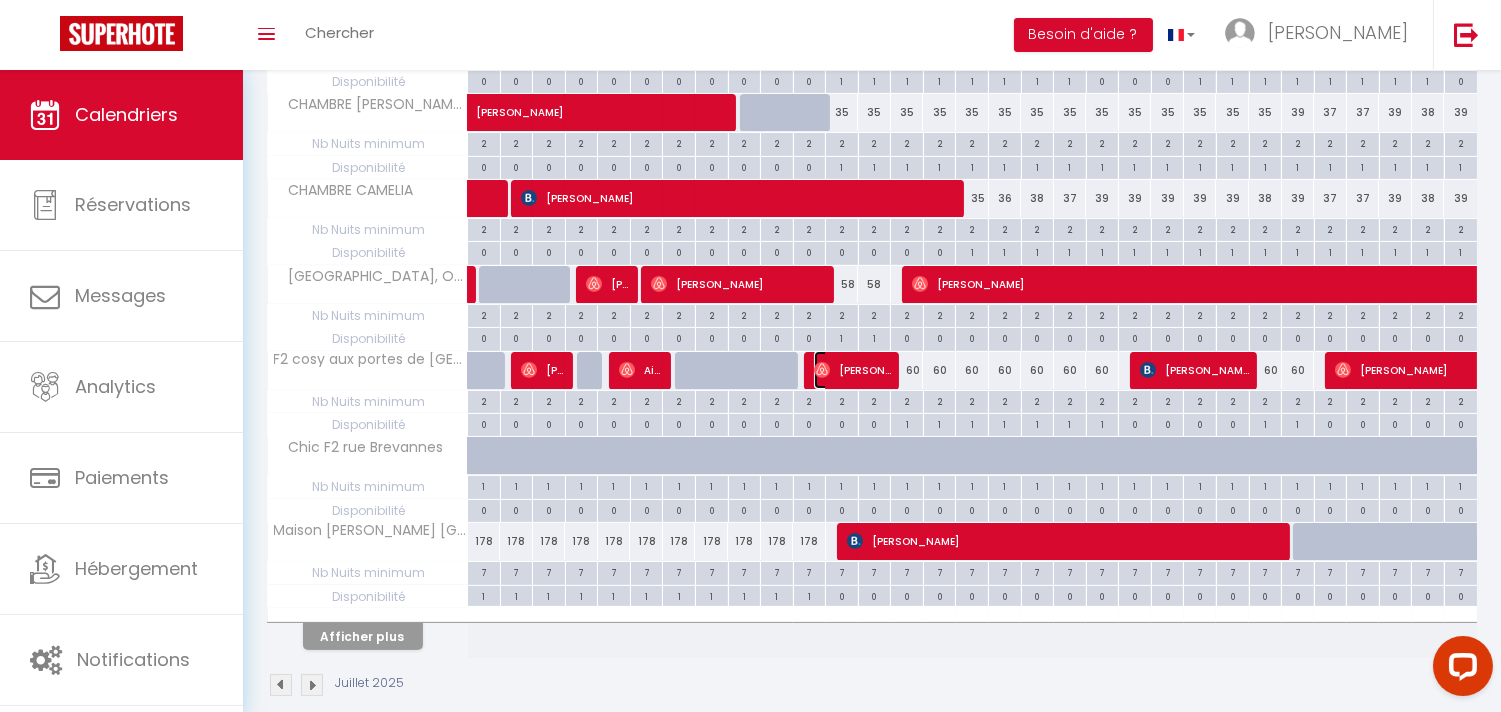 click on "Nickyta Toko" at bounding box center (852, 370) 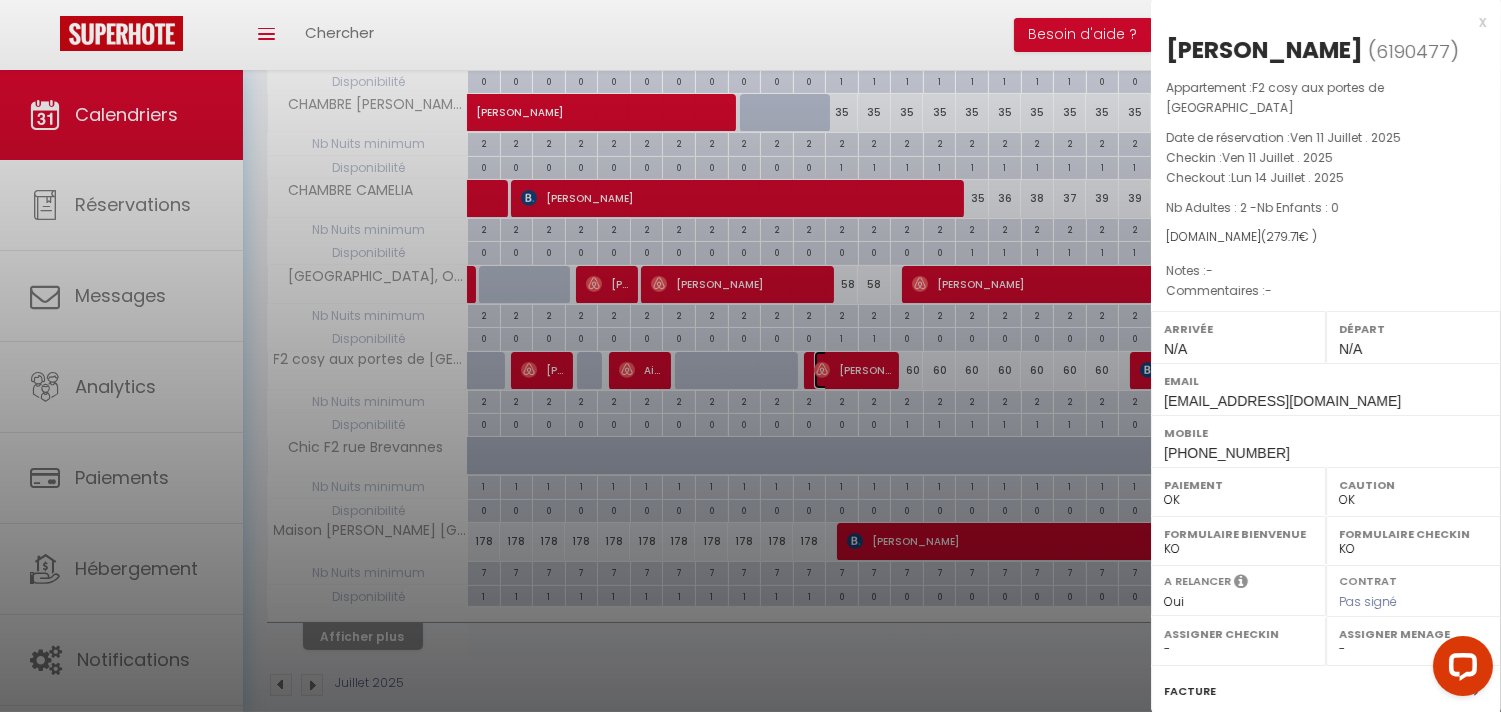 scroll, scrollTop: 221, scrollLeft: 0, axis: vertical 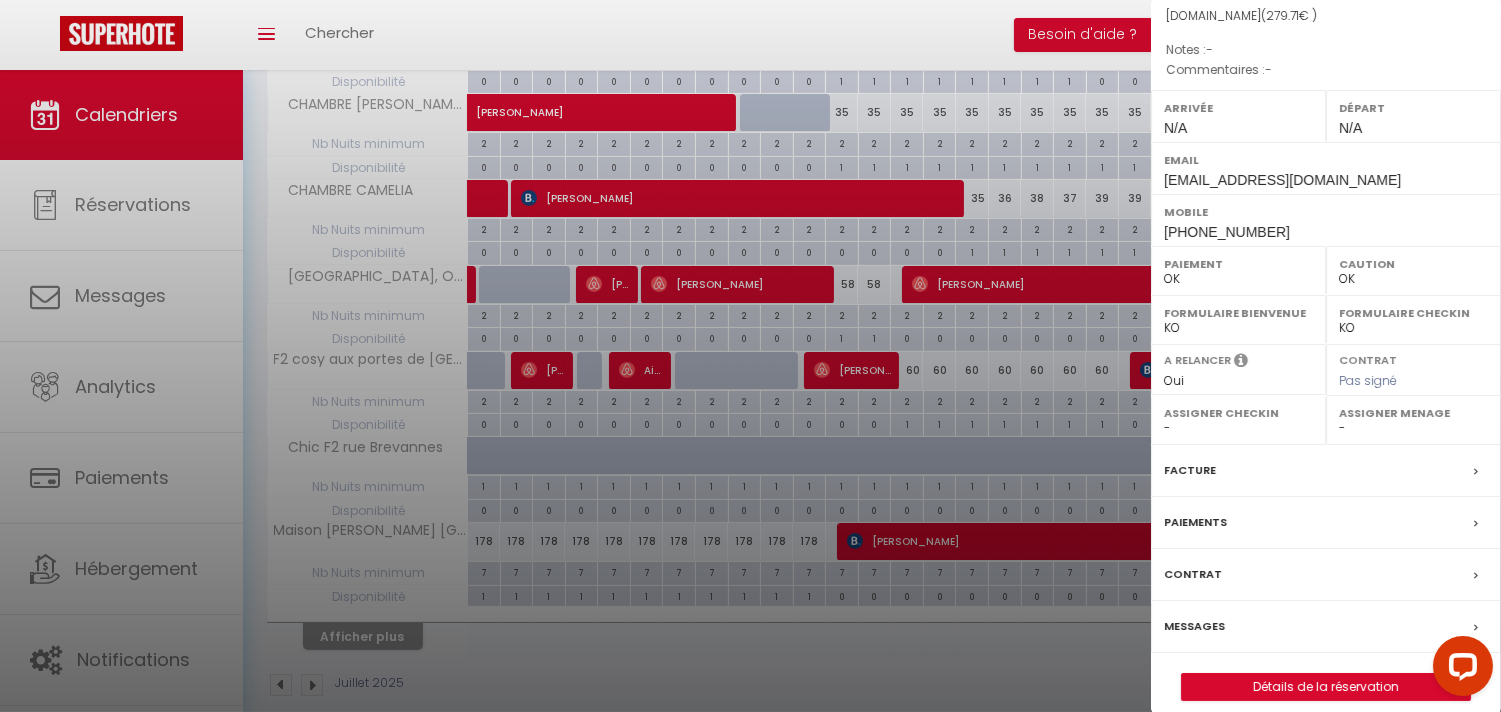 click at bounding box center (1476, 628) 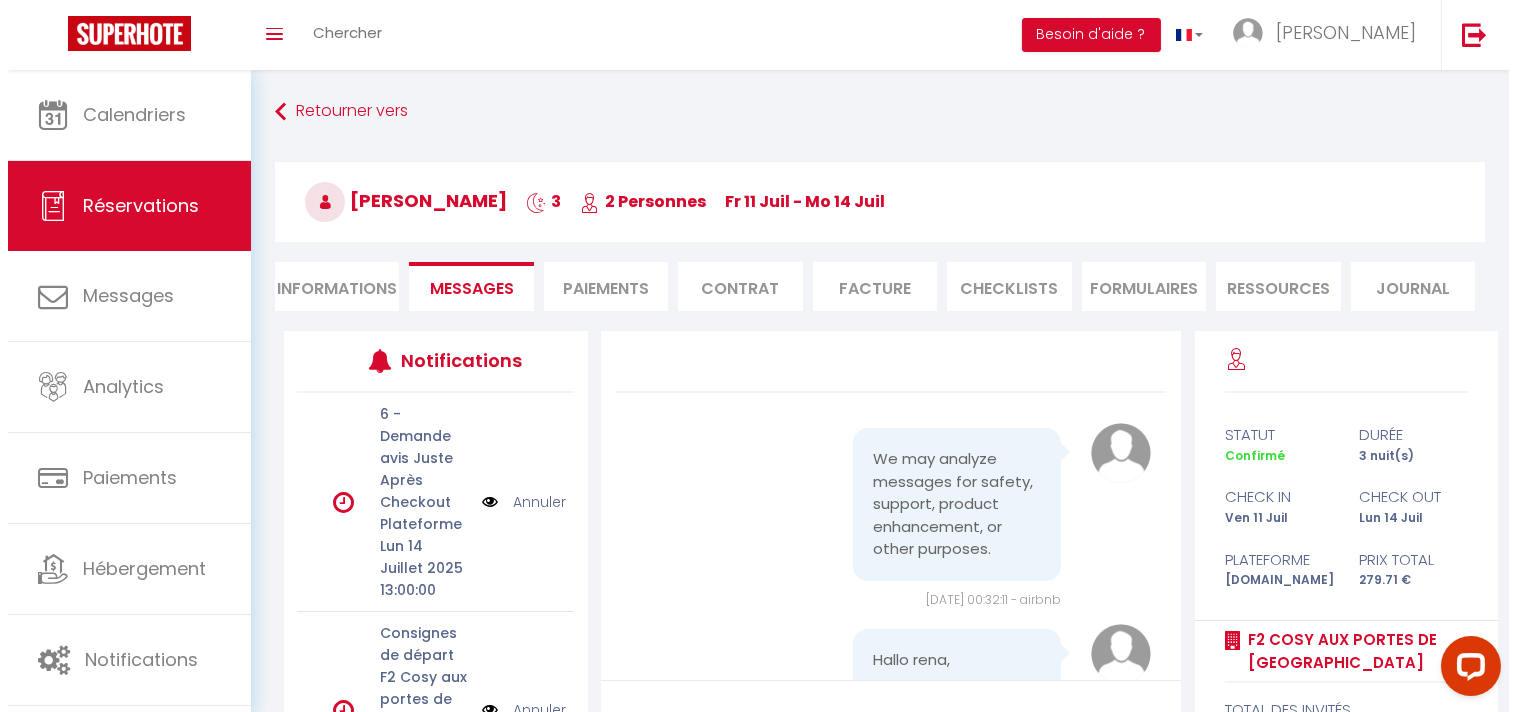 scroll, scrollTop: 3358, scrollLeft: 0, axis: vertical 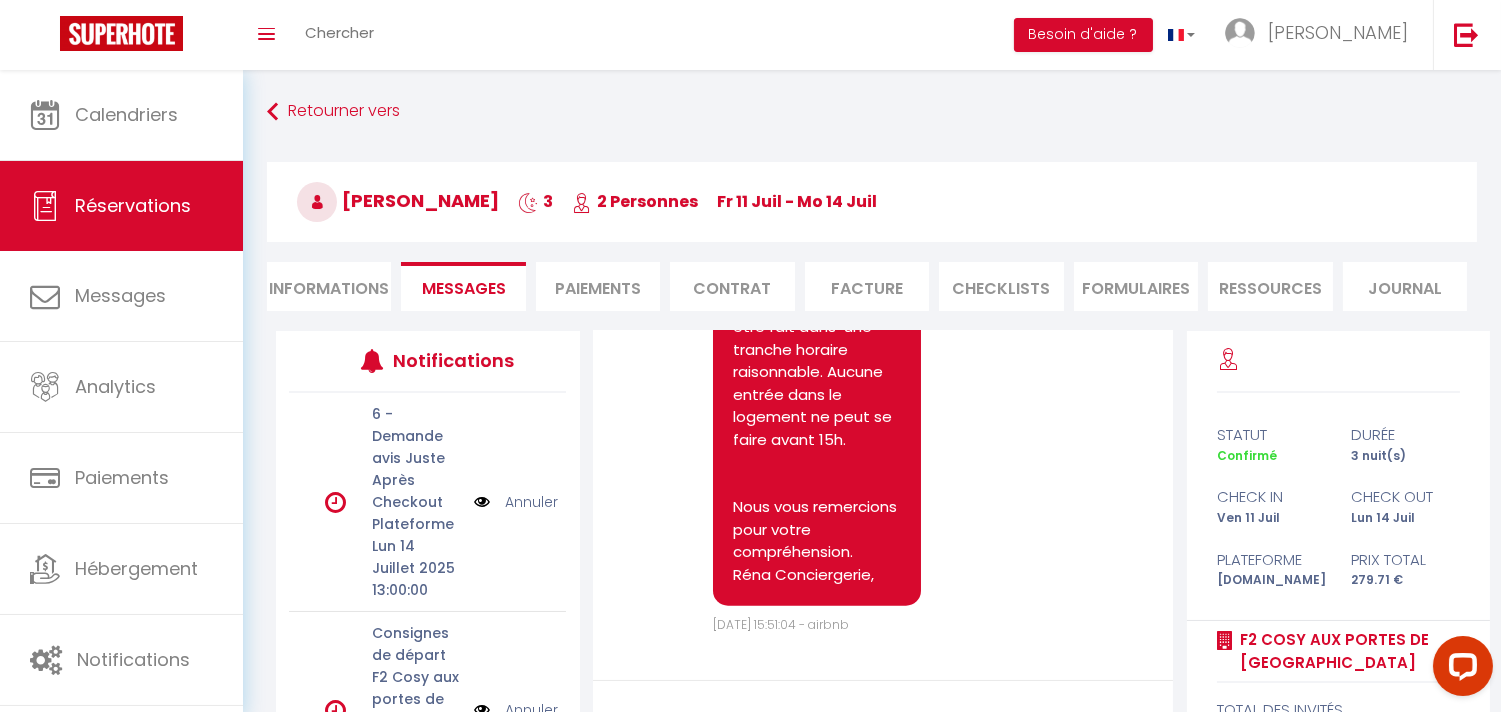 click on "Paiements" at bounding box center [598, 286] 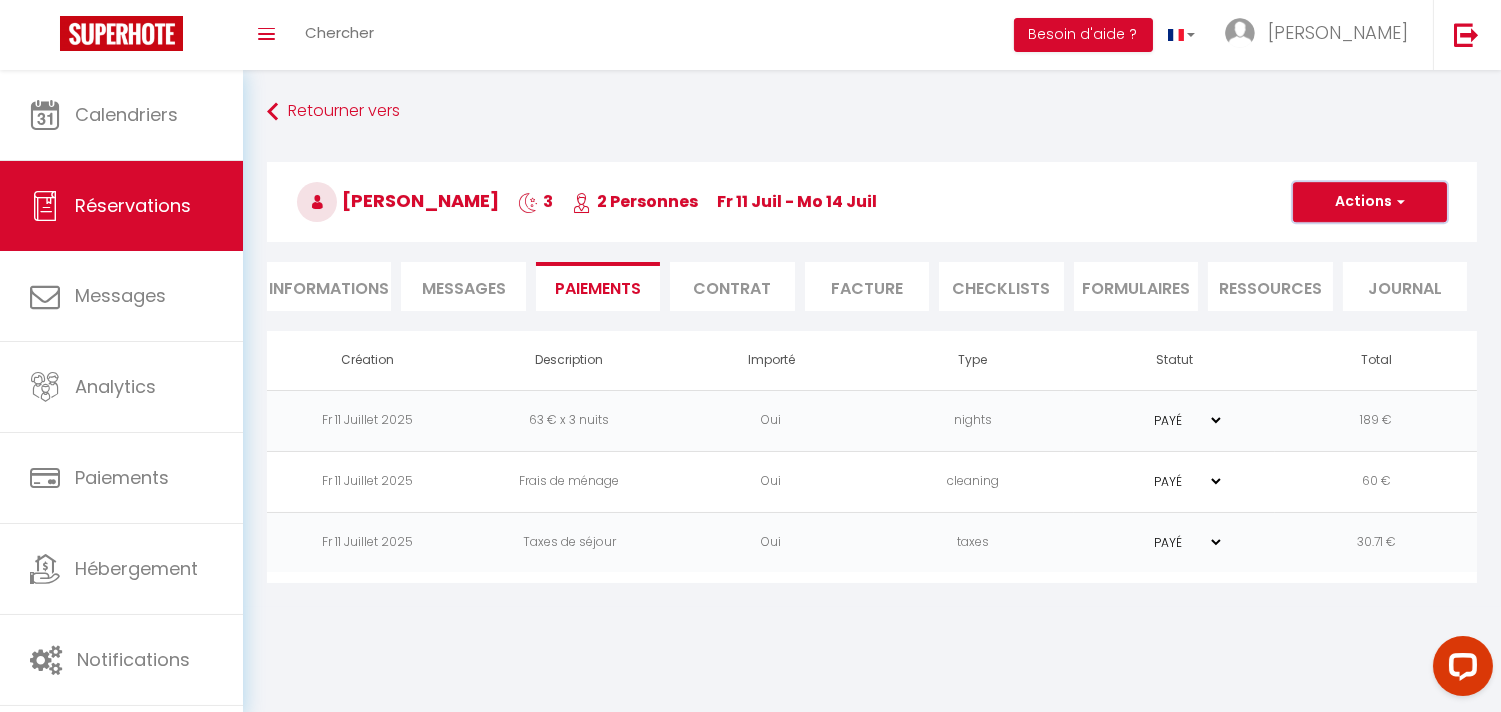 click on "Actions" at bounding box center (1370, 202) 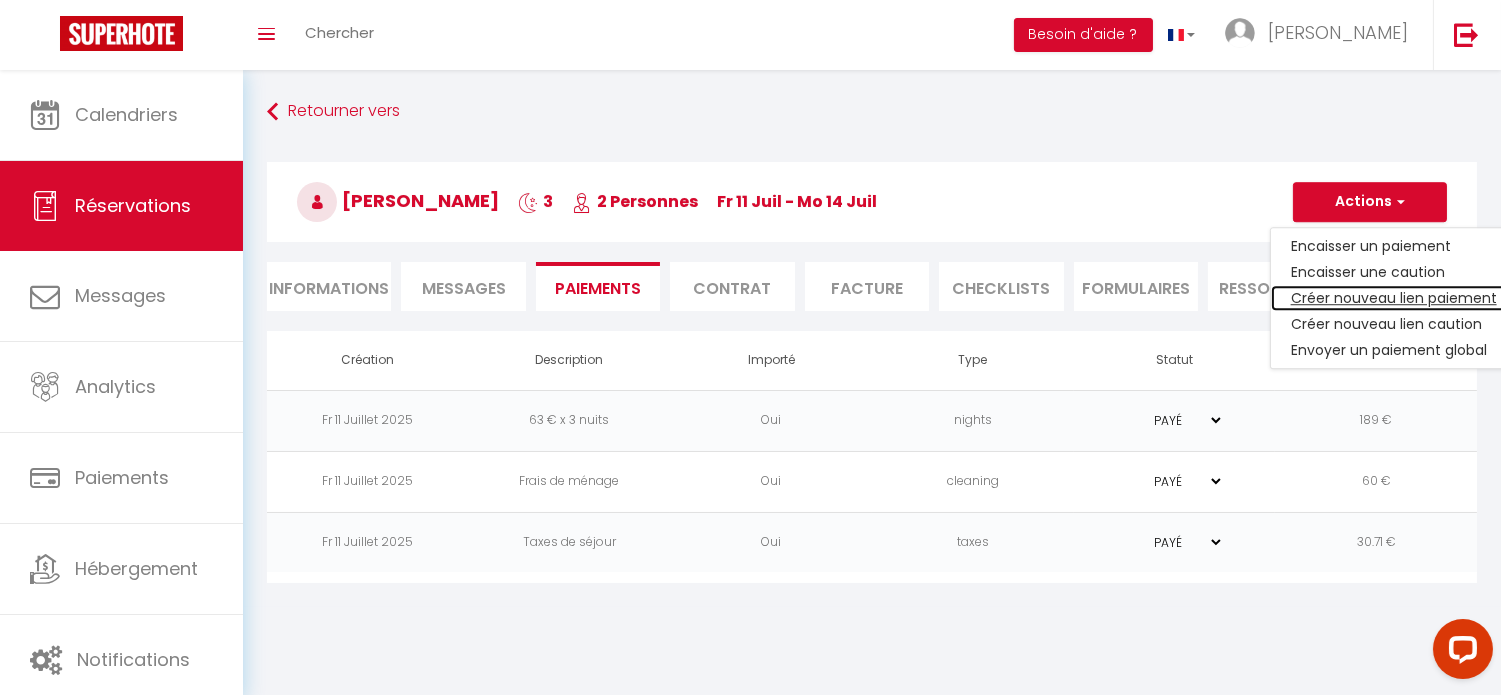 click on "Créer nouveau lien paiement" at bounding box center [1394, 298] 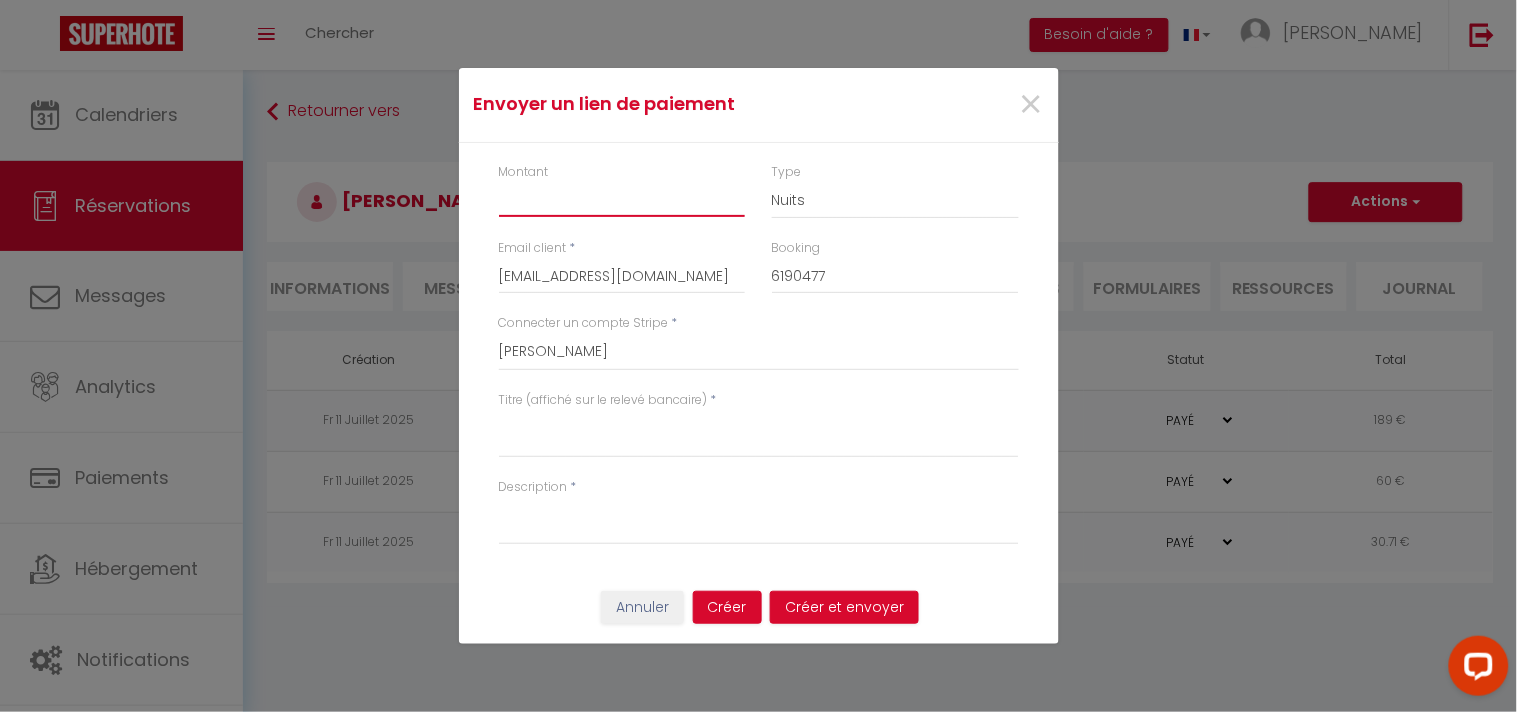 click on "Montant" at bounding box center [622, 199] 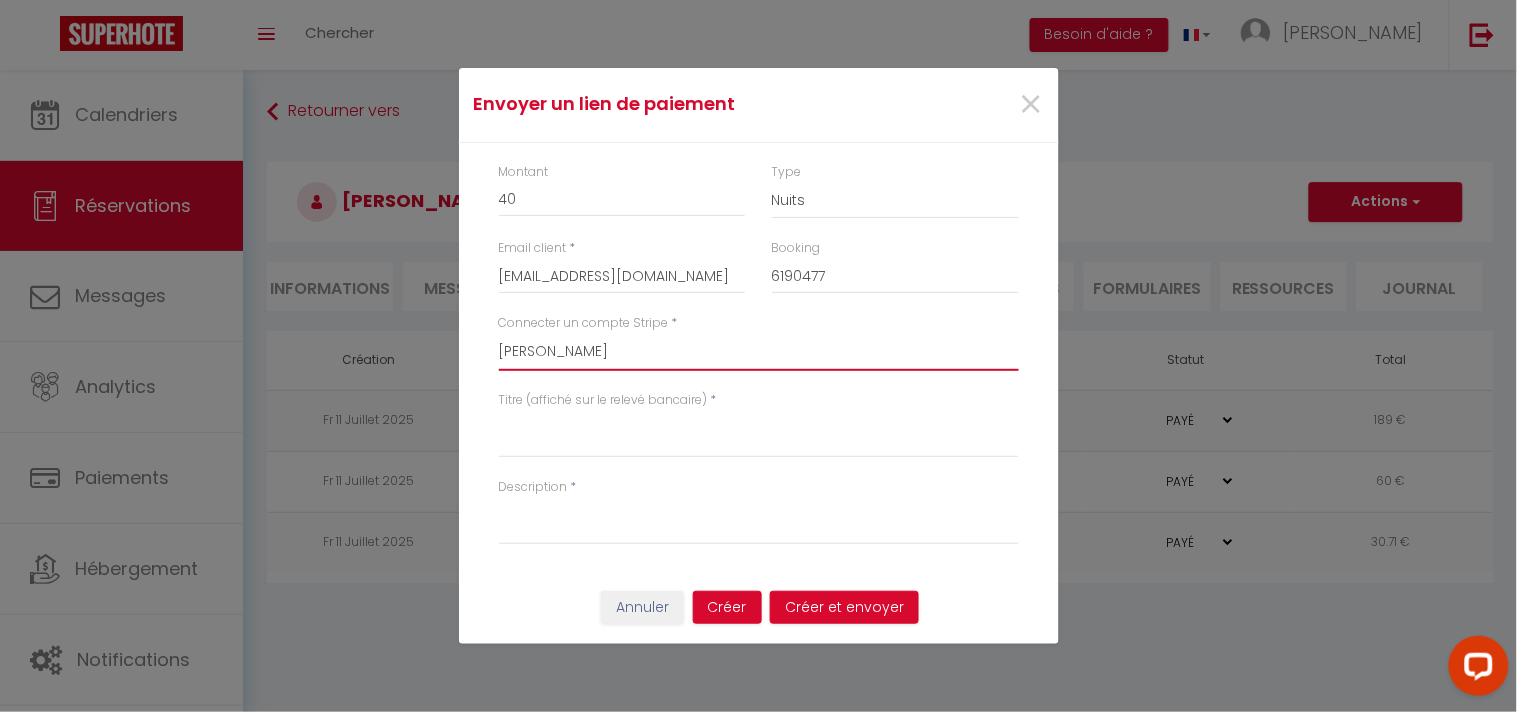 click on "Rena-Conciergerie Abdoulaye SY sy abdoulaye ok CHARLES KAMRACH CADASSE BOHDOU VACQUIER Roberta PENNUCCI societe lovinrest LORINVEST.IN YANG lebon CHARLES OK BERTHELOT NOUAR LORMEAU PHELE" at bounding box center (759, 352) 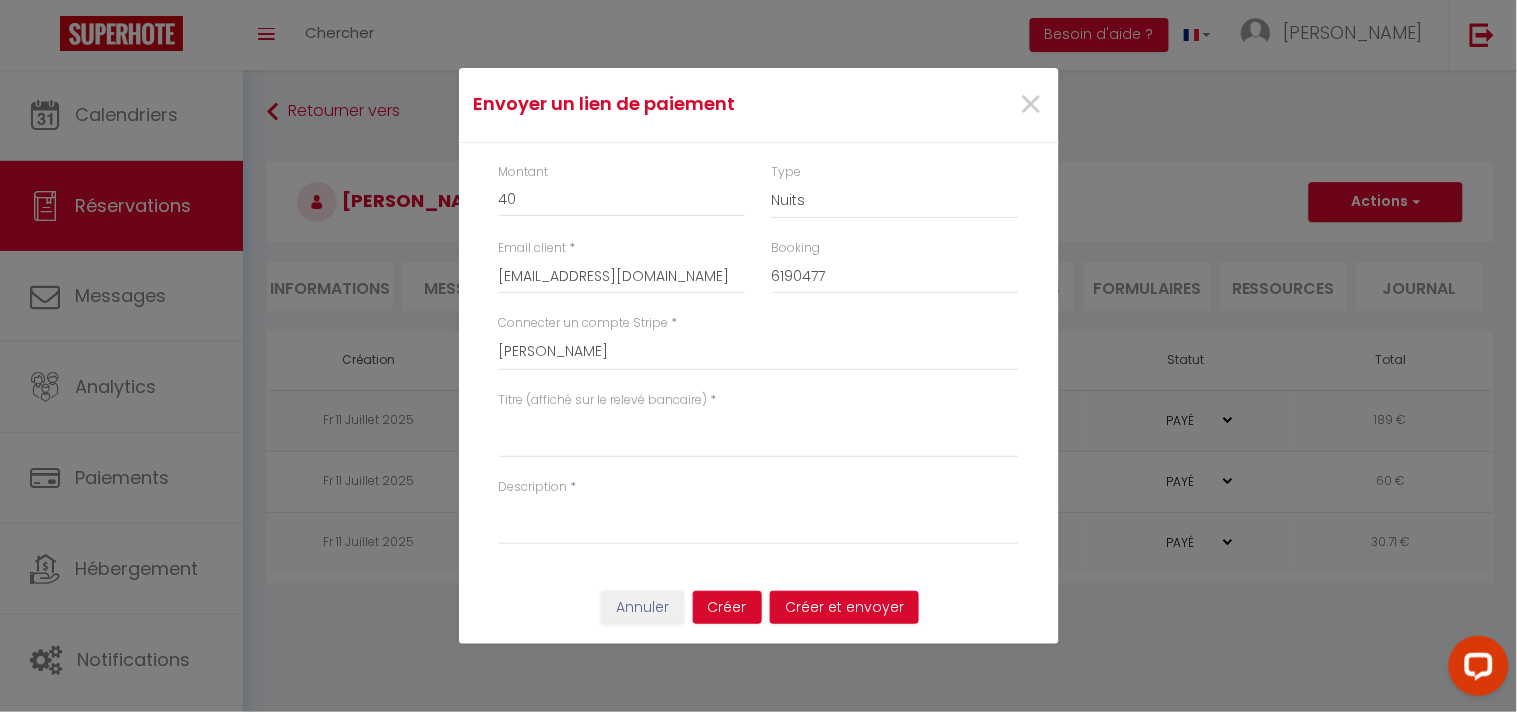 click on "Envoyer un lien de paiement   ×         Montant   40   Type   Nuits   Frais de ménage   Taxe de séjour   Autre     Email client   *   drhqjq0nxjlcvydy10gajiftwn6k@reply.superhote.com   Booking   6190477
Connecter un compte Stripe
*   Rena-Conciergerie Abdoulaye SY sy abdoulaye ok CHARLES KAMRACH CADASSE BOHDOU VACQUIER Roberta PENNUCCI societe lovinrest LORINVEST.IN YANG lebon CHARLES OK BERTHELOT NOUAR LORMEAU PHELE   Titre (affiché sur le relevé bancaire)   *     Description   *       Annuler
Créer   Créer et envoyer" at bounding box center (758, 356) 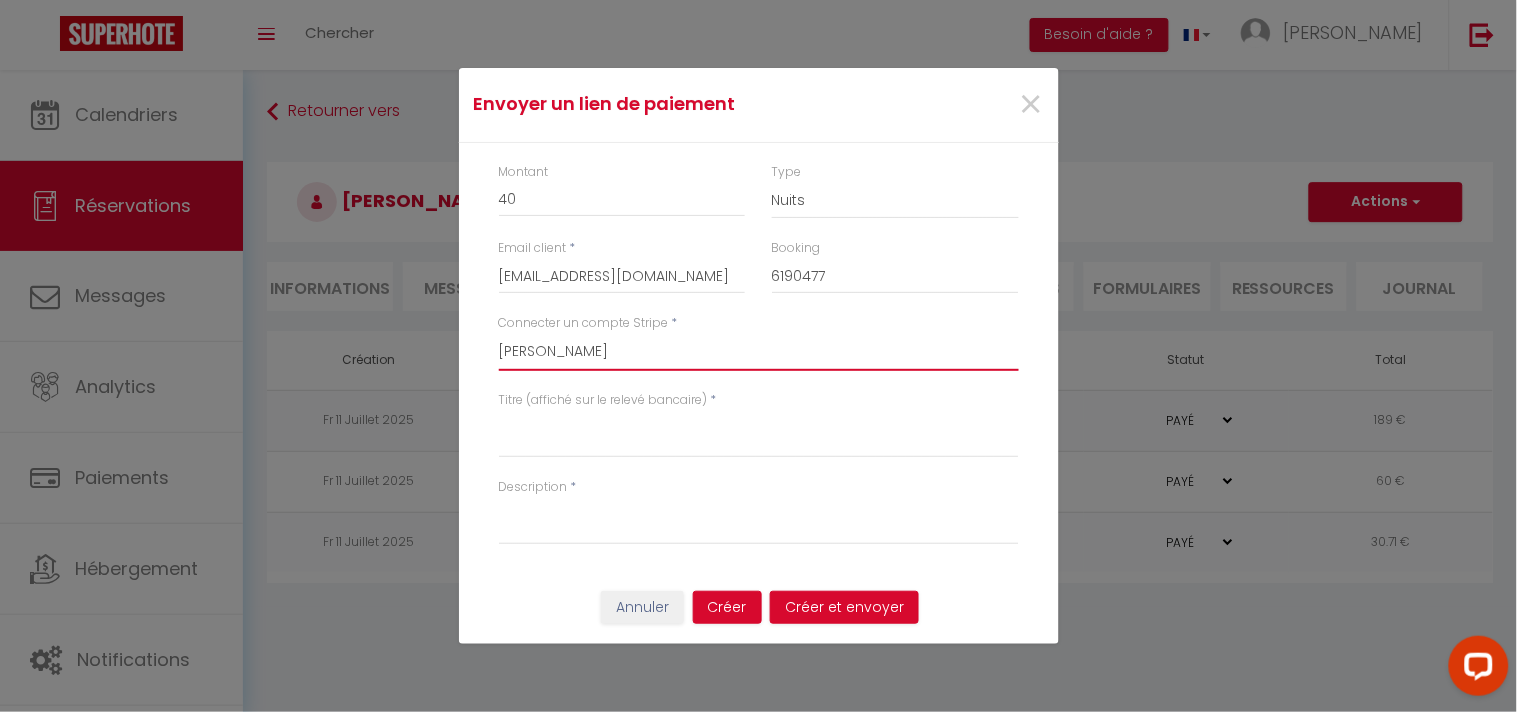click on "Rena-Conciergerie Abdoulaye SY sy abdoulaye ok CHARLES KAMRACH CADASSE BOHDOU VACQUIER Roberta PENNUCCI societe lovinrest LORINVEST.IN YANG lebon CHARLES OK BERTHELOT NOUAR LORMEAU PHELE" at bounding box center [759, 352] 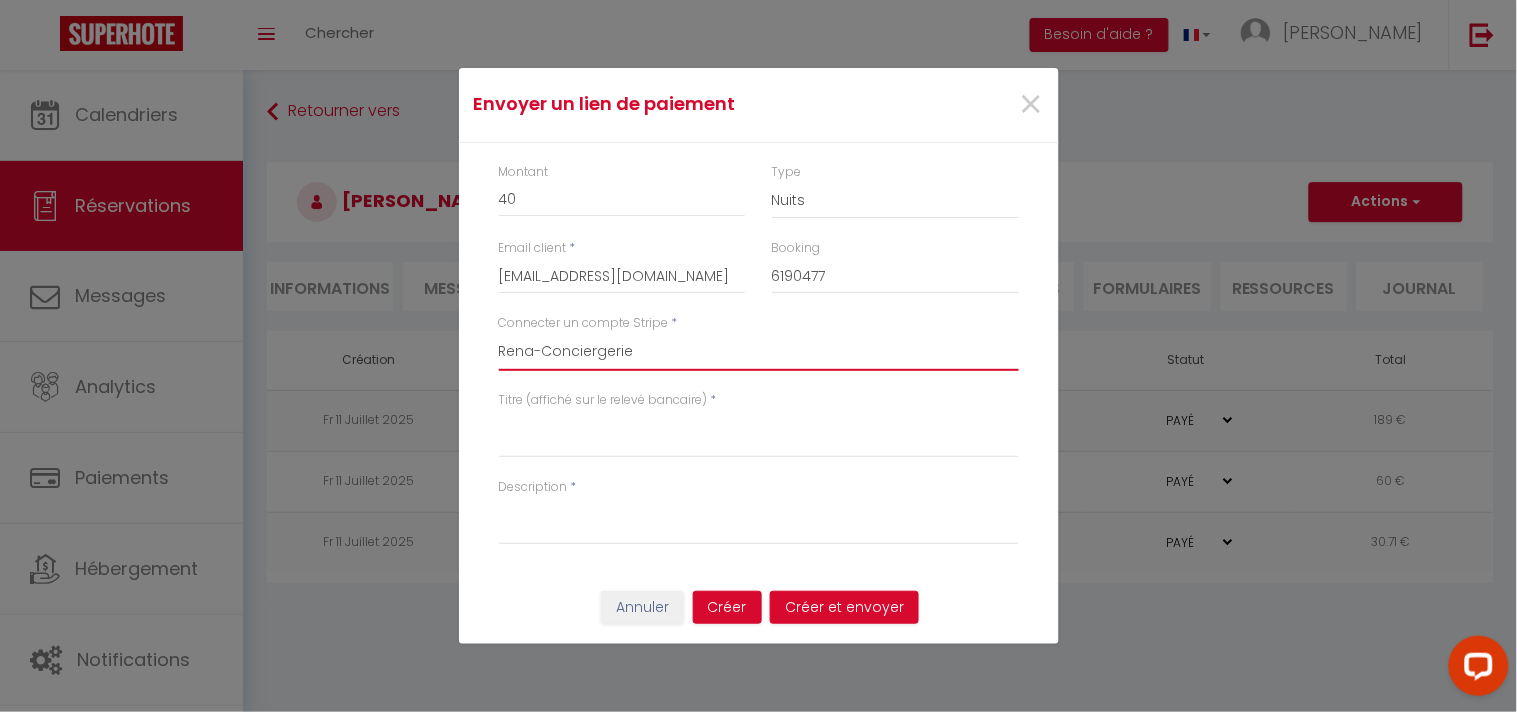 click on "Rena-Conciergerie Abdoulaye SY sy abdoulaye ok CHARLES KAMRACH CADASSE BOHDOU VACQUIER Roberta PENNUCCI societe lovinrest LORINVEST.IN YANG lebon CHARLES OK BERTHELOT NOUAR LORMEAU PHELE" at bounding box center (759, 352) 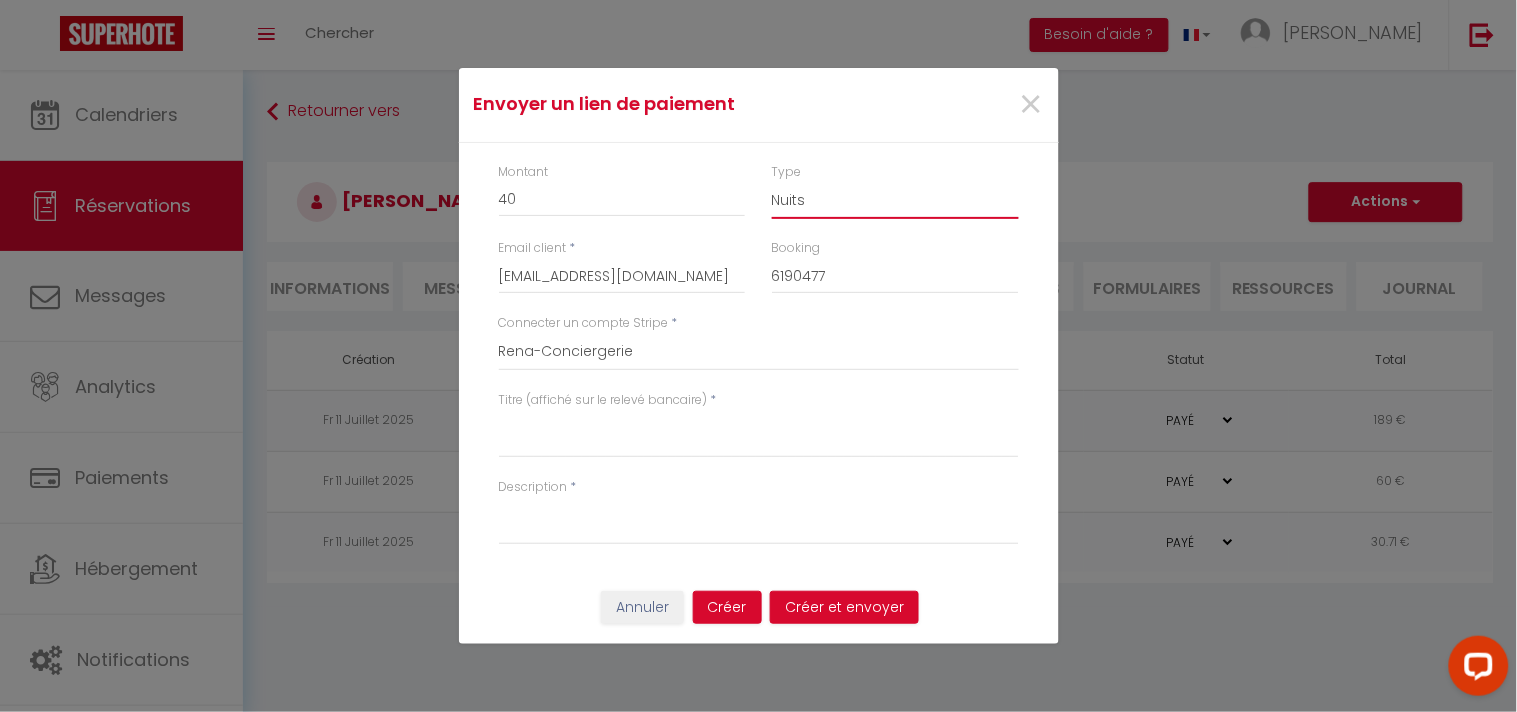 click on "Nuits   Frais de ménage   Taxe de séjour   Autre" at bounding box center (895, 200) 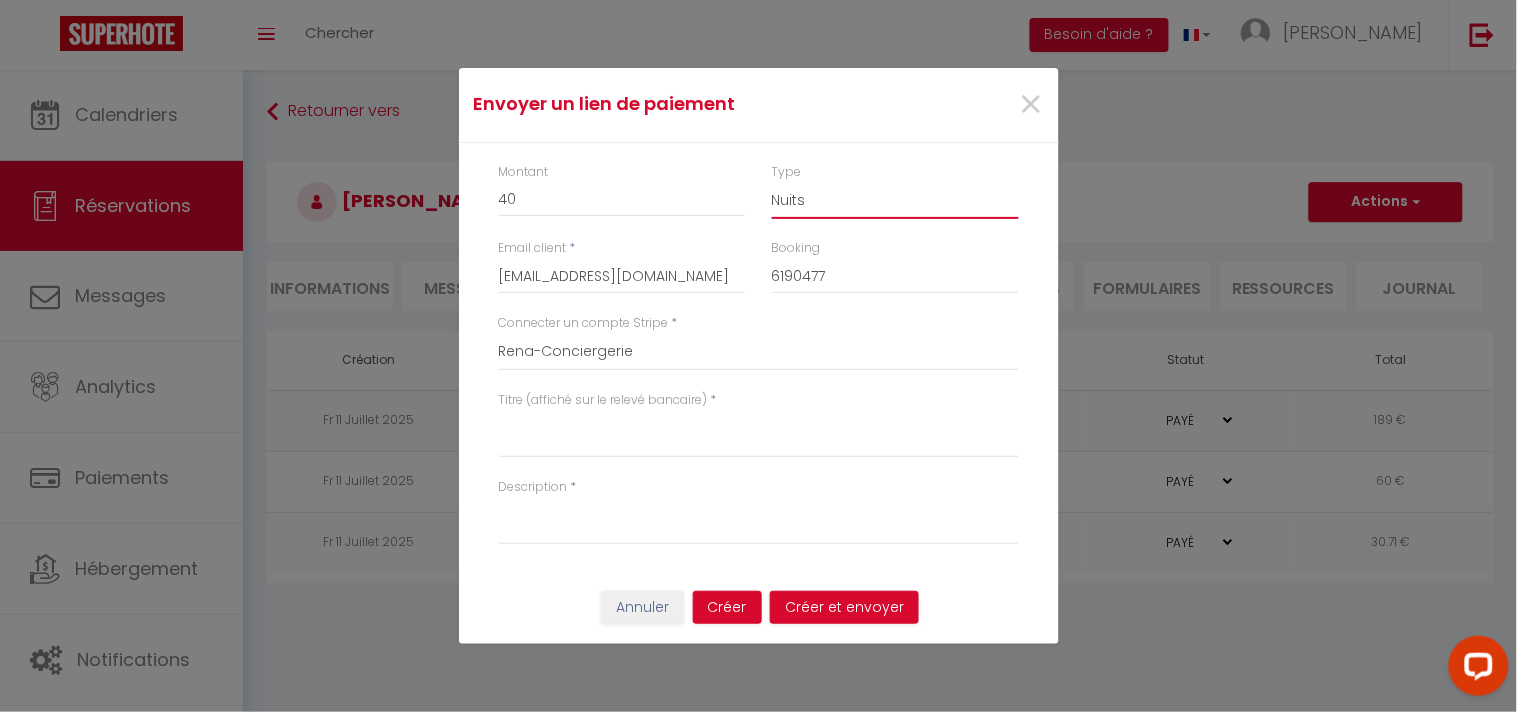 click on "Nuits   Frais de ménage   Taxe de séjour   Autre" at bounding box center (895, 200) 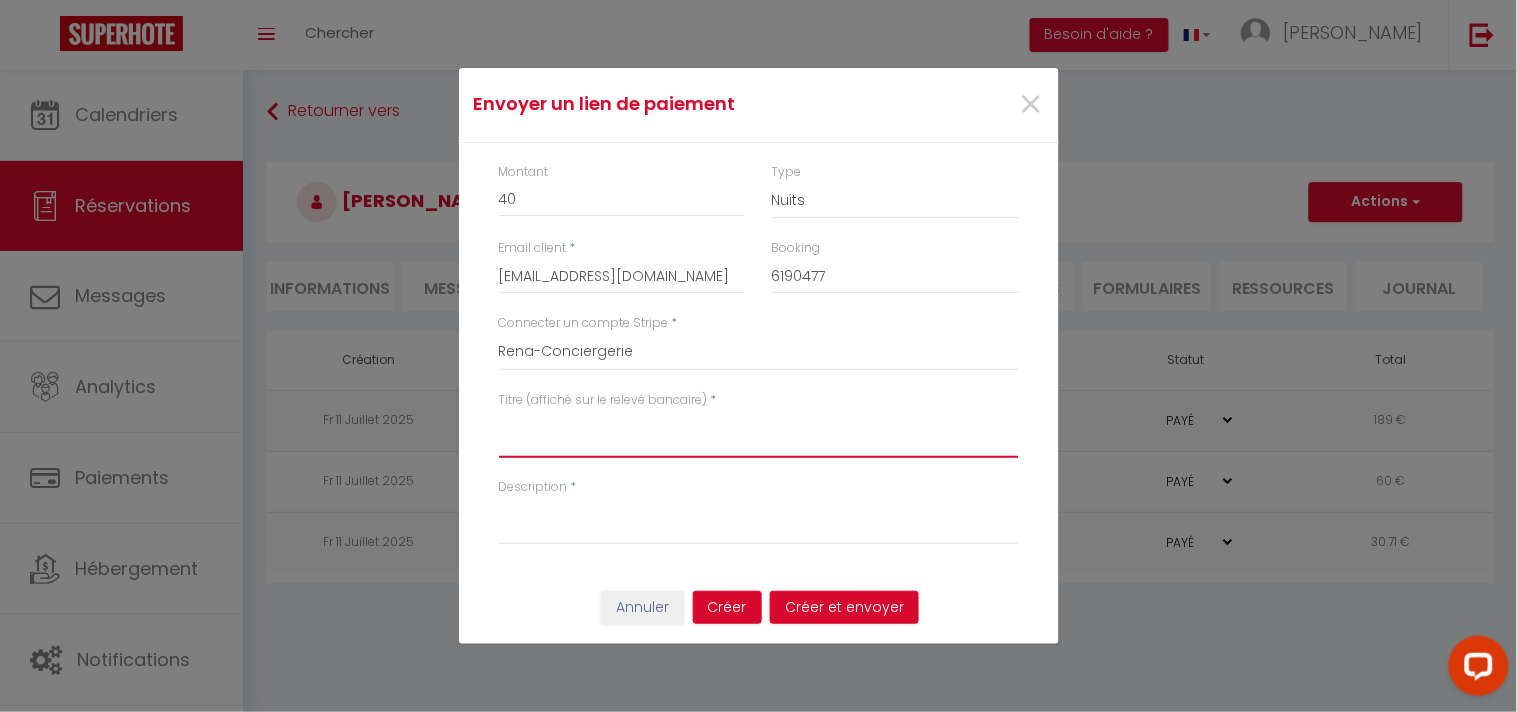 click on "Titre (affiché sur le relevé bancaire)" at bounding box center (759, 434) 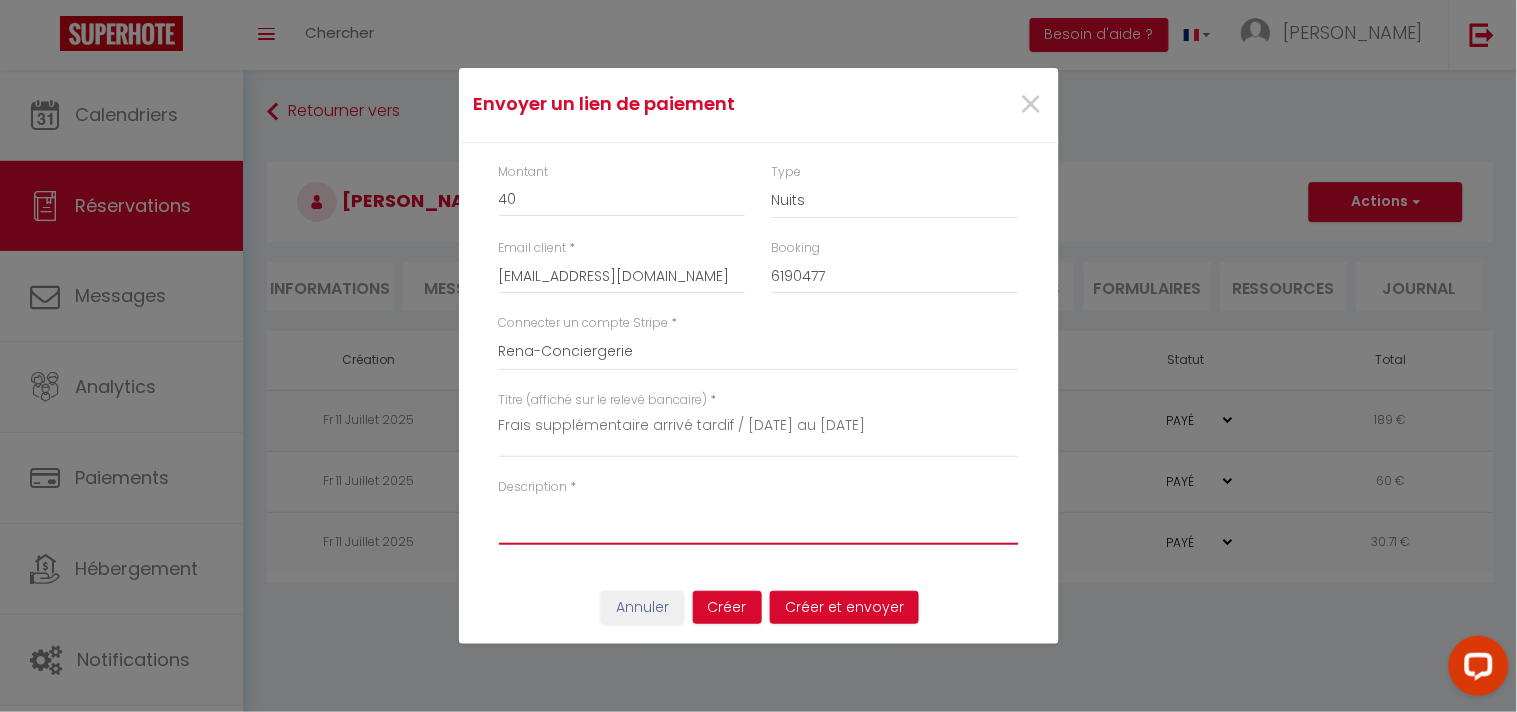 click on "Description" at bounding box center [759, 521] 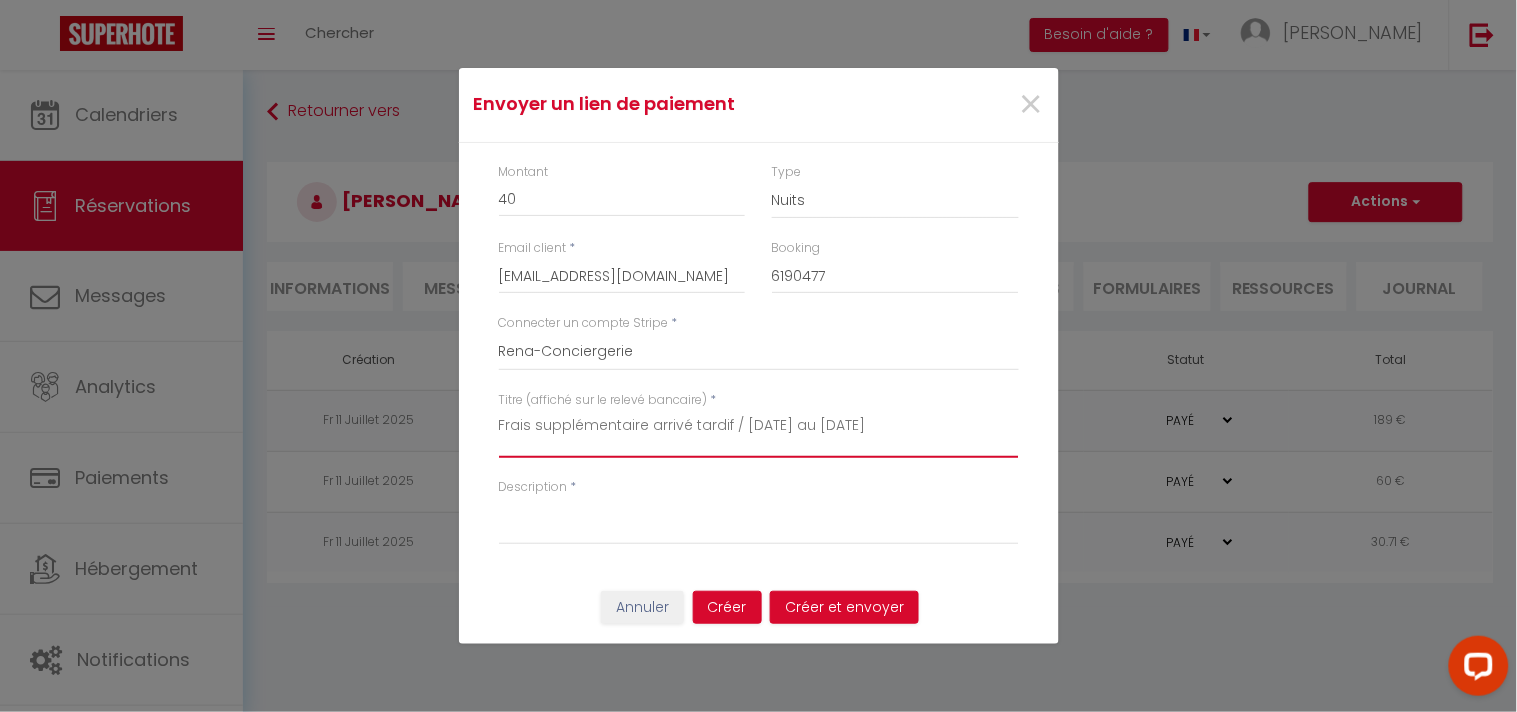 click on "Frais supplémentaire arrivé tardif / 11 juil. au 14 juil." at bounding box center [759, 434] 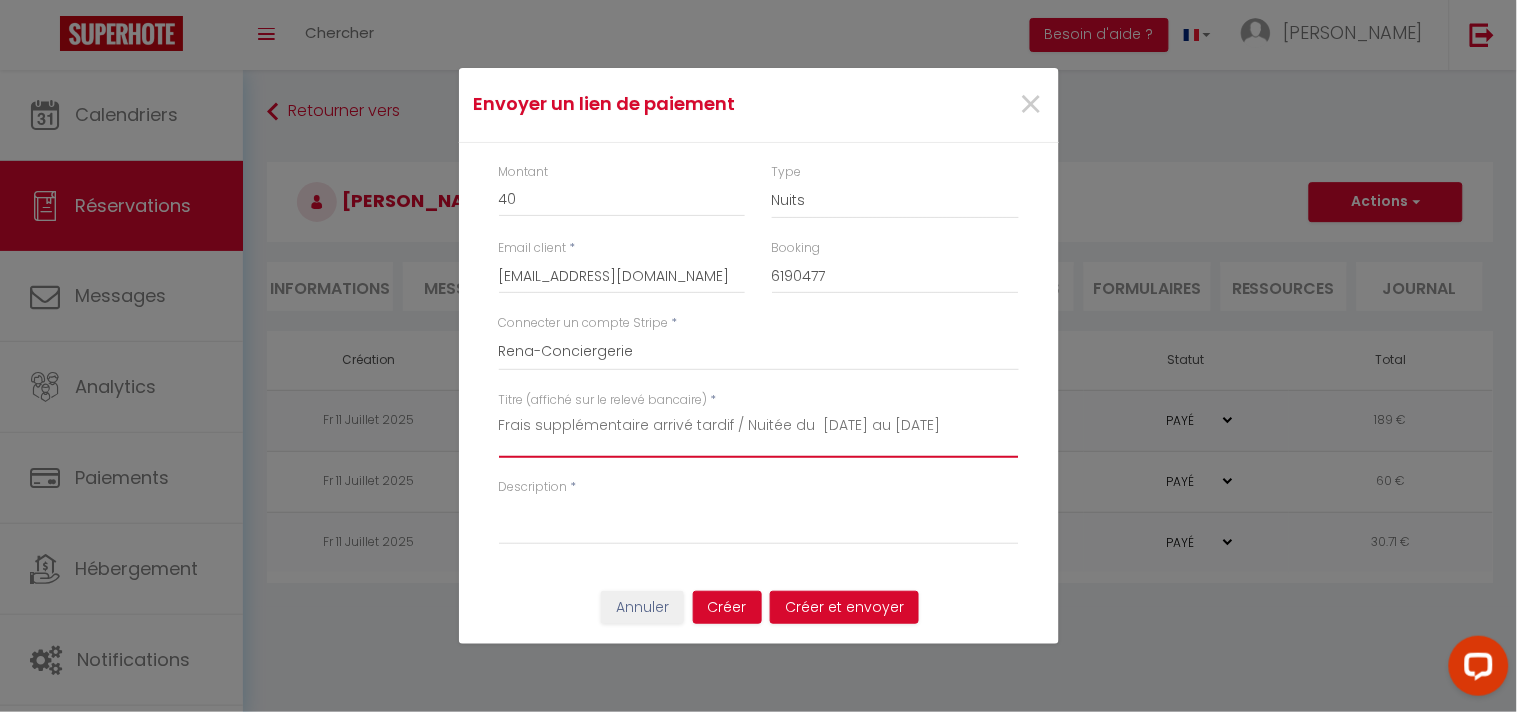 drag, startPoint x: 972, startPoint y: 432, endPoint x: 421, endPoint y: 448, distance: 551.23224 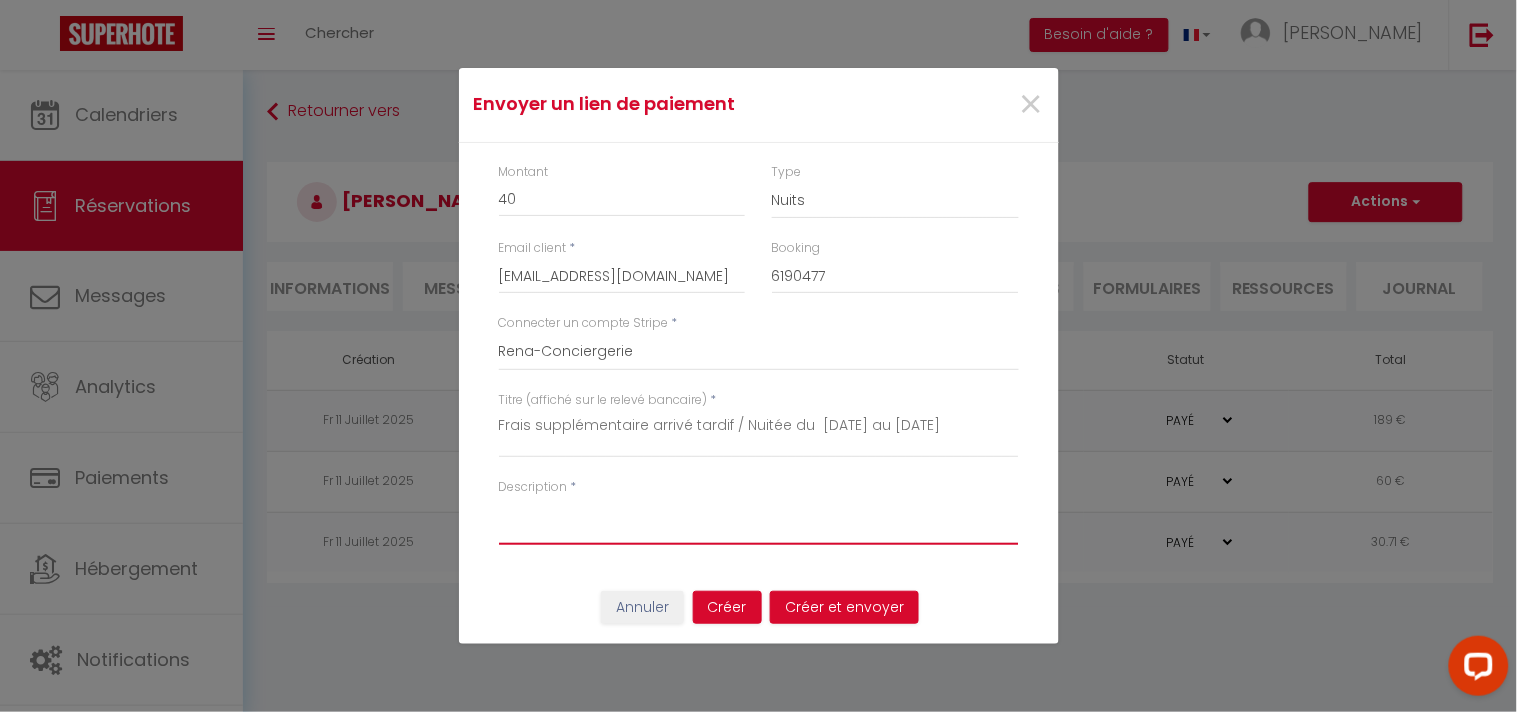 click on "Description" at bounding box center (759, 521) 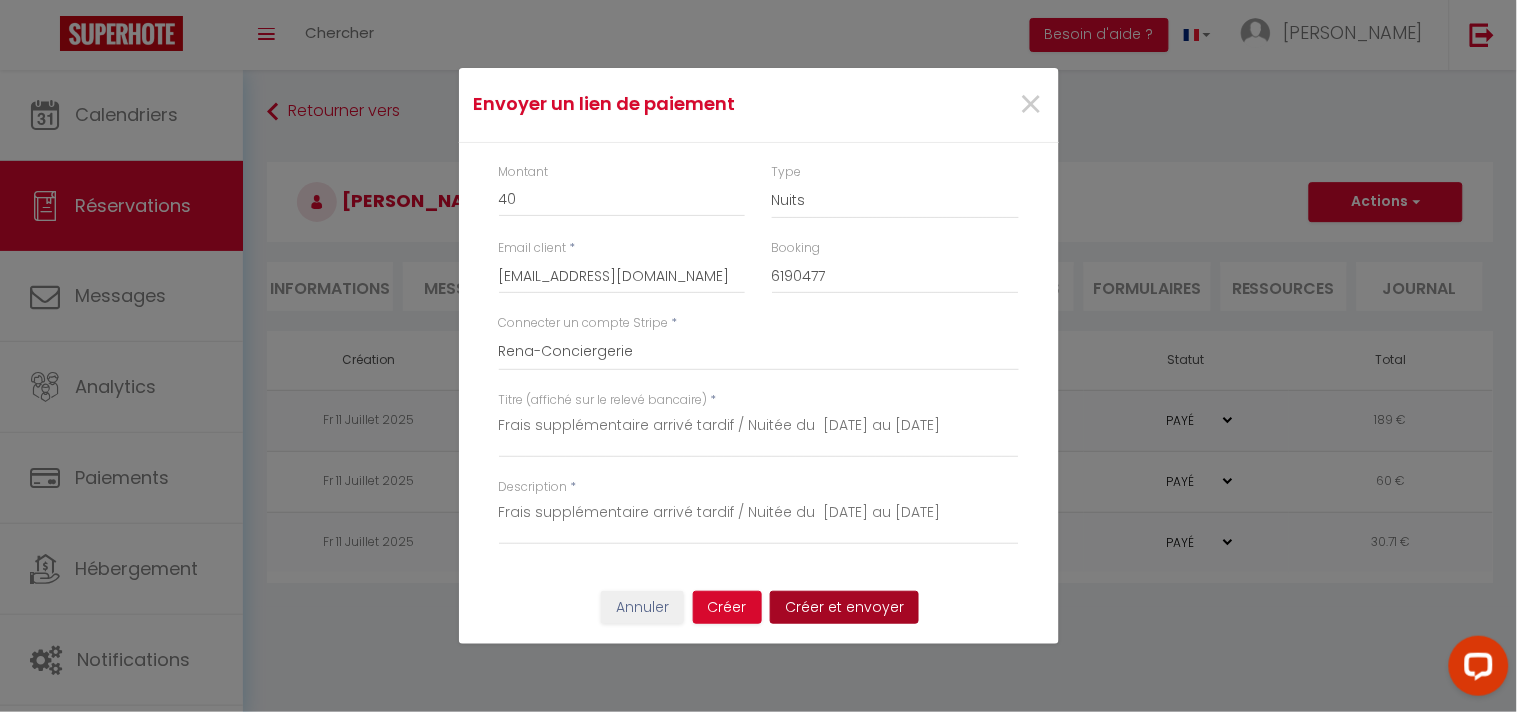 click on "Créer et envoyer" at bounding box center (844, 608) 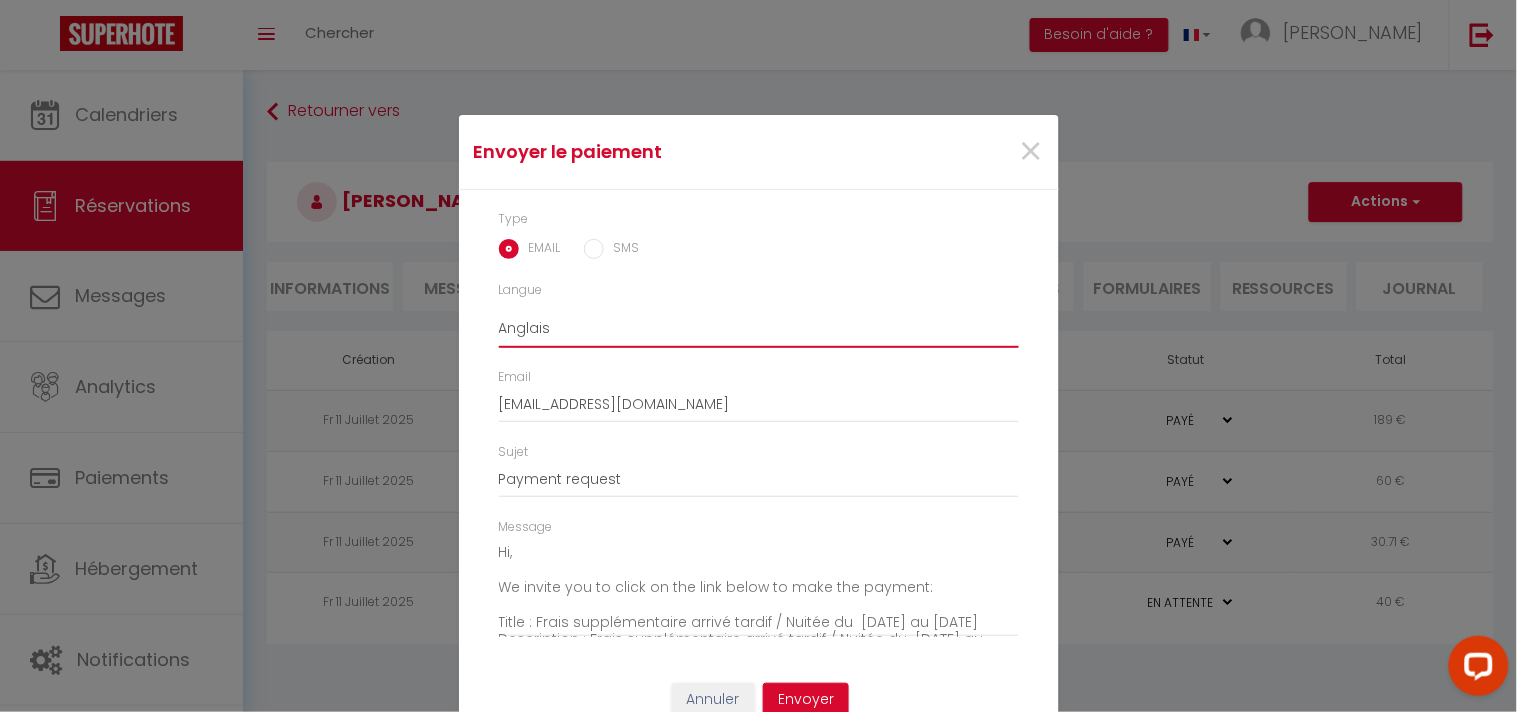 click on "Anglais   Français   Espagnol   Portugais" at bounding box center [759, 329] 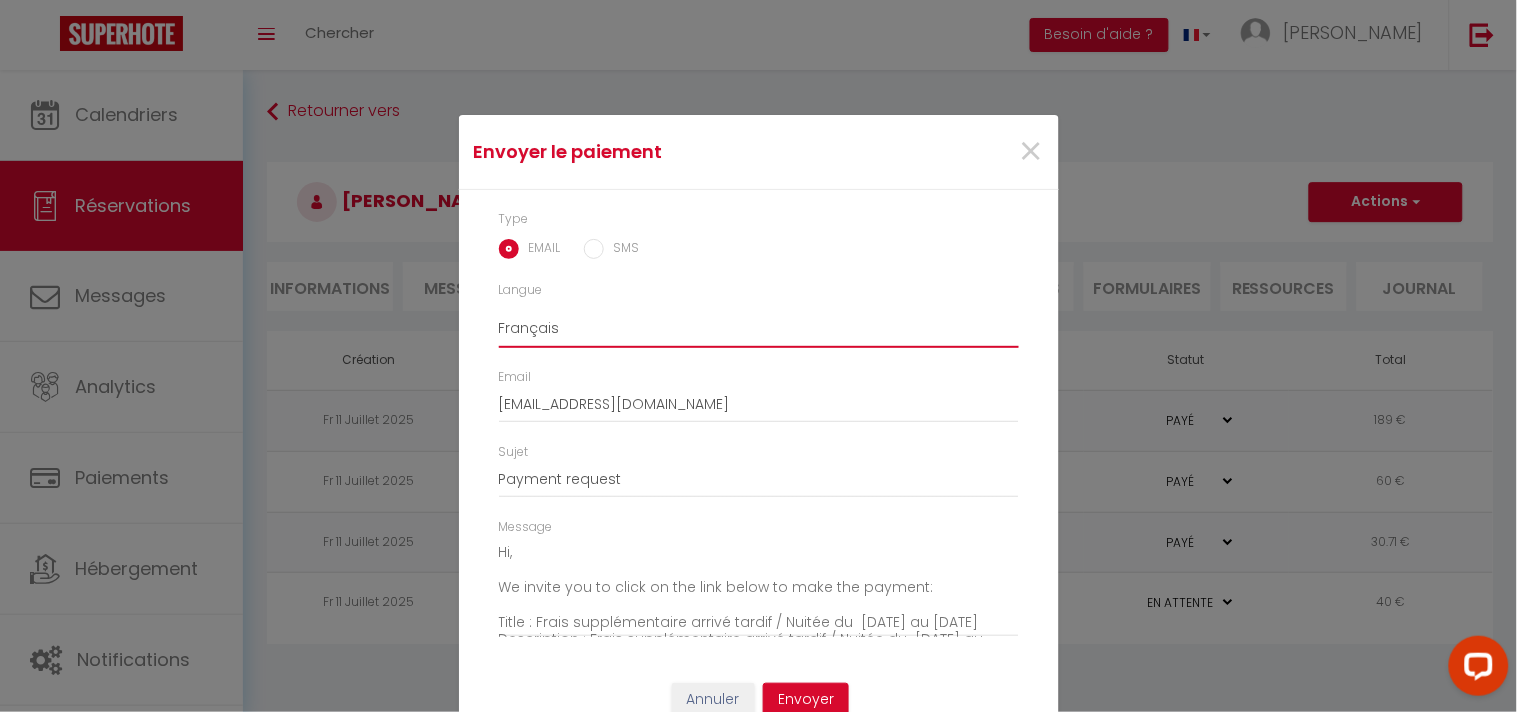 click on "Anglais   Français   Espagnol   Portugais" at bounding box center (759, 329) 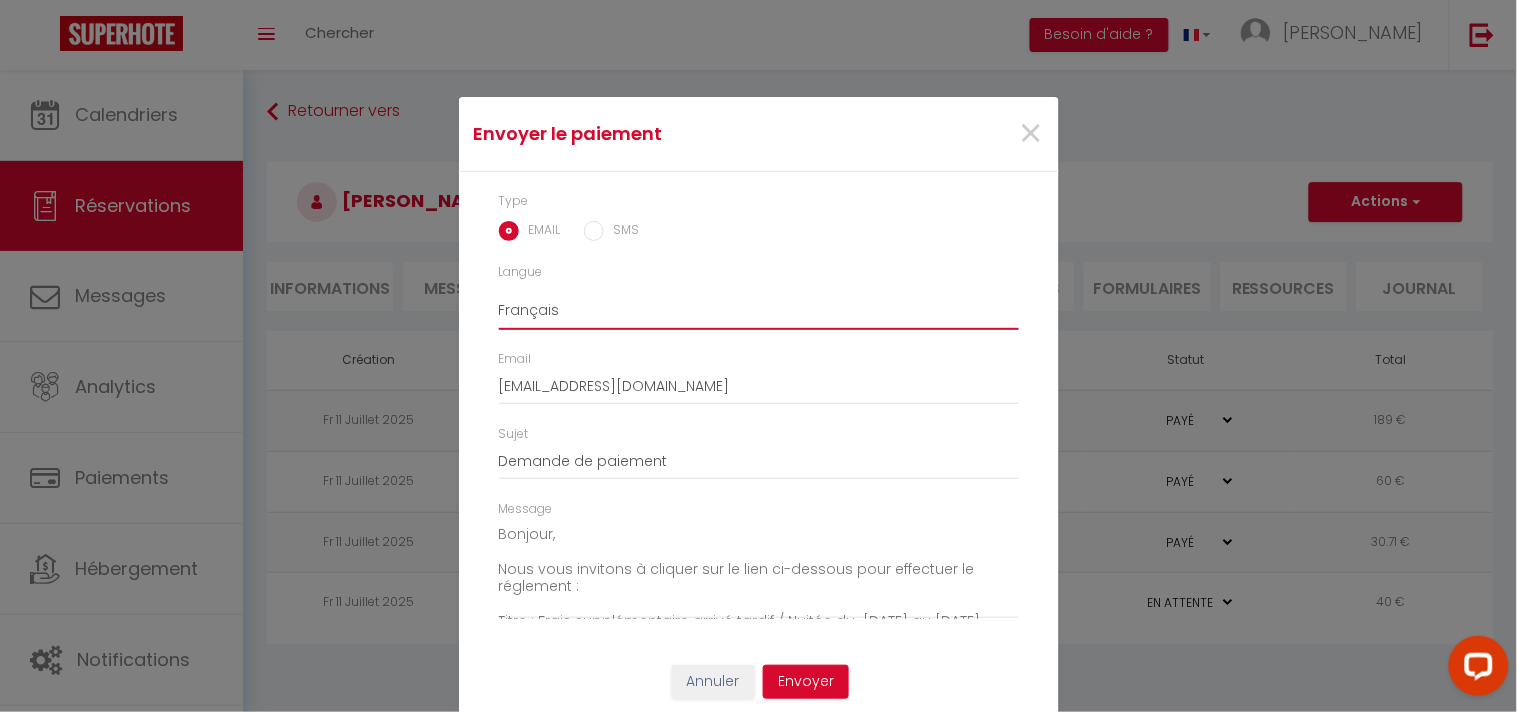 scroll, scrollTop: 24, scrollLeft: 0, axis: vertical 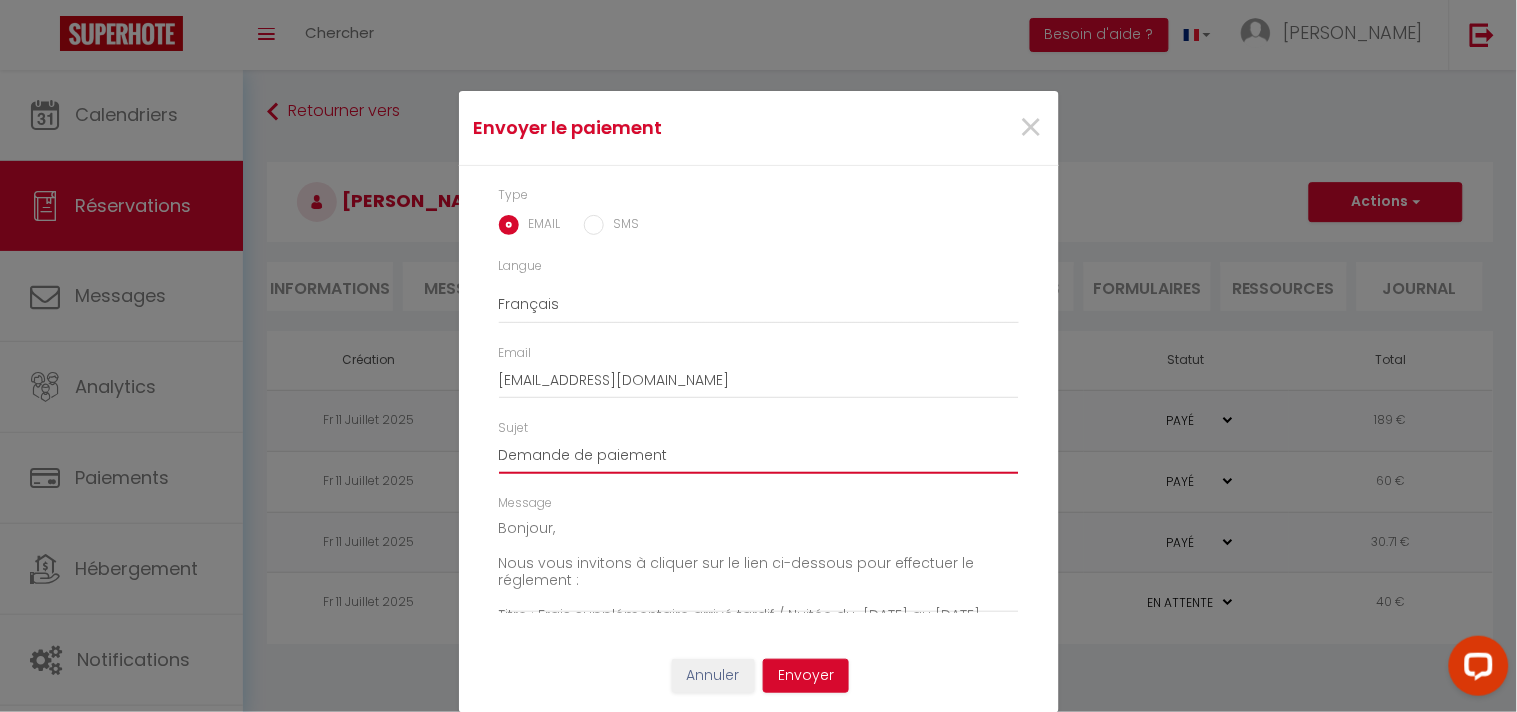 click on "Demande de paiement" at bounding box center (759, 456) 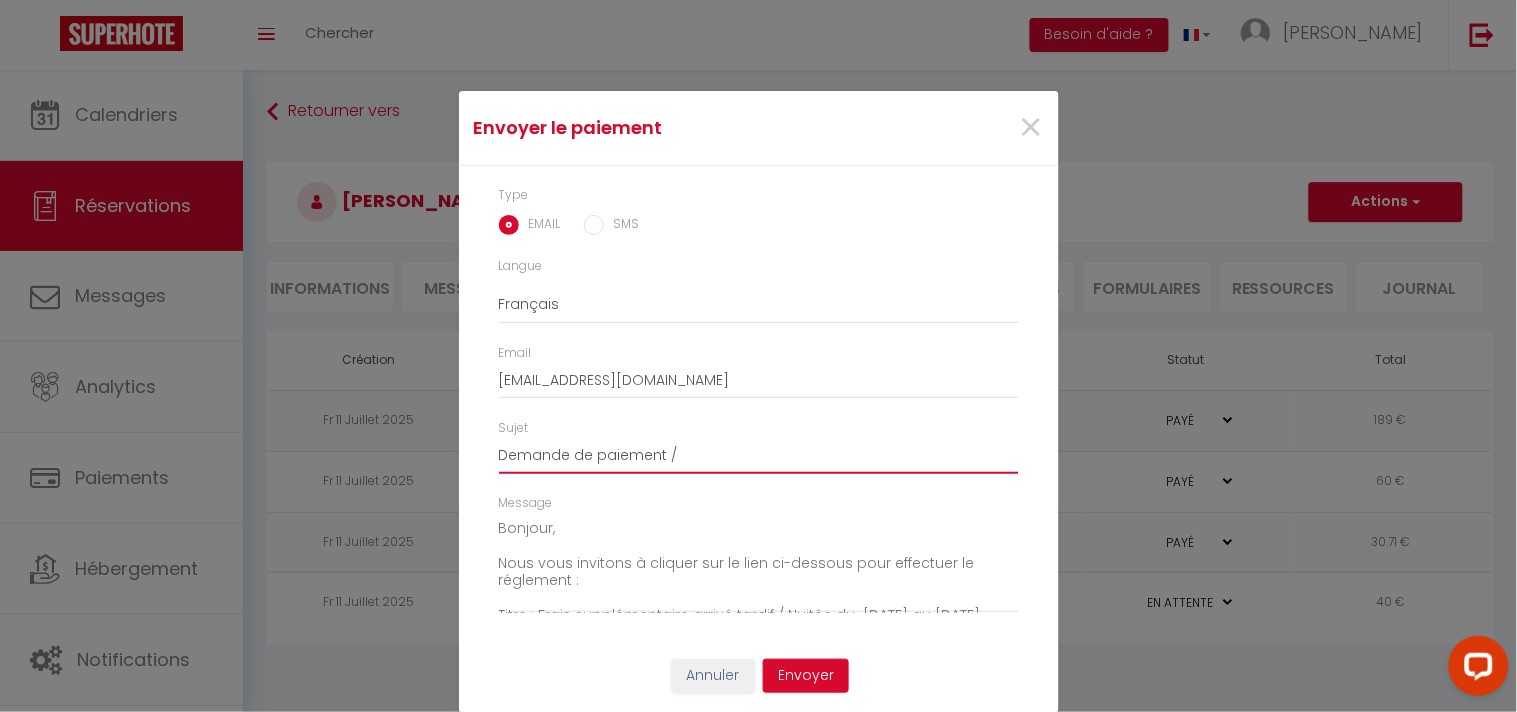 paste on "Frais supplémentaire arrivé tardif / Nuitée du  [DATE] au [DATE]" 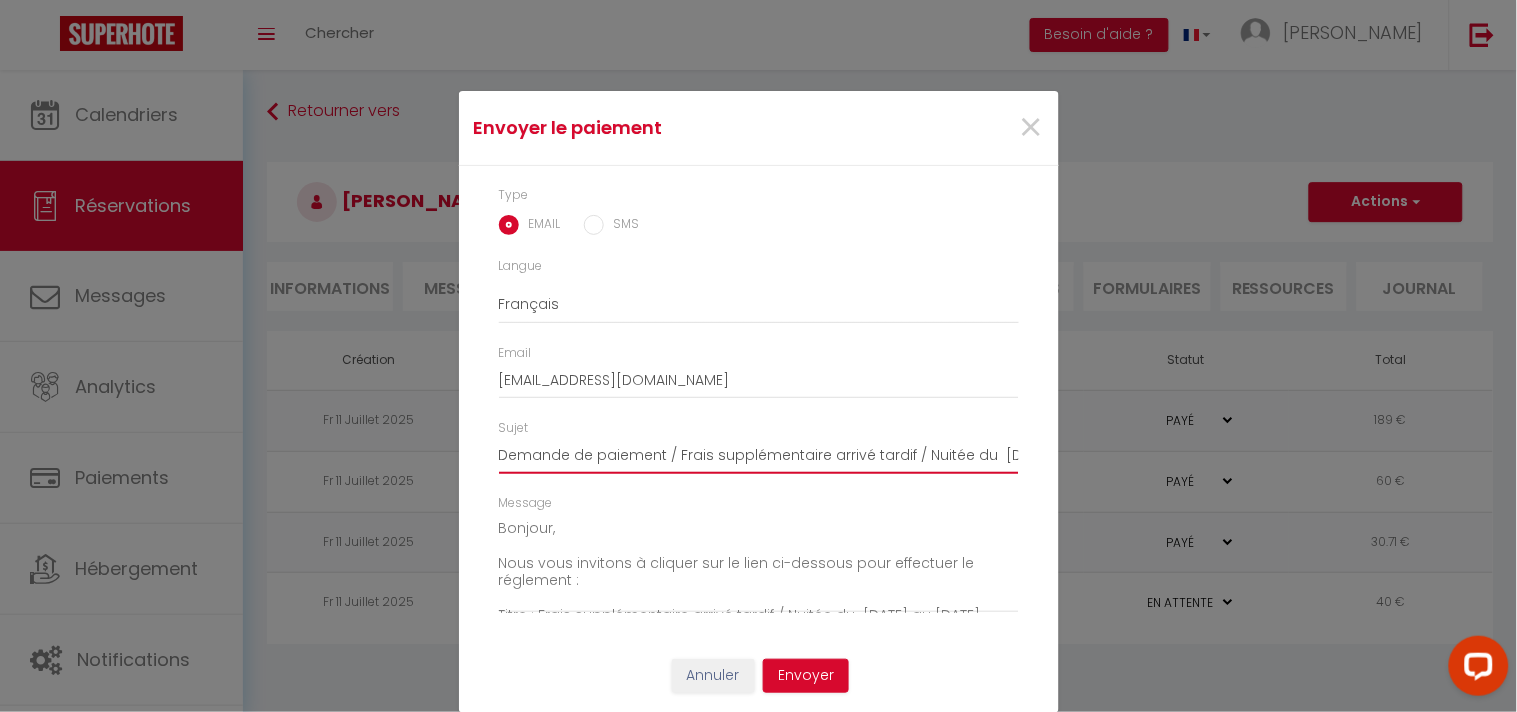scroll, scrollTop: 0, scrollLeft: 70, axis: horizontal 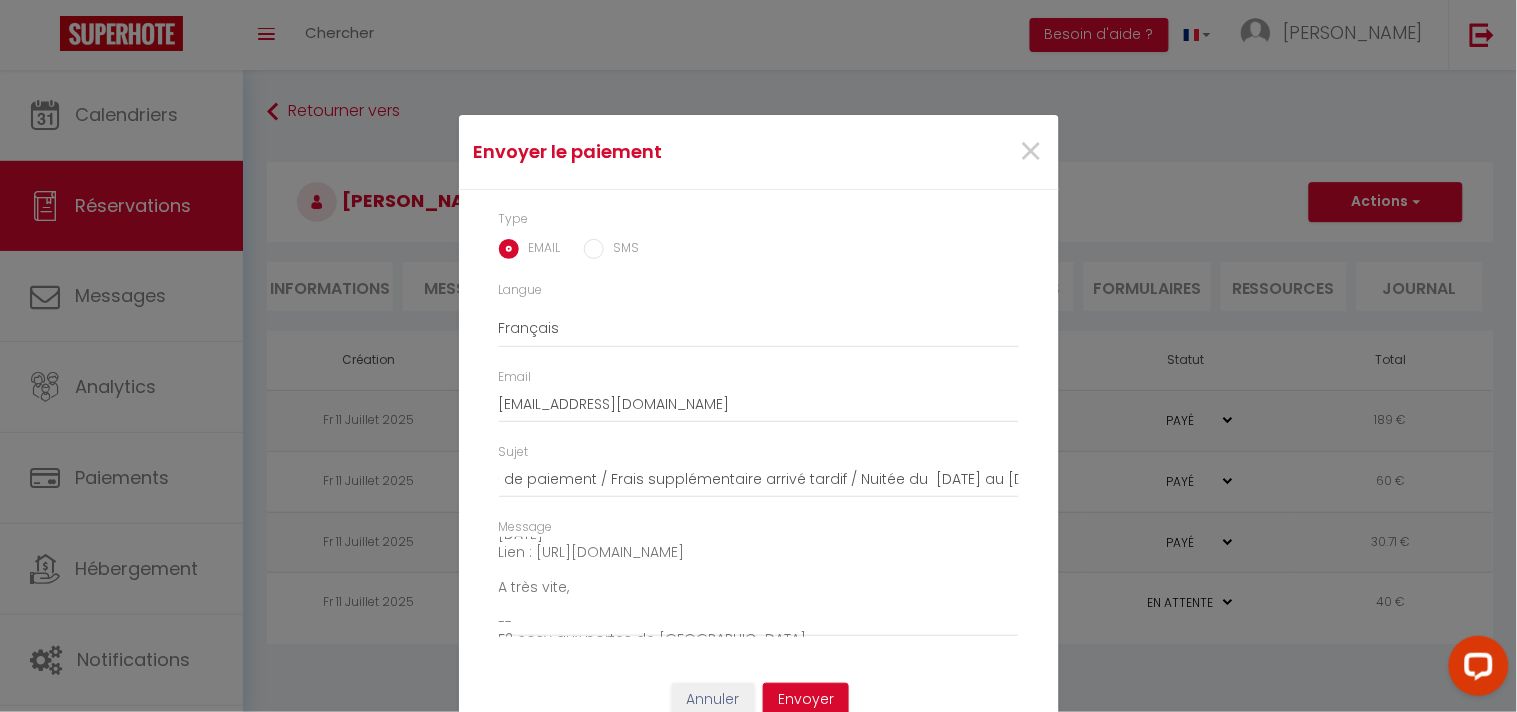 drag, startPoint x: 171, startPoint y: 141, endPoint x: 307, endPoint y: 127, distance: 136.71869 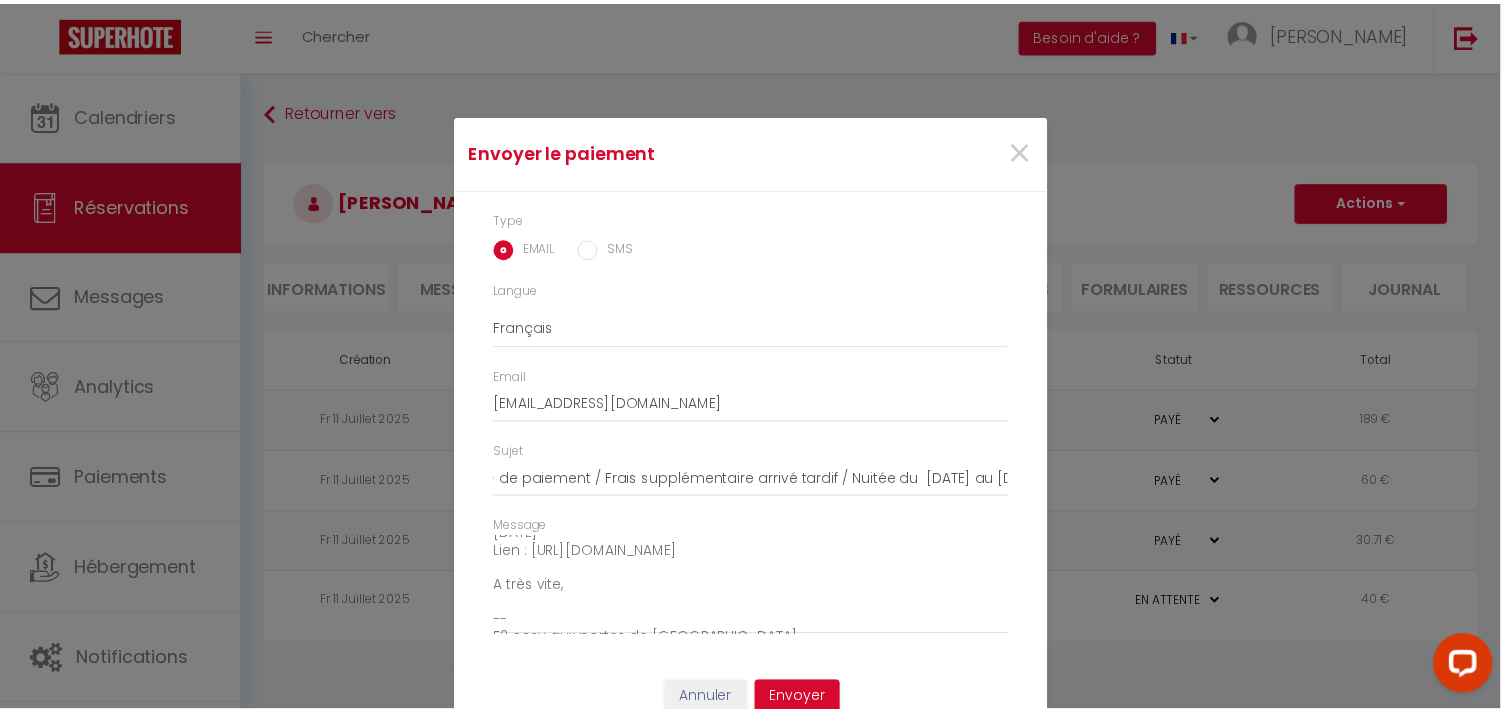 scroll, scrollTop: 0, scrollLeft: 0, axis: both 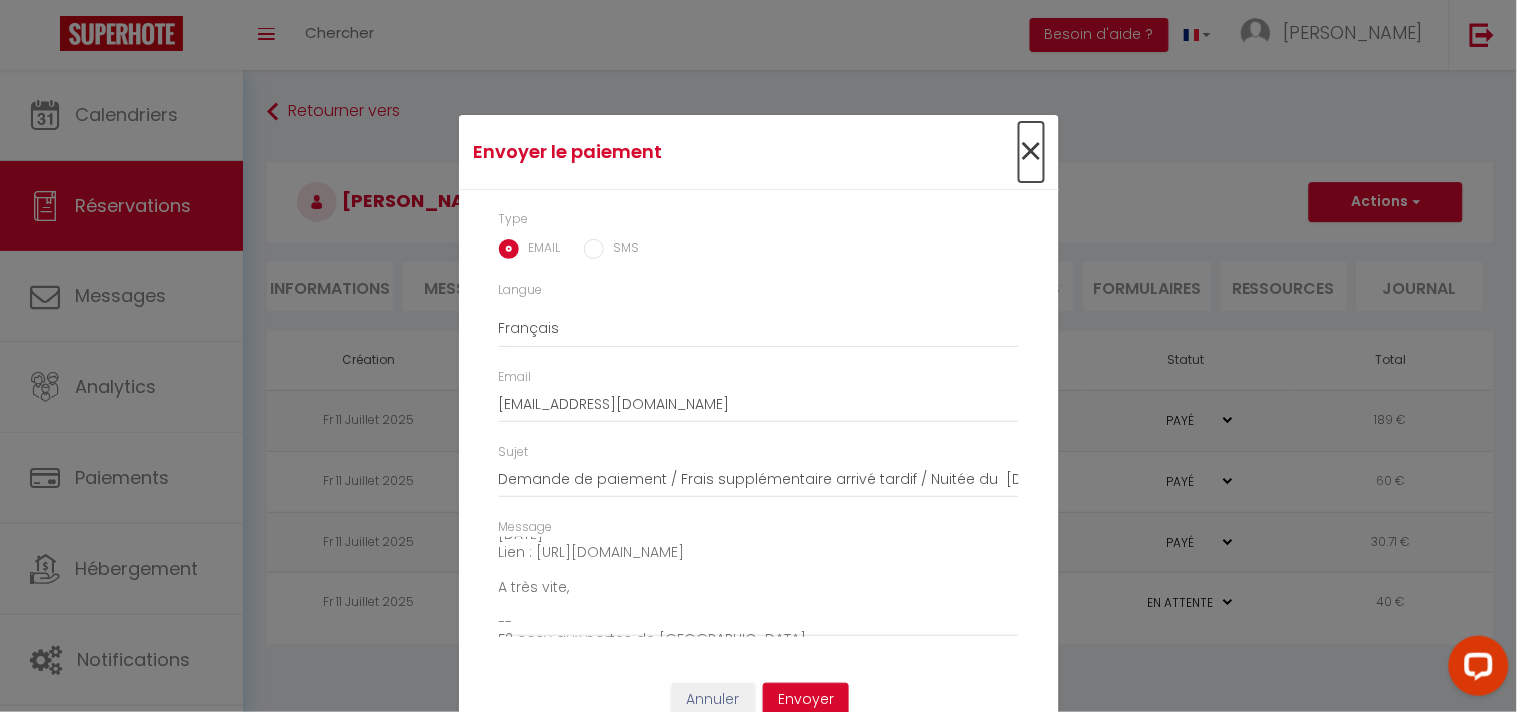 click on "×" at bounding box center [1031, 152] 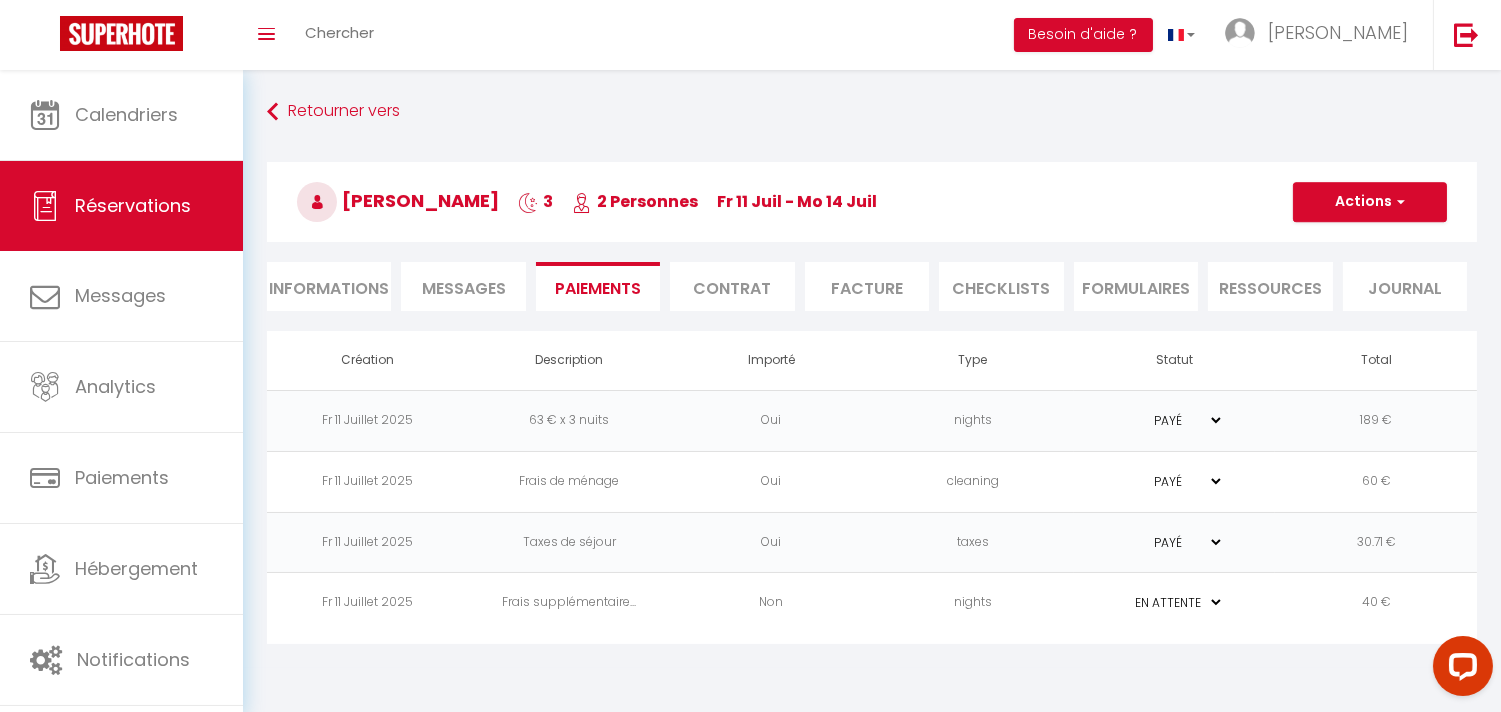 click on "Informations" at bounding box center [329, 286] 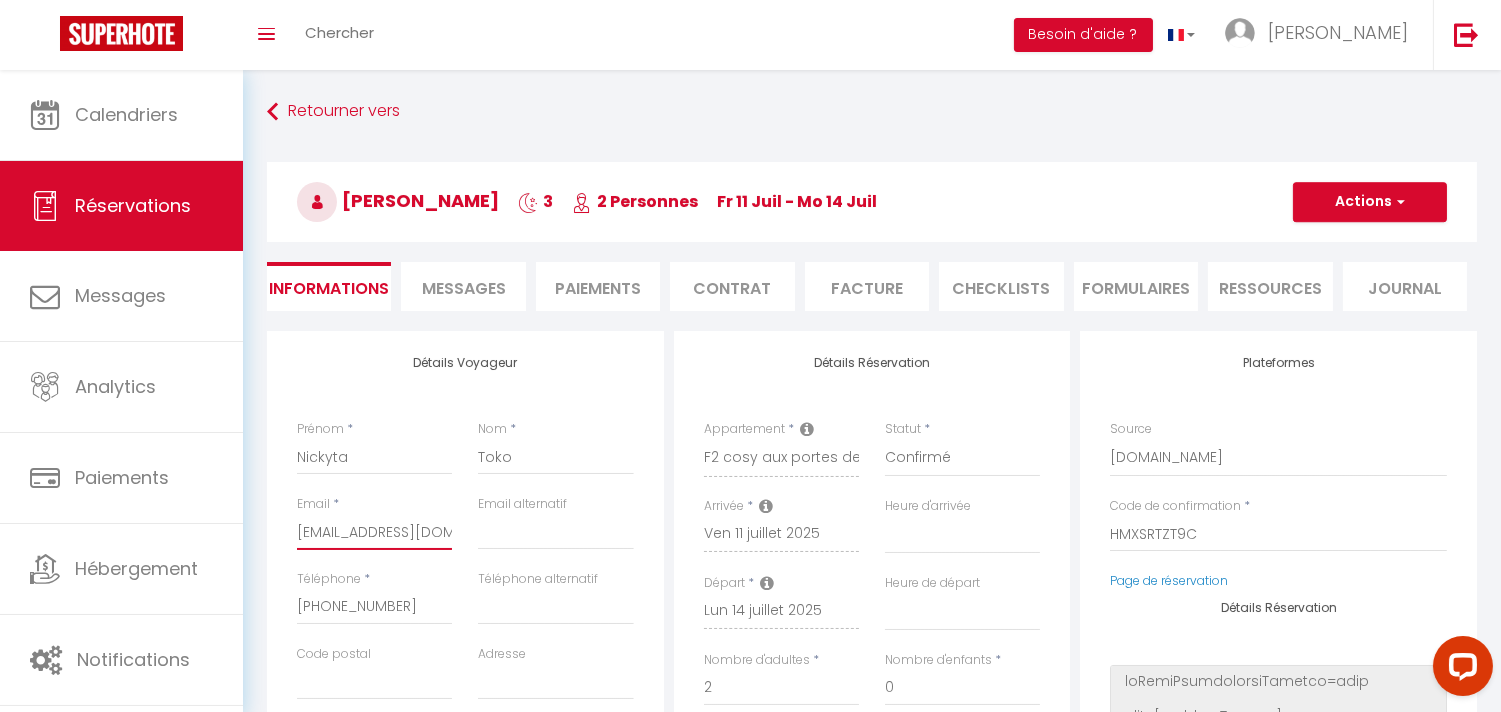 click on "drhqjq0nxjlcvydy10gajiftwn6k@reply.superhote.com" at bounding box center [374, 532] 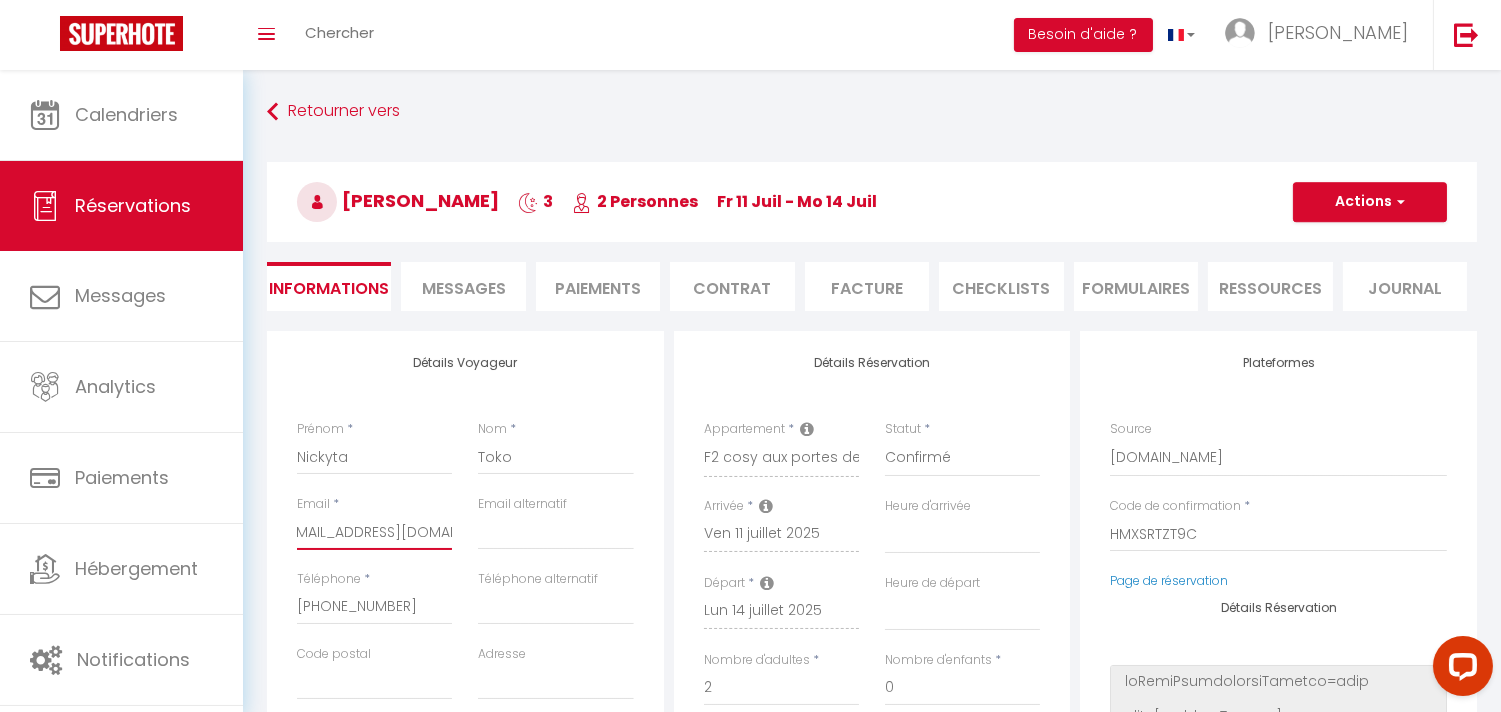 scroll, scrollTop: 0, scrollLeft: 0, axis: both 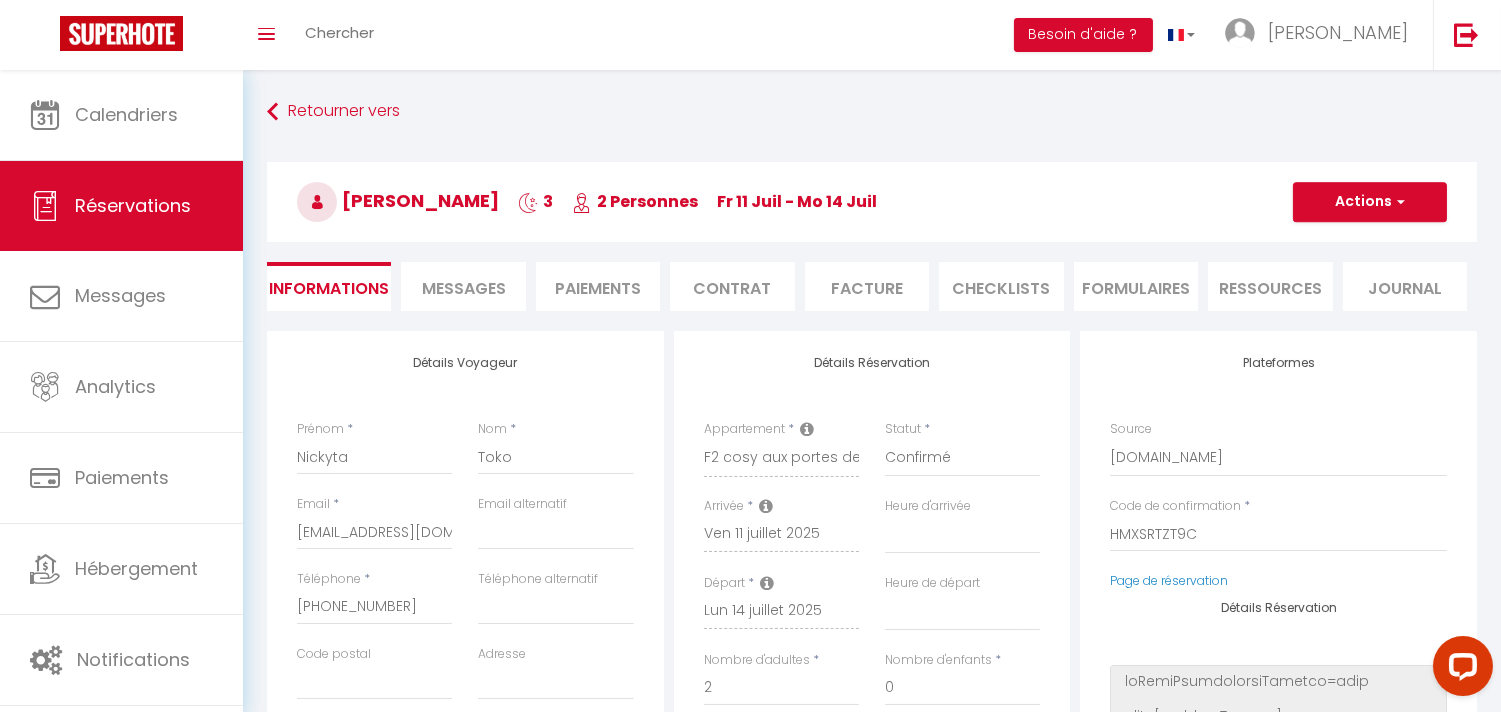 click on "Paiements" at bounding box center [598, 286] 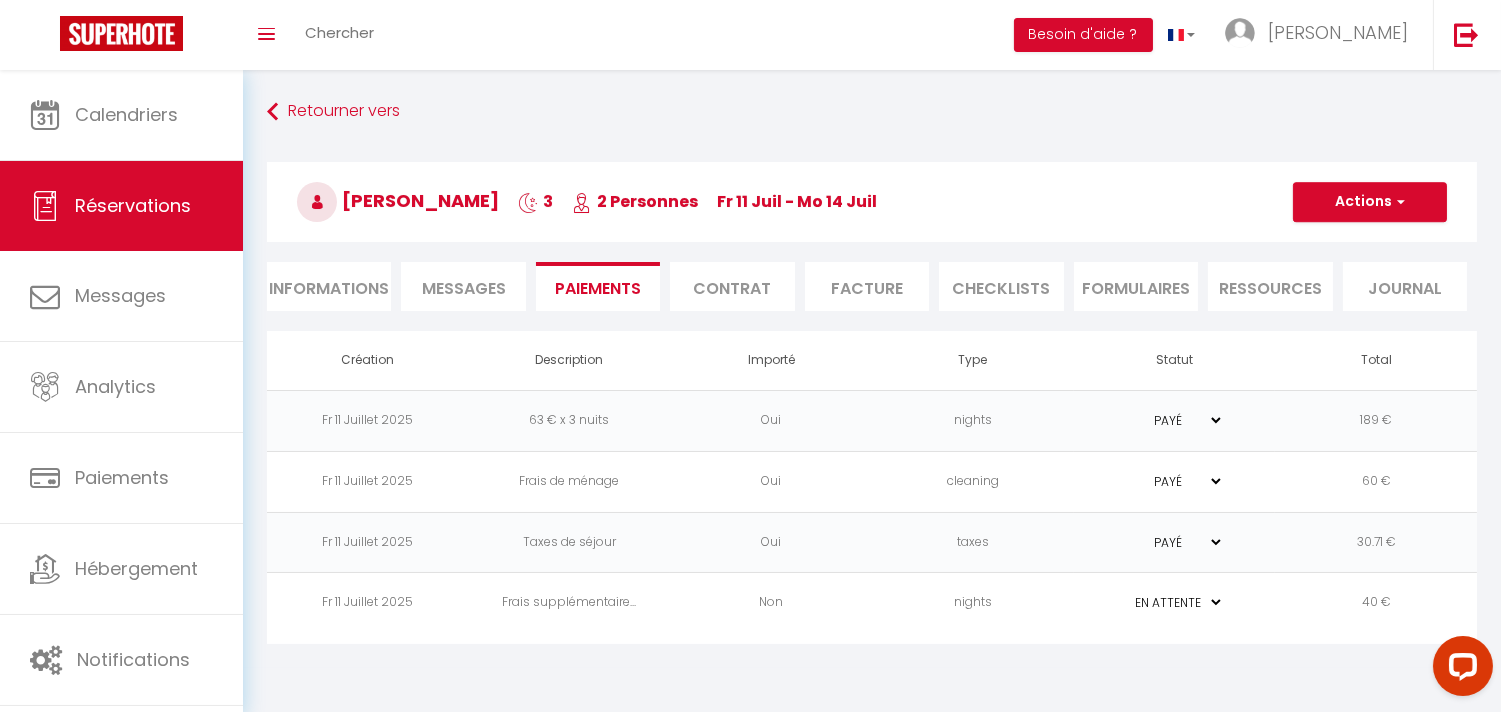 click on "PAYÉ   EN ATTENTE" at bounding box center [1174, 602] 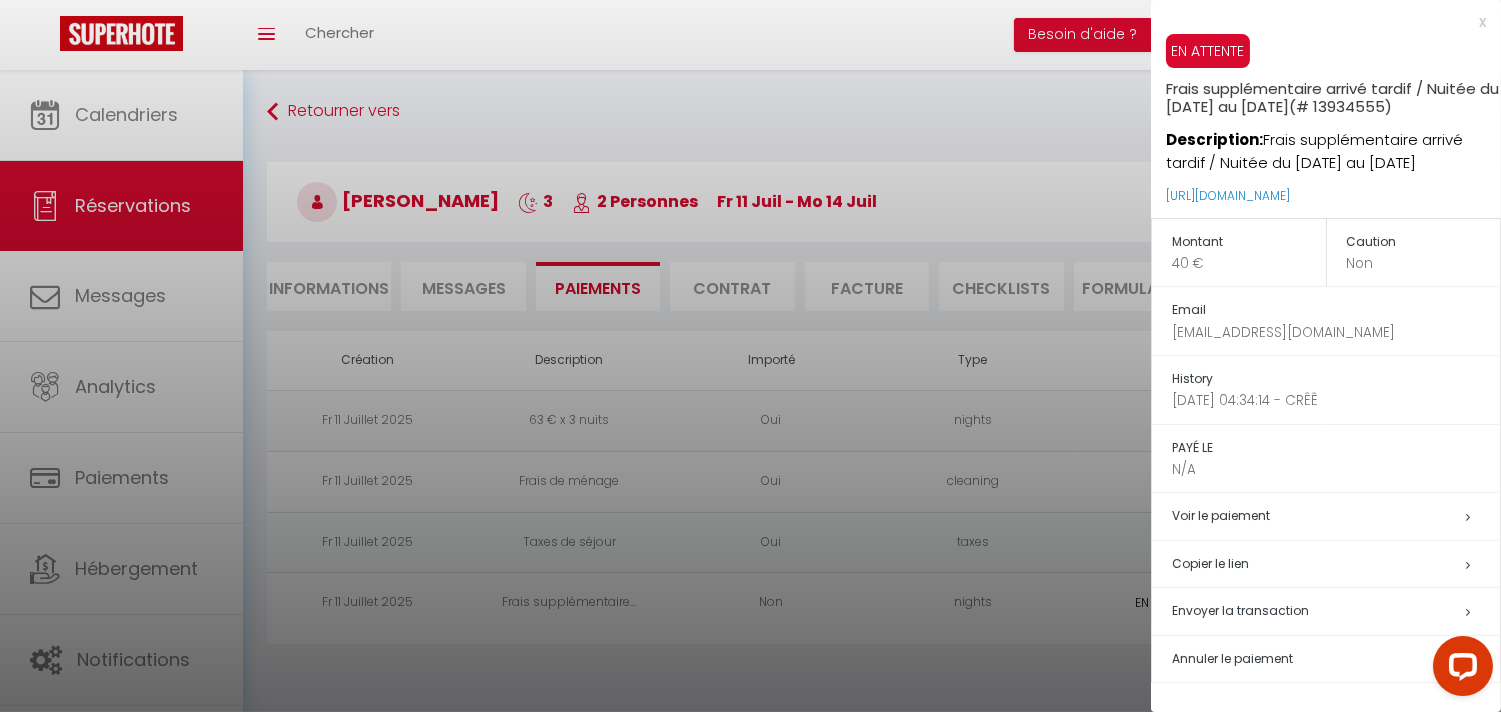 scroll, scrollTop: 12, scrollLeft: 0, axis: vertical 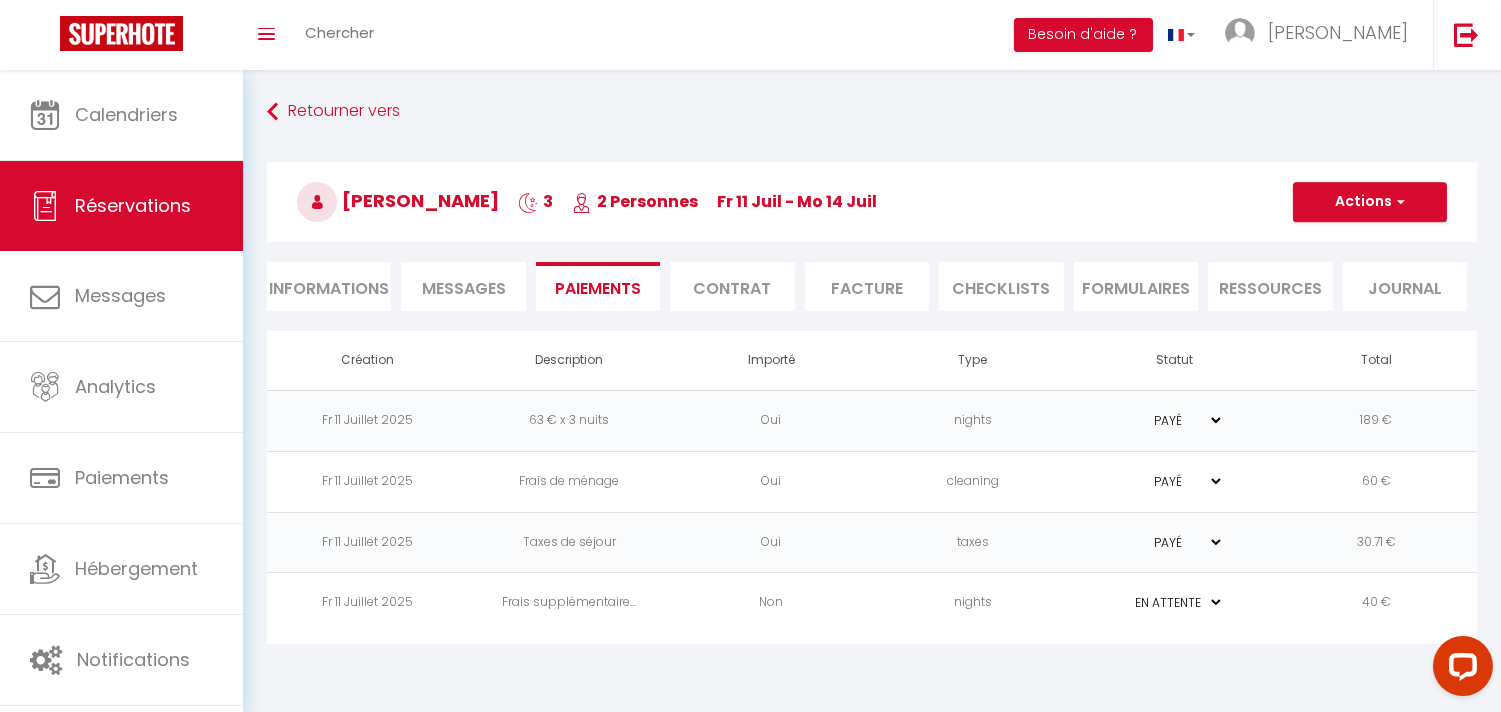 click on "Frais supplémentaire..." at bounding box center (570, 603) 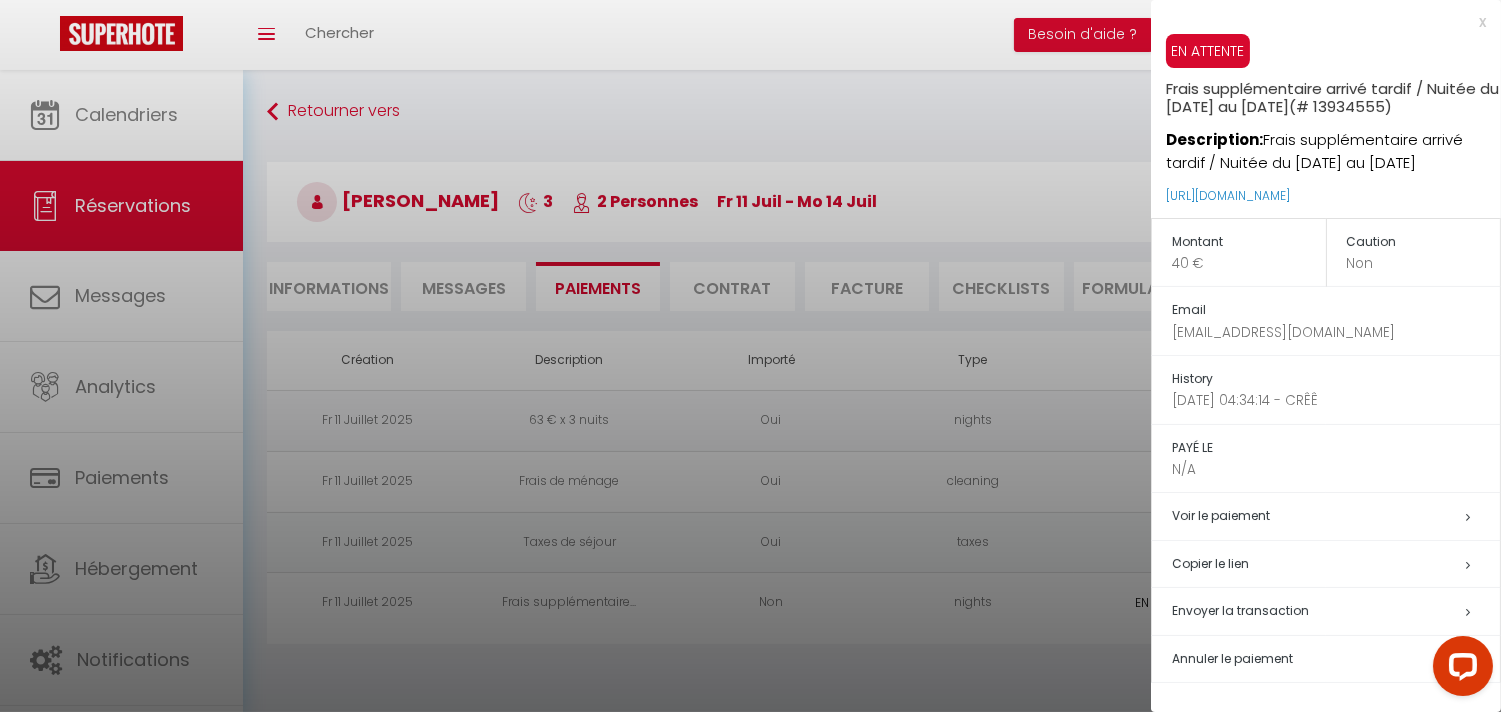 click at bounding box center (750, 356) 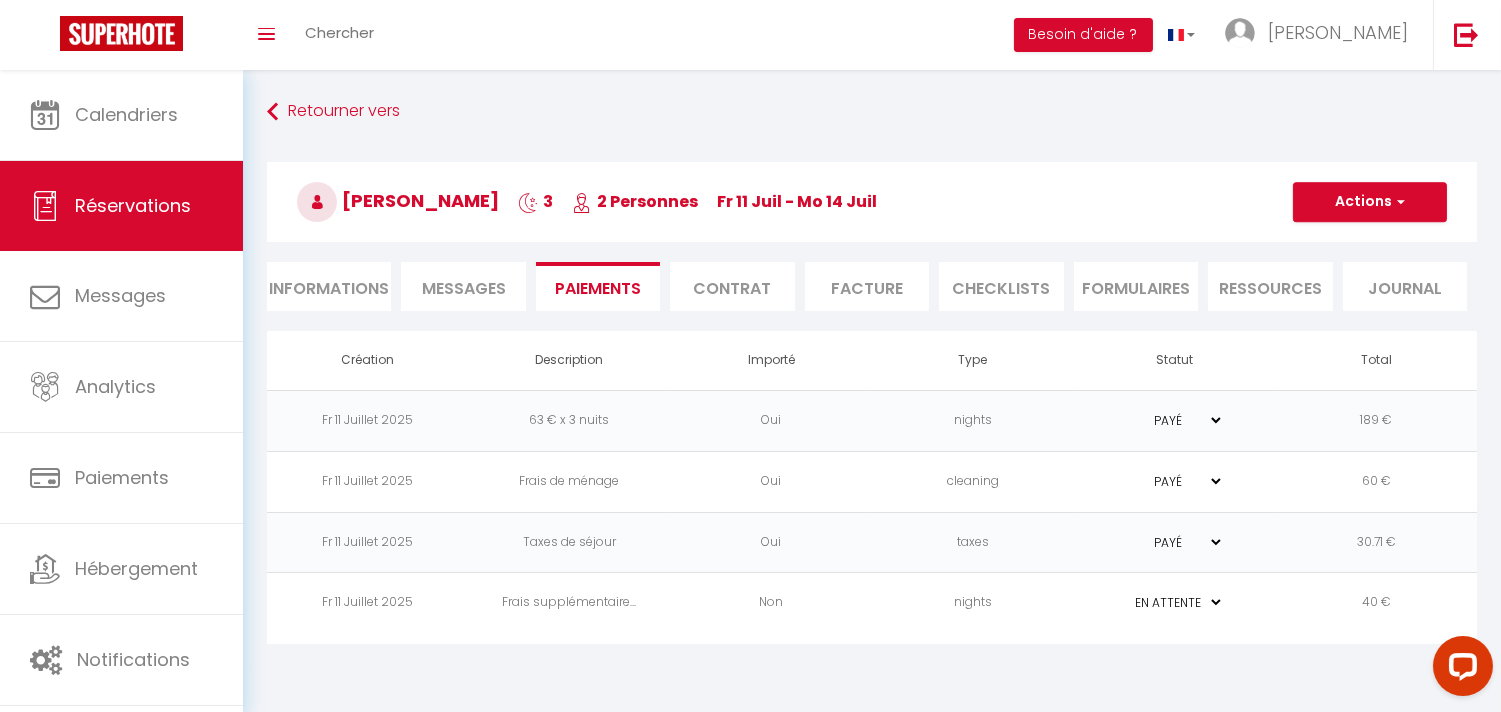 click on "Messages" at bounding box center (464, 288) 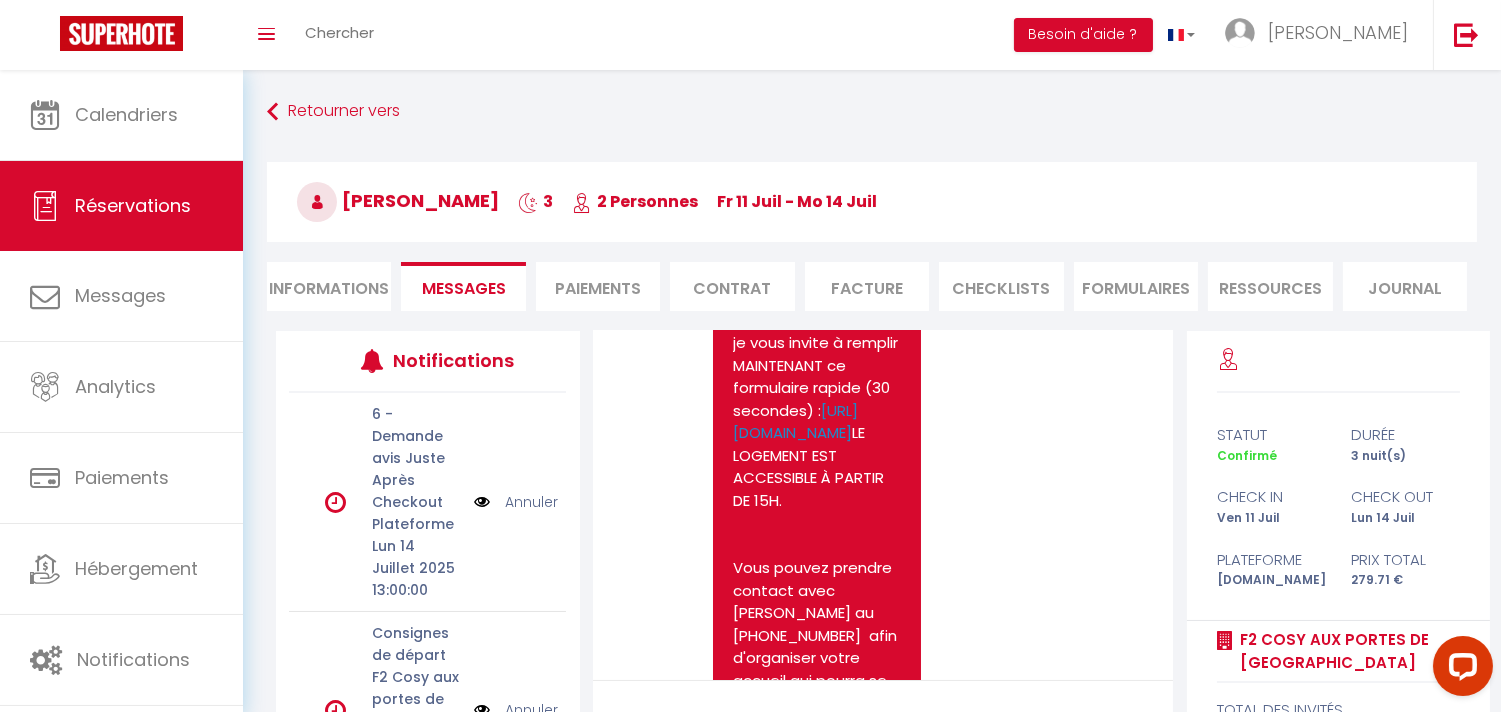 scroll, scrollTop: 3358, scrollLeft: 0, axis: vertical 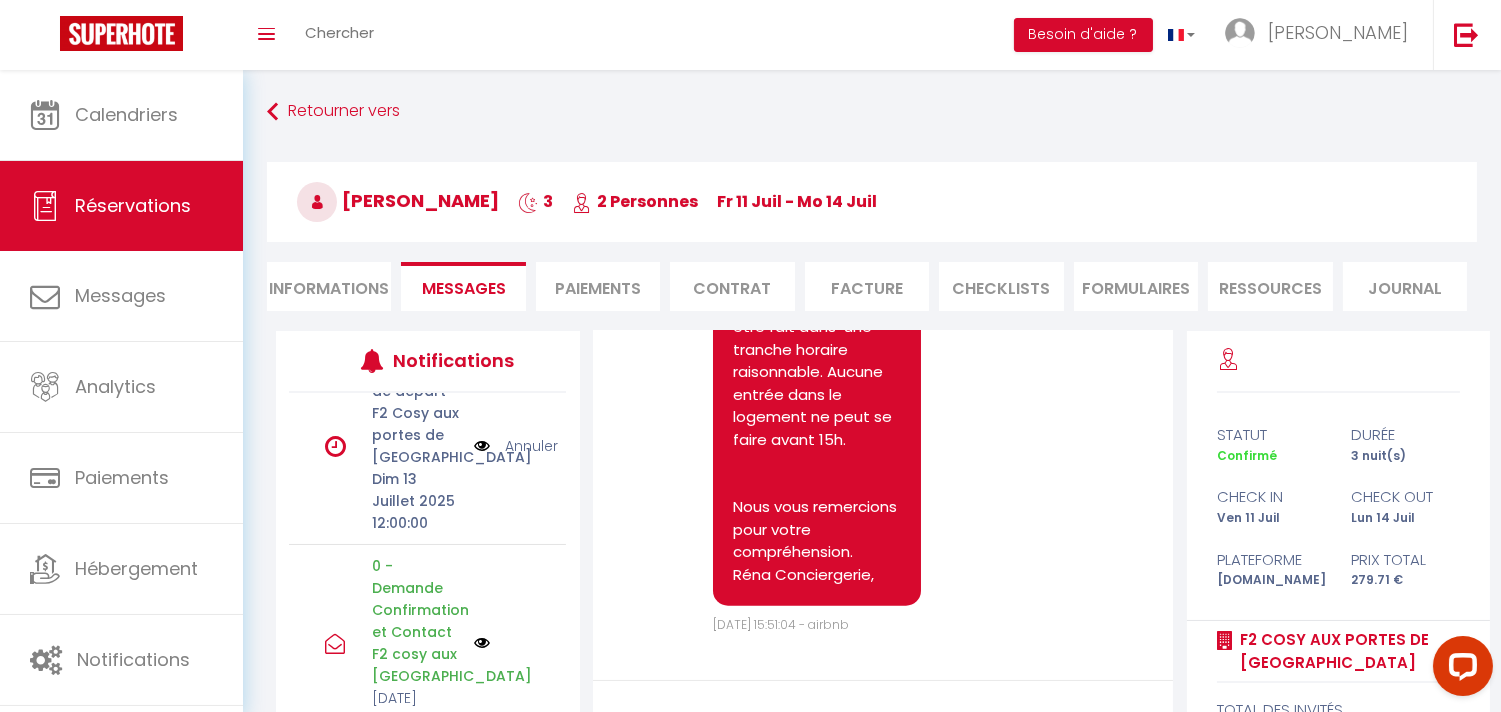 click on "Paiements" at bounding box center [598, 286] 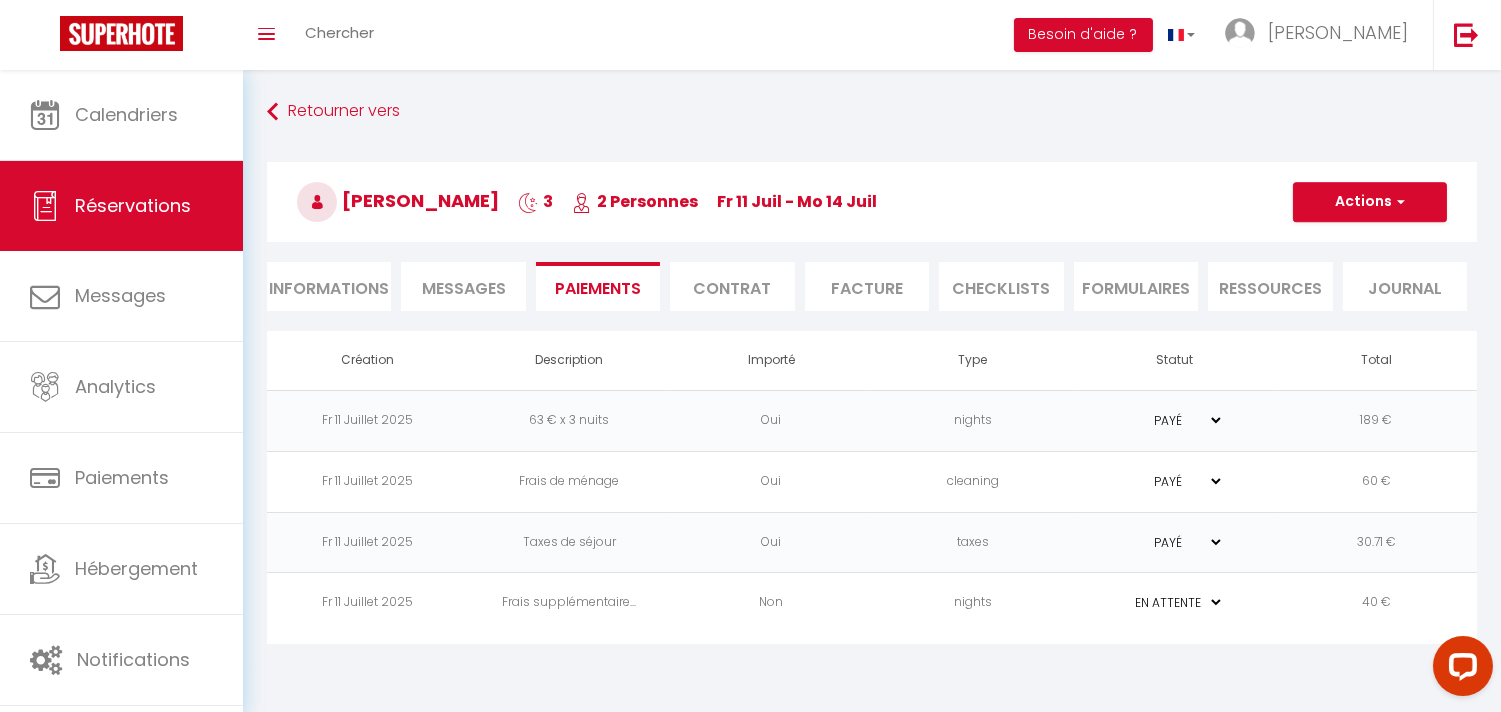 click on "40 €" at bounding box center (1376, 603) 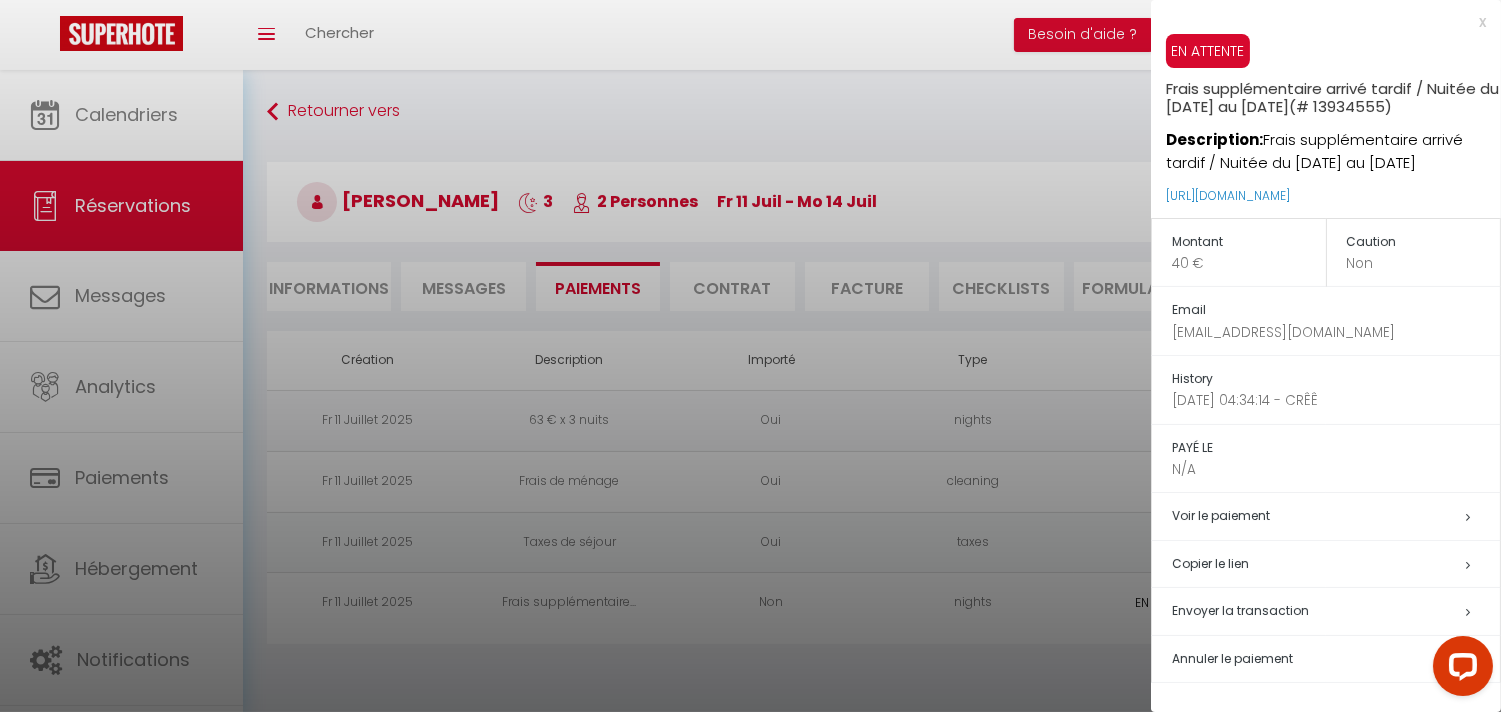 click on "Voir le paiement" at bounding box center [1336, 516] 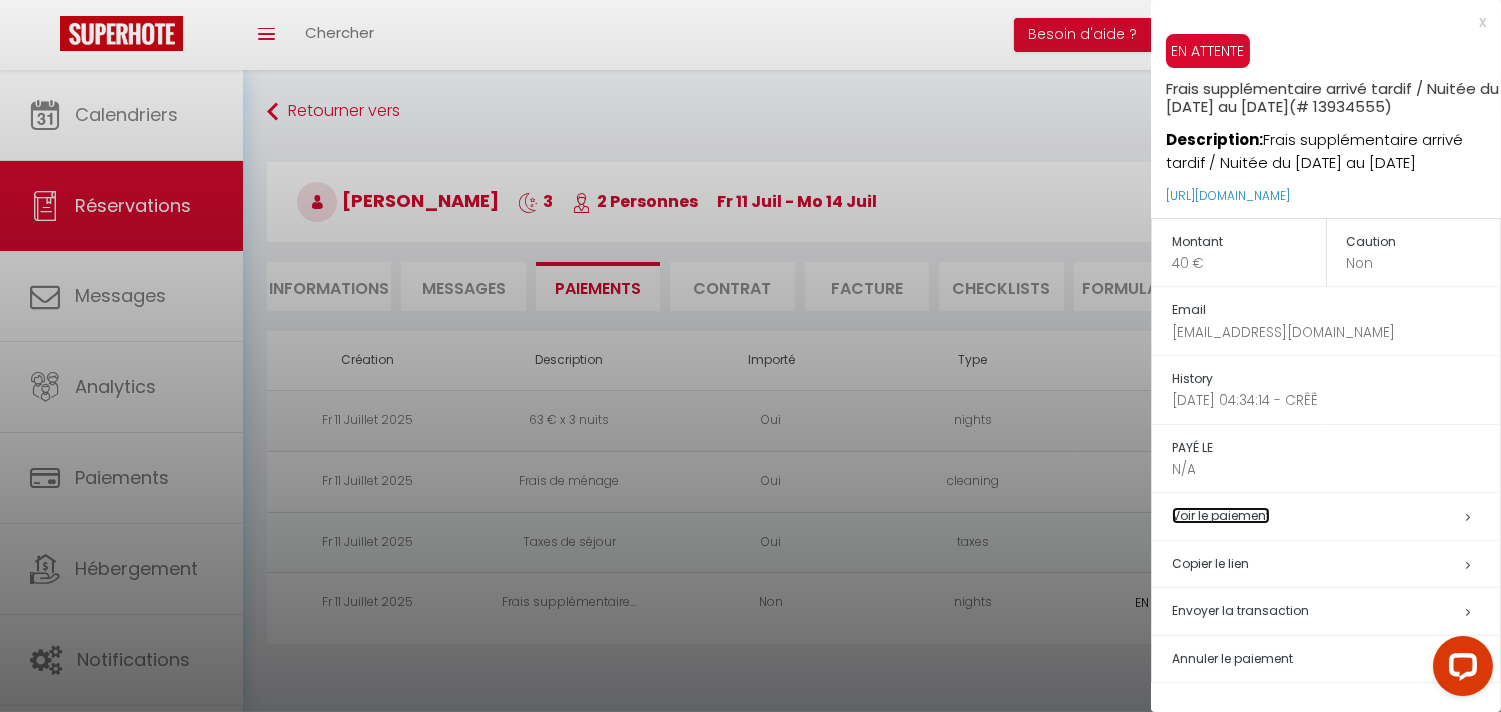 click on "Voir le paiement" at bounding box center (1221, 515) 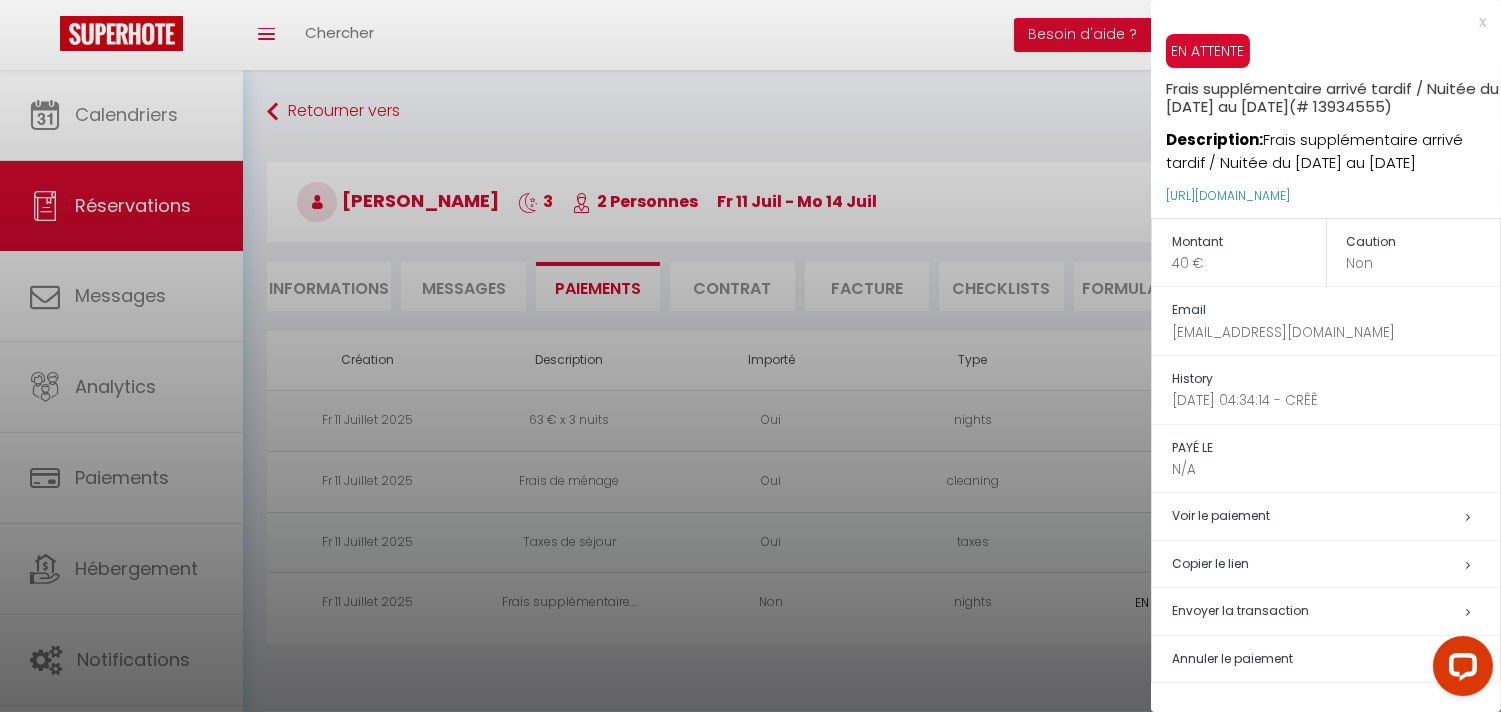 click on "Envoyer la transaction" at bounding box center (1336, 611) 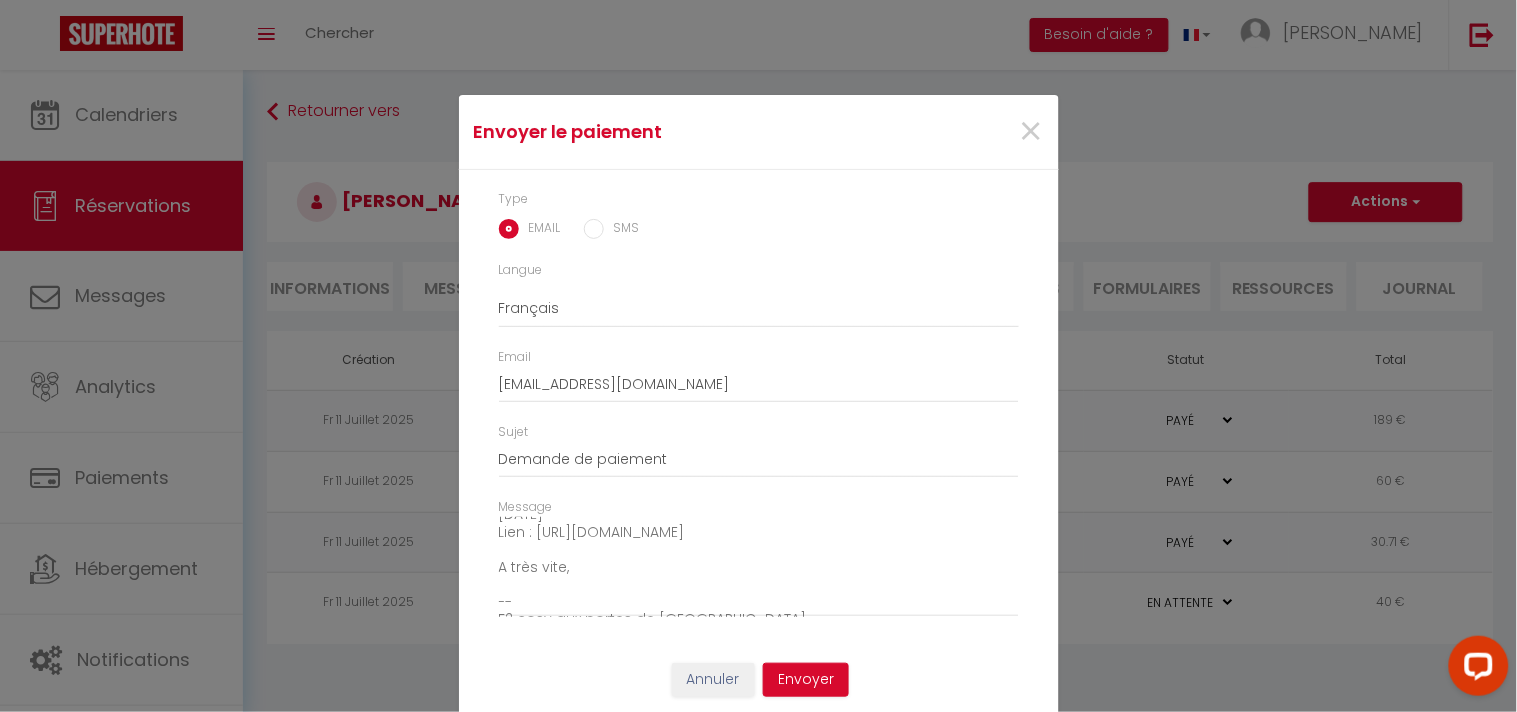 scroll, scrollTop: 24, scrollLeft: 0, axis: vertical 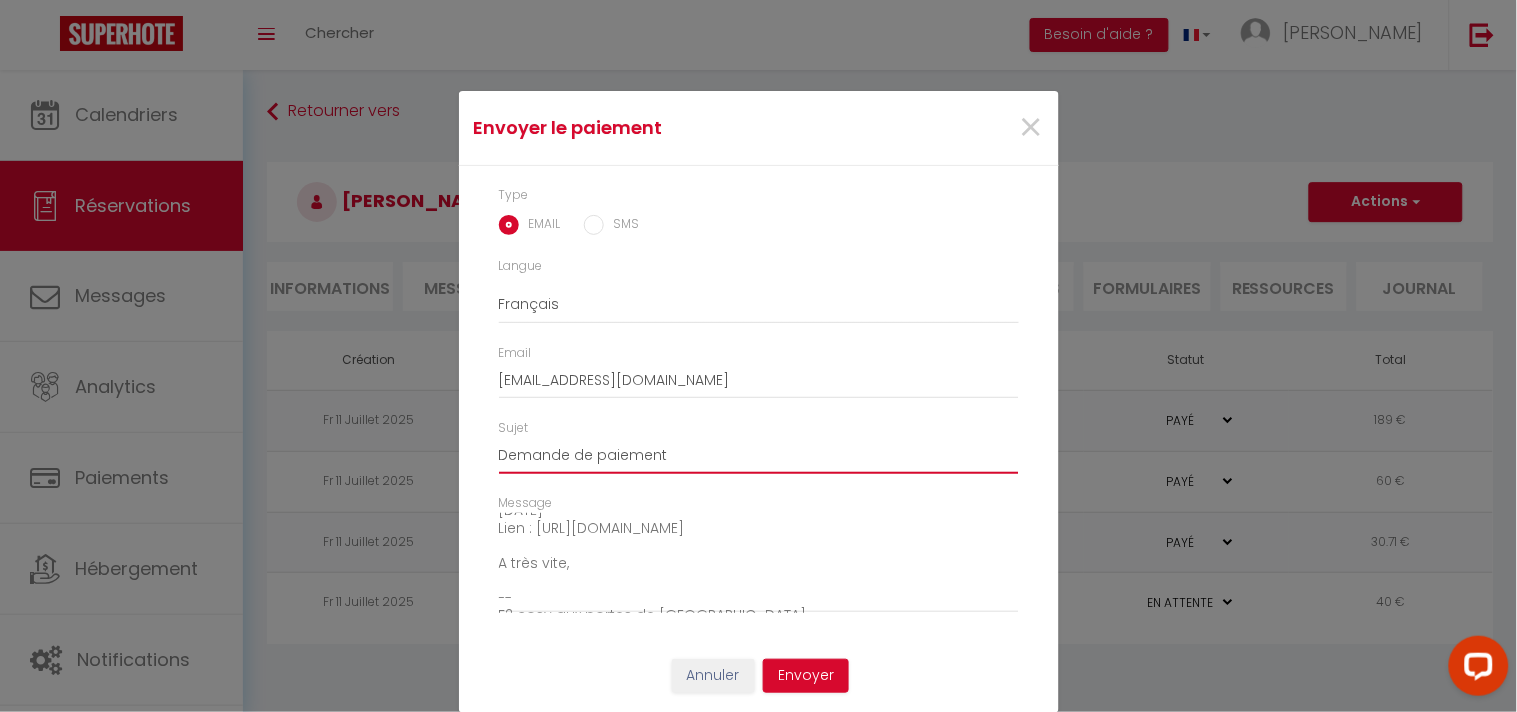click on "Demande de paiement" at bounding box center [759, 456] 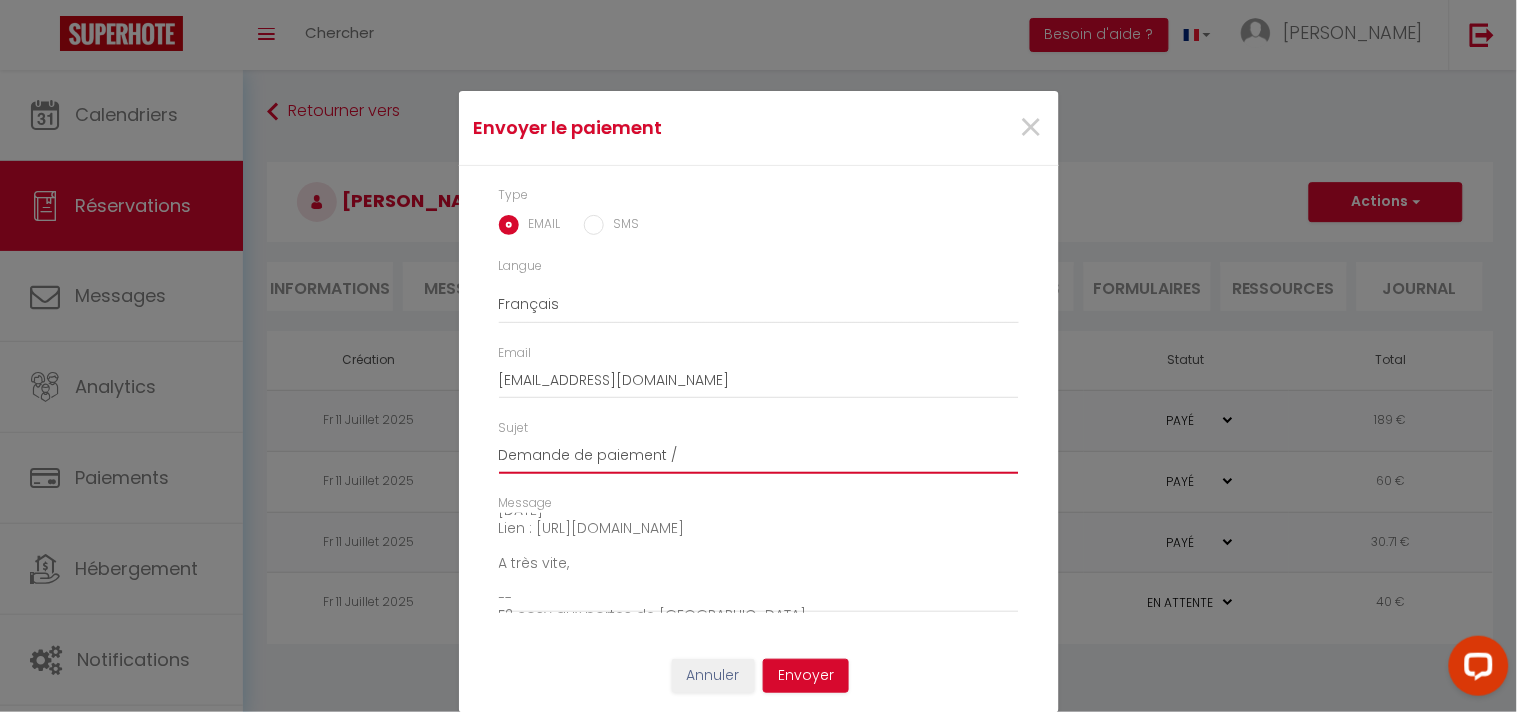 paste on "Frais supplémentaire arrivé tardif / Nuitée du  [DATE] au [DATE]" 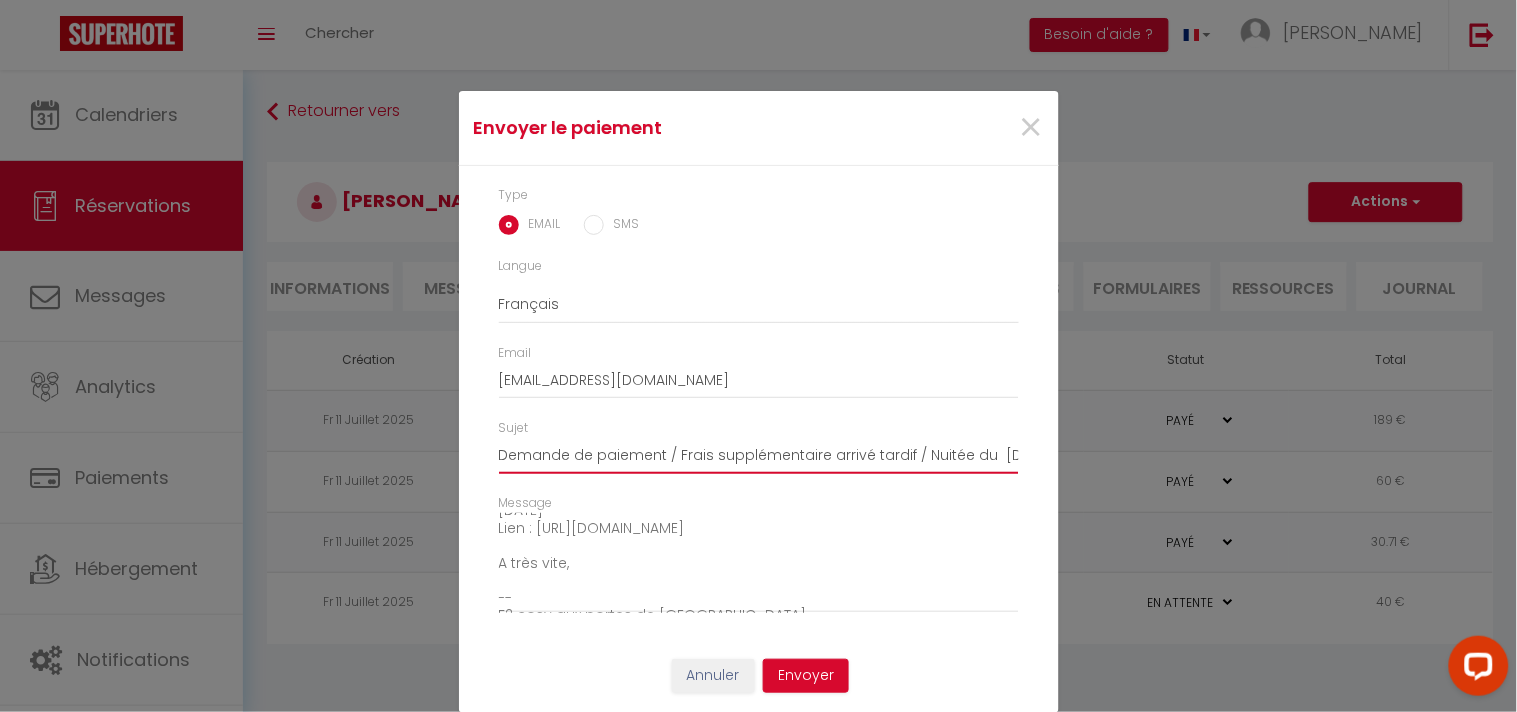 scroll, scrollTop: 0, scrollLeft: 70, axis: horizontal 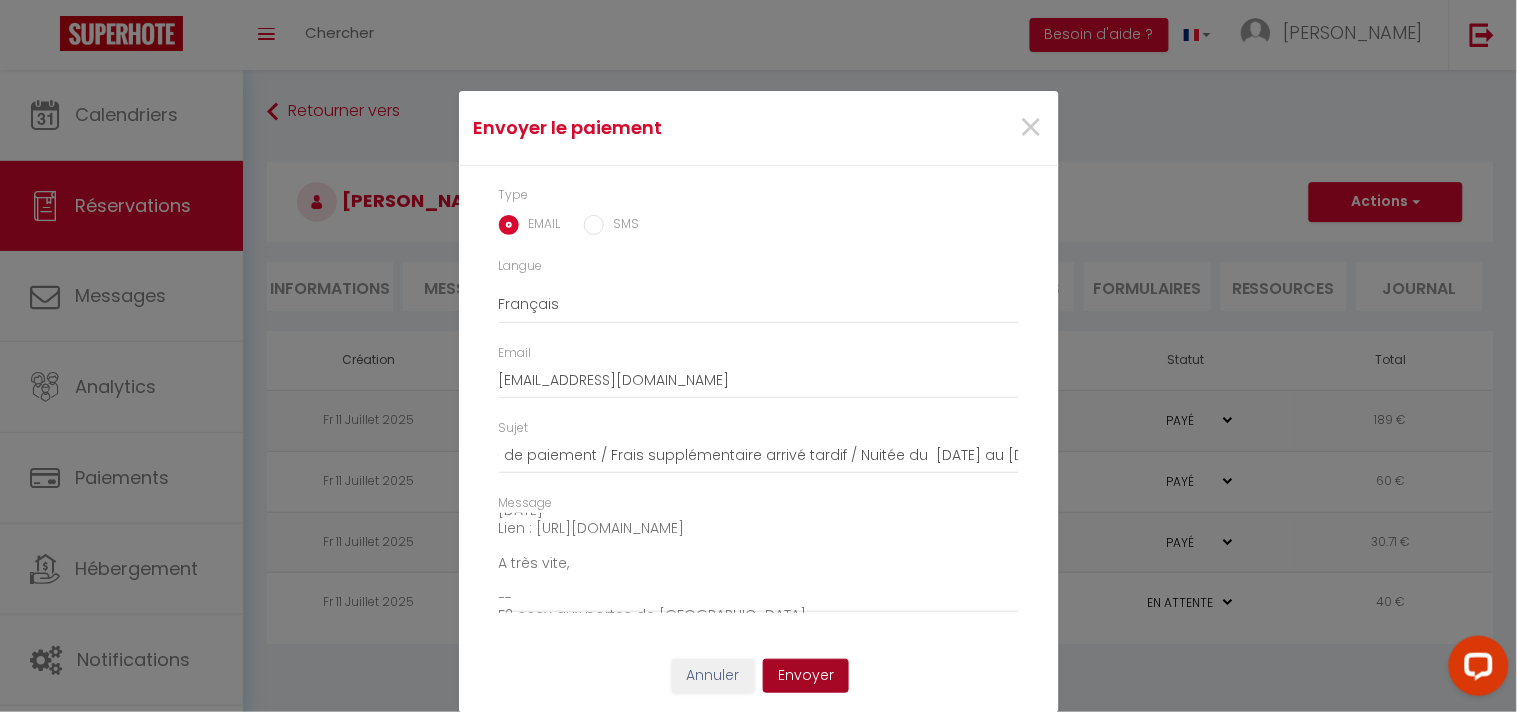 click on "Envoyer" at bounding box center [806, 676] 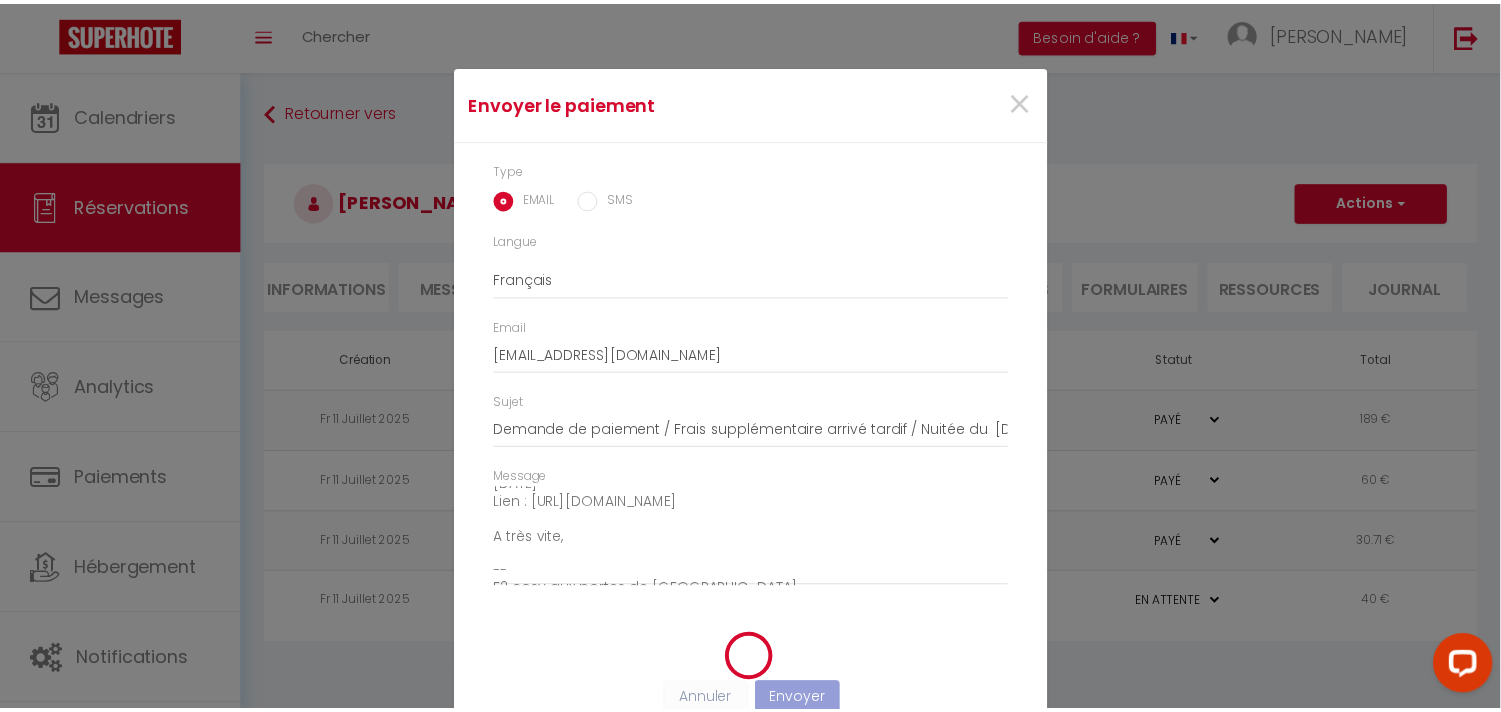 scroll, scrollTop: 0, scrollLeft: 0, axis: both 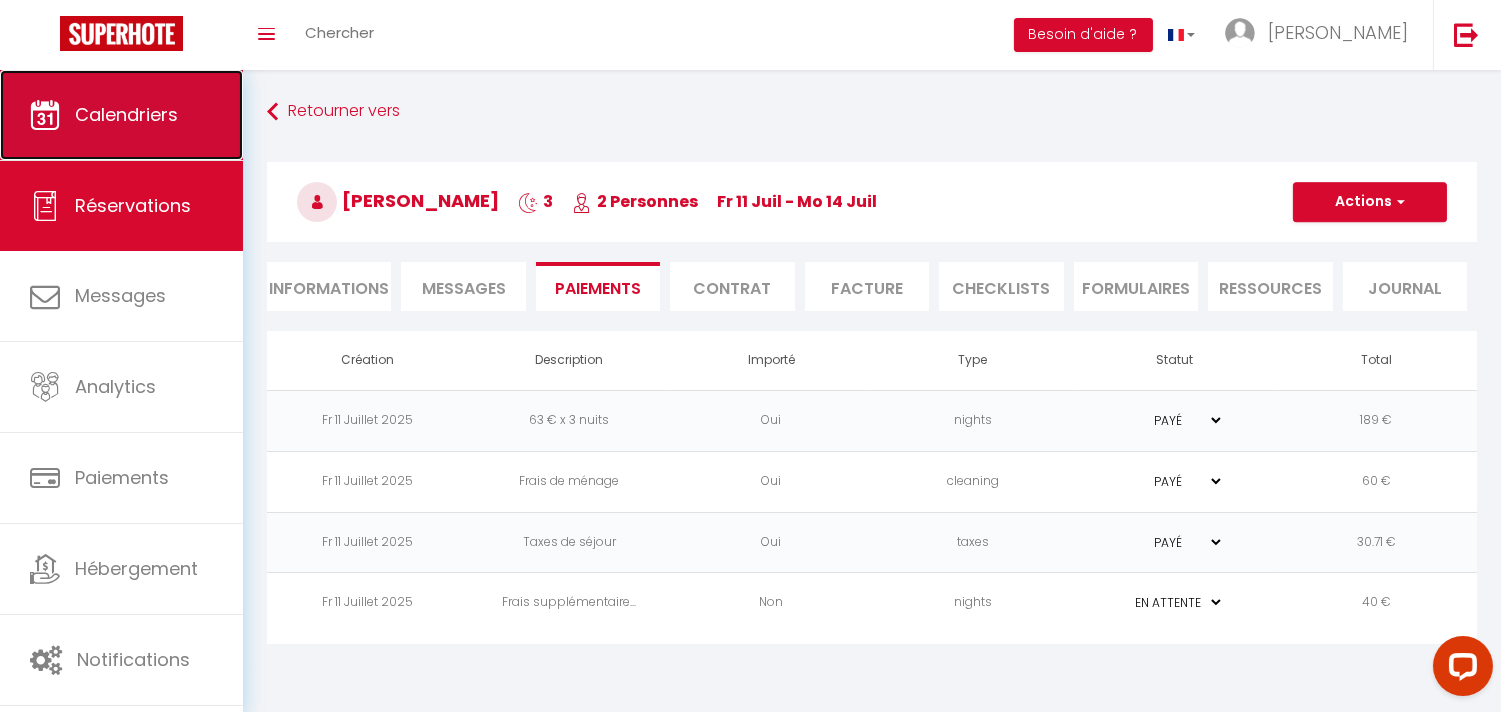 click on "Calendriers" at bounding box center [121, 115] 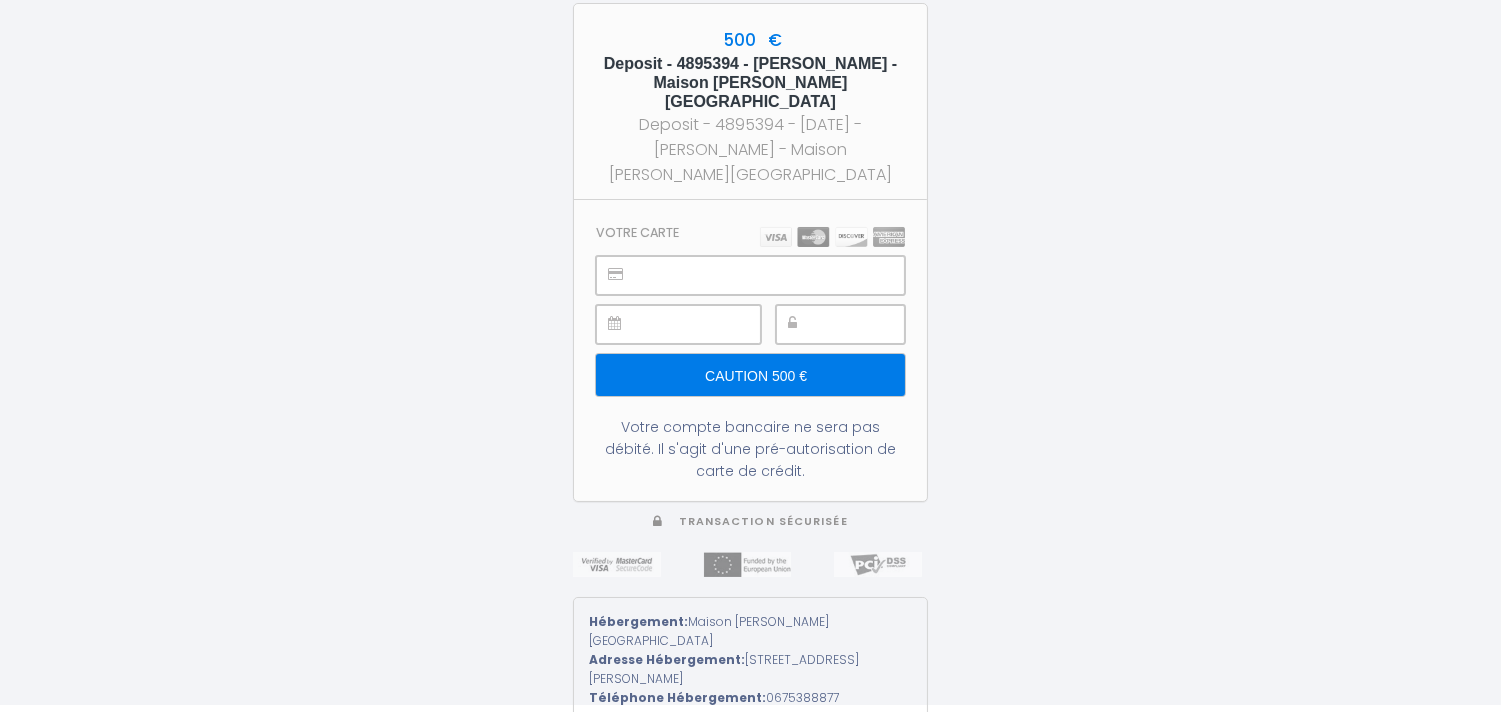 scroll, scrollTop: 8, scrollLeft: 0, axis: vertical 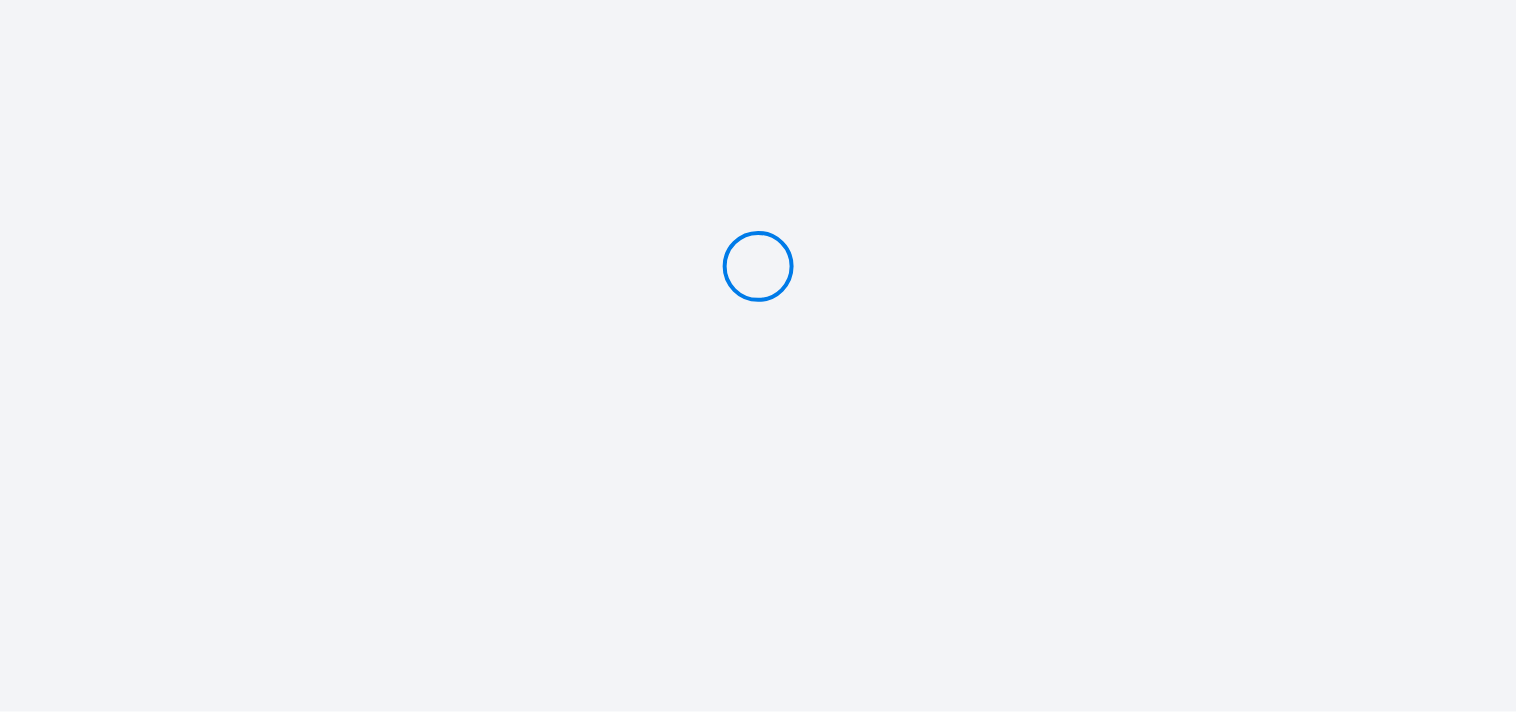type on "Caution 500 €" 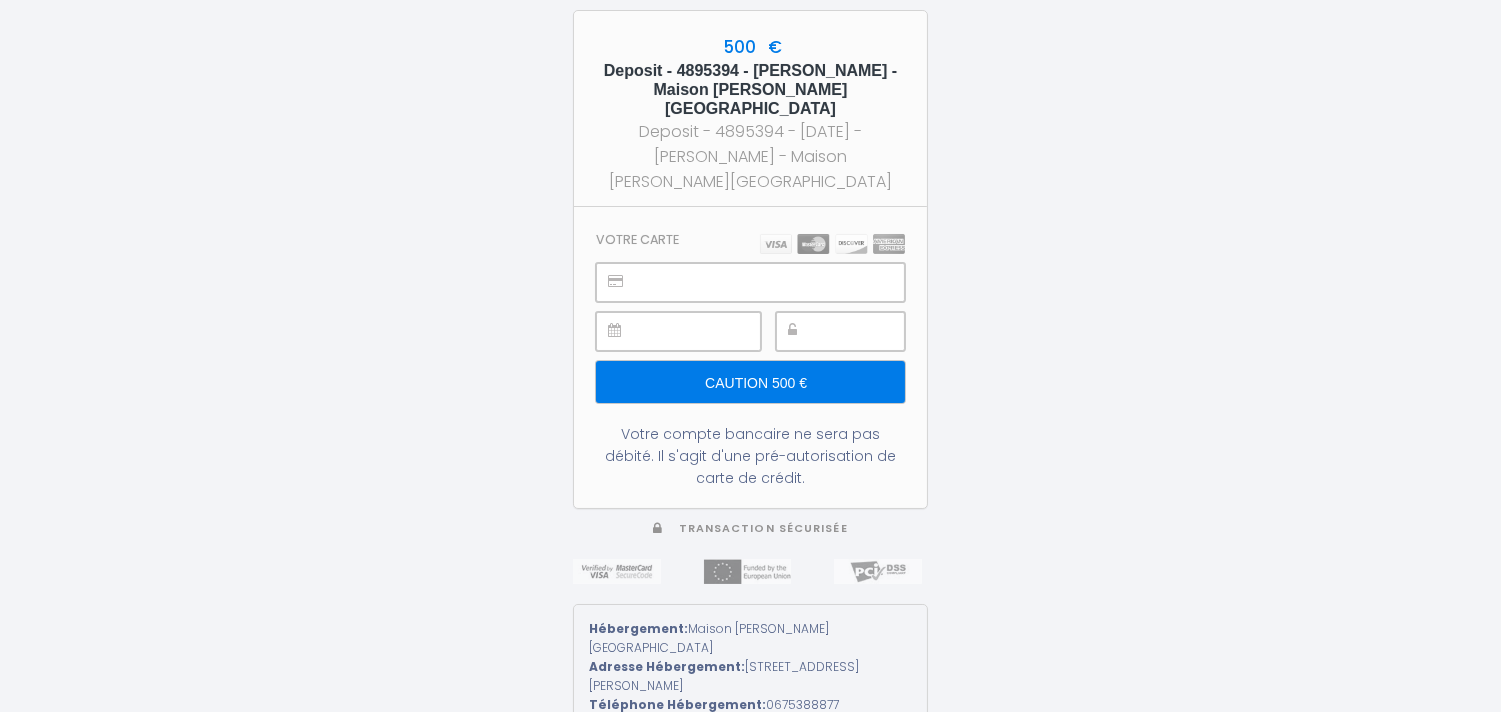 scroll, scrollTop: 8, scrollLeft: 0, axis: vertical 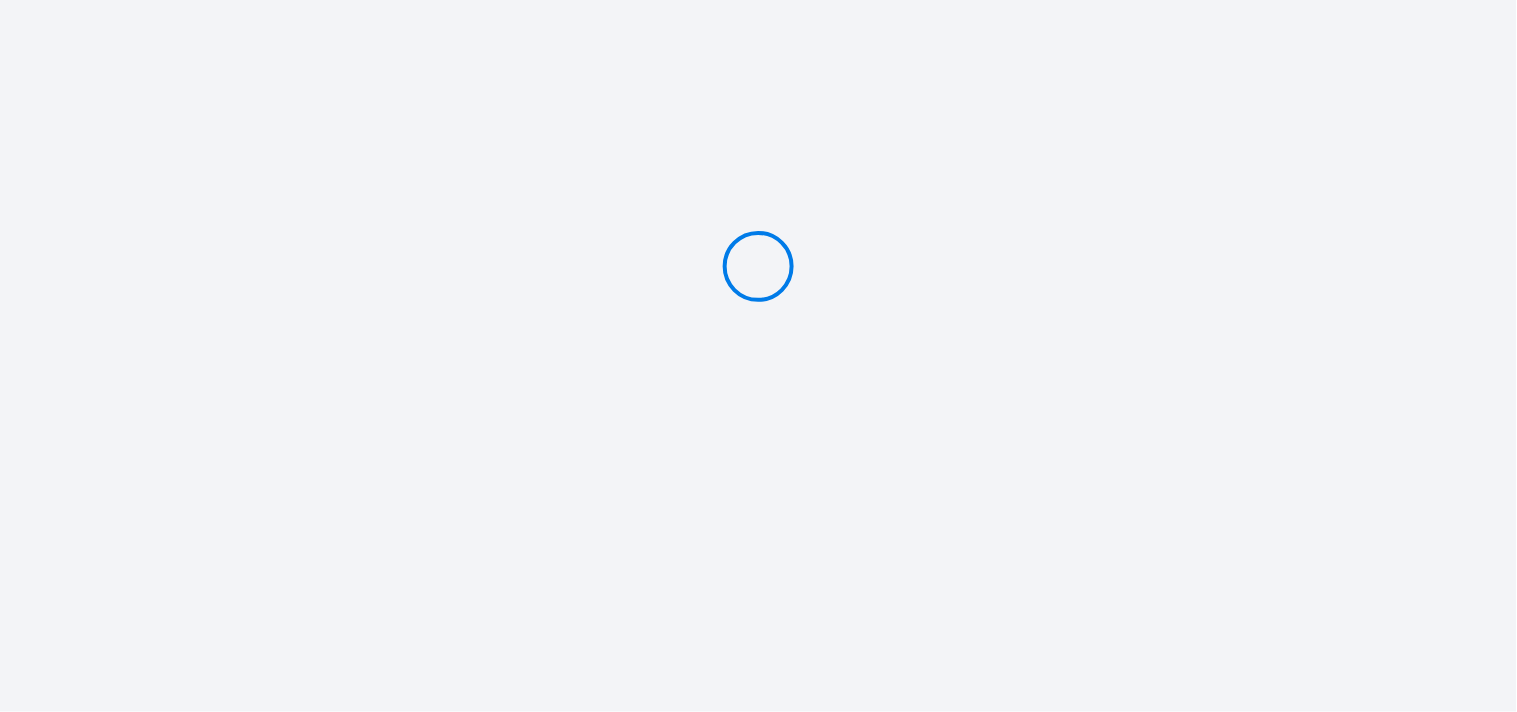 type on "Caution 500 €" 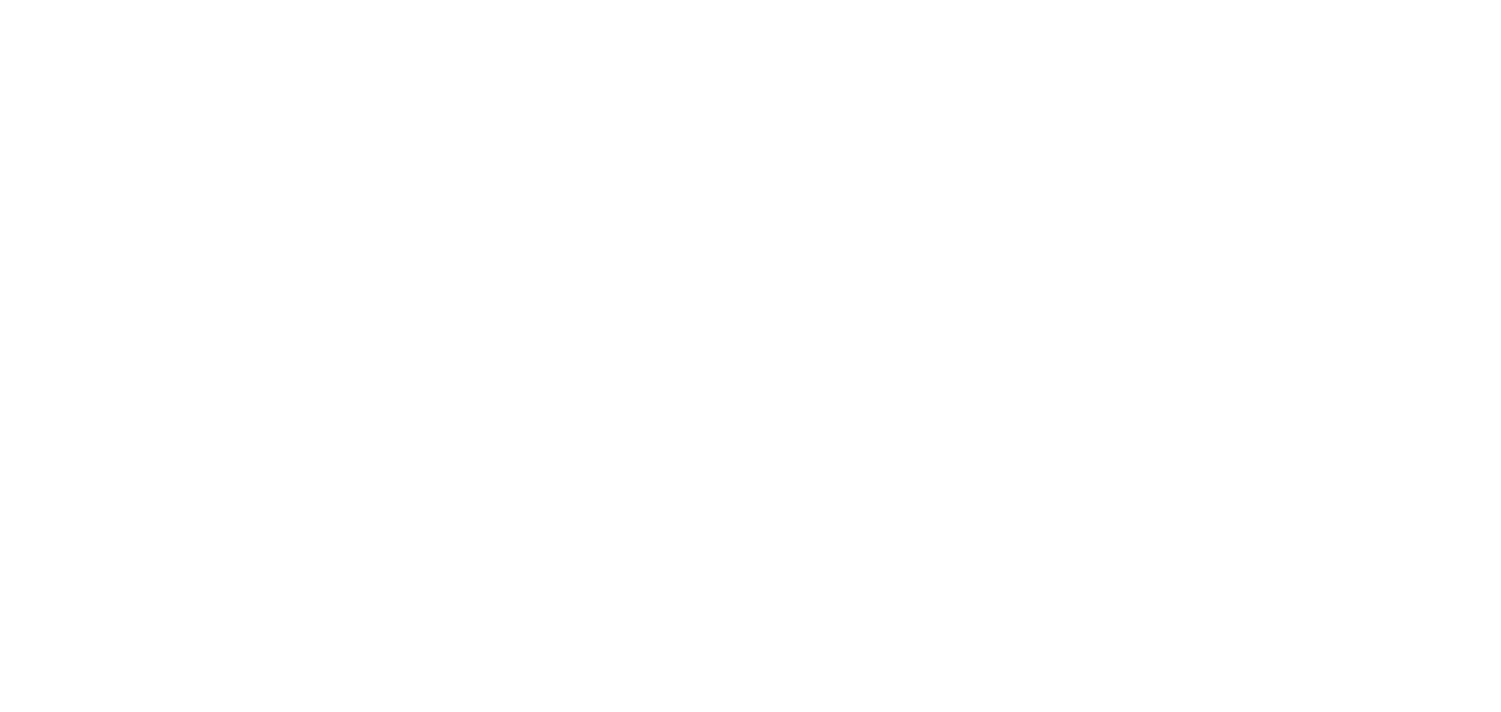 scroll, scrollTop: 0, scrollLeft: 0, axis: both 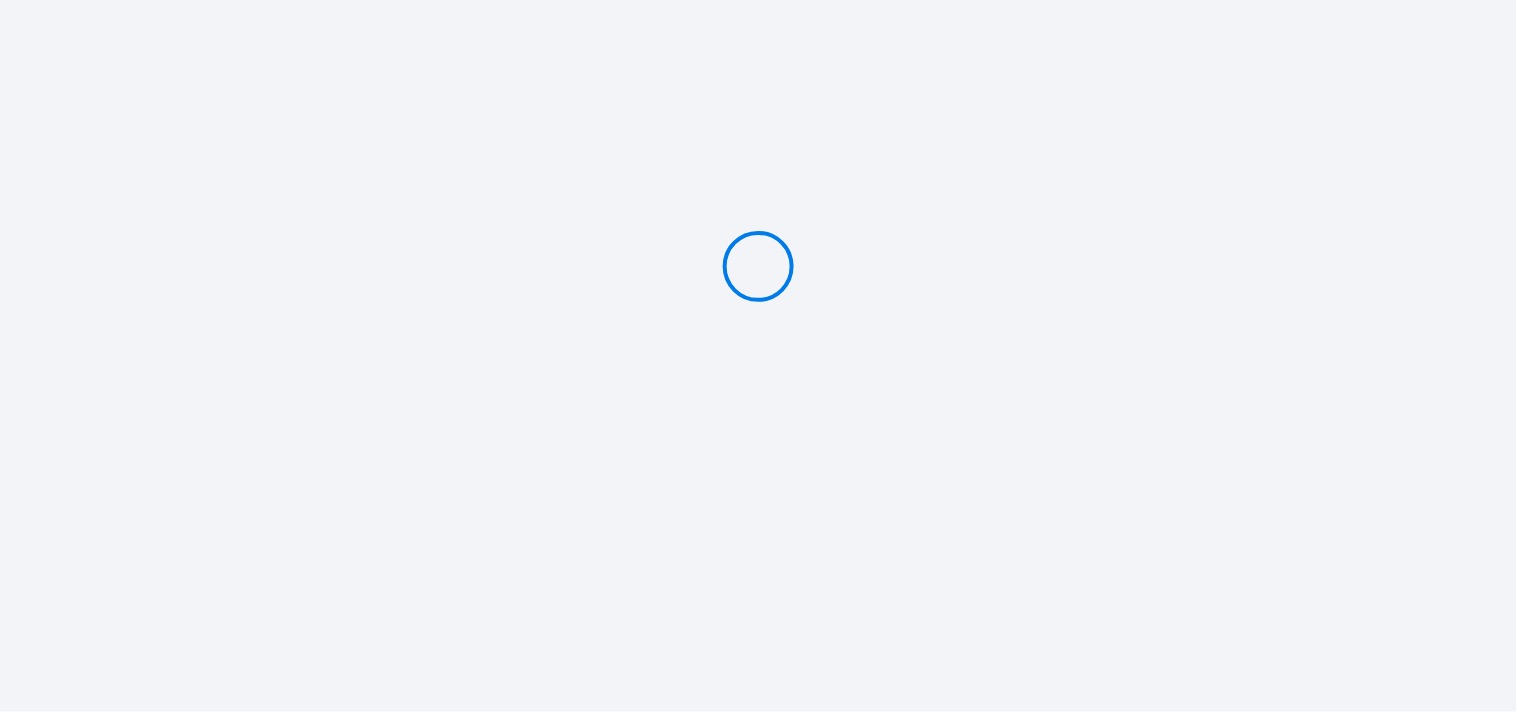 type on "Caution 510 €" 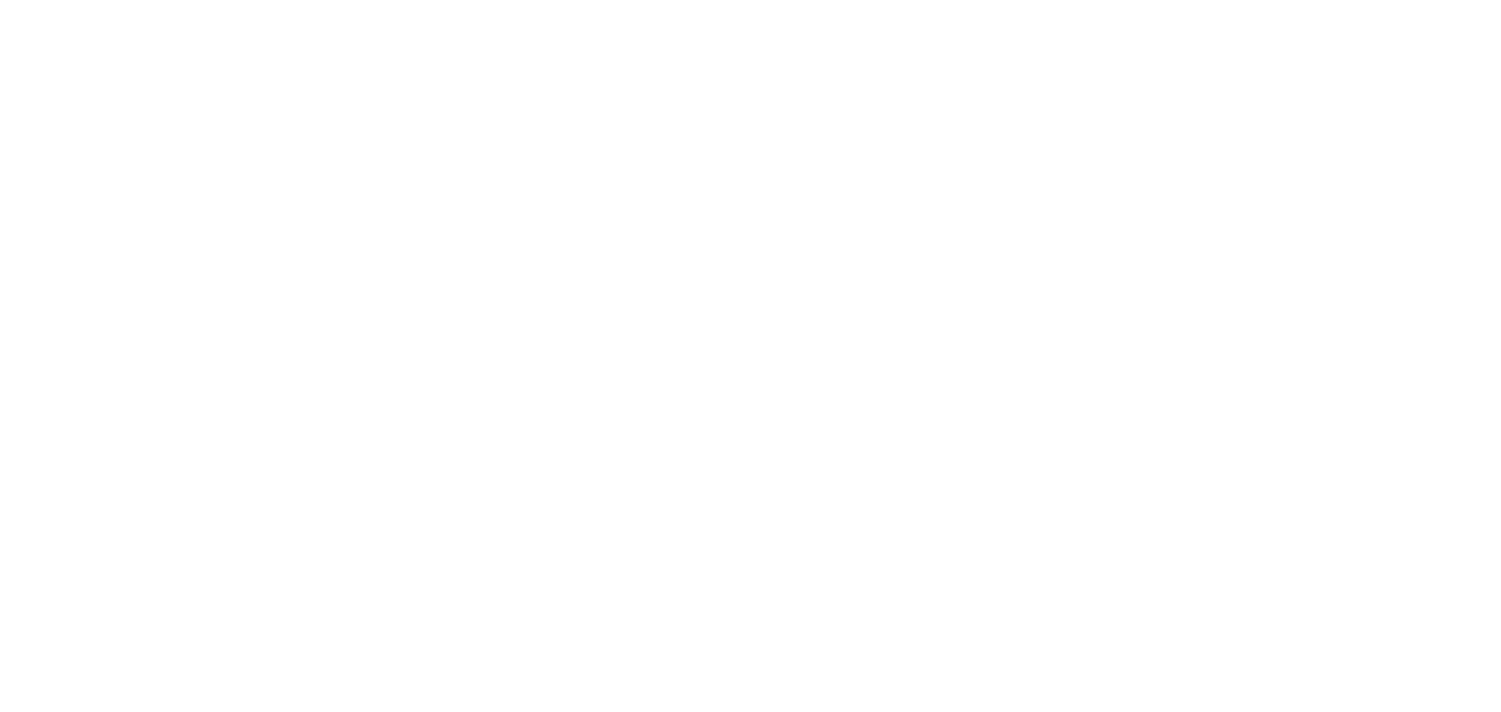 scroll, scrollTop: 0, scrollLeft: 0, axis: both 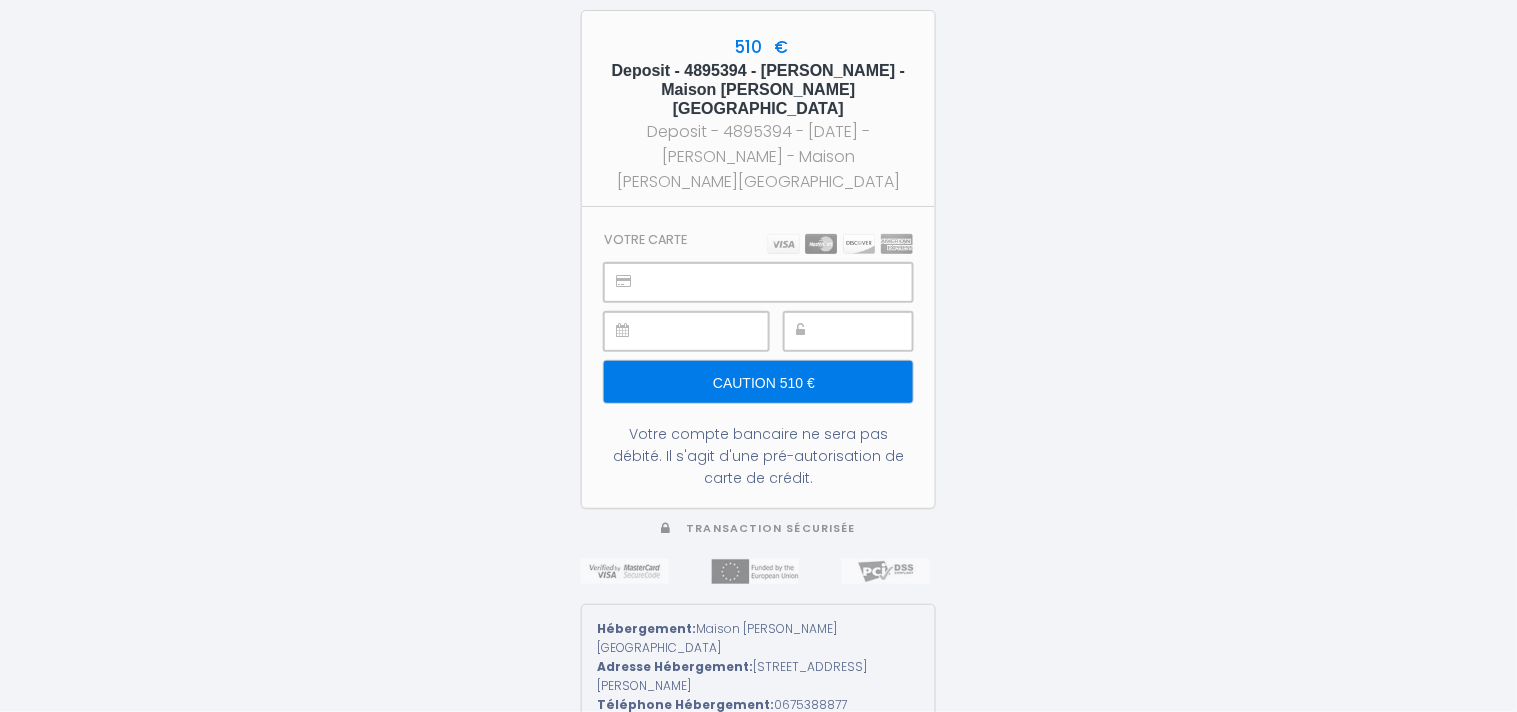 type on "Caution 510 €" 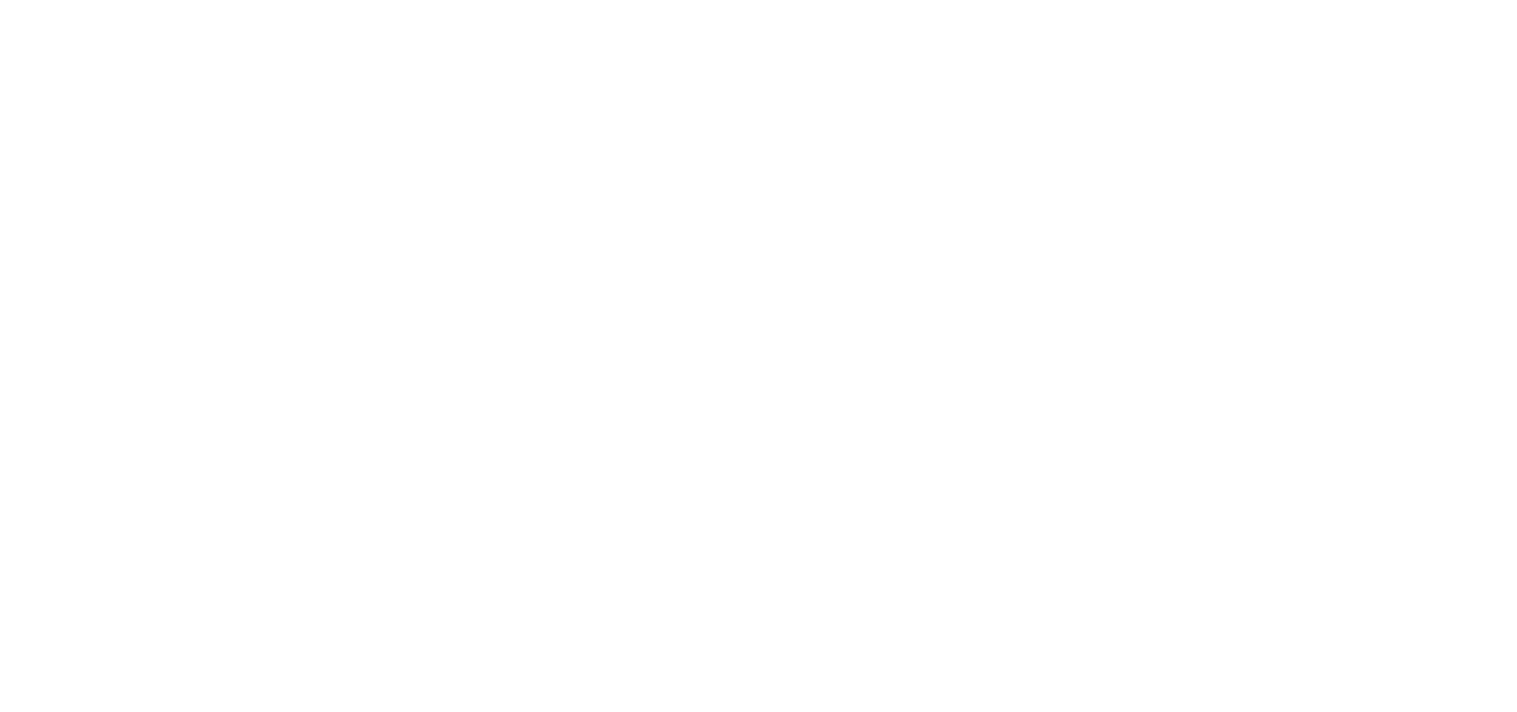 scroll, scrollTop: 0, scrollLeft: 0, axis: both 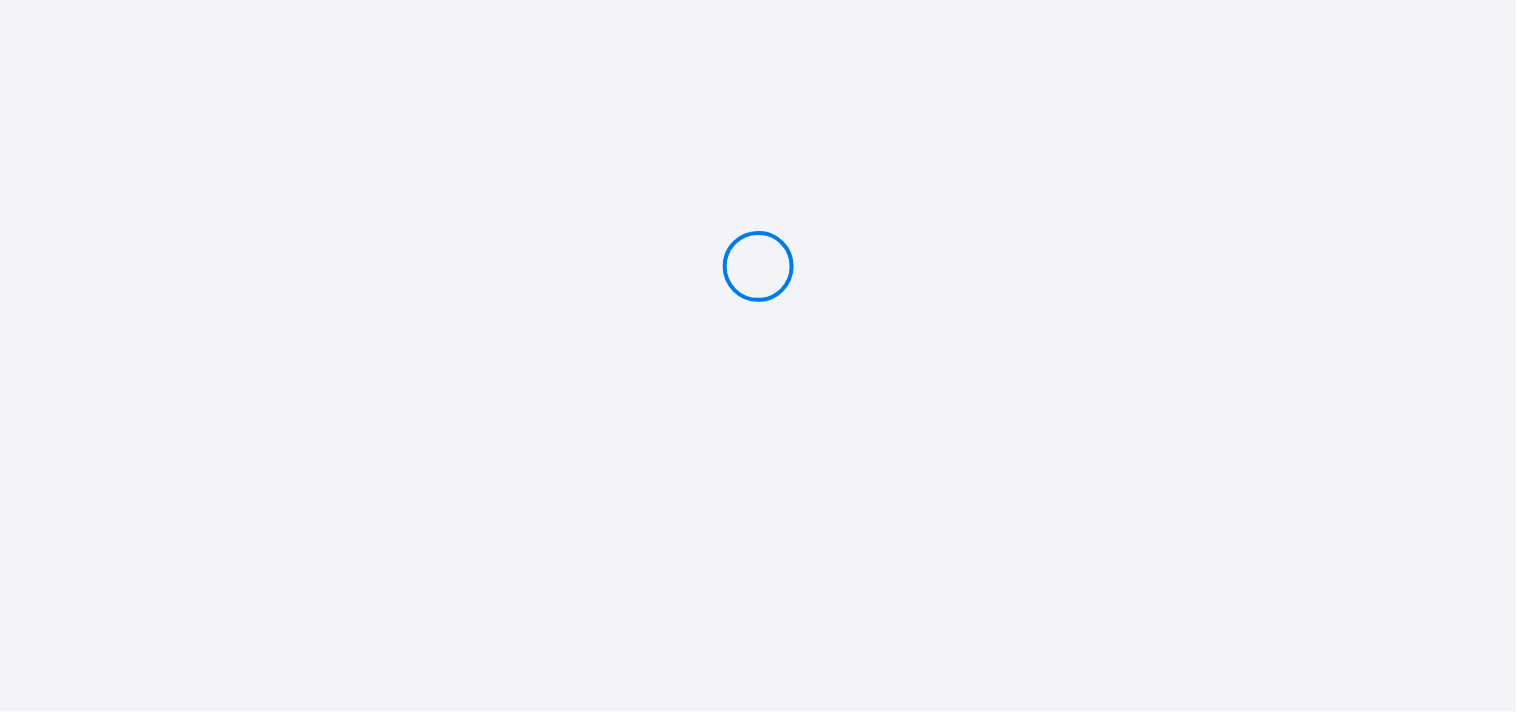 type on "PAYER 40 €" 